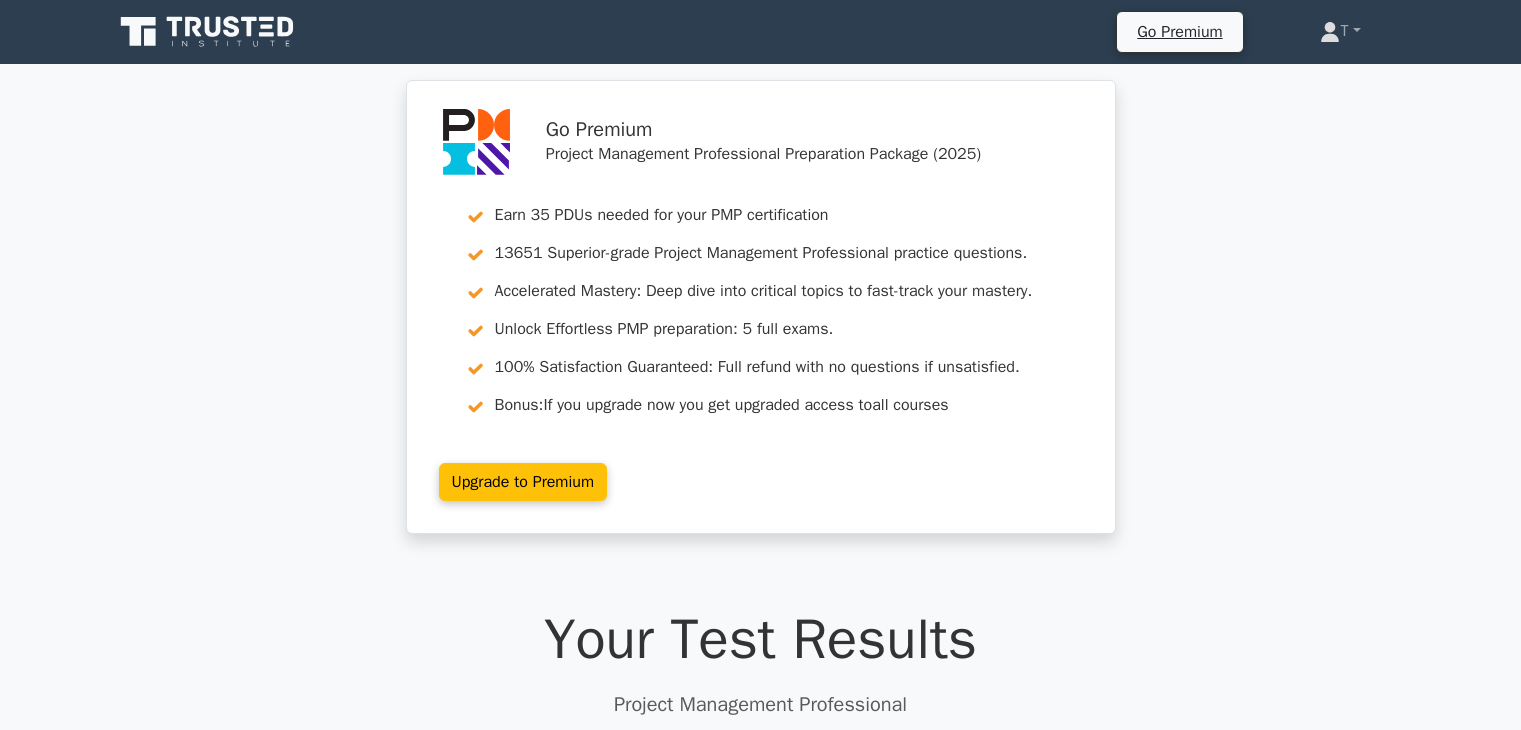 scroll, scrollTop: 4400, scrollLeft: 0, axis: vertical 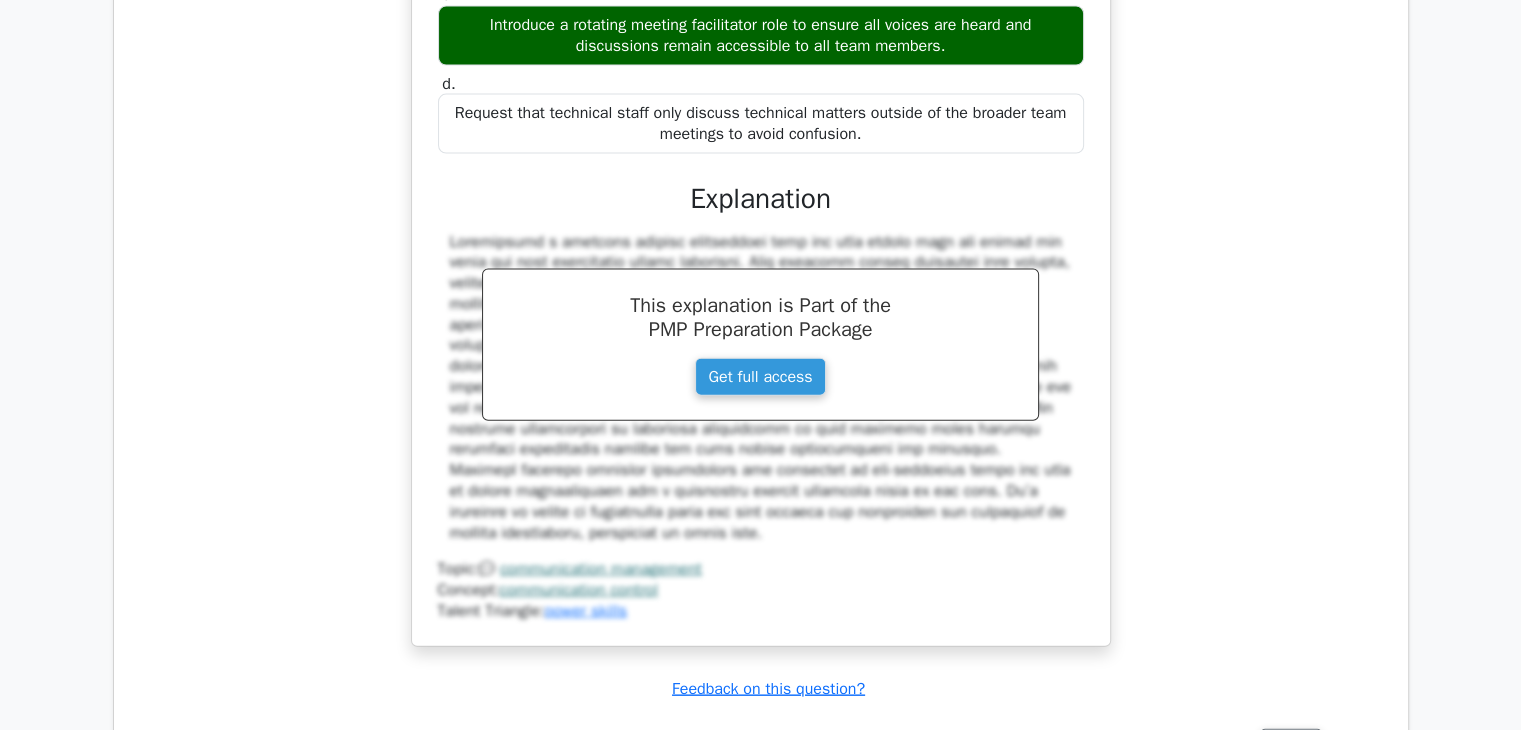 click on "Question Analysis
Question  #
Topic
Difficulty
Result
Time Spent
Action
1
Procurement Planning
Advanced
Correct" at bounding box center (761, 531) 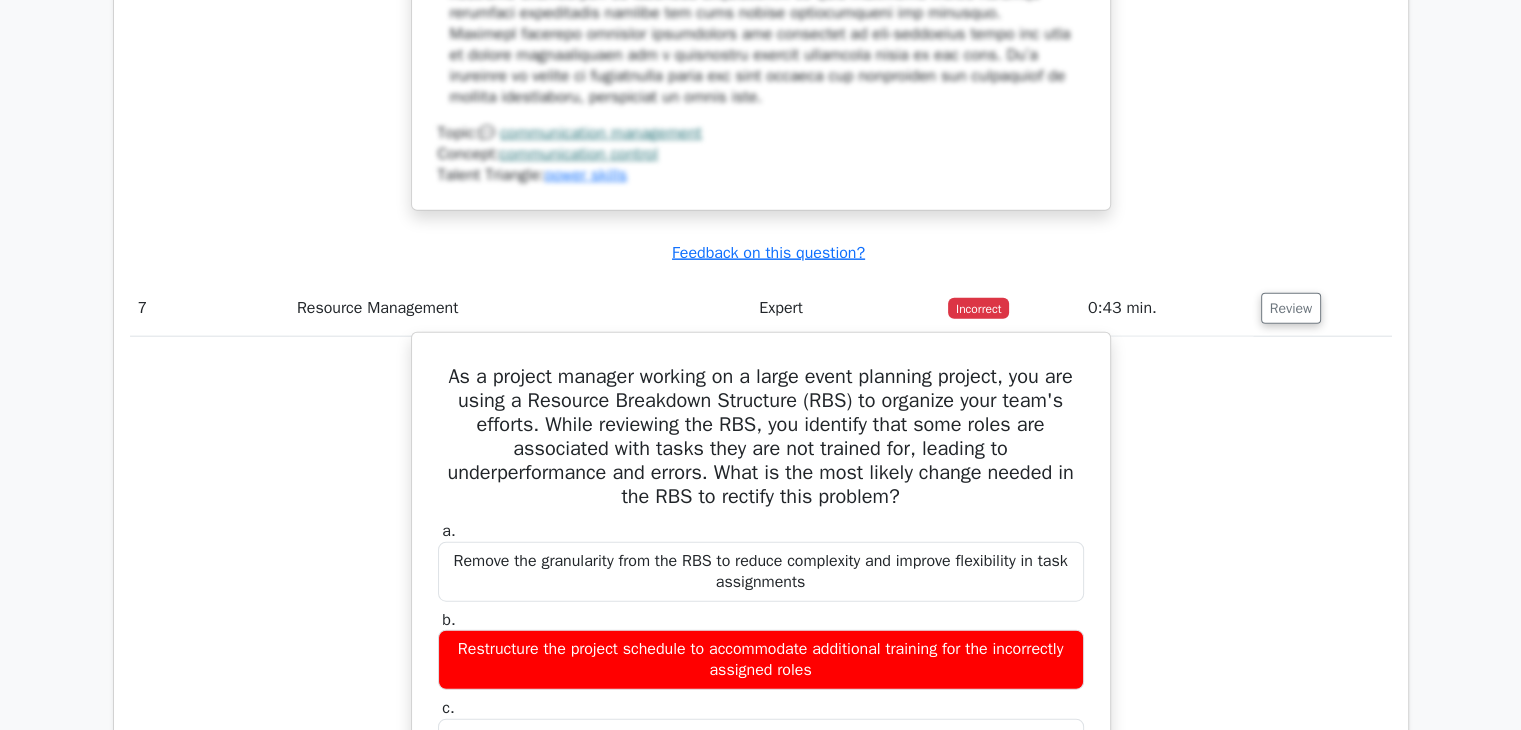 scroll, scrollTop: 5000, scrollLeft: 0, axis: vertical 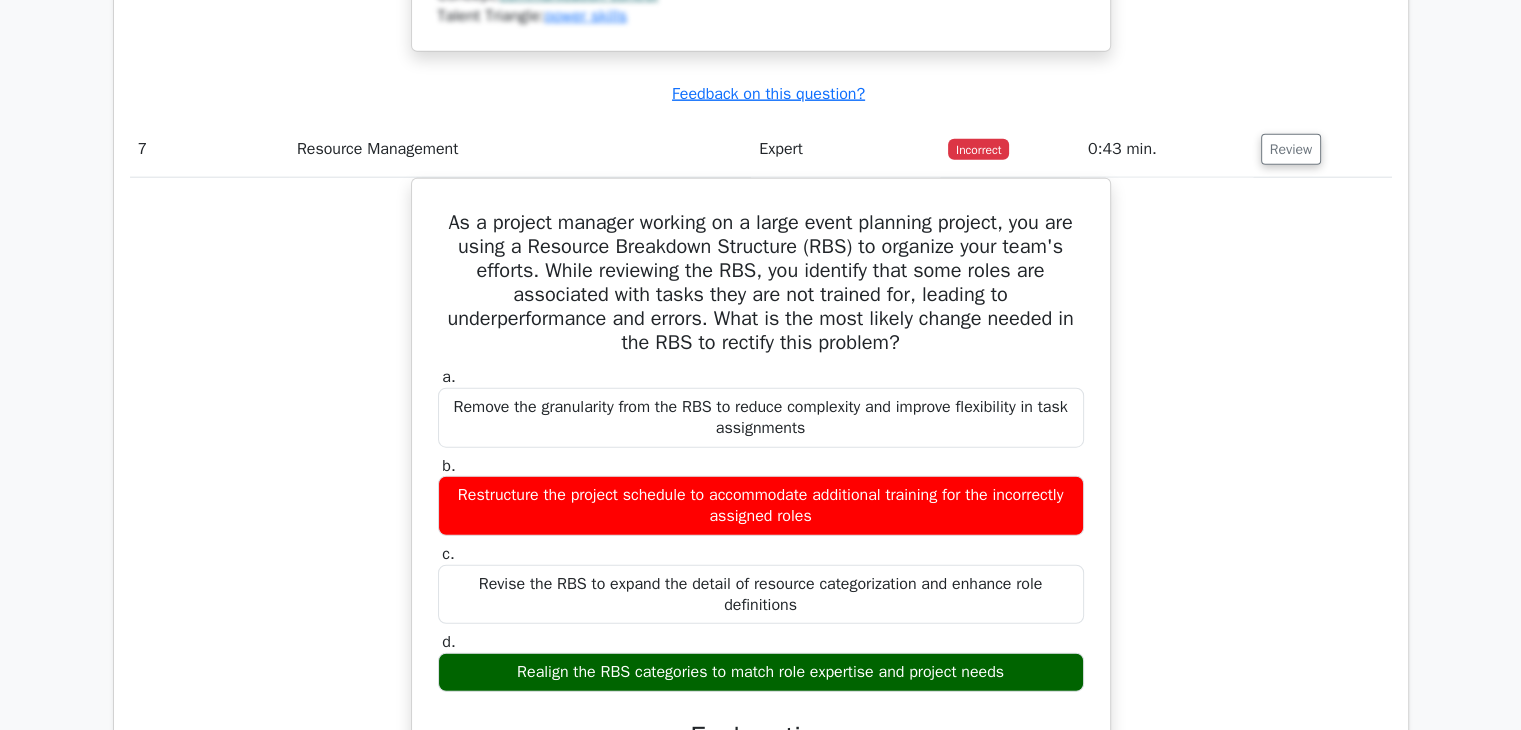 click on "Go Premium
Project Management Professional Preparation Package (2025)
Earn 35 PDUs needed for your PMP certification
13651 Superior-grade  Project Management Professional practice questions.
Accelerated Mastery: Deep dive into critical topics to fast-track your mastery.
Unlock Effortless PMP preparation: 5 full exams.
100% Satisfaction Guaranteed: Full refund with no questions if unsatisfied.
Bonus: all courses" at bounding box center (760, -535) 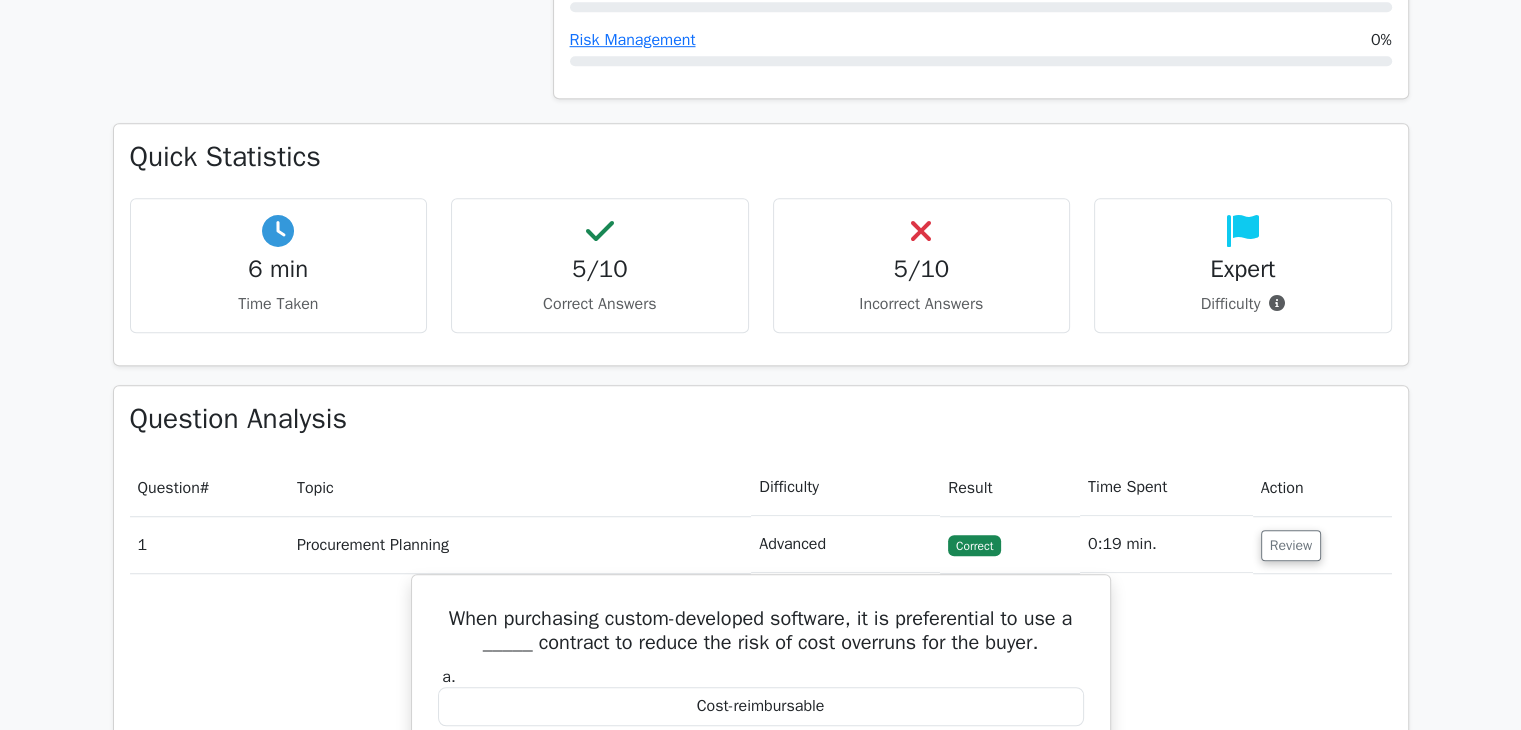 scroll, scrollTop: 600, scrollLeft: 0, axis: vertical 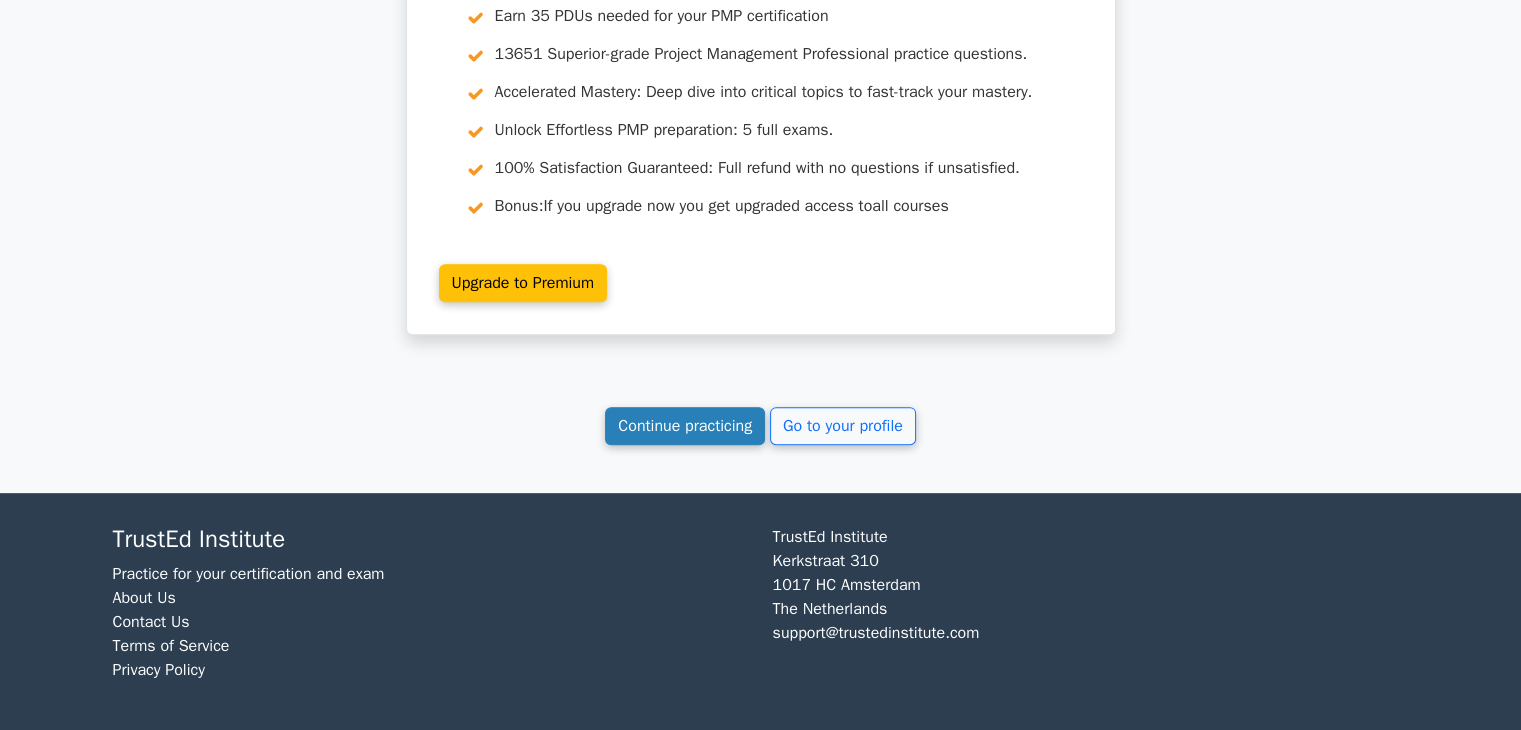 click on "Continue practicing" at bounding box center [685, 426] 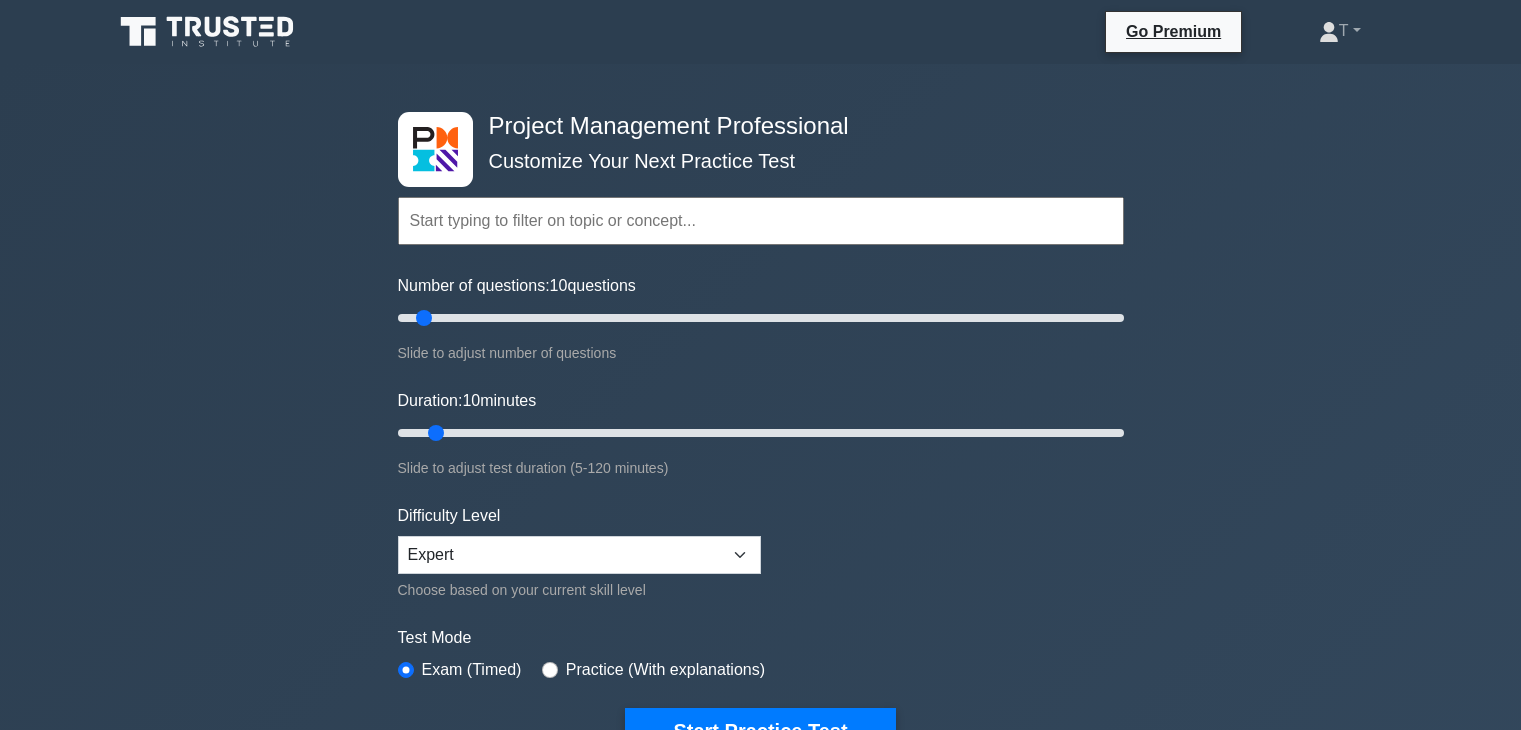scroll, scrollTop: 0, scrollLeft: 0, axis: both 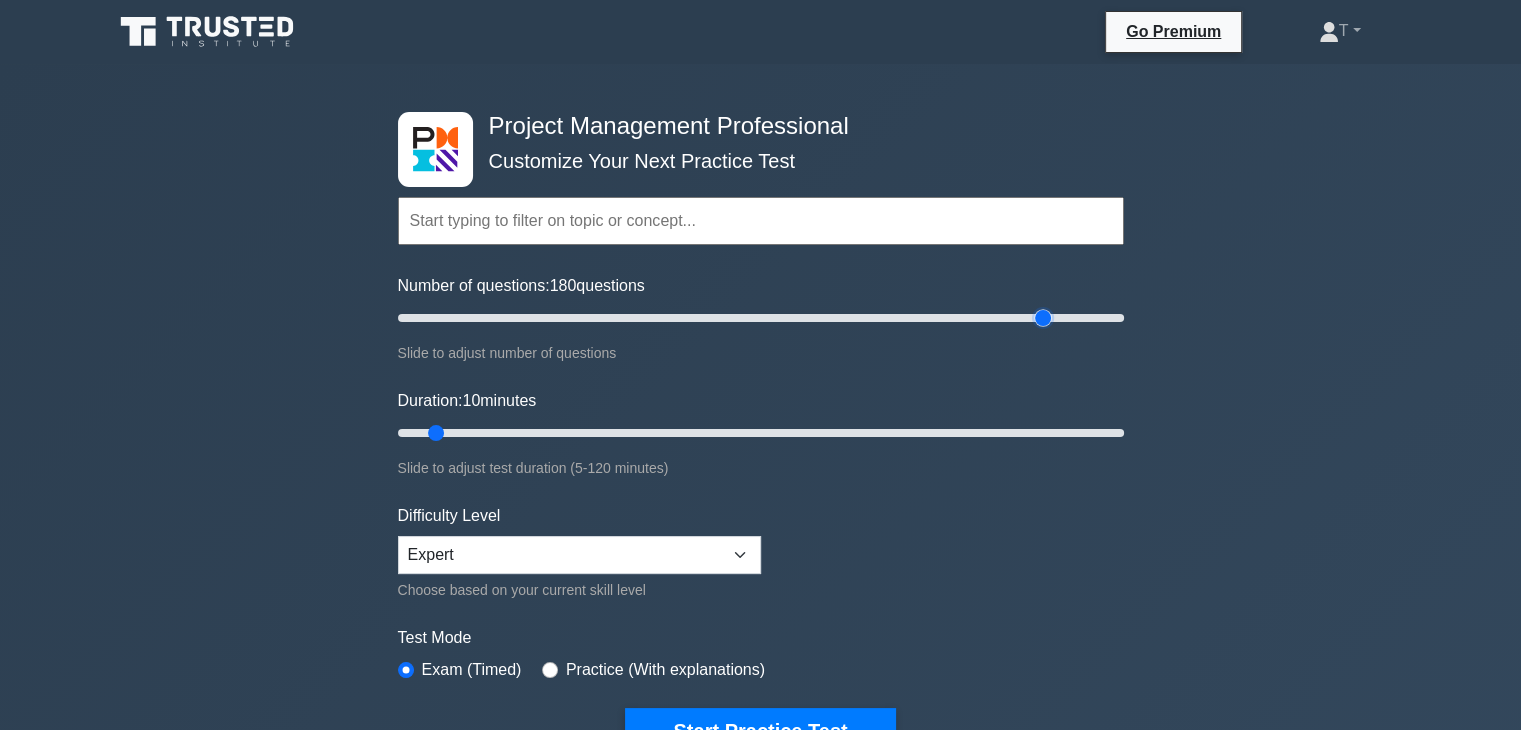 drag, startPoint x: 426, startPoint y: 317, endPoint x: 1038, endPoint y: 332, distance: 612.1838 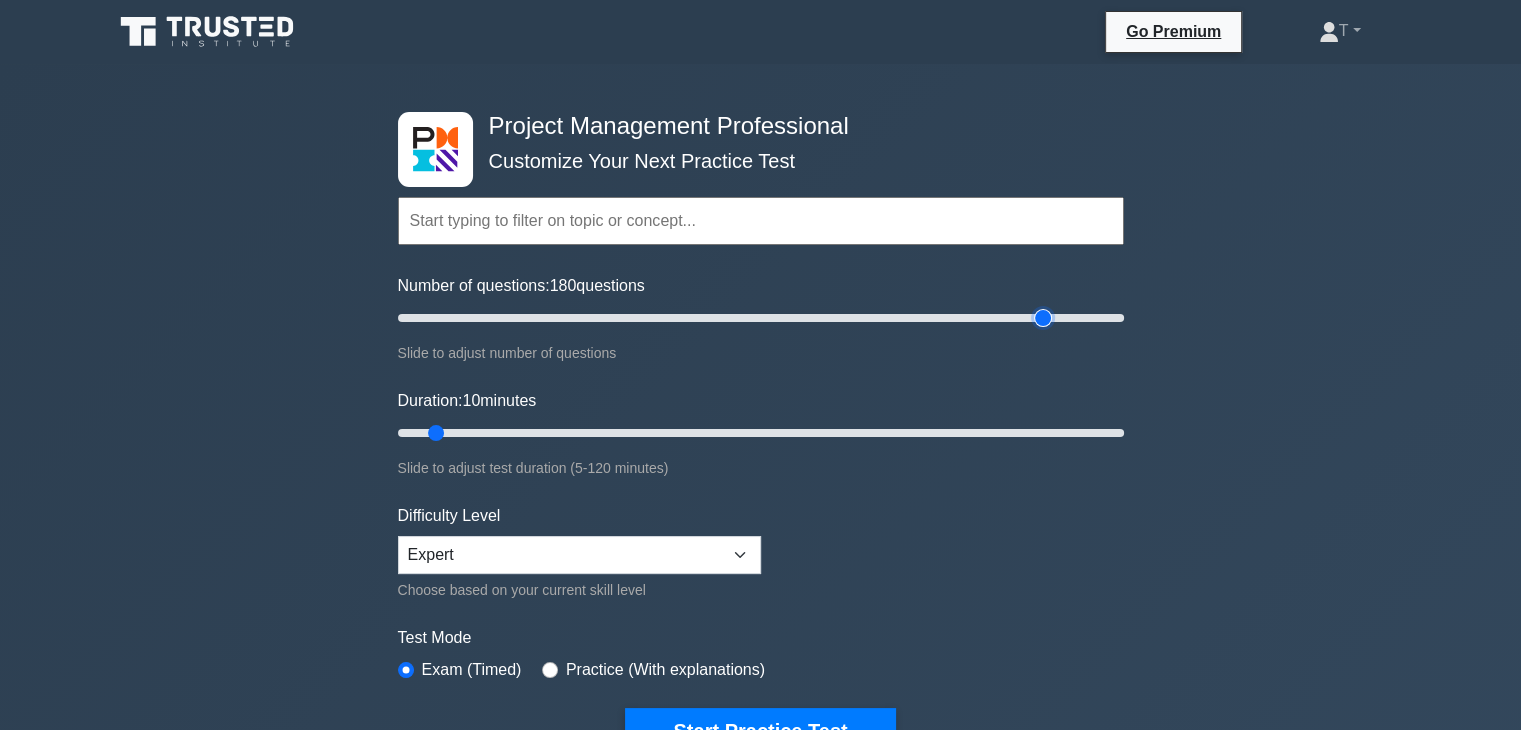 type on "180" 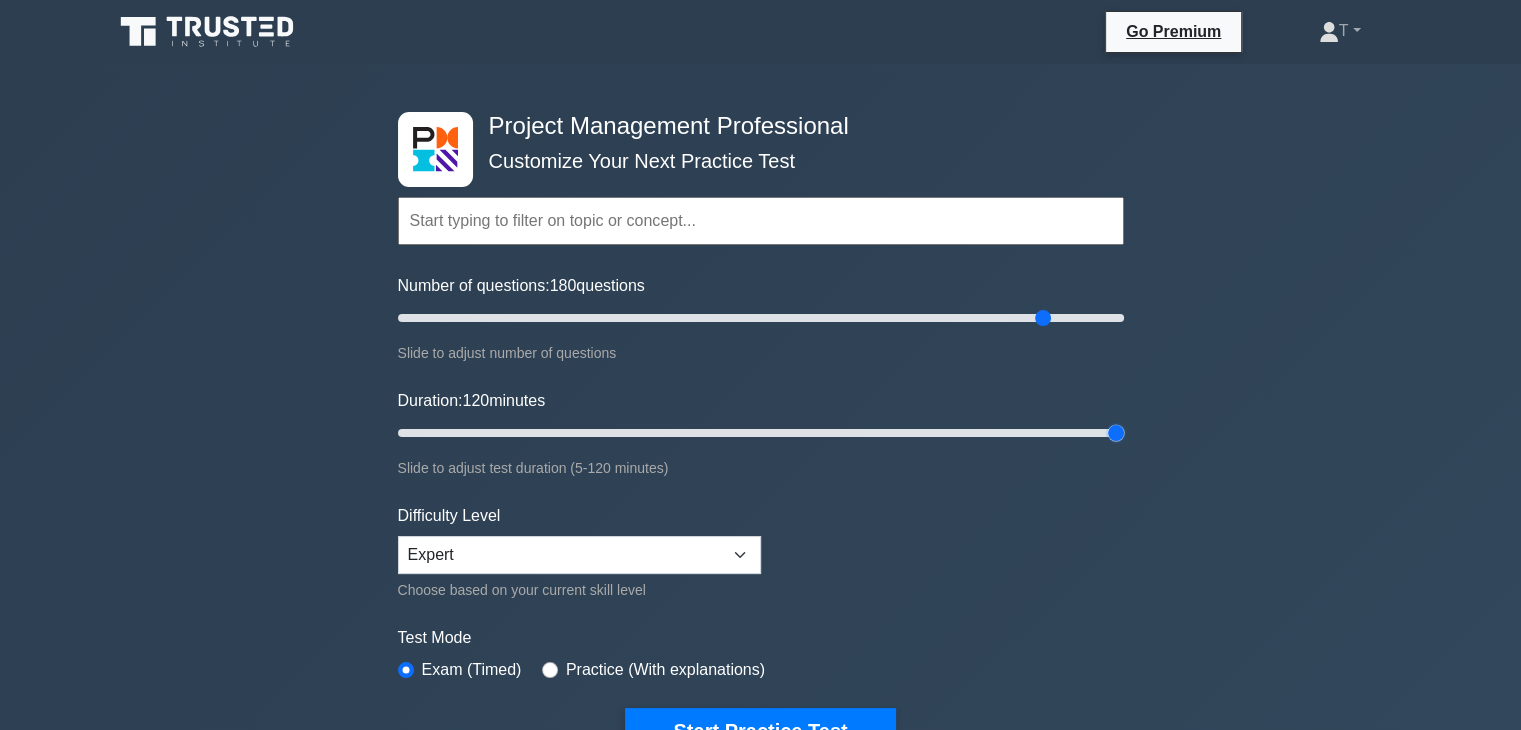 drag, startPoint x: 460, startPoint y: 437, endPoint x: 1135, endPoint y: 451, distance: 675.14514 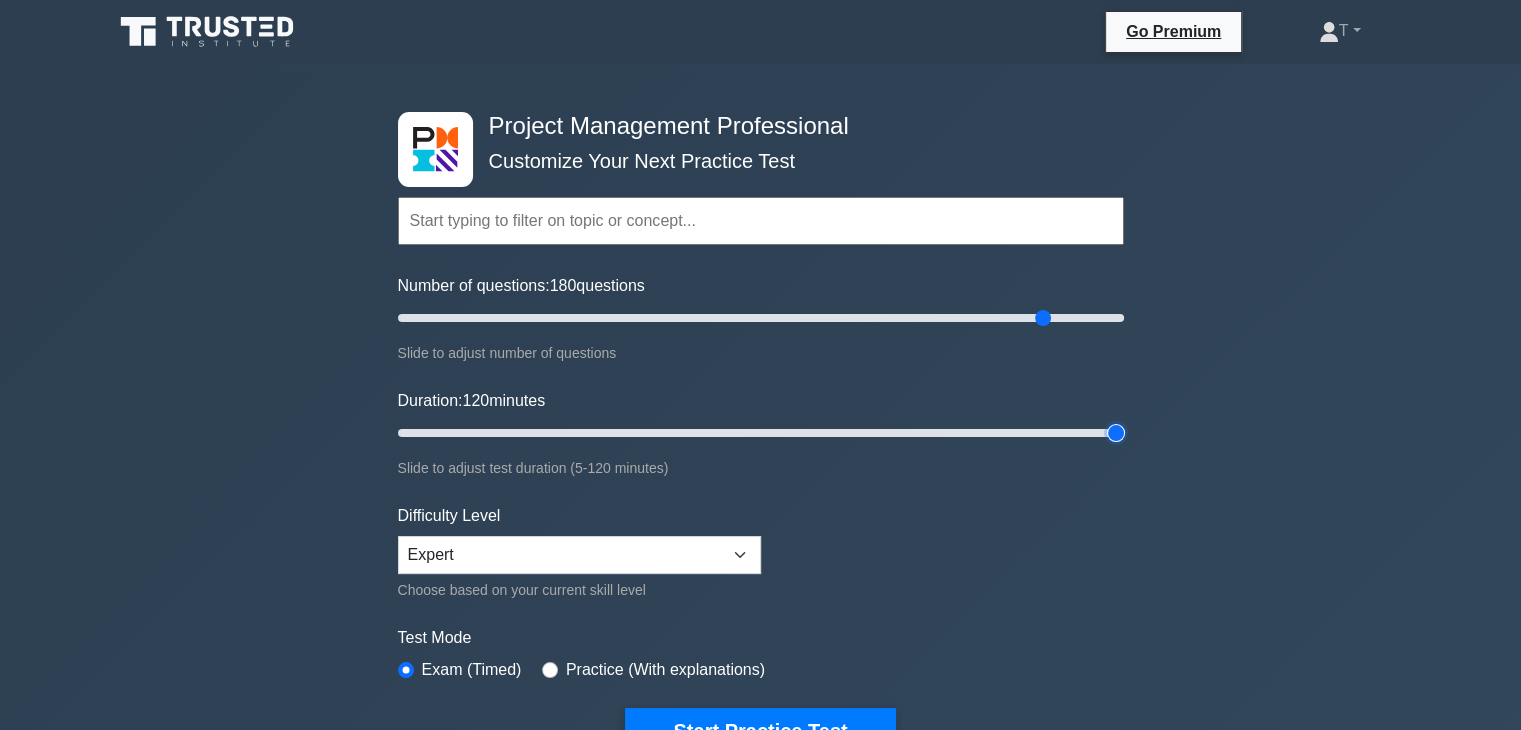 type on "120" 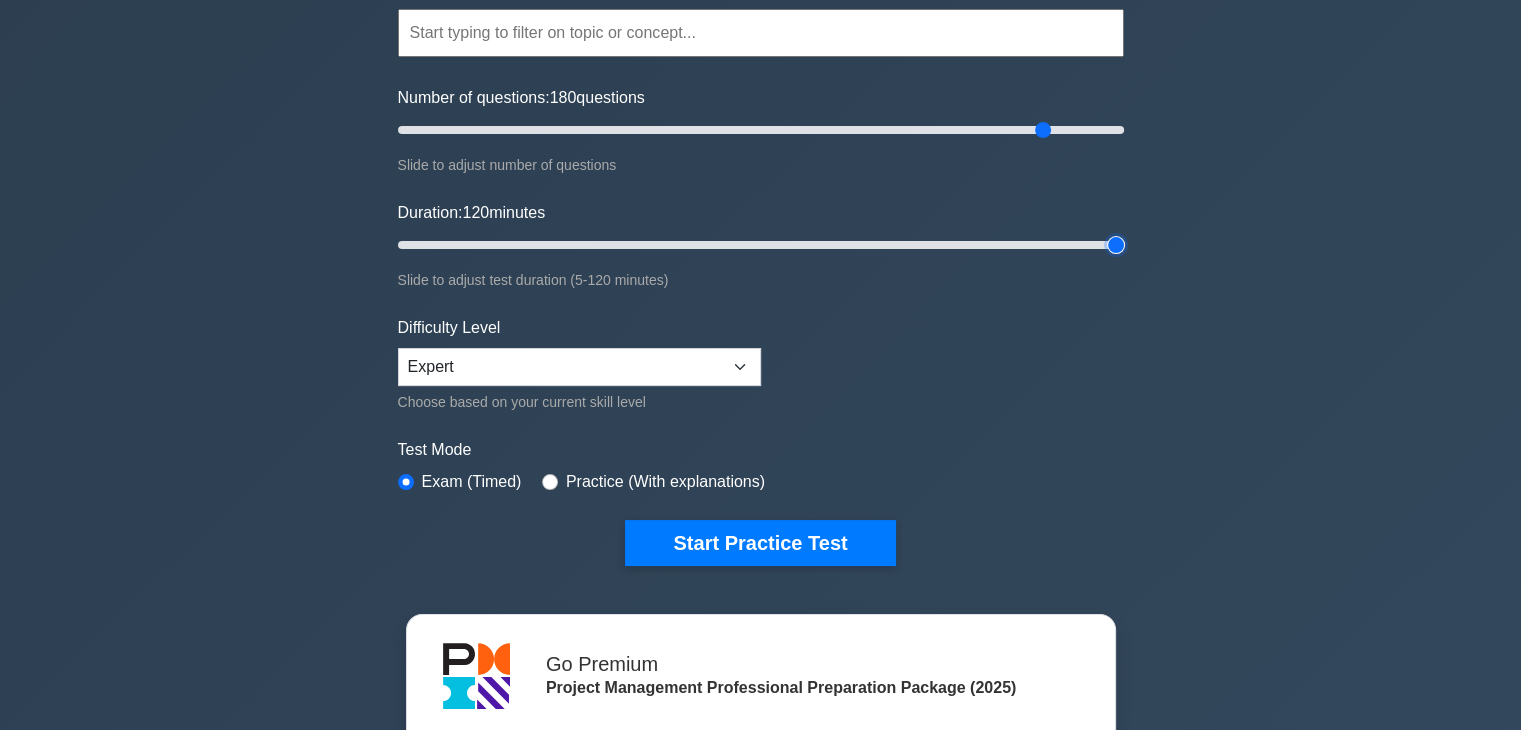 scroll, scrollTop: 200, scrollLeft: 0, axis: vertical 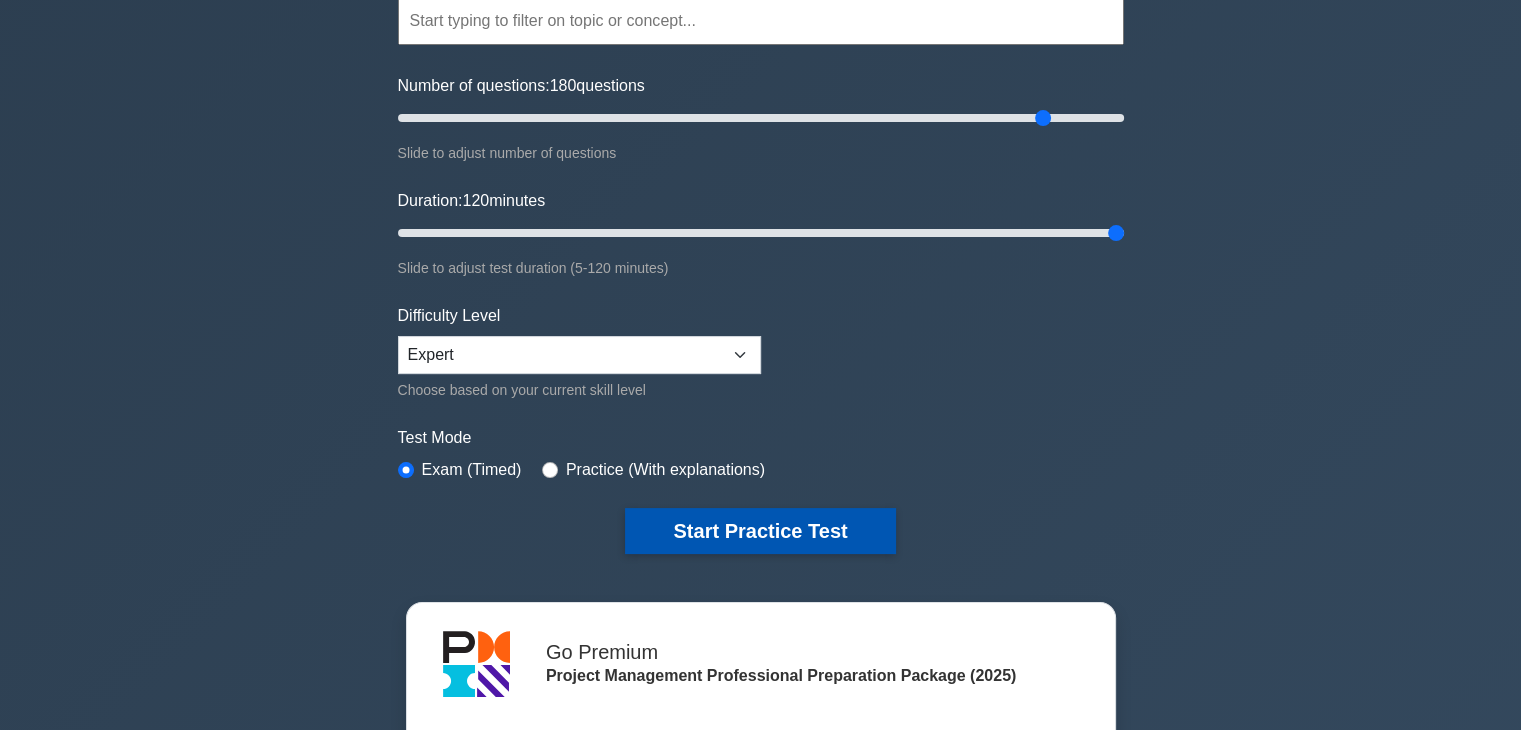click on "Start Practice Test" at bounding box center (760, 531) 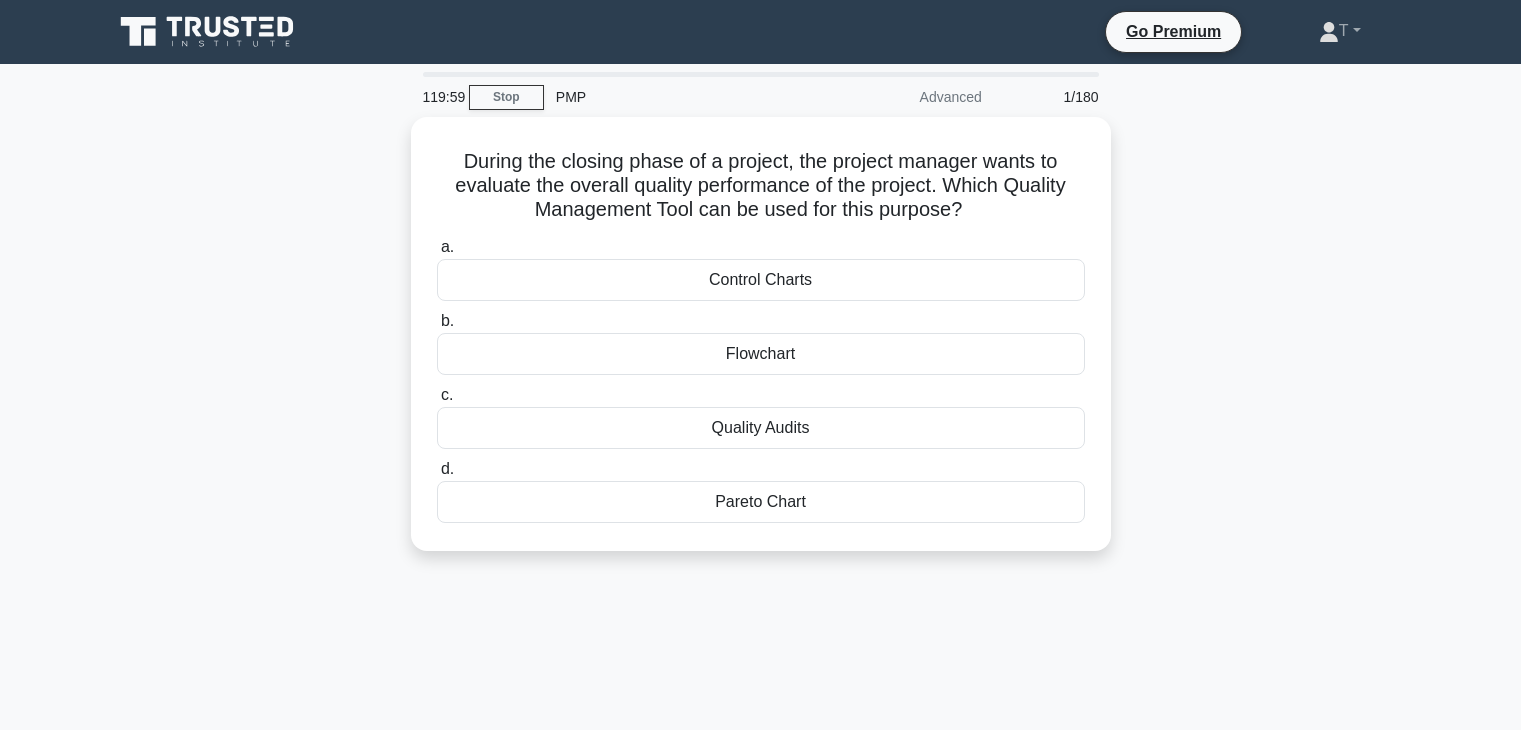 scroll, scrollTop: 0, scrollLeft: 0, axis: both 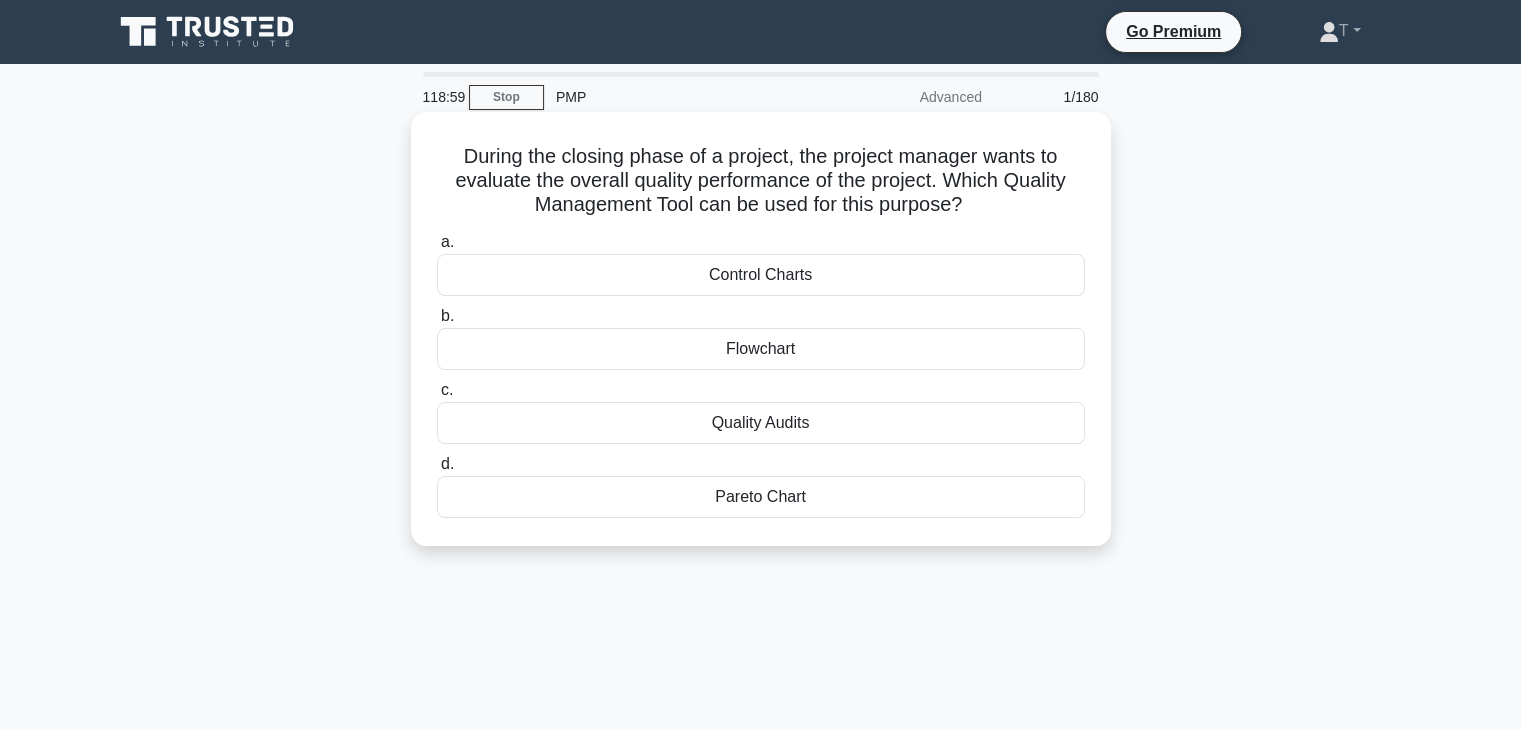 click on "Quality Audits" at bounding box center (761, 423) 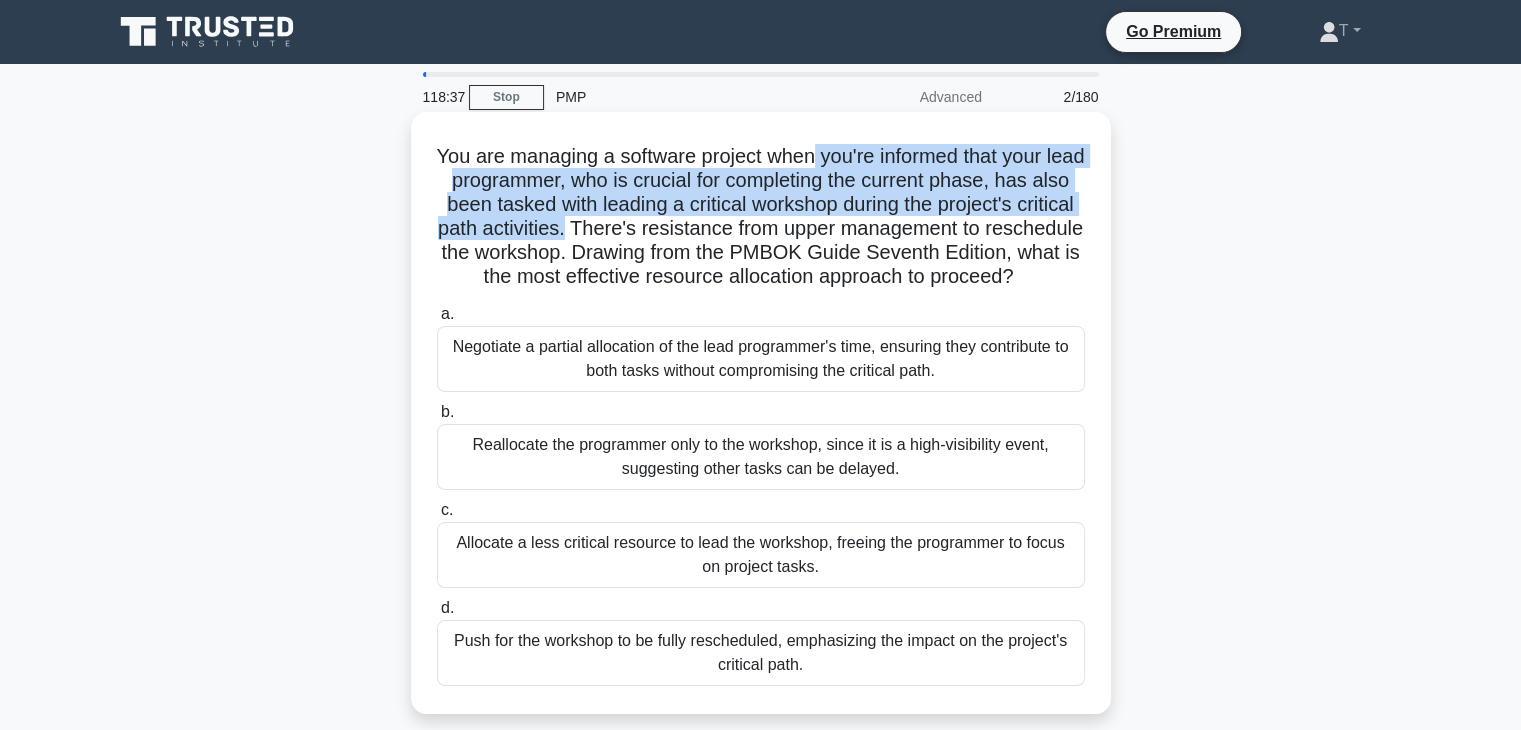 drag, startPoint x: 877, startPoint y: 159, endPoint x: 649, endPoint y: 233, distance: 239.70816 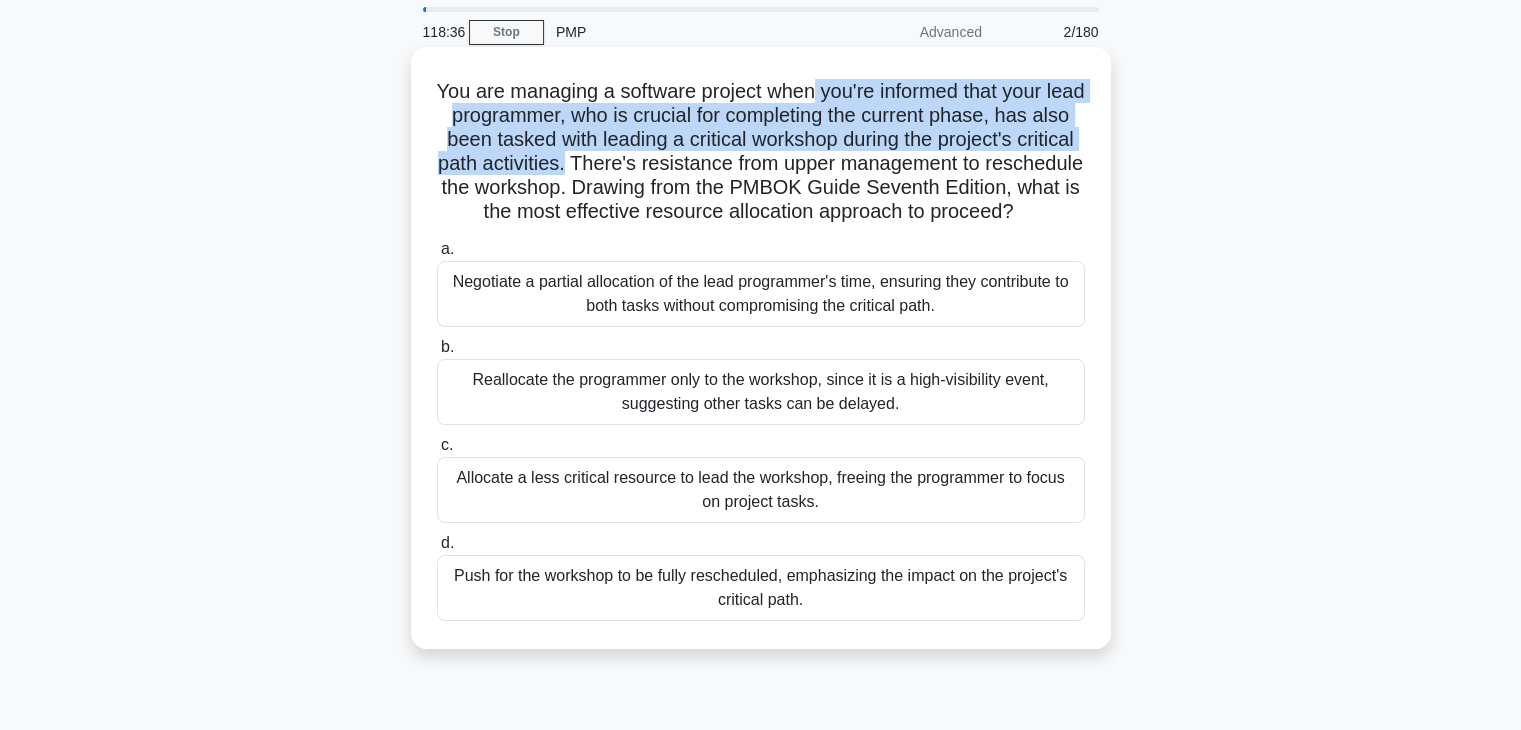 scroll, scrollTop: 100, scrollLeft: 0, axis: vertical 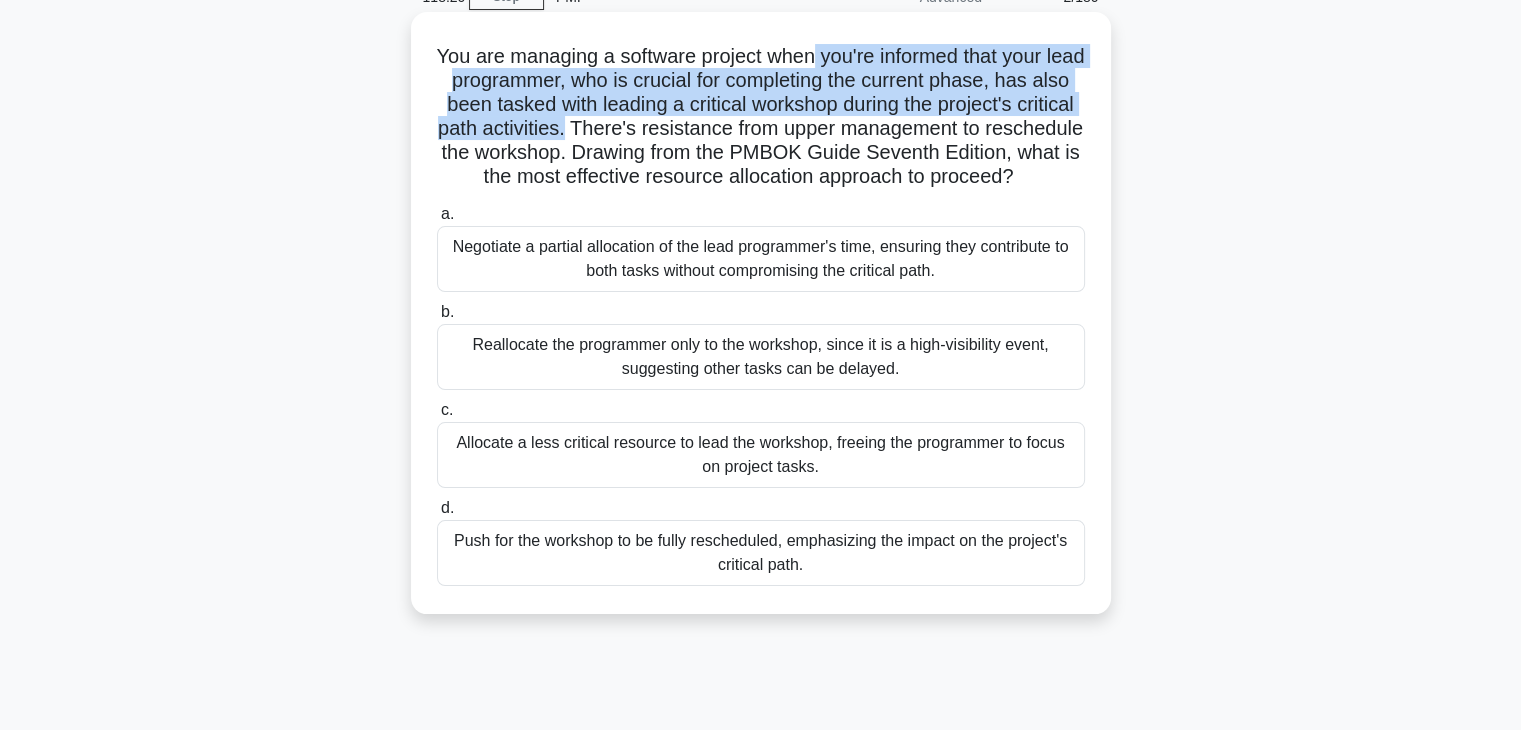drag, startPoint x: 692, startPoint y: 135, endPoint x: 1031, endPoint y: 205, distance: 346.1517 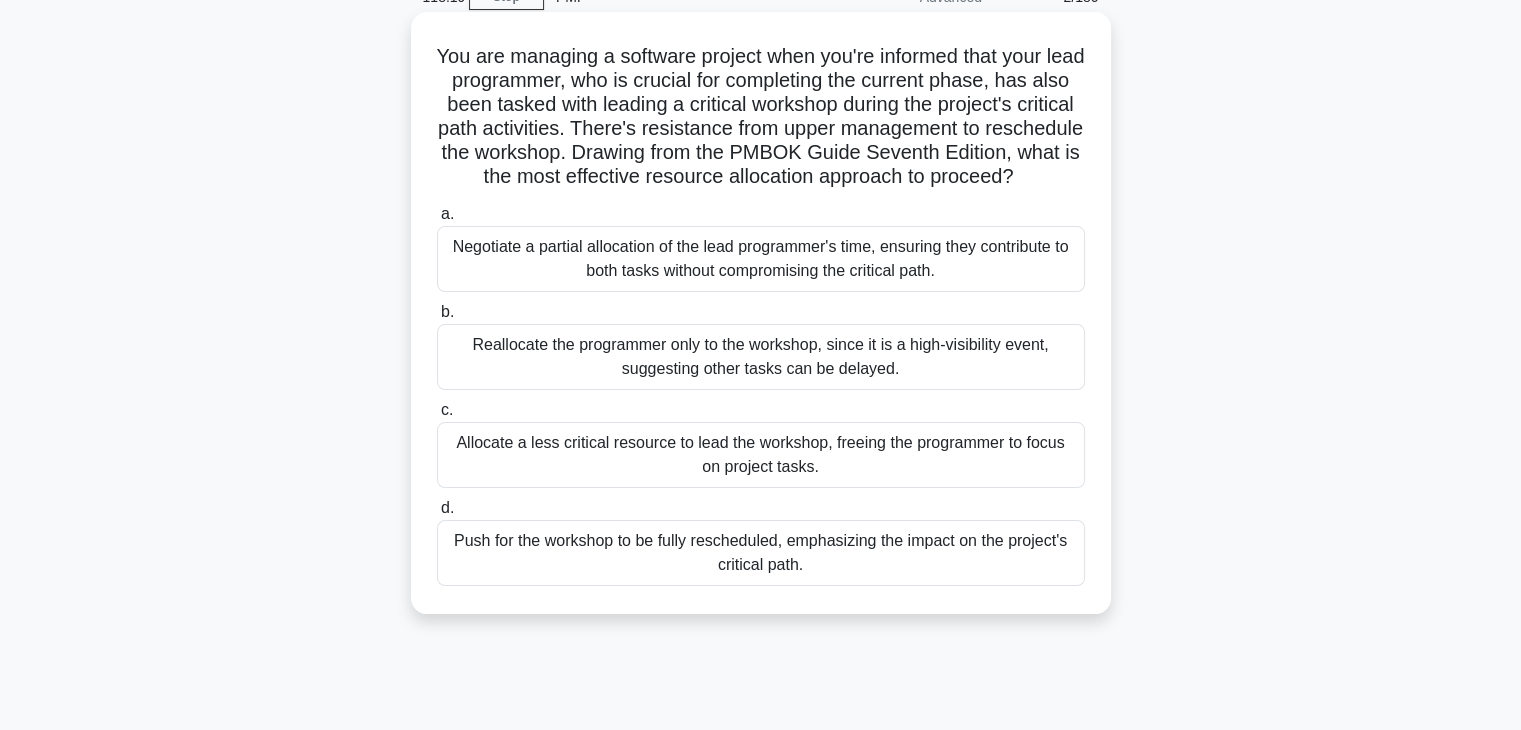click on "You are managing a software project when you're informed that your lead programmer, who is crucial for completing the current phase, has also been tasked with leading a critical workshop during the project's critical path activities. There's resistance from upper management to reschedule the workshop. Drawing from the PMBOK Guide Seventh Edition, what is the most effective resource allocation approach to proceed?" at bounding box center [761, 117] 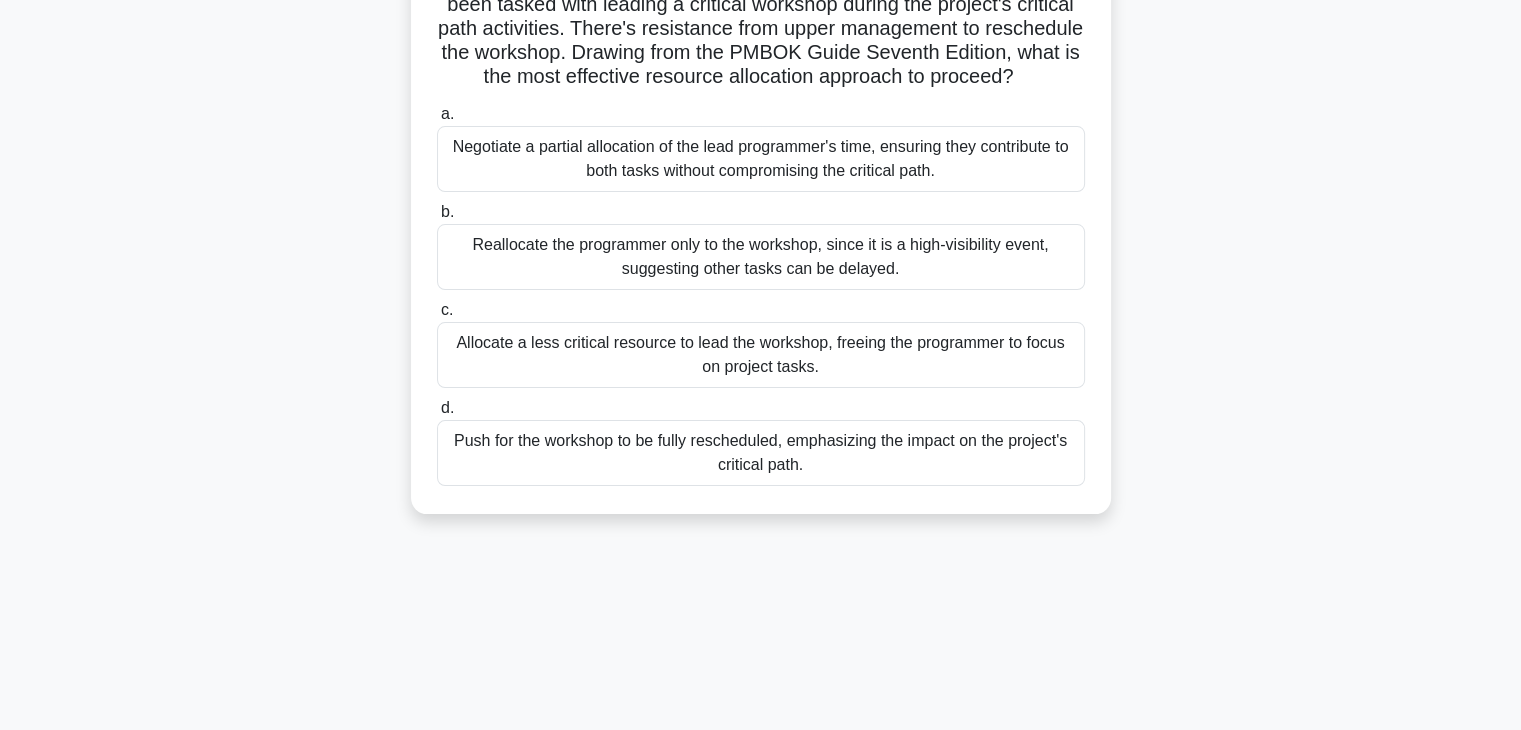 click on "Negotiate a partial allocation of the lead programmer's time, ensuring they contribute to both tasks without compromising the critical path." at bounding box center (761, 159) 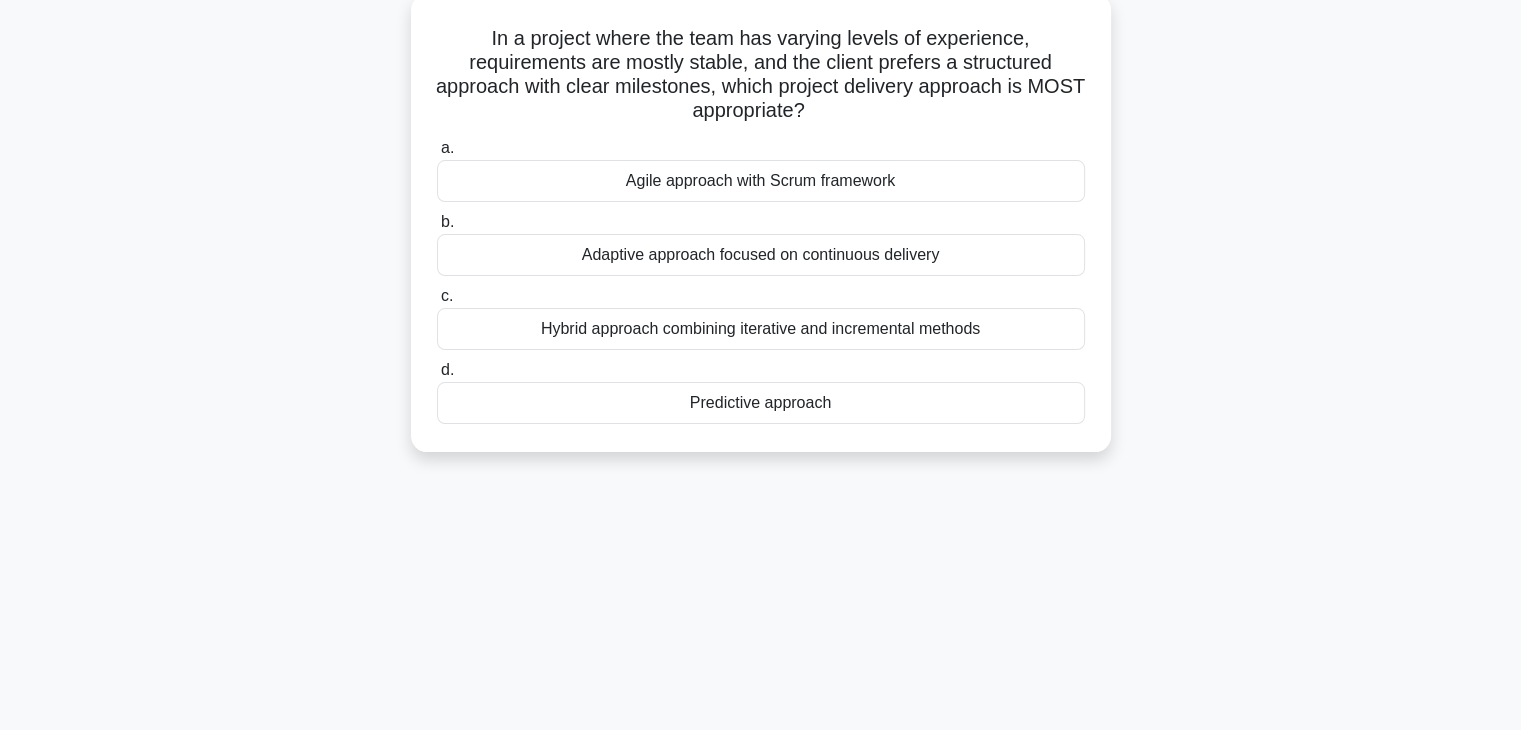 scroll, scrollTop: 0, scrollLeft: 0, axis: both 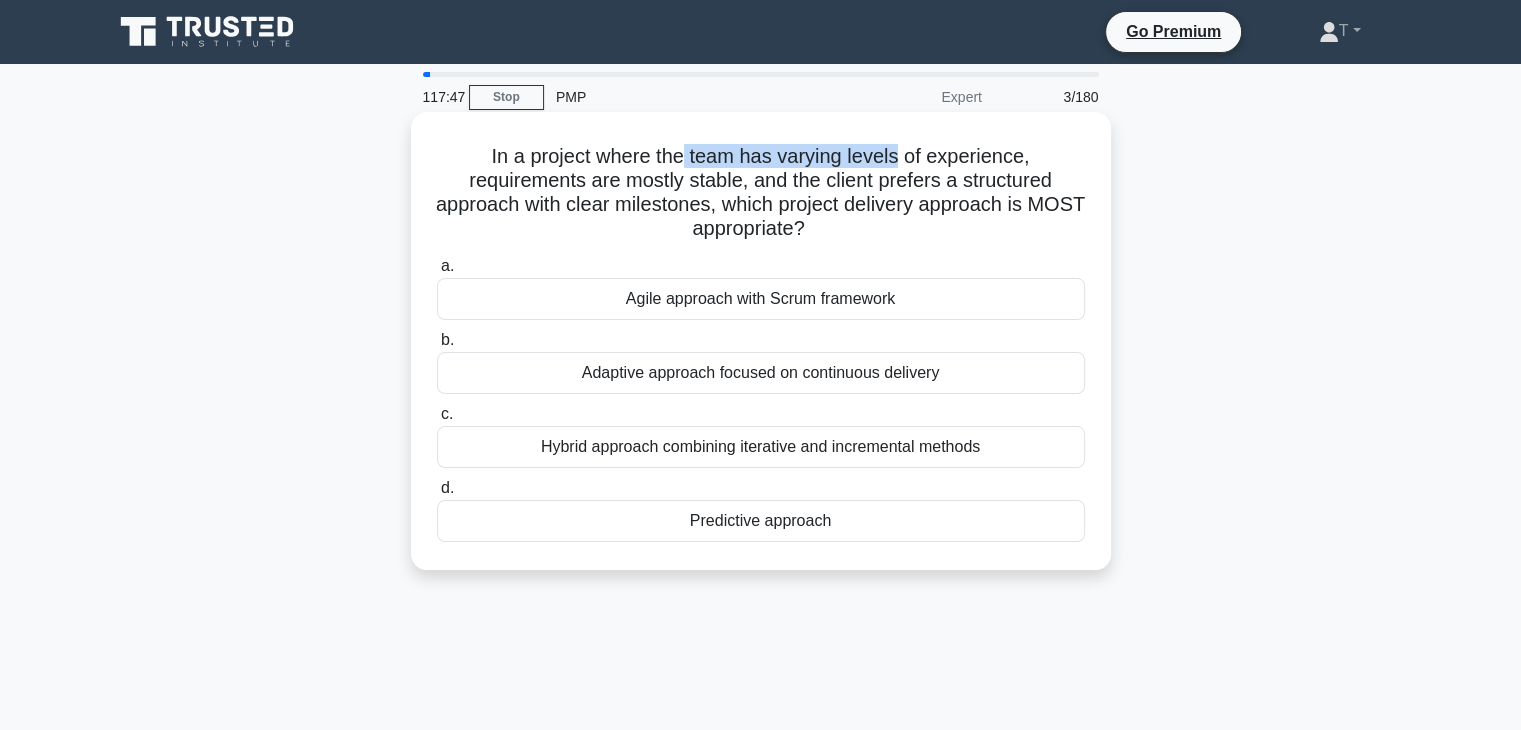 drag, startPoint x: 684, startPoint y: 157, endPoint x: 899, endPoint y: 159, distance: 215.00931 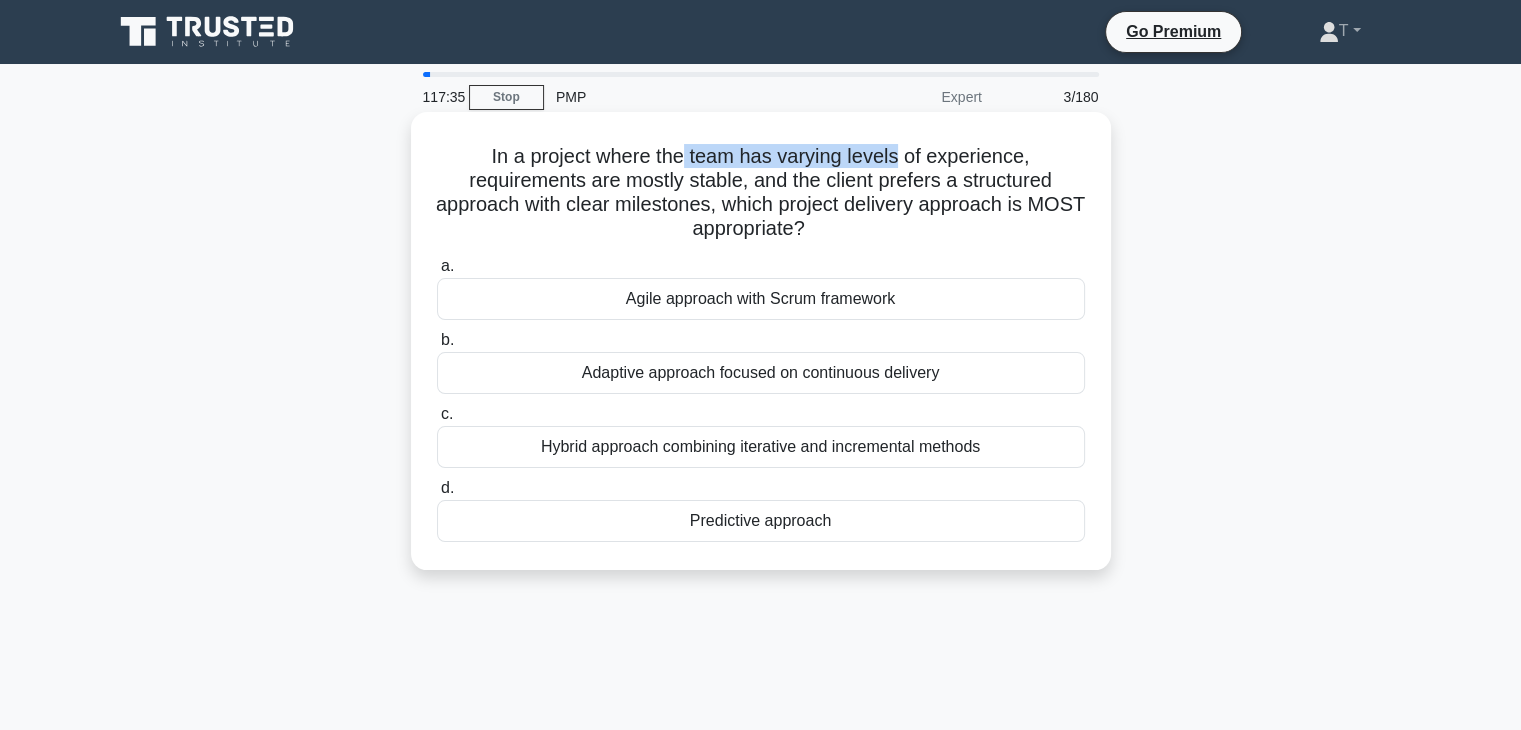 drag, startPoint x: 603, startPoint y: 185, endPoint x: 1035, endPoint y: 217, distance: 433.18356 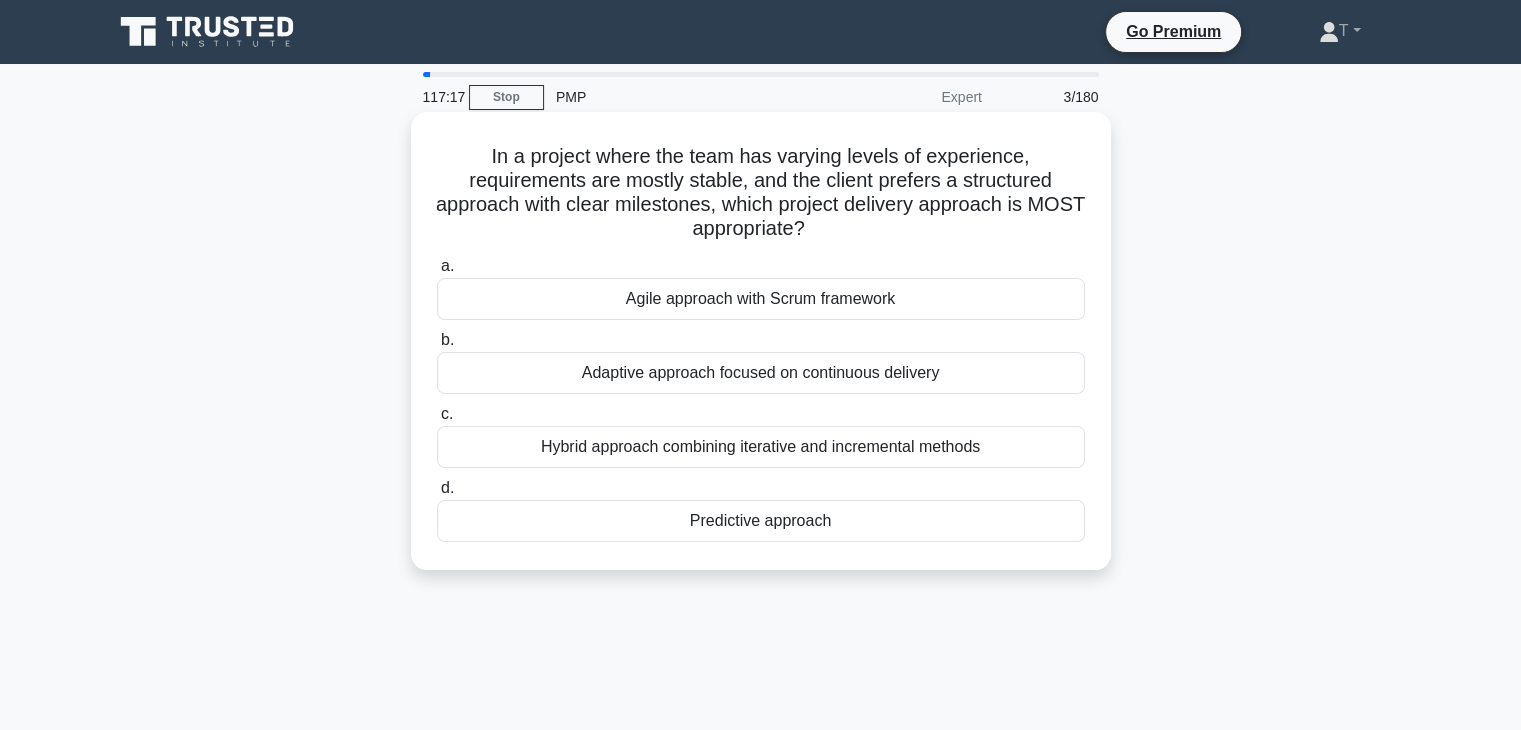 click on "Agile approach with Scrum framework" at bounding box center [761, 299] 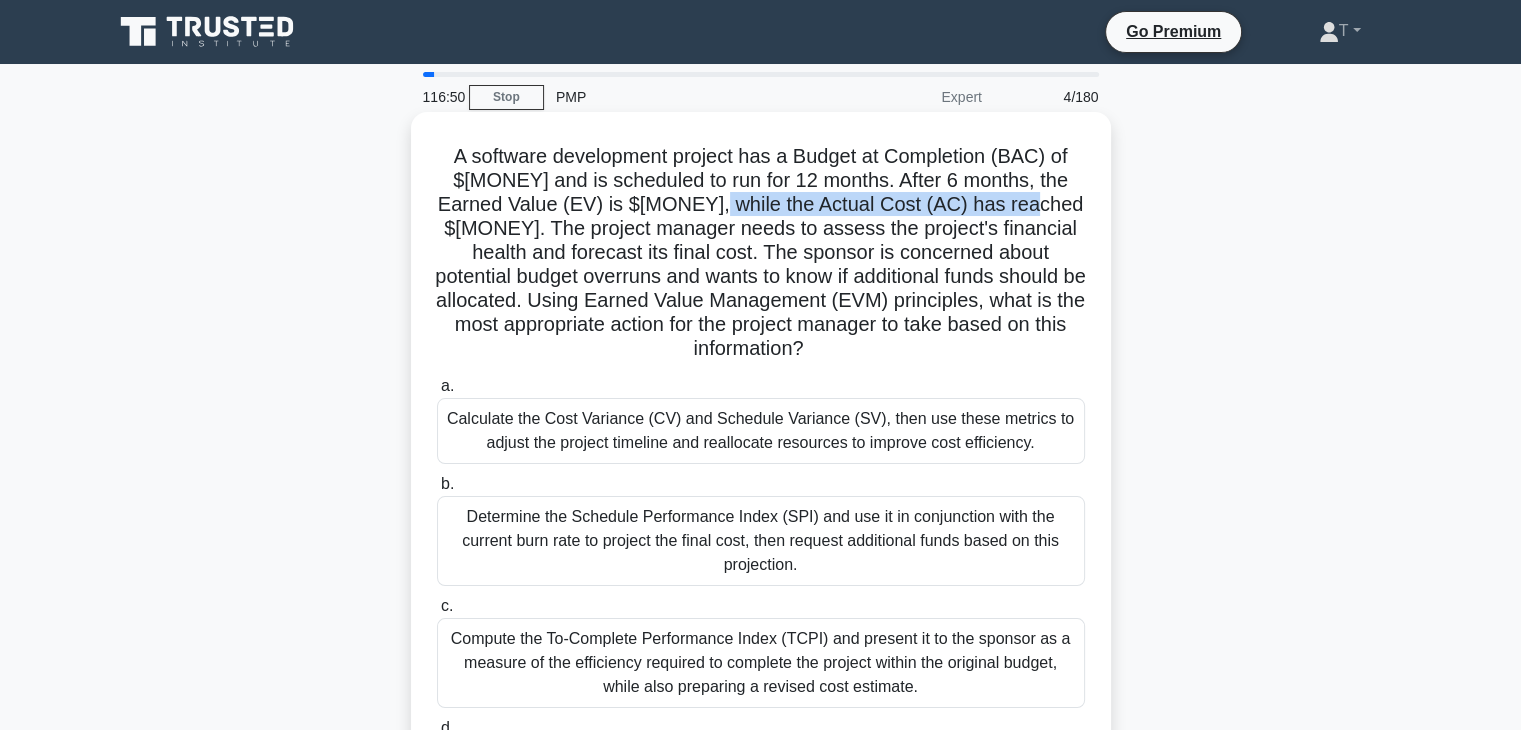 drag, startPoint x: 719, startPoint y: 197, endPoint x: 1031, endPoint y: 211, distance: 312.31393 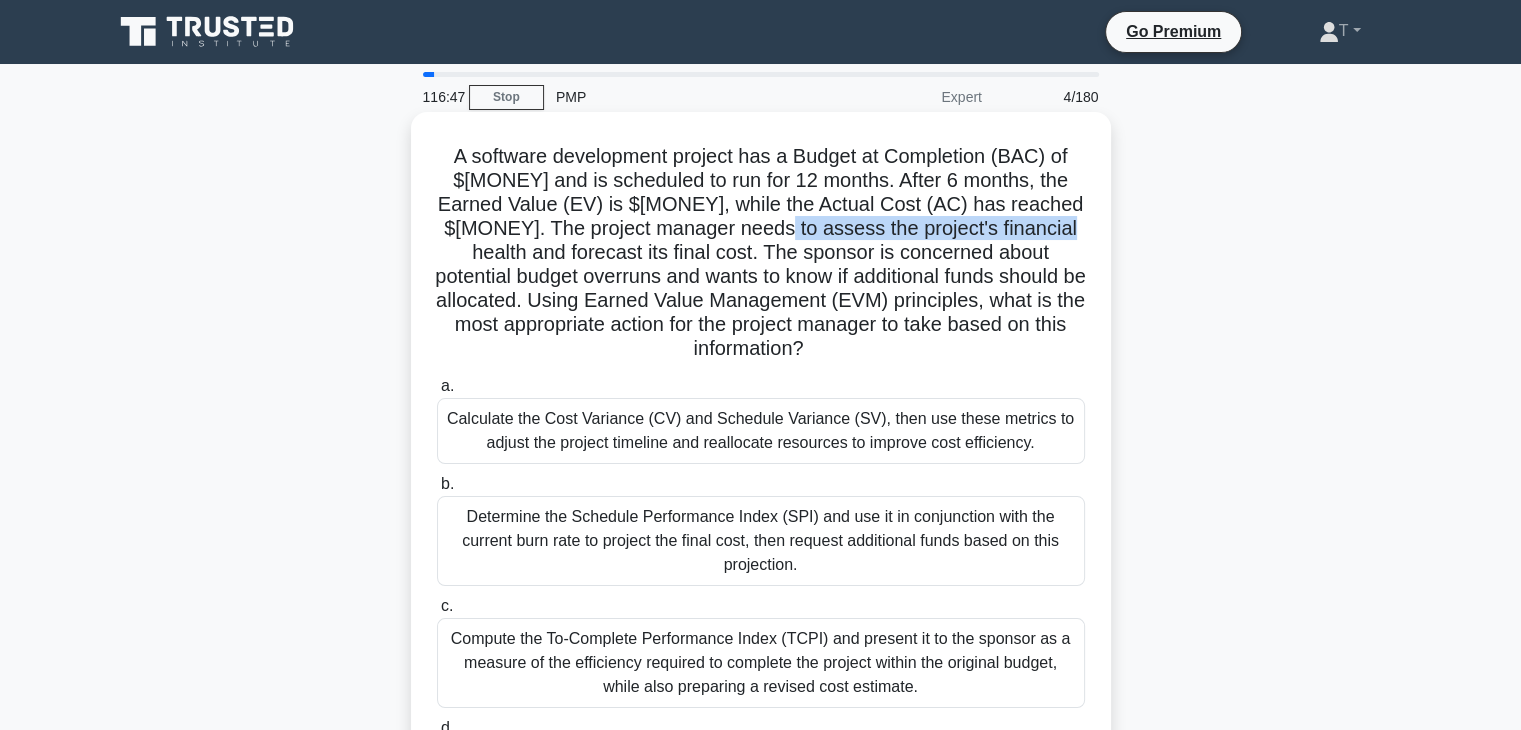drag, startPoint x: 789, startPoint y: 232, endPoint x: 1077, endPoint y: 234, distance: 288.00696 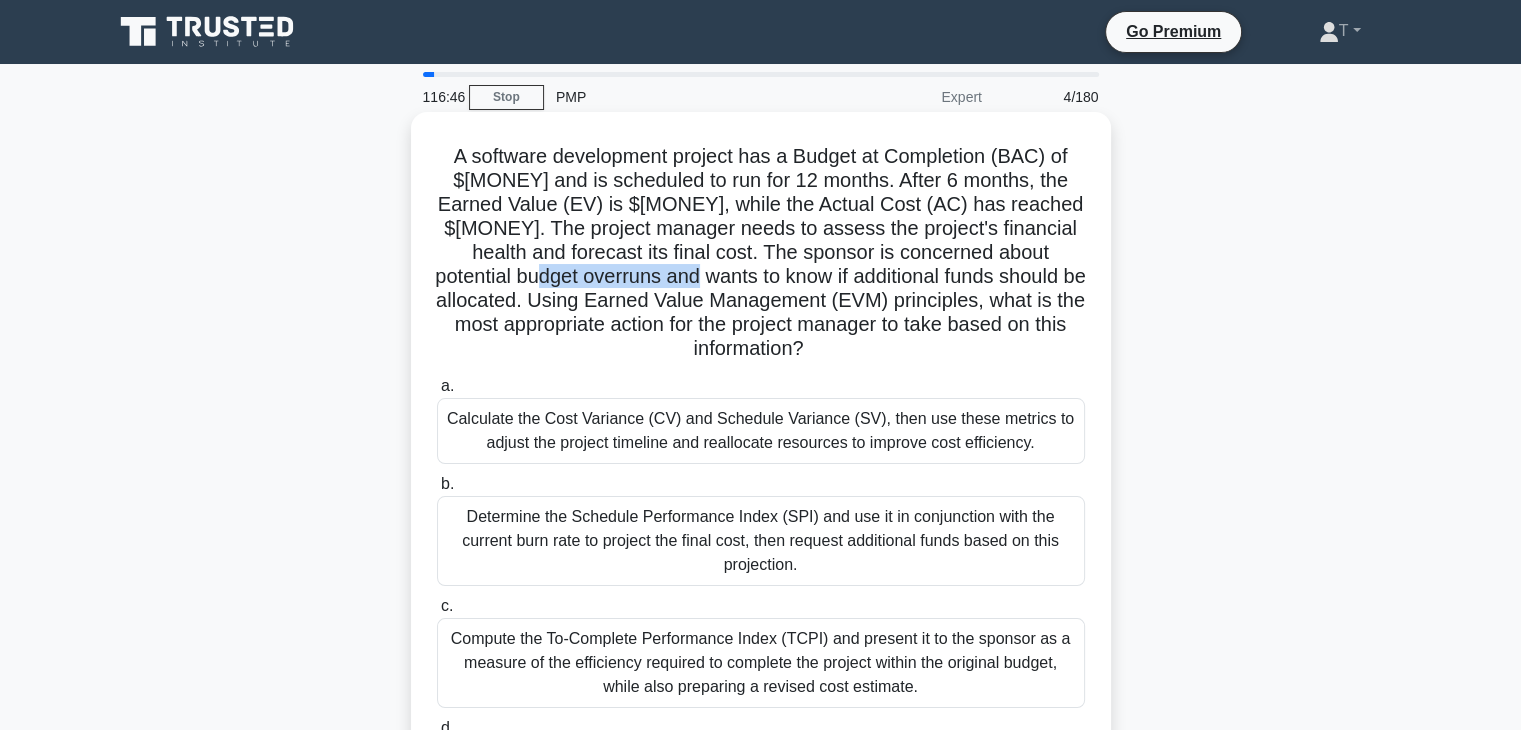drag, startPoint x: 583, startPoint y: 266, endPoint x: 739, endPoint y: 265, distance: 156.0032 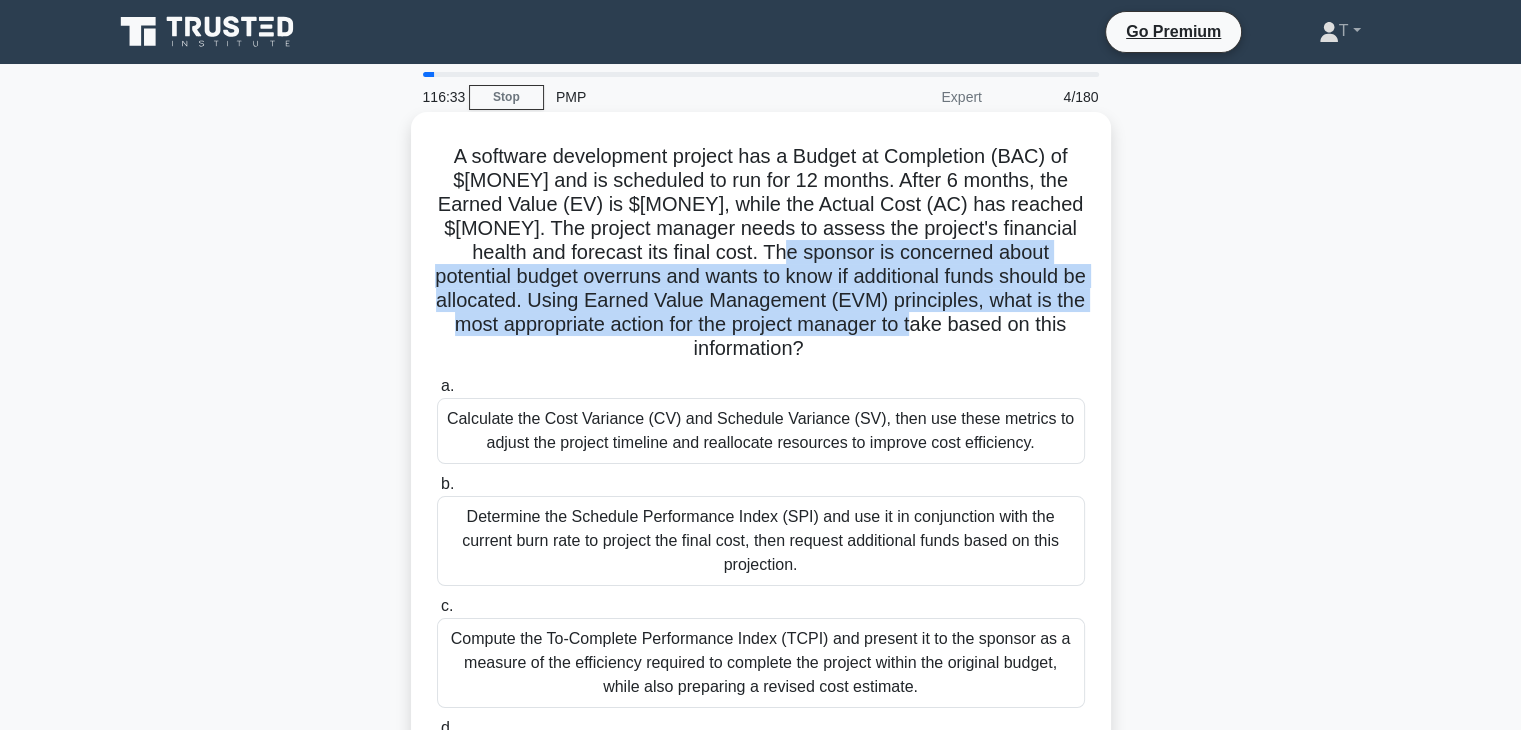drag, startPoint x: 786, startPoint y: 248, endPoint x: 1032, endPoint y: 327, distance: 258.37375 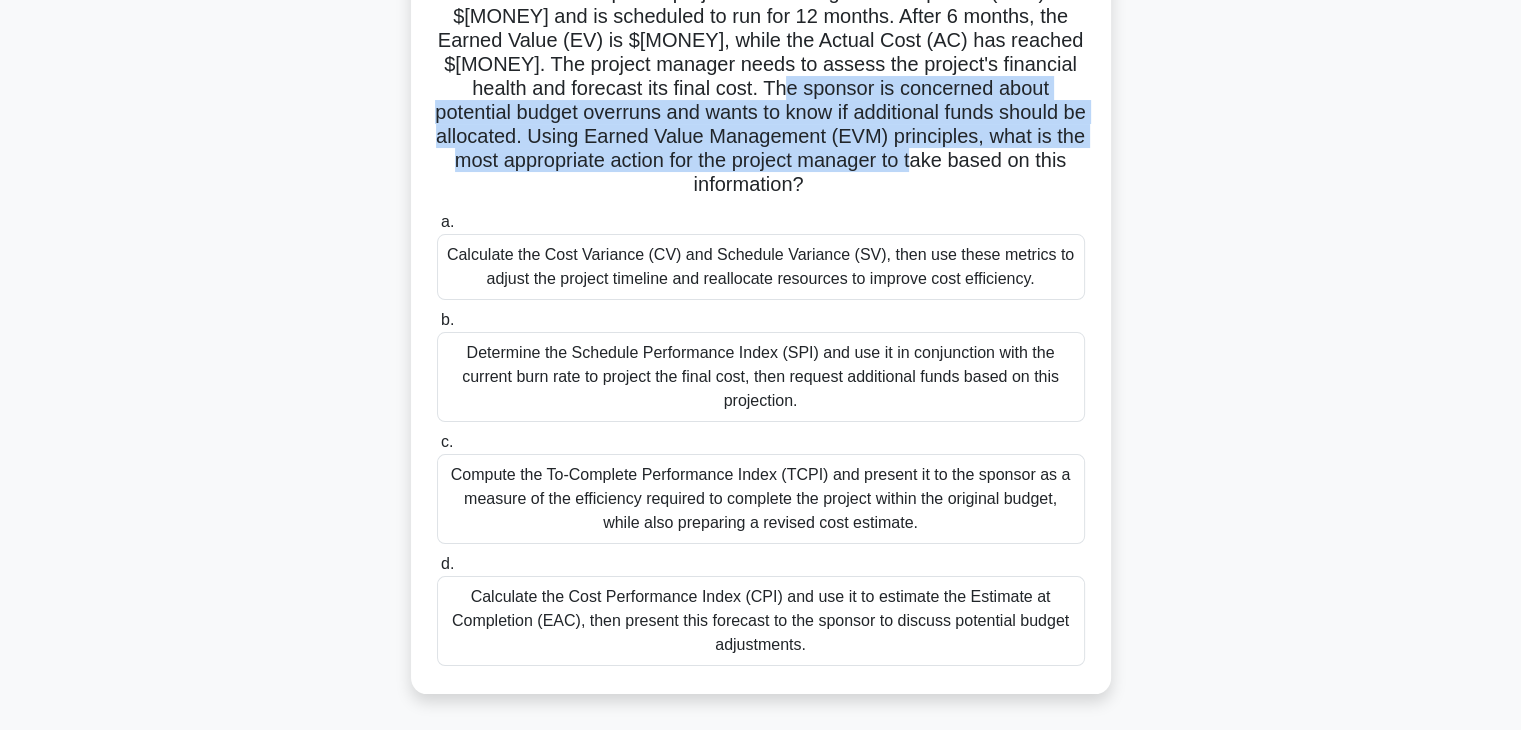 scroll, scrollTop: 200, scrollLeft: 0, axis: vertical 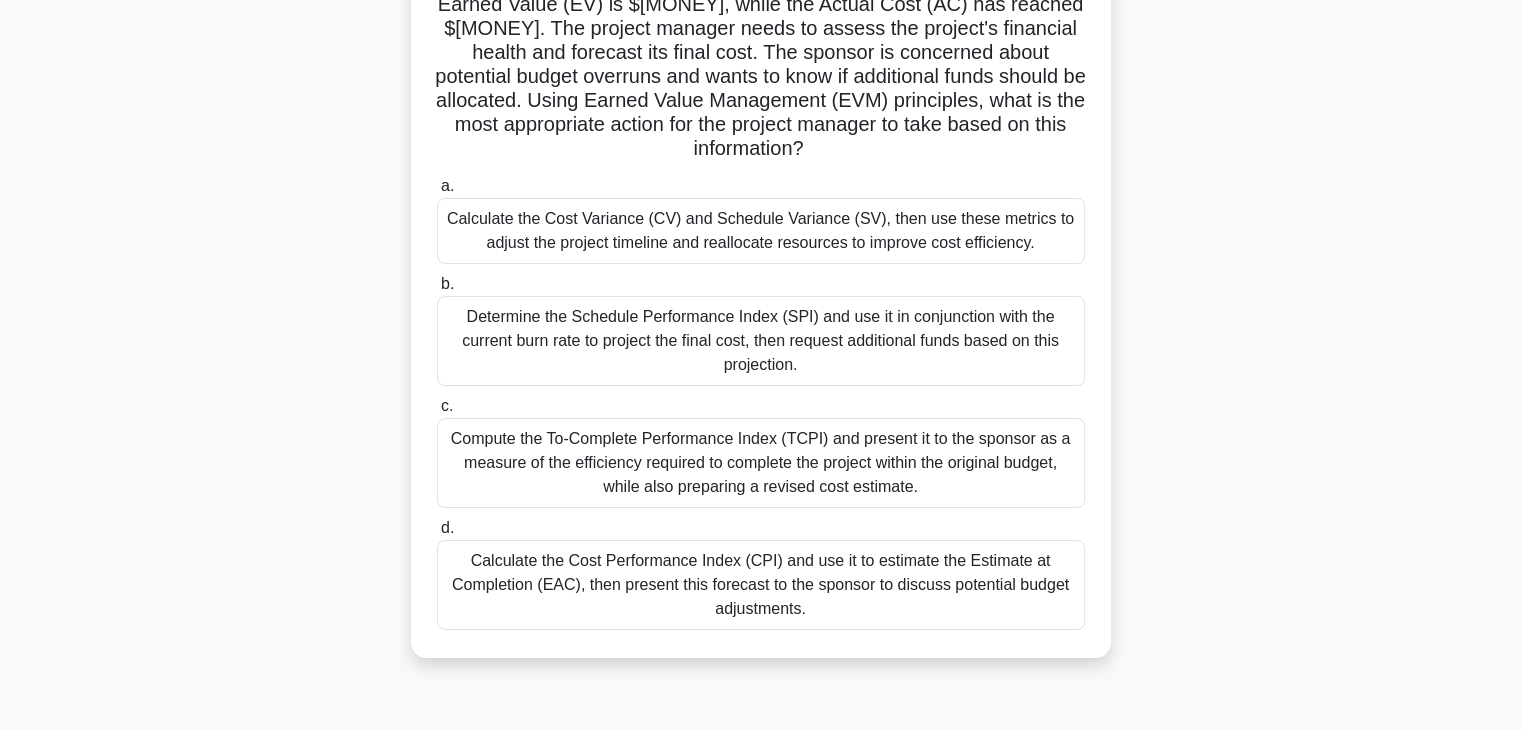click on "Calculate the Cost Variance (CV) and Schedule Variance (SV), then use these metrics to adjust the project timeline and reallocate resources to improve cost efficiency." at bounding box center [761, 231] 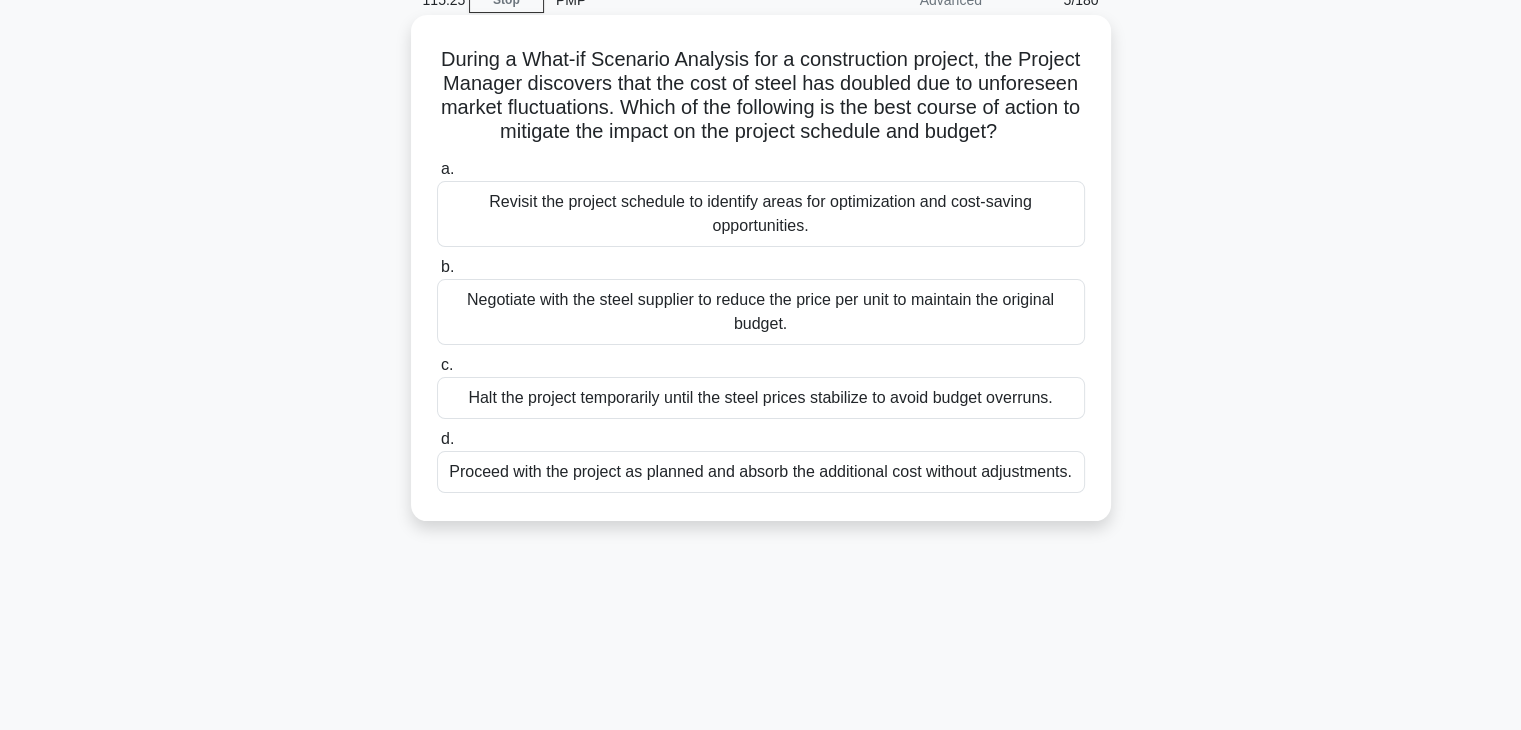 scroll, scrollTop: 0, scrollLeft: 0, axis: both 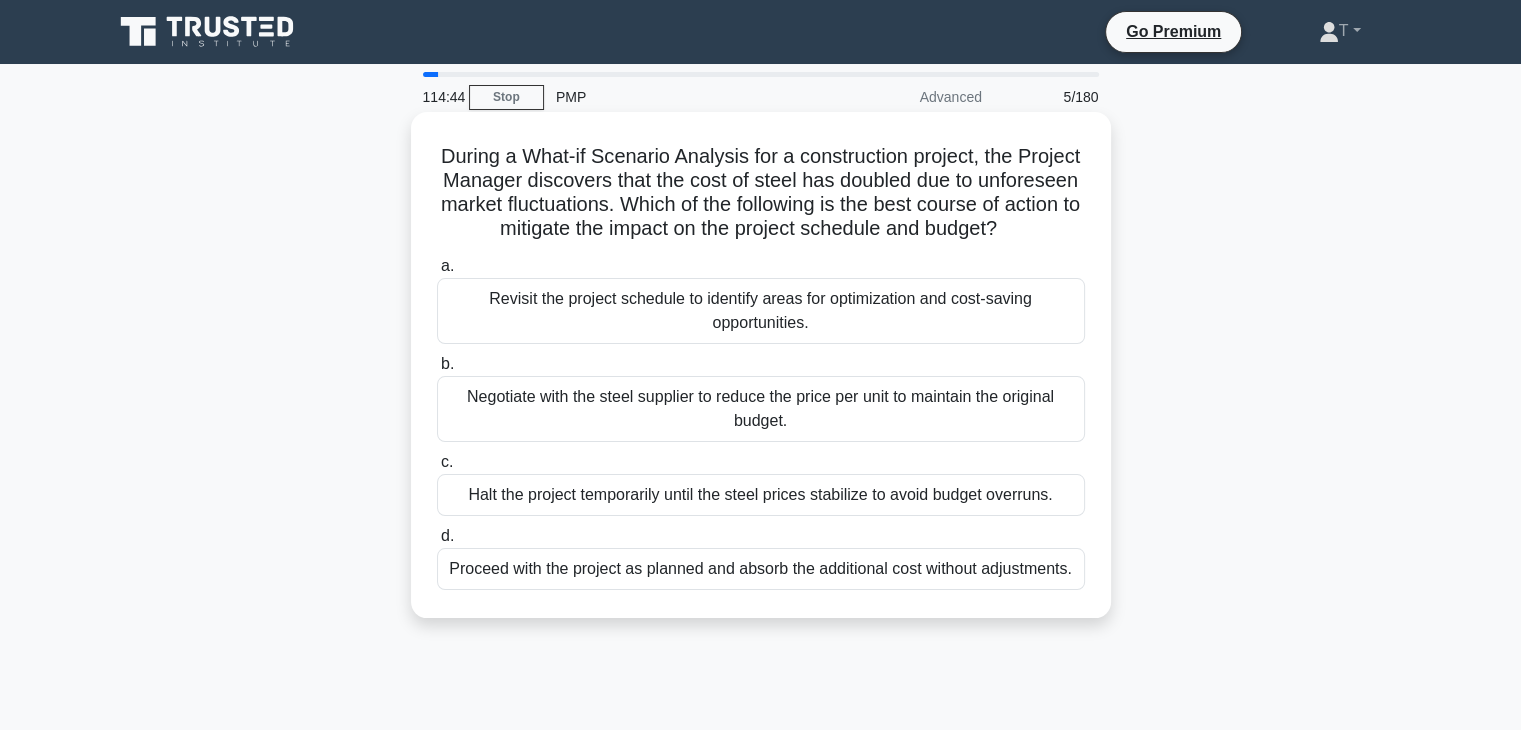 click on "Negotiate with the steel supplier to reduce the price per unit to maintain the original budget." at bounding box center [761, 409] 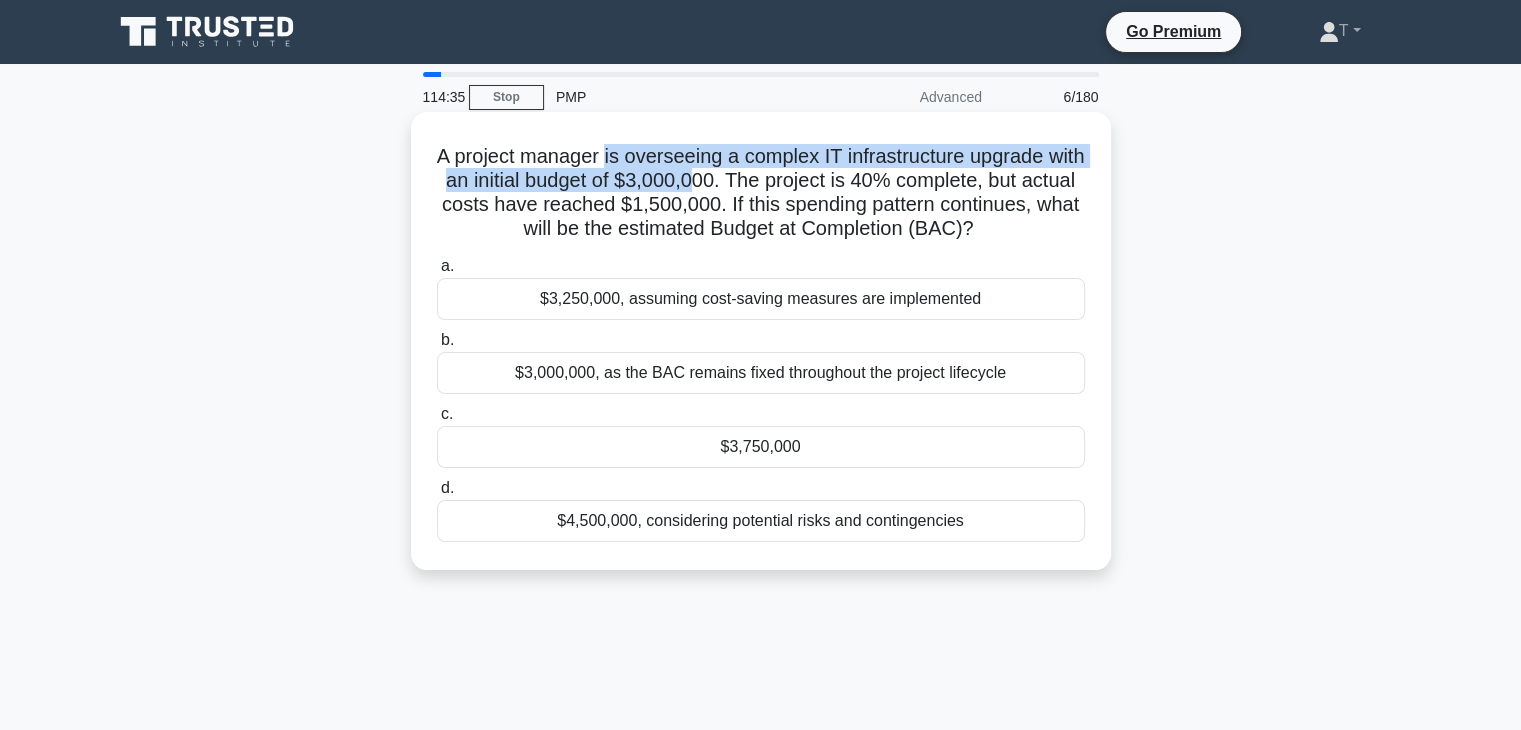 drag, startPoint x: 623, startPoint y: 165, endPoint x: 748, endPoint y: 182, distance: 126.1507 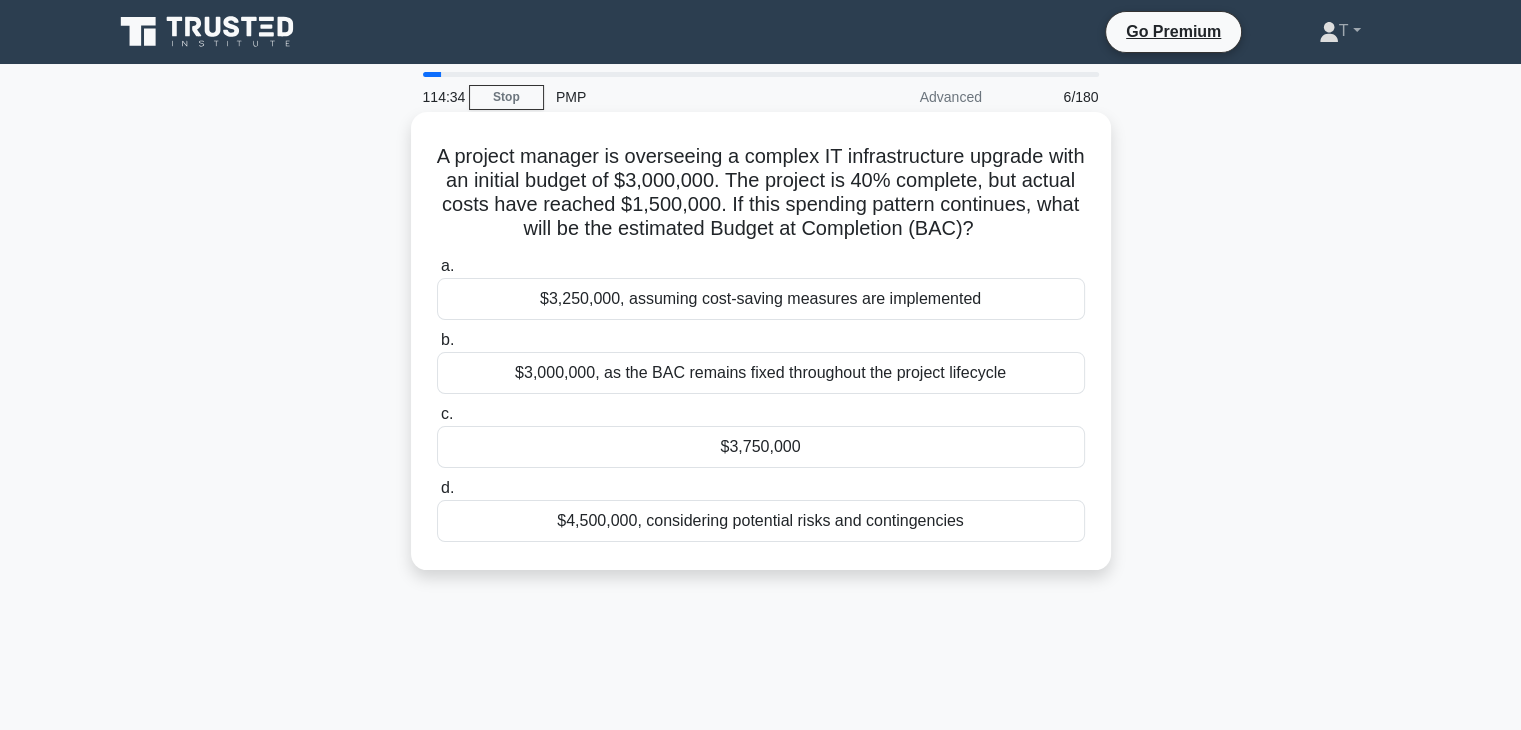 click on "A project manager is overseeing a complex IT infrastructure upgrade with an initial budget of $[MONEY] . The project is 40% complete, but actual costs have reached $[MONEY]. If this spending pattern continues, what will be the estimated Budget at Completion (BAC)?" at bounding box center (761, 193) 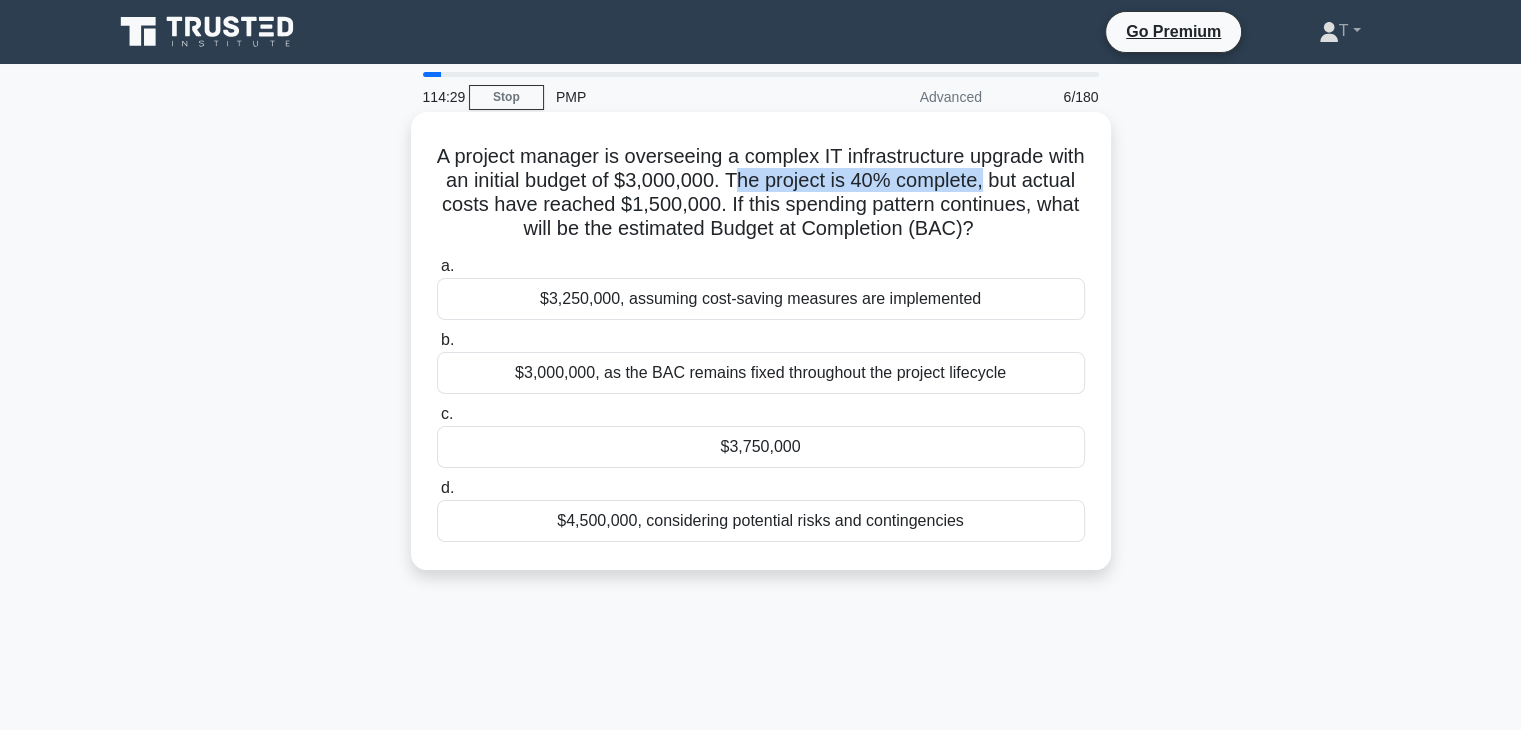 drag, startPoint x: 789, startPoint y: 181, endPoint x: 1040, endPoint y: 190, distance: 251.1613 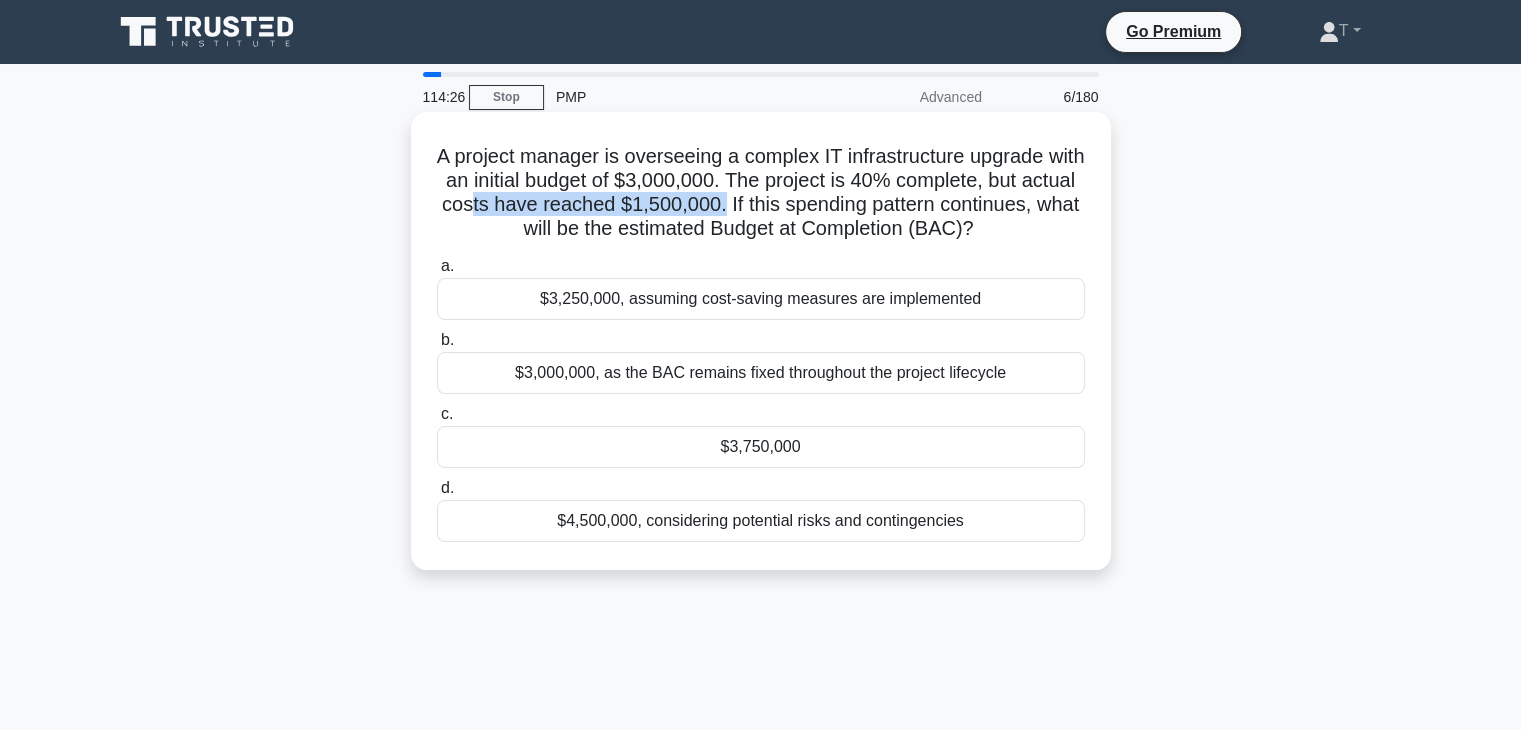 drag, startPoint x: 582, startPoint y: 216, endPoint x: 821, endPoint y: 209, distance: 239.1025 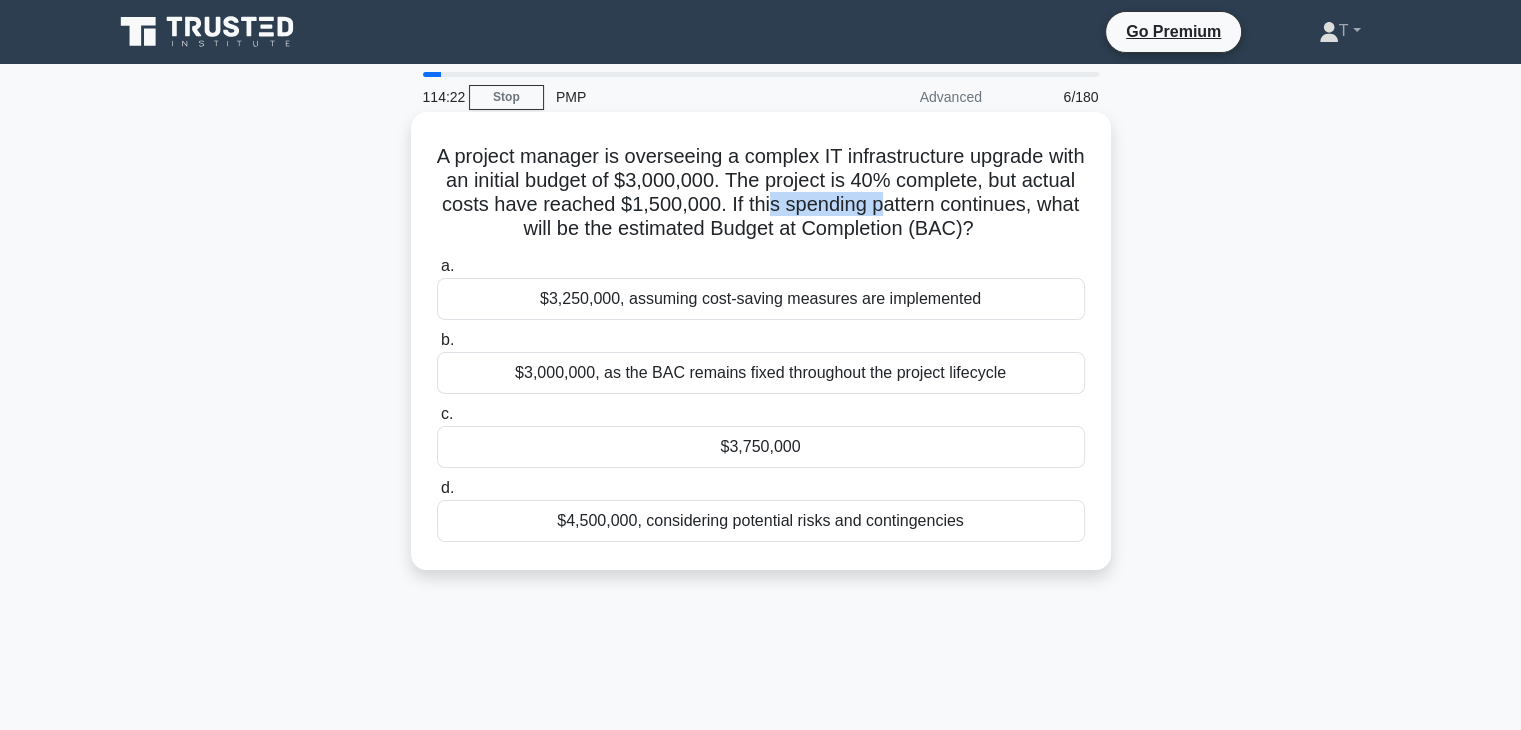 drag, startPoint x: 870, startPoint y: 205, endPoint x: 980, endPoint y: 209, distance: 110.0727 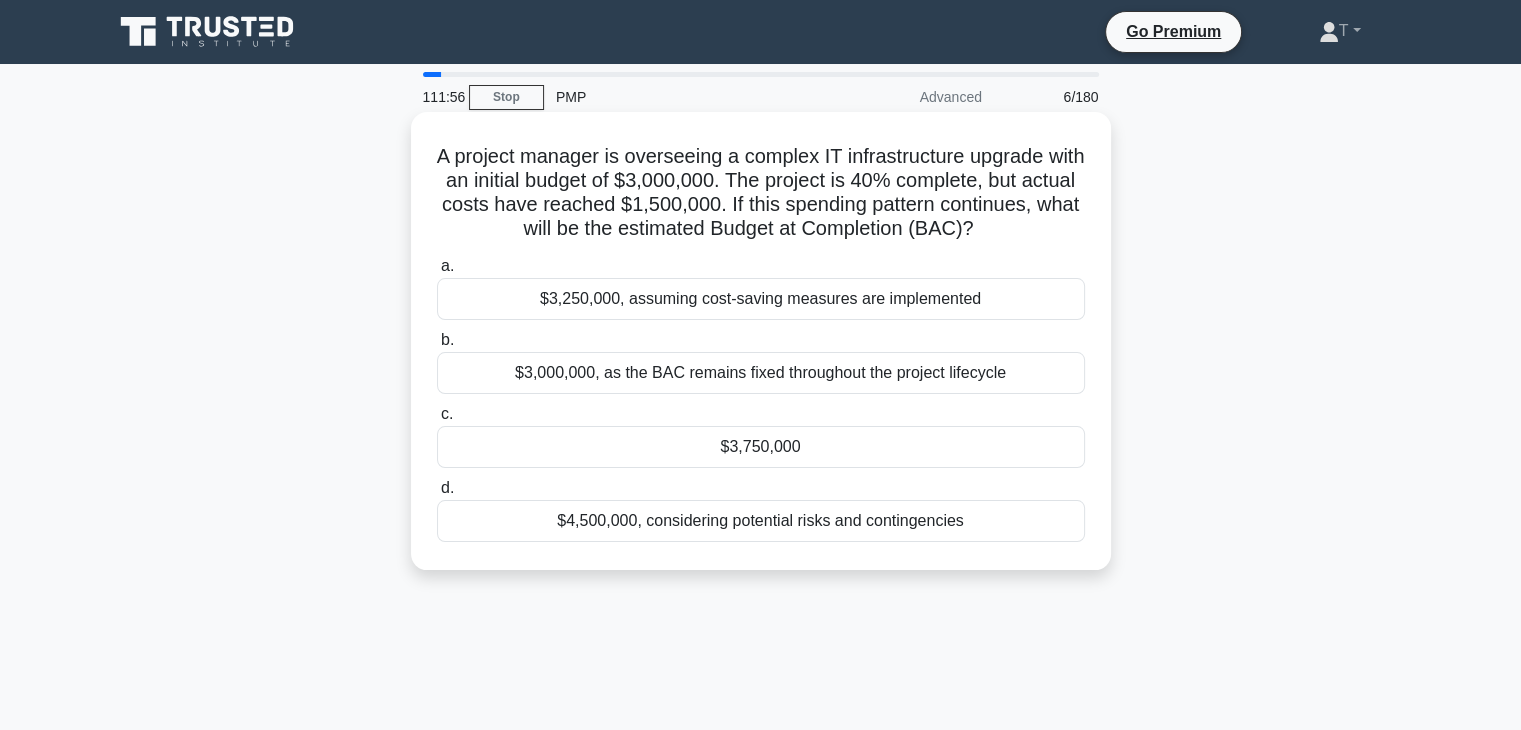click on "$3,250,000, assuming cost-saving measures are implemented" at bounding box center (761, 299) 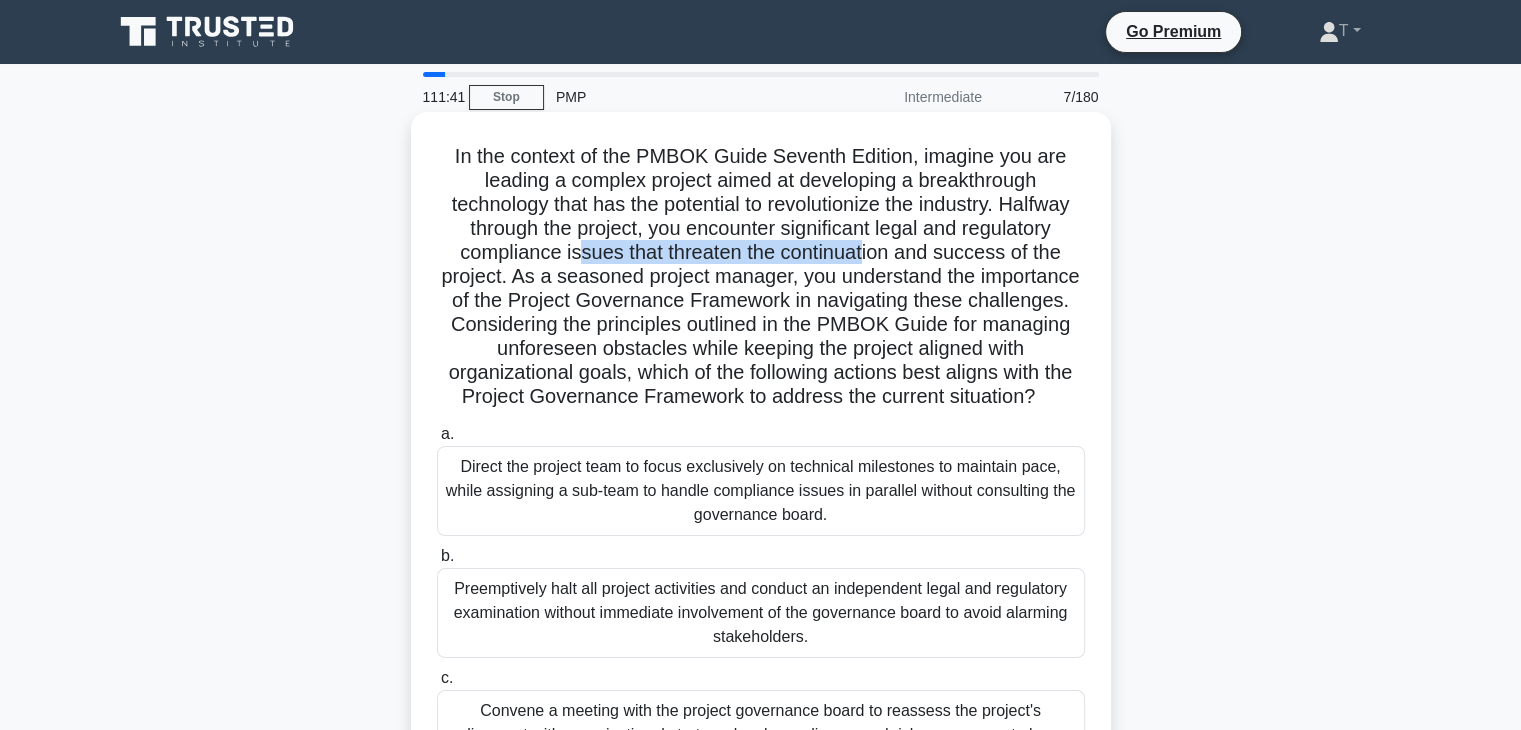 drag, startPoint x: 573, startPoint y: 257, endPoint x: 884, endPoint y: 255, distance: 311.00644 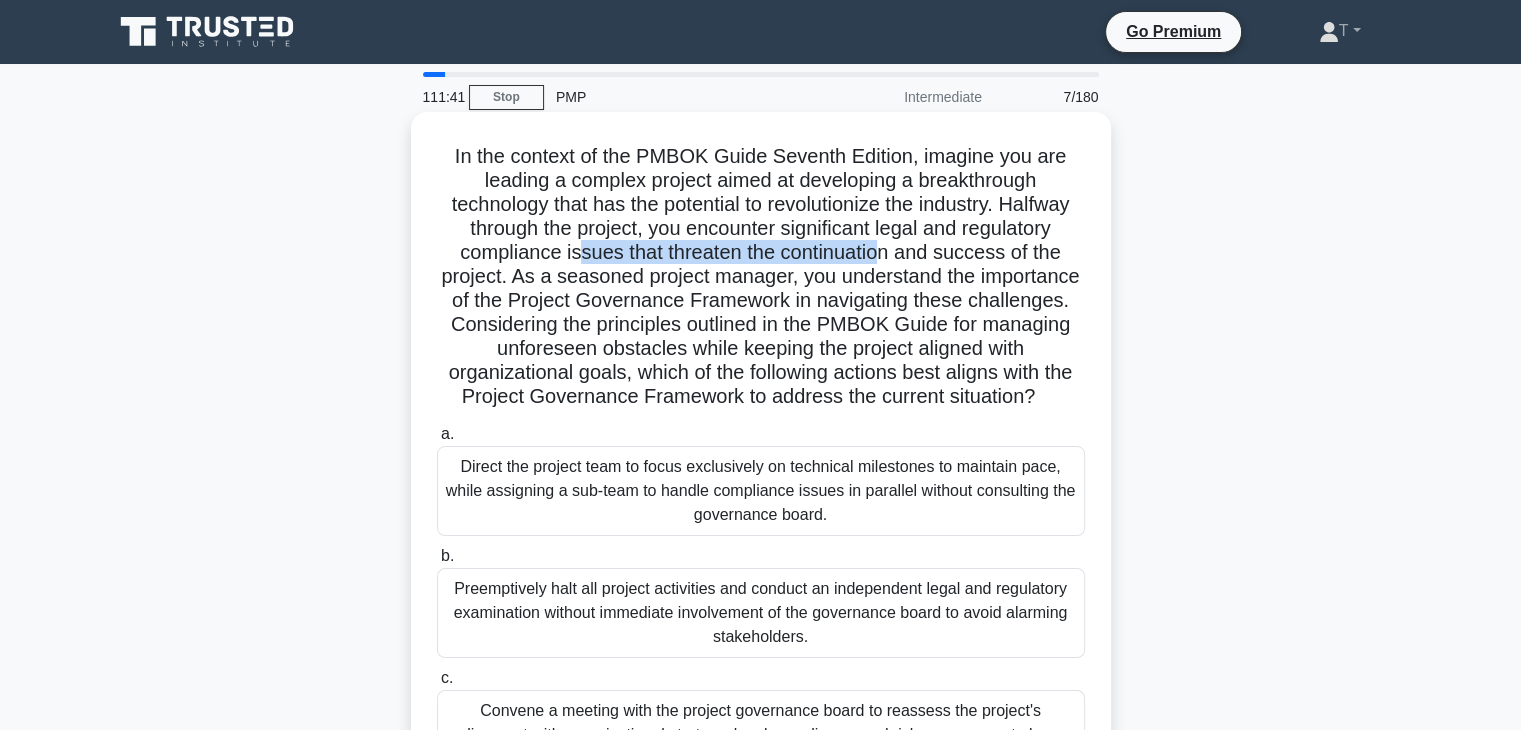 click on "In the context of the PMBOK Guide Seventh Edition, imagine you are leading a complex project aimed at developing a breakthrough technology that has the potential to revolutionize the industry. Halfway through the project, you encounter significant legal and regulatory compliance issues that threaten the continuation and success of the project. As a seasoned project manager, you understand the importance of the Project Governance Framework in navigating these challenges. Considering the principles outlined in the PMBOK Guide for managing unforeseen obstacles while keeping the project aligned with organizational goals, which of the following actions best aligns with the Project Governance Framework to address the current situation?
.spinner_0XTQ{transform-origin:center;animation:spinner_y6GP .75s linear infinite}@keyframes spinner_y6GP{100%{transform:rotate(360deg)}}" at bounding box center [761, 277] 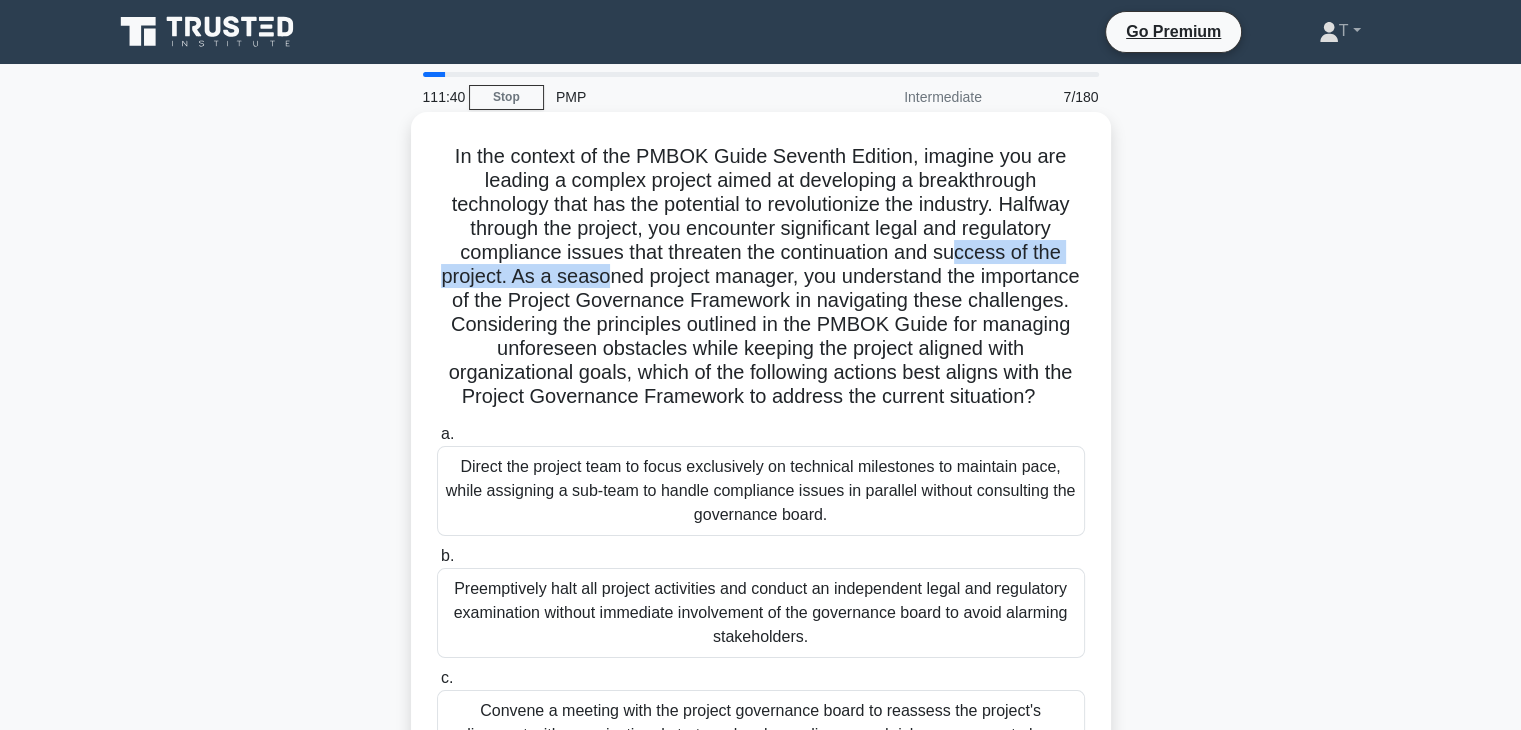 drag, startPoint x: 964, startPoint y: 255, endPoint x: 650, endPoint y: 269, distance: 314.31195 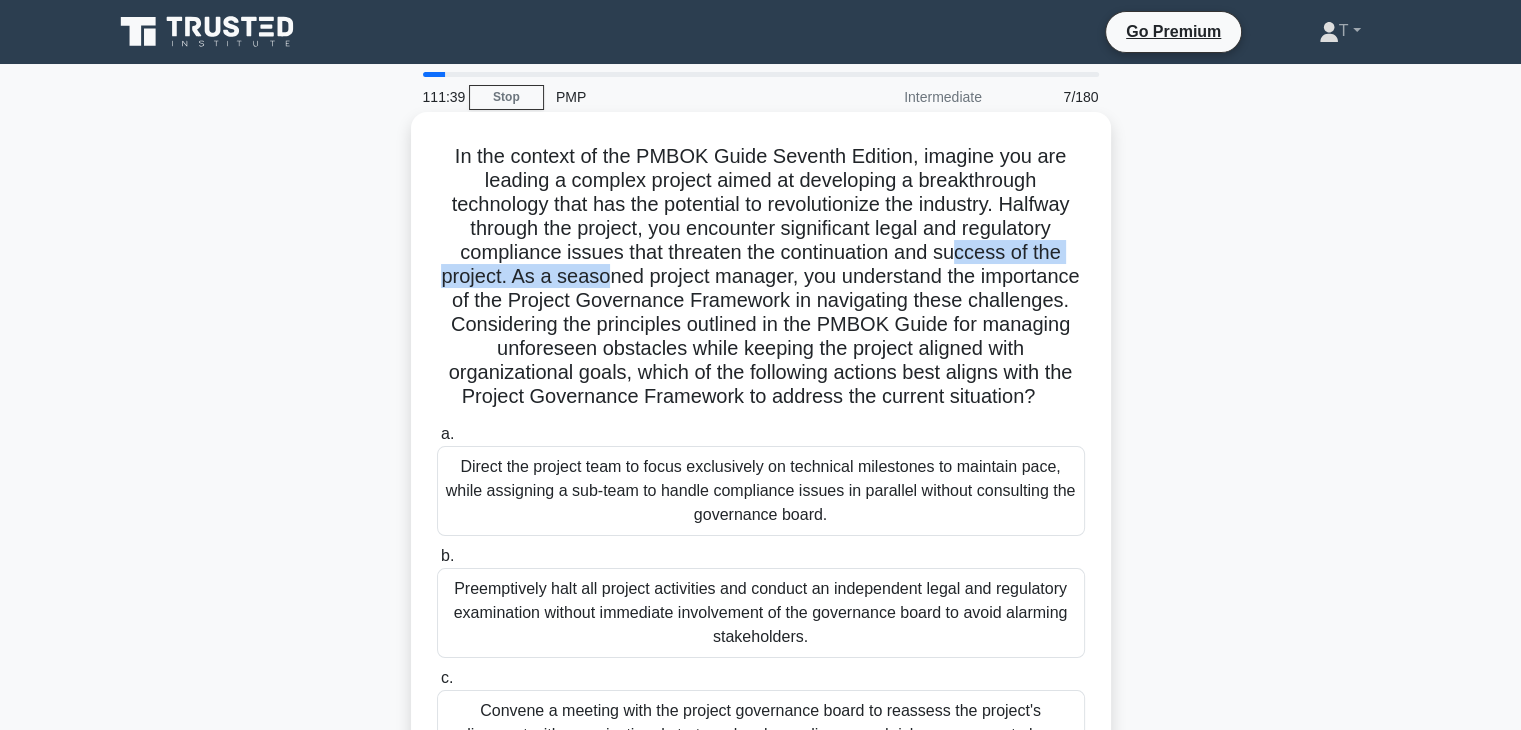 click on "In the context of the PMBOK Guide Seventh Edition, imagine you are leading a complex project aimed at developing a breakthrough technology that has the potential to revolutionize the industry. Halfway through the project, you encounter significant legal and regulatory compliance issues that threaten the continuation and success of the project. As a seasoned project manager, you understand the importance of the Project Governance Framework in navigating these challenges. Considering the principles outlined in the PMBOK Guide for managing unforeseen obstacles while keeping the project aligned with organizational goals, which of the following actions best aligns with the Project Governance Framework to address the current situation?
.spinner_0XTQ{transform-origin:center;animation:spinner_y6GP .75s linear infinite}@keyframes spinner_y6GP{100%{transform:rotate(360deg)}}" at bounding box center (761, 277) 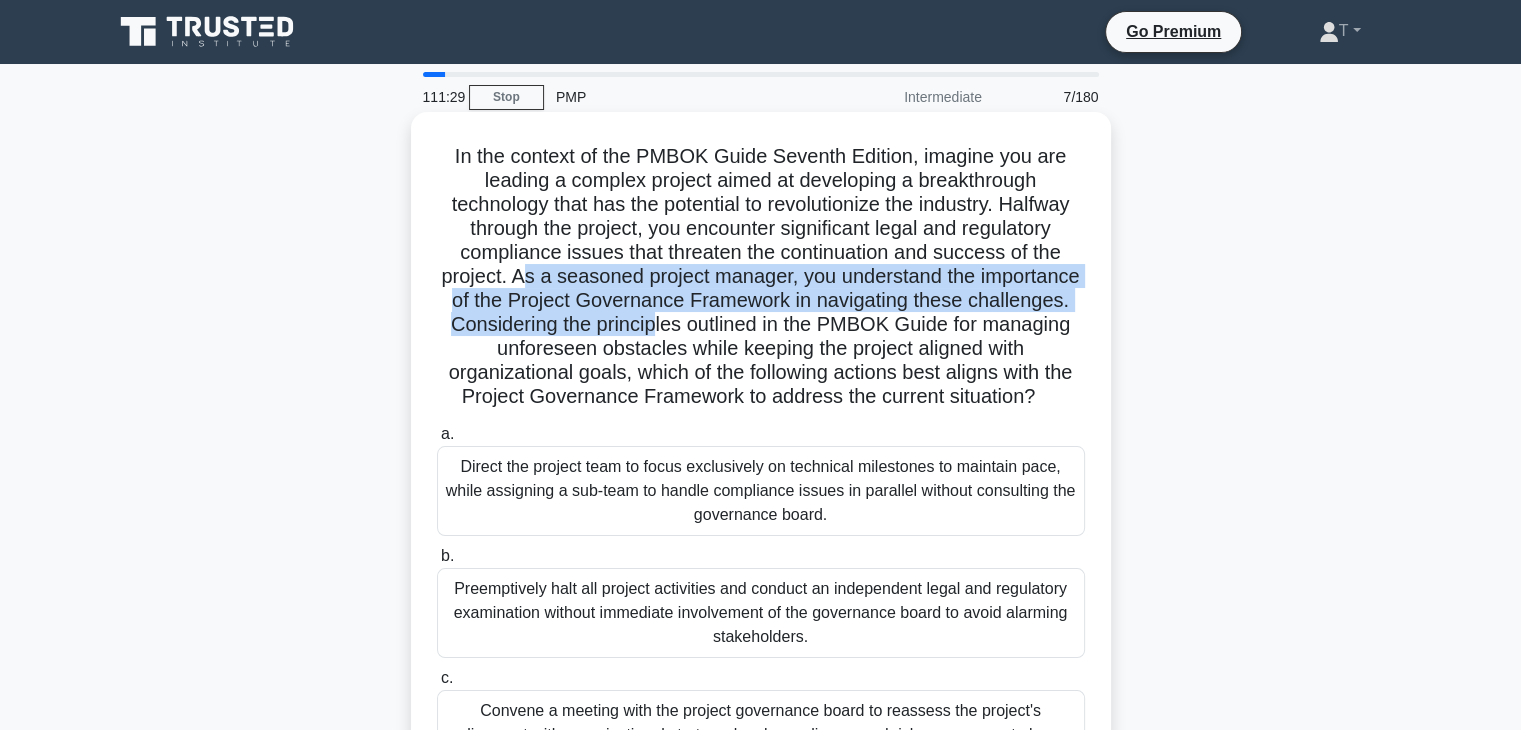 drag, startPoint x: 578, startPoint y: 272, endPoint x: 756, endPoint y: 328, distance: 186.60118 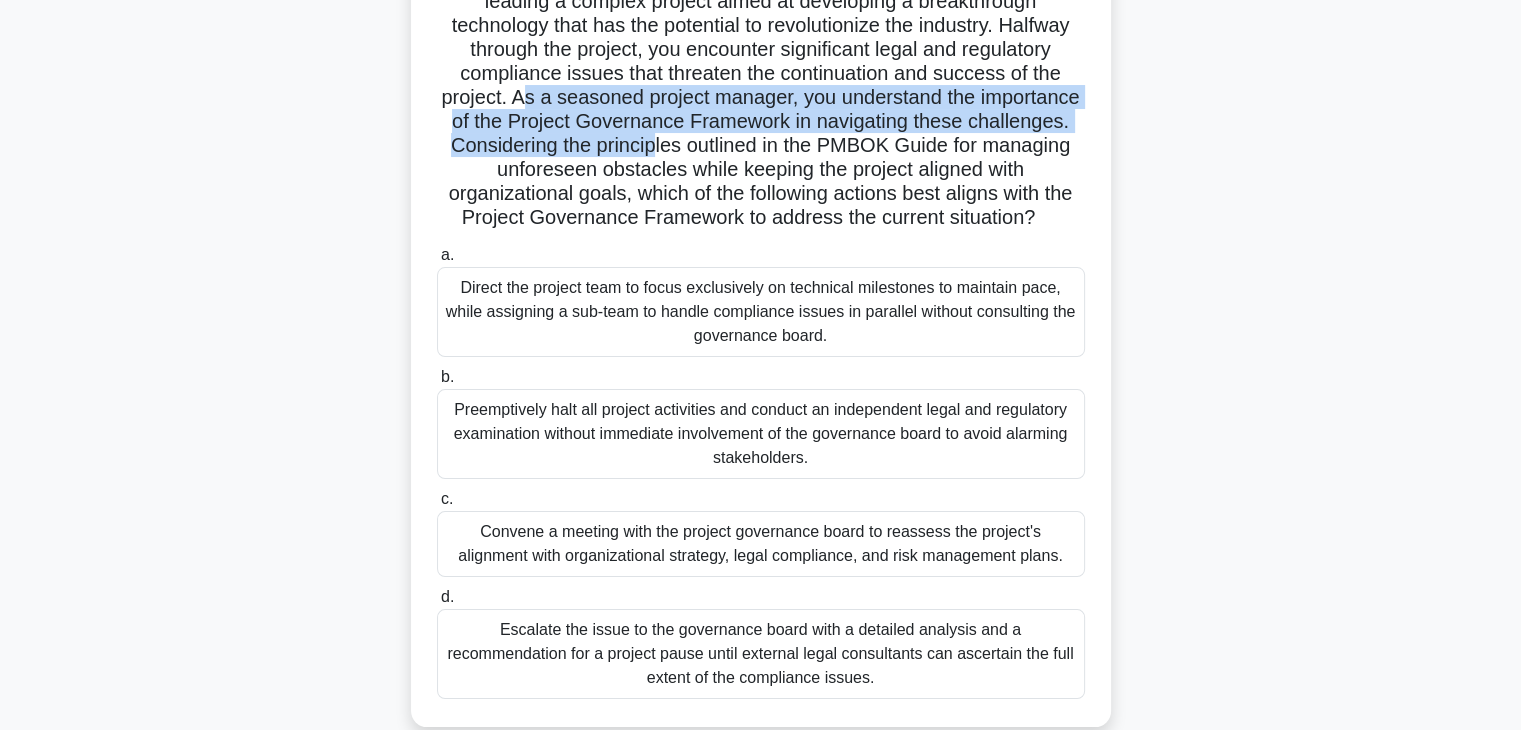 scroll, scrollTop: 200, scrollLeft: 0, axis: vertical 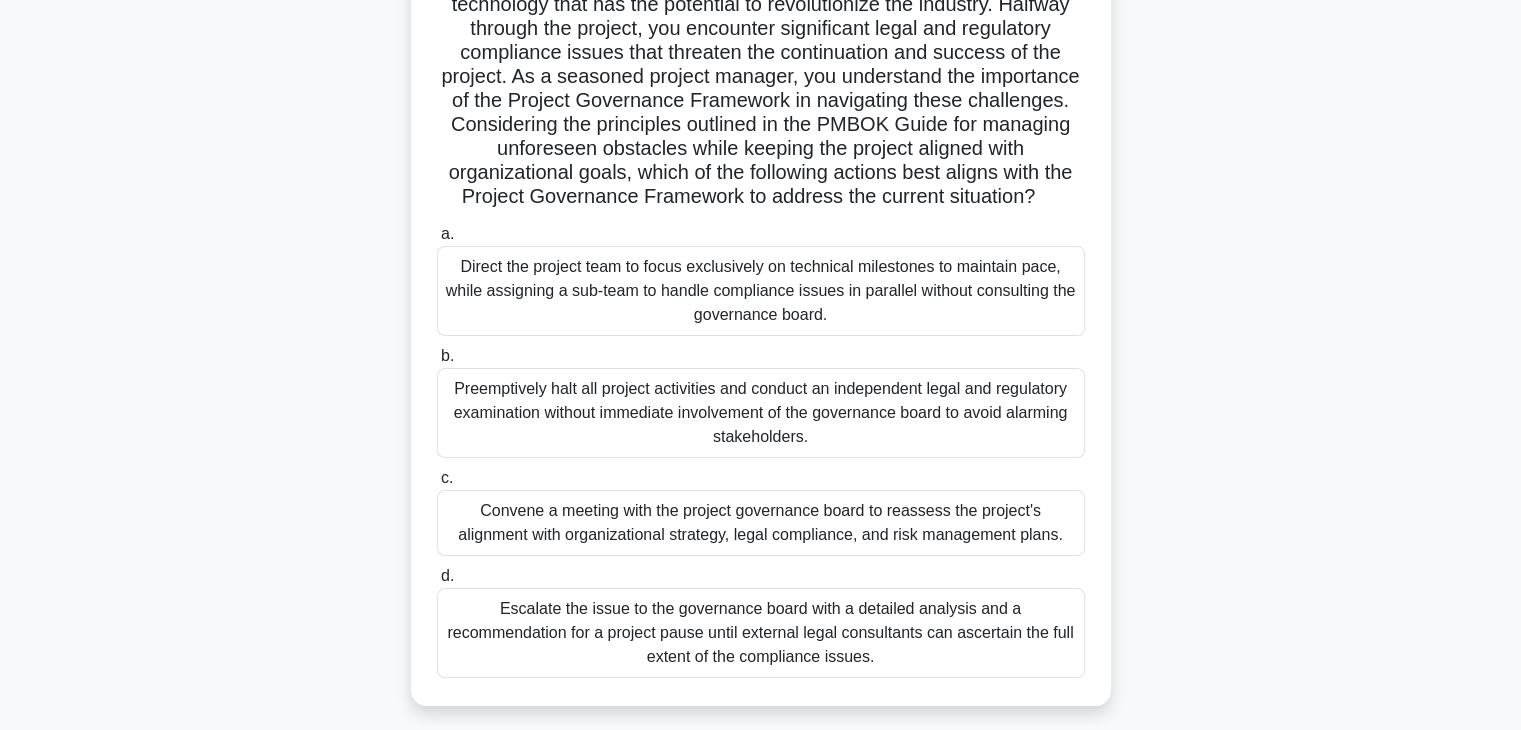 click on "Convene a meeting with the project governance board to reassess the project's alignment with organizational strategy, legal compliance, and risk management plans." at bounding box center [761, 523] 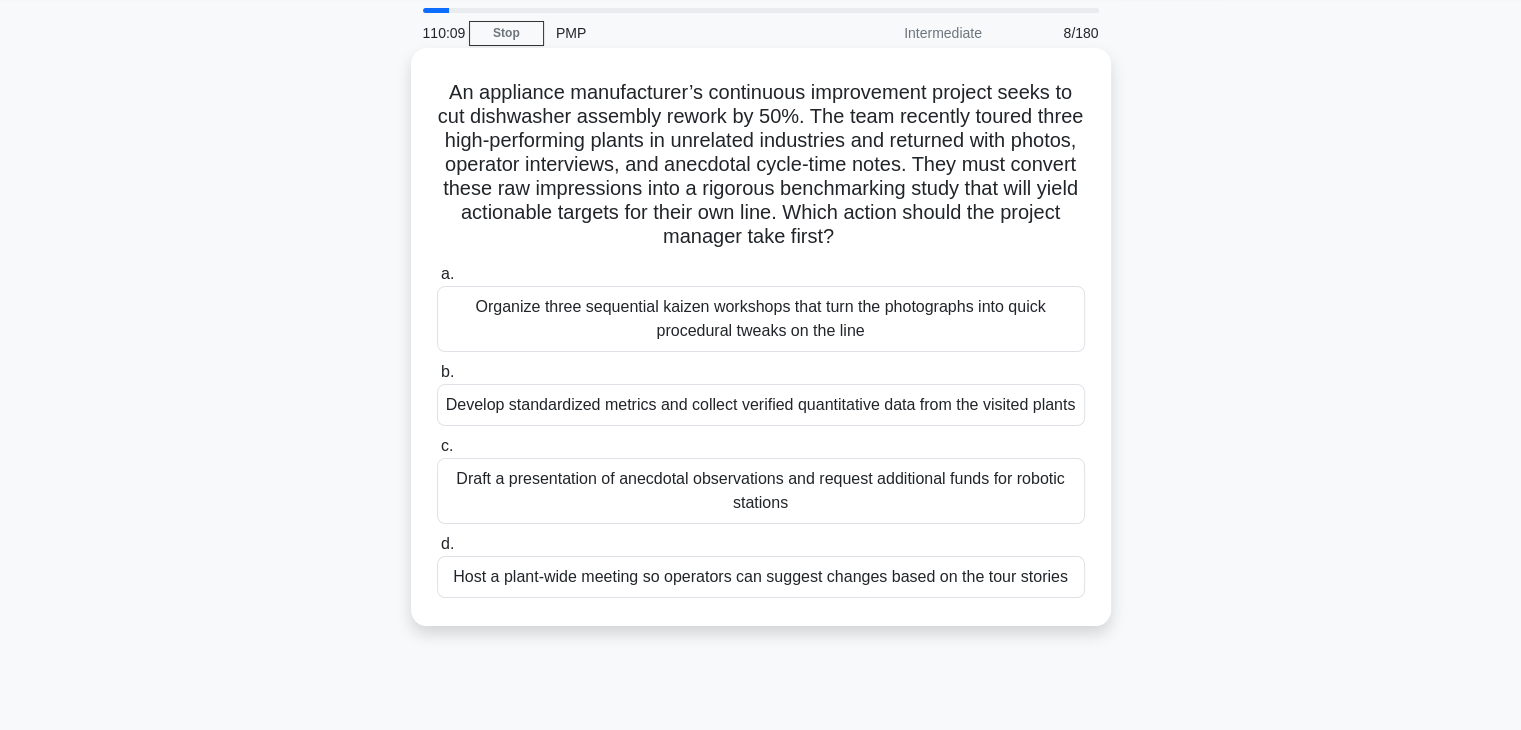 scroll, scrollTop: 100, scrollLeft: 0, axis: vertical 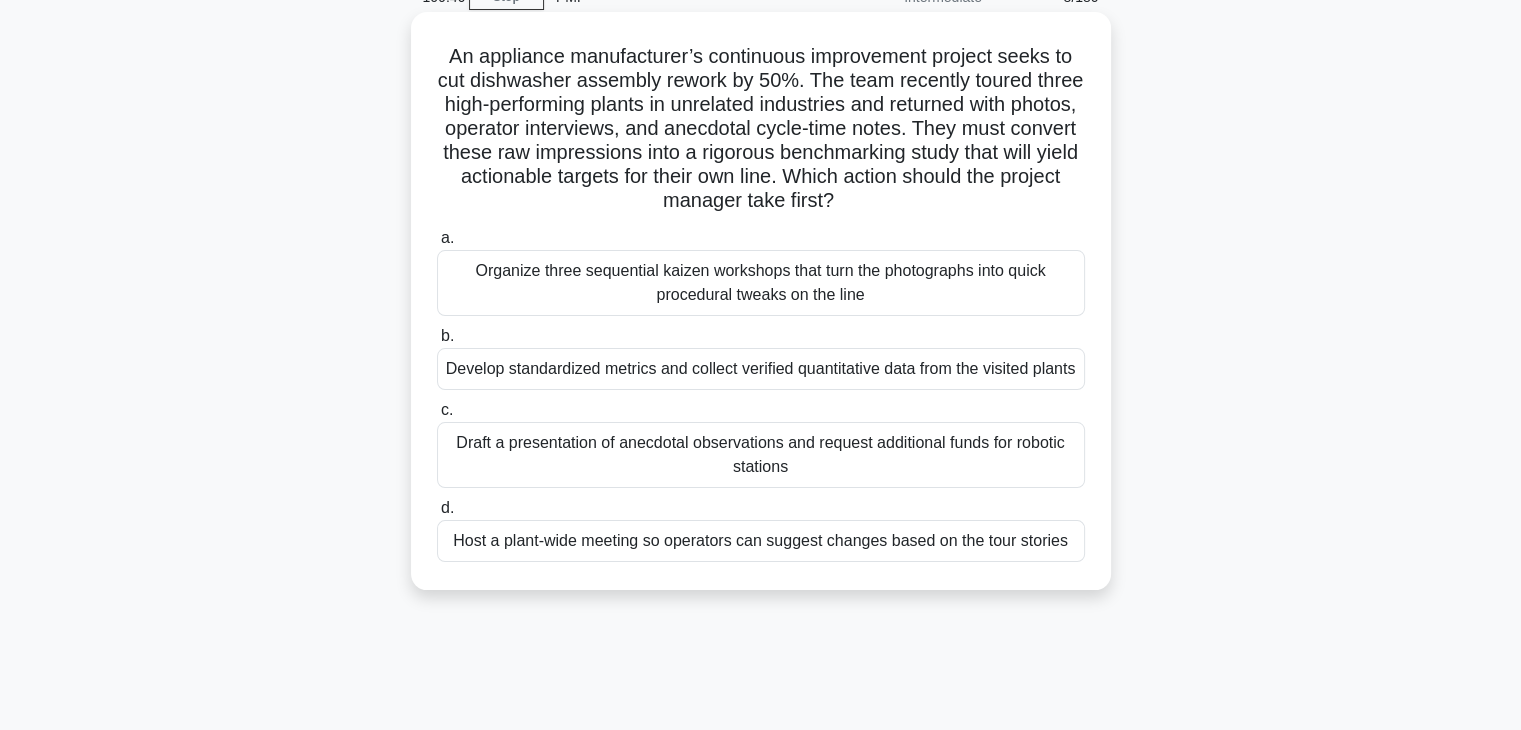 click on "Develop standardized metrics and collect verified quantitative data from the visited plants" at bounding box center (761, 369) 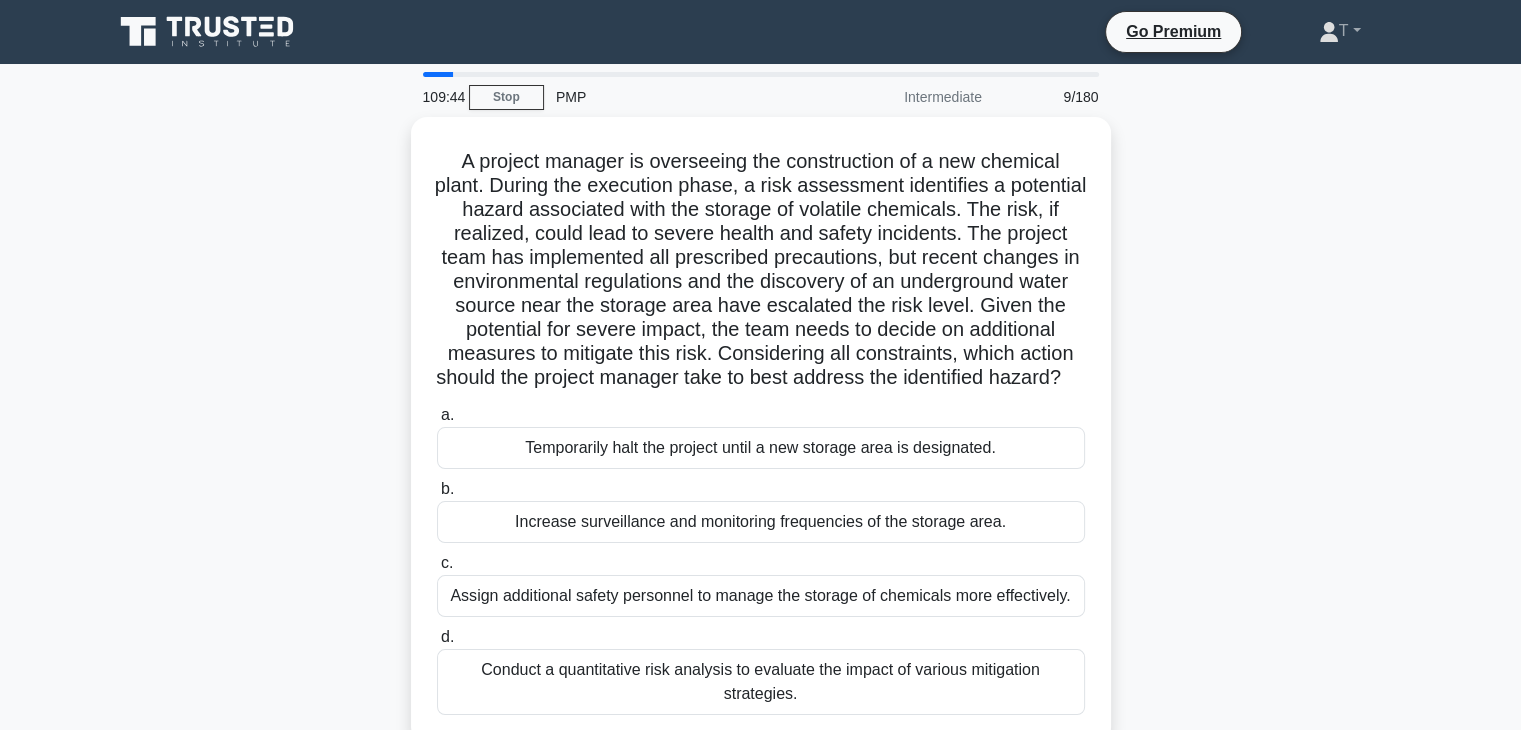 scroll, scrollTop: 100, scrollLeft: 0, axis: vertical 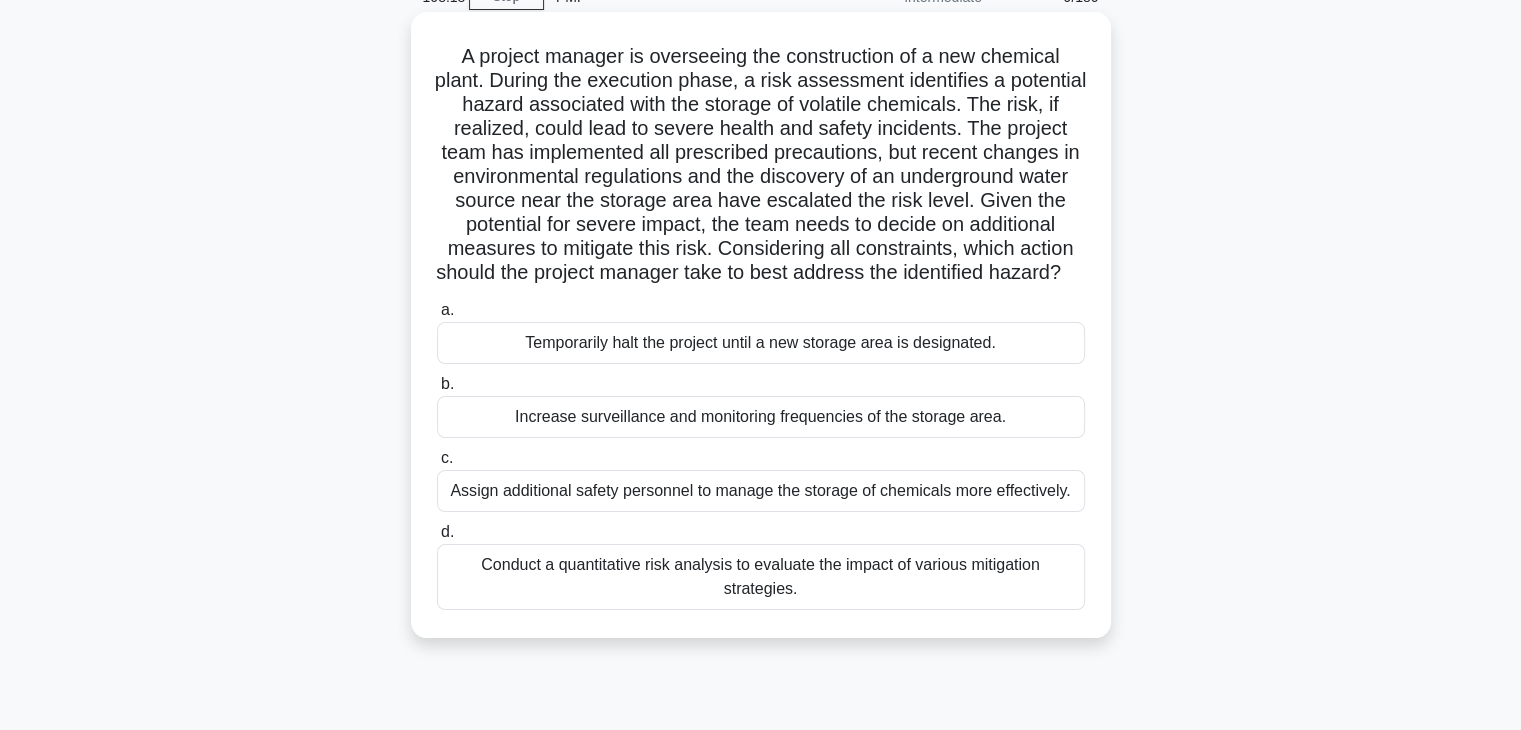 click on "Conduct a quantitative risk analysis to evaluate the impact of various mitigation strategies." at bounding box center [761, 577] 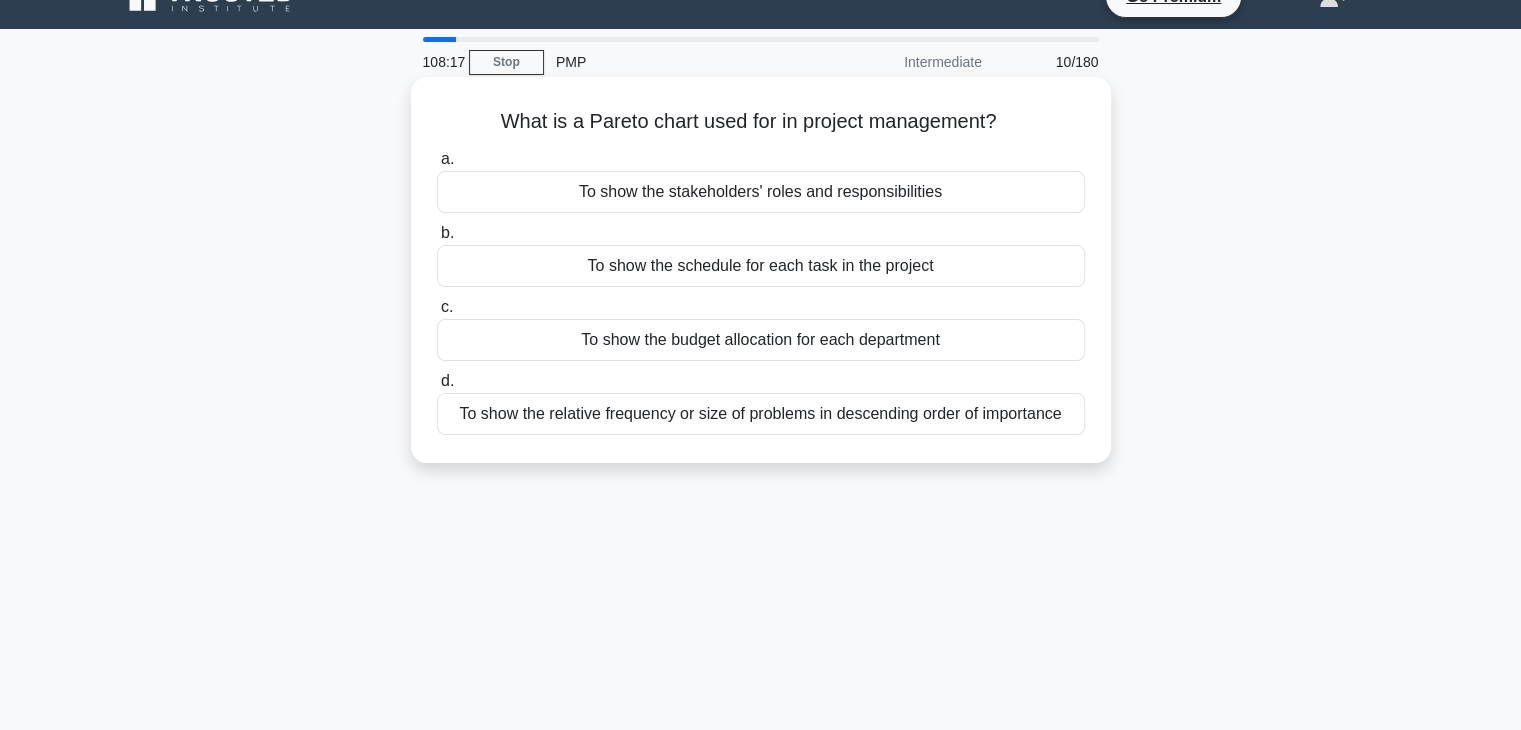 scroll, scrollTop: 0, scrollLeft: 0, axis: both 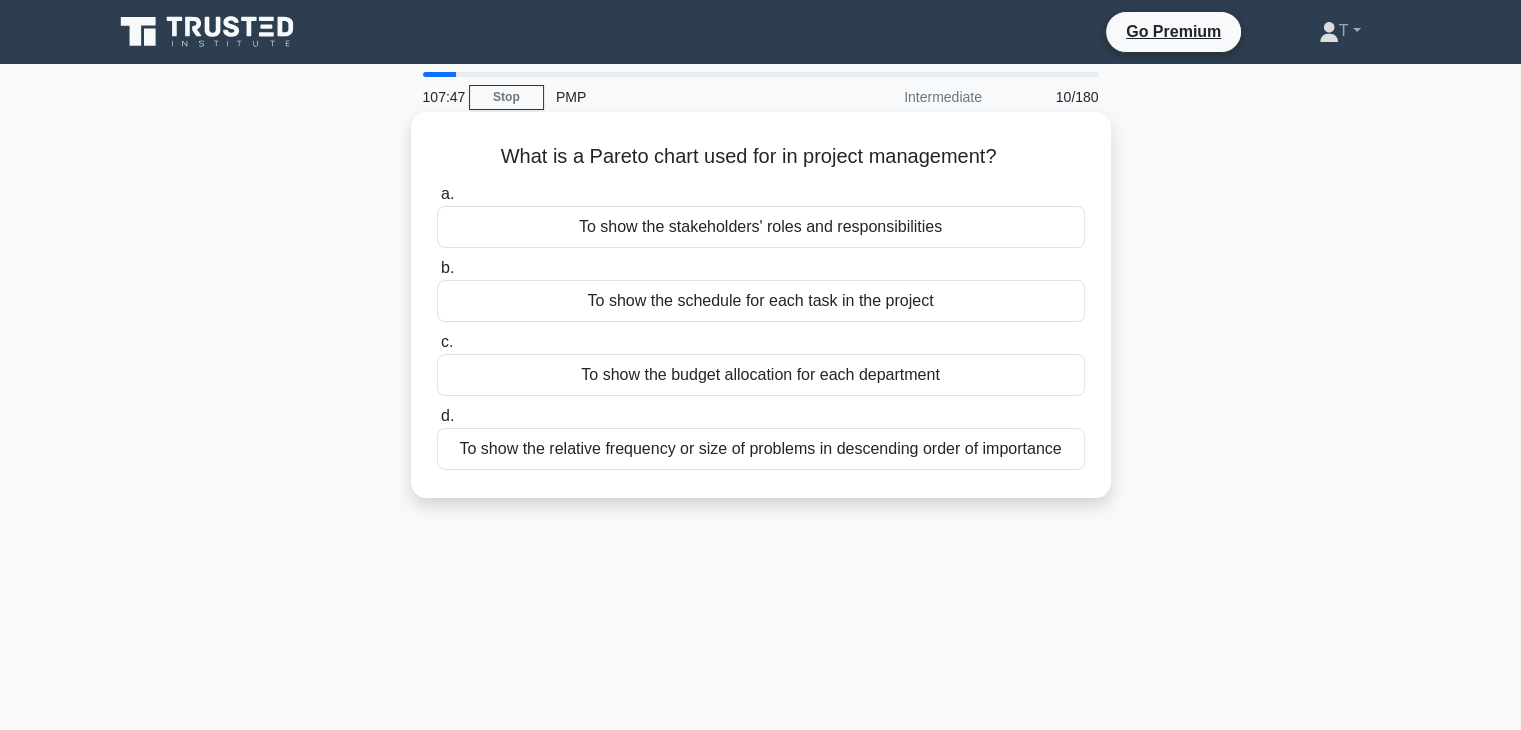 click on "To show the relative frequency or size of problems in descending order of importance" at bounding box center [761, 449] 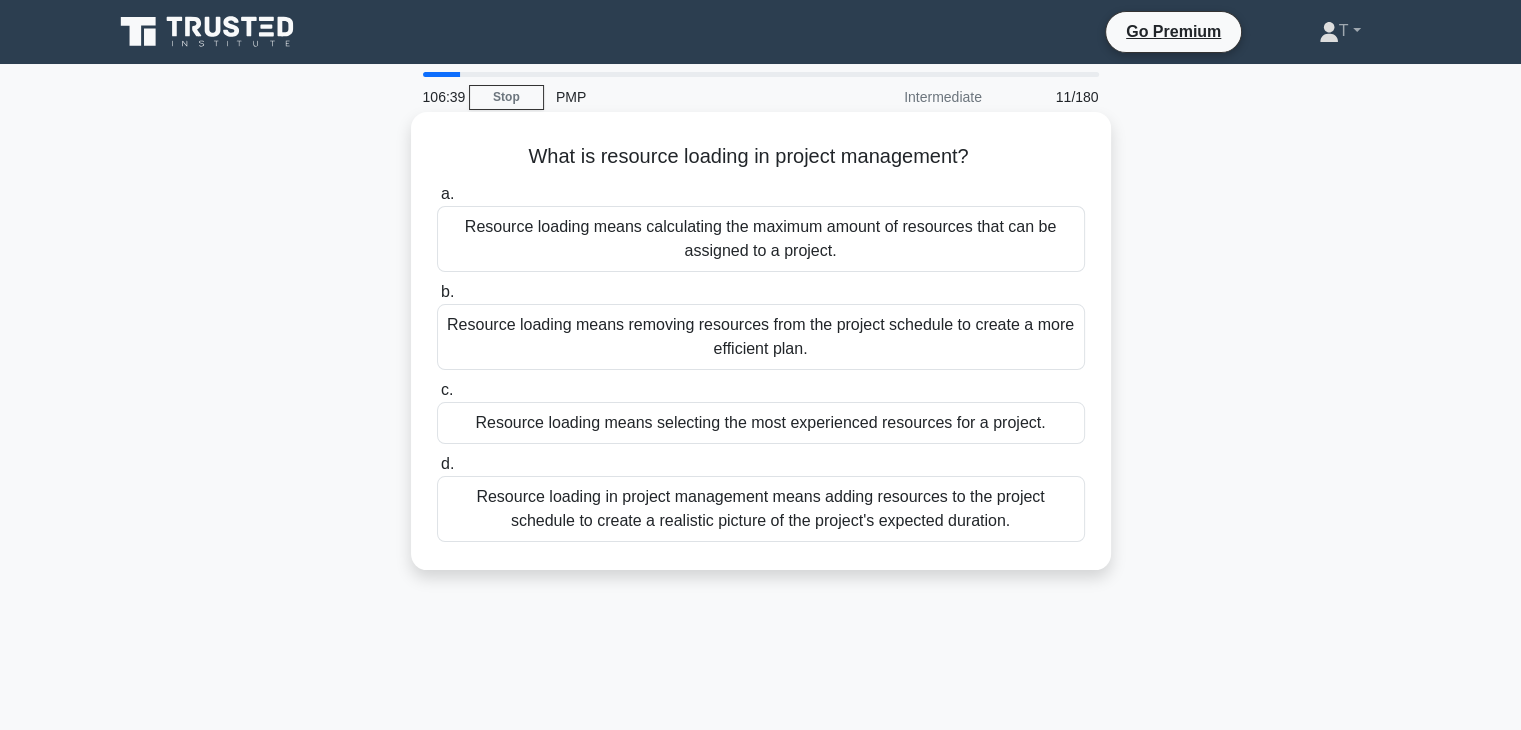 click on "Resource loading in project management means adding resources to the project schedule to create a realistic picture of the project's expected duration." at bounding box center (761, 509) 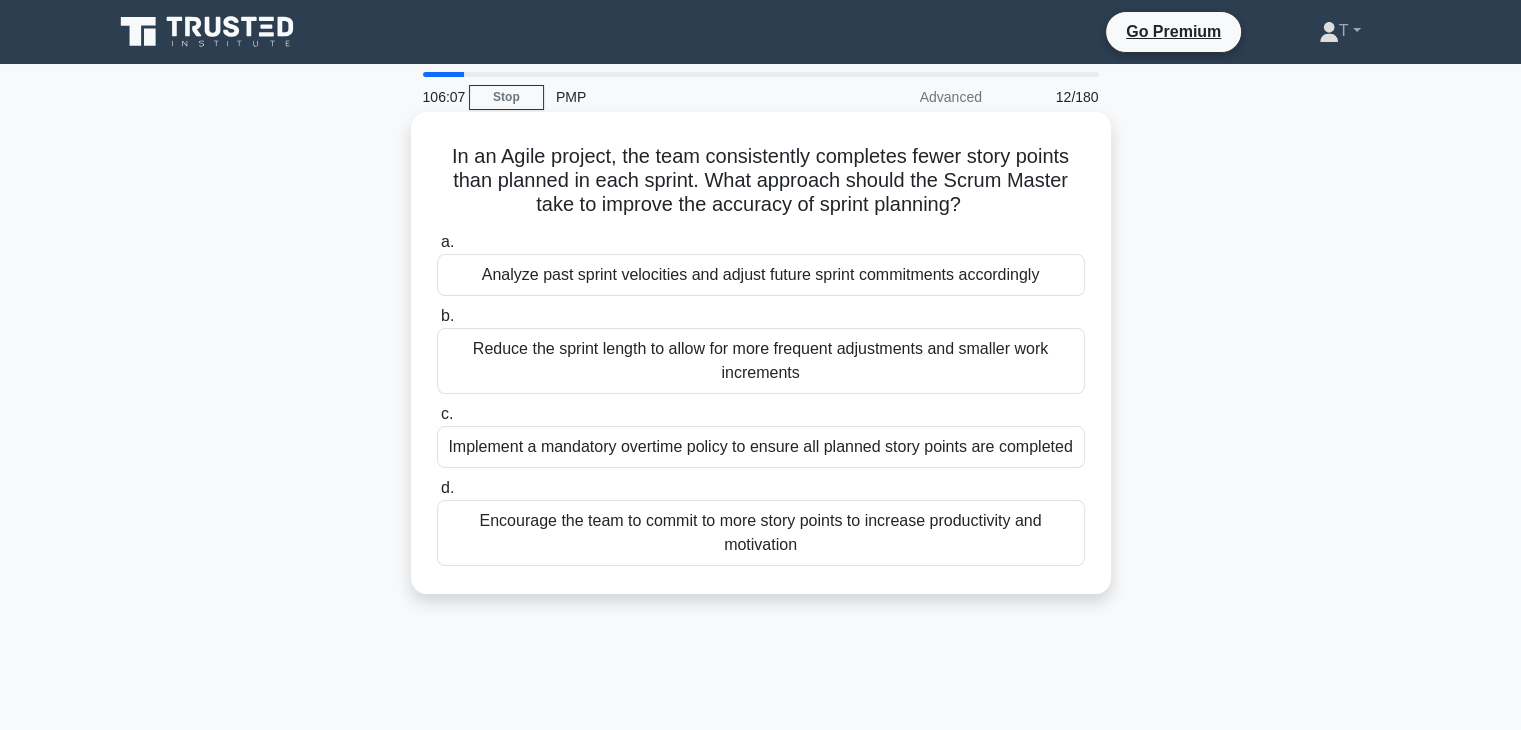 click on "Analyze past sprint velocities and adjust future sprint commitments accordingly" at bounding box center [761, 275] 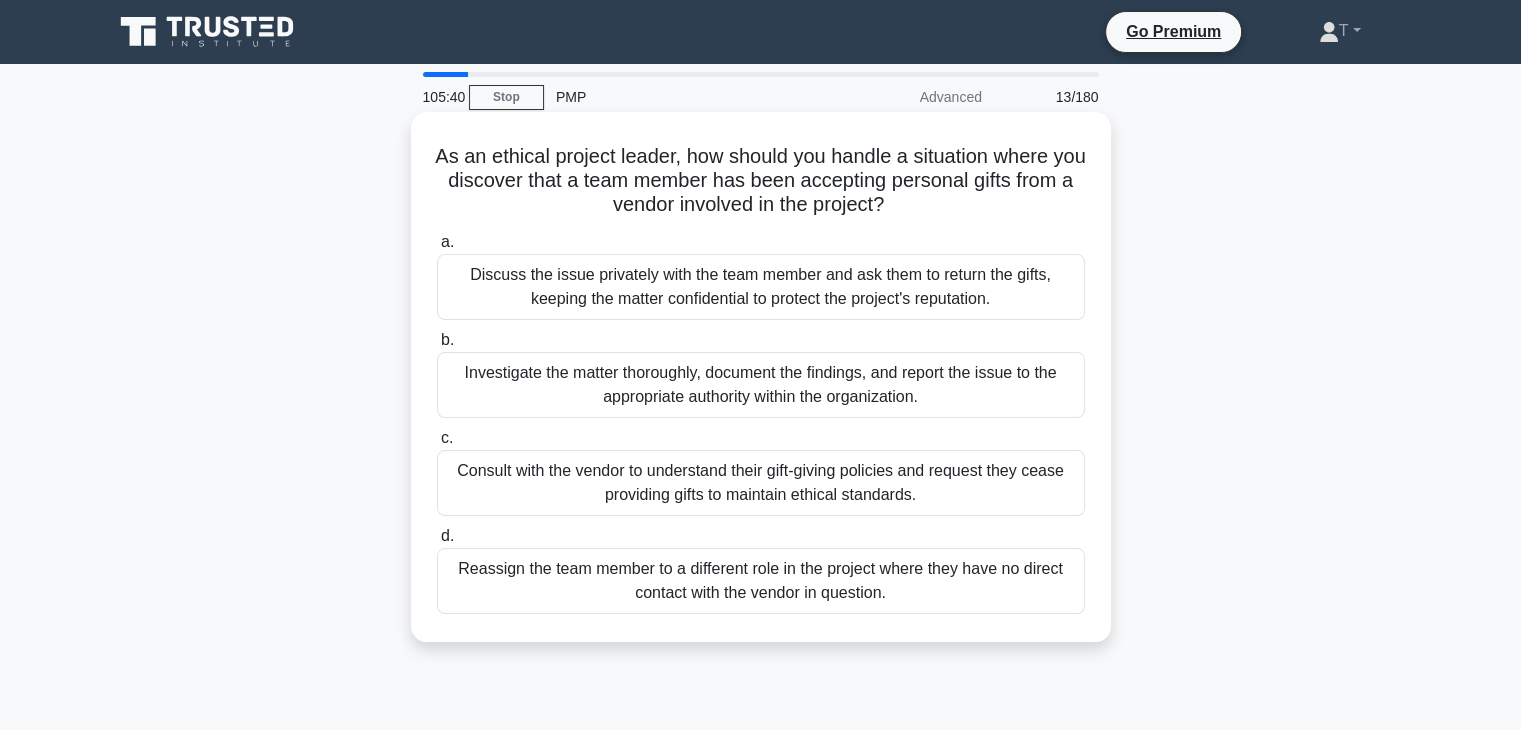click on "Investigate the matter thoroughly, document the findings, and report the issue to the appropriate authority within the organization." at bounding box center (761, 385) 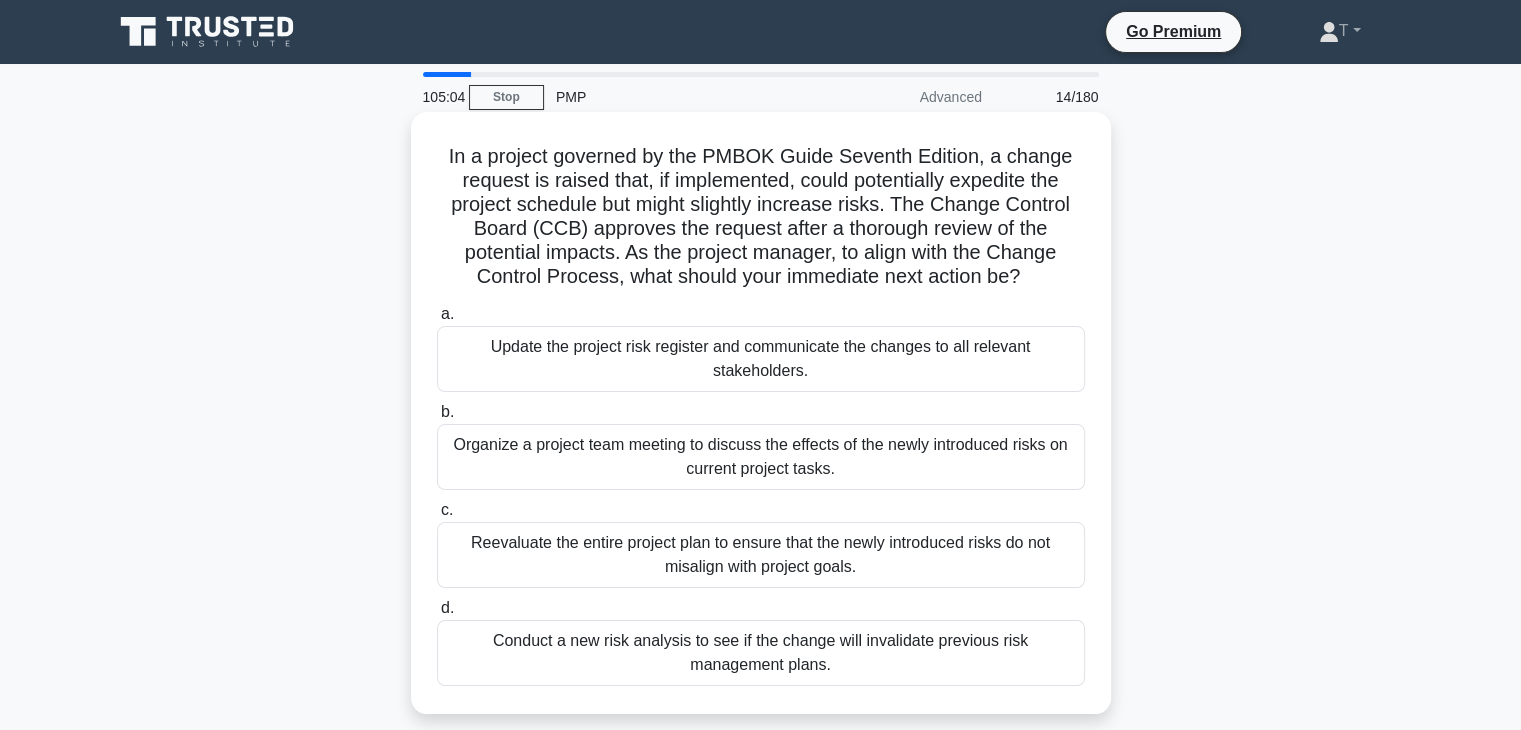 click on "Reevaluate the entire project plan to ensure that the newly introduced risks do not misalign with project goals." at bounding box center (761, 555) 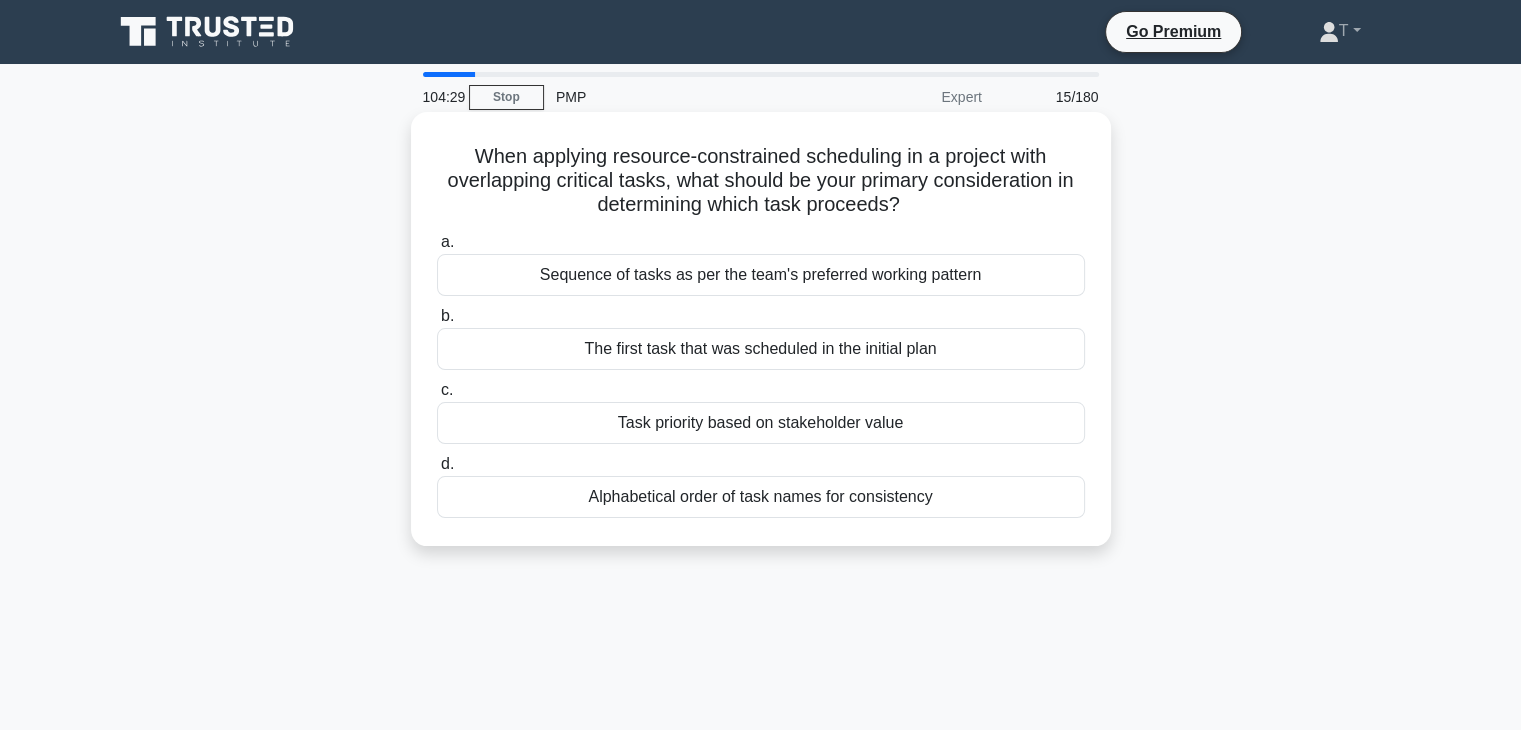 click on "Task priority based on stakeholder value" at bounding box center (761, 423) 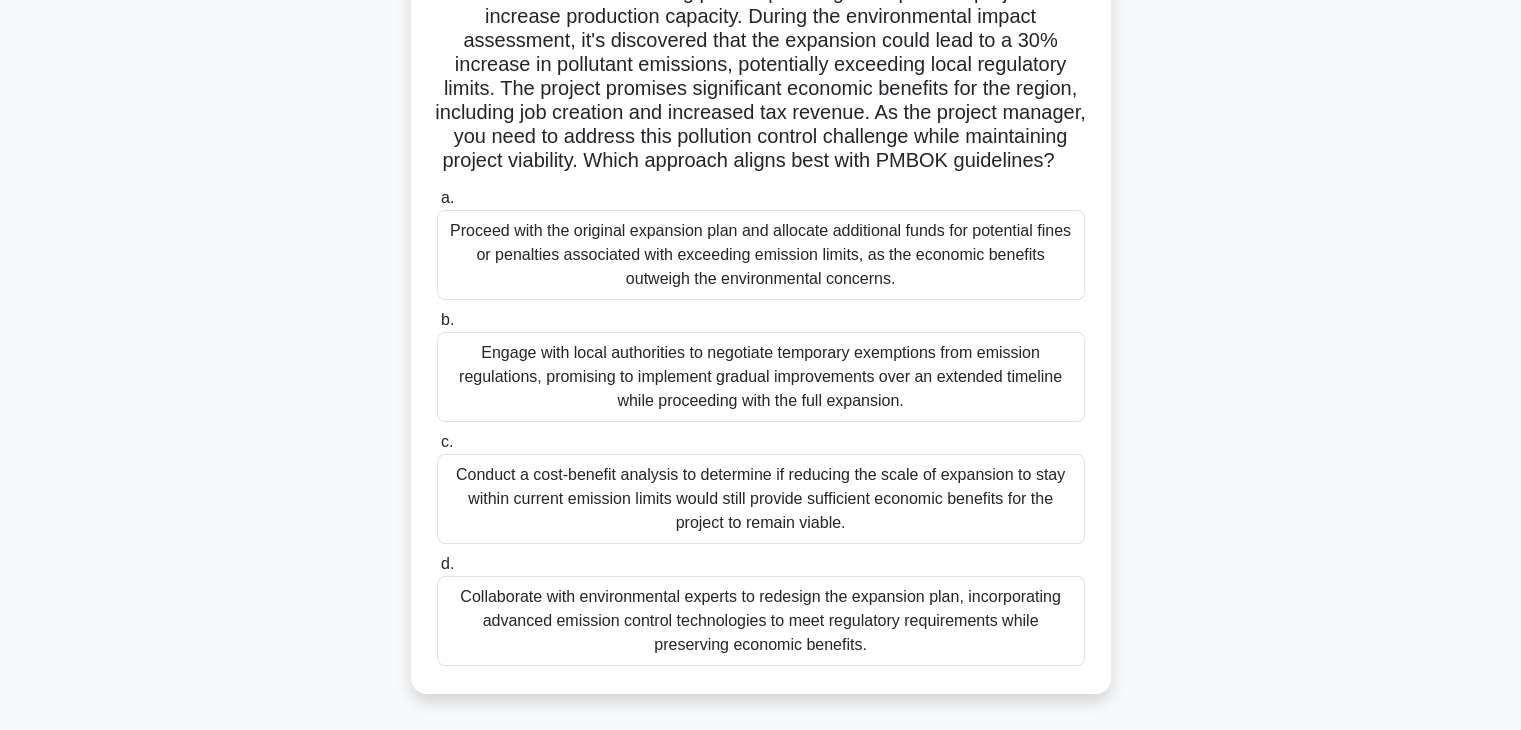 scroll, scrollTop: 200, scrollLeft: 0, axis: vertical 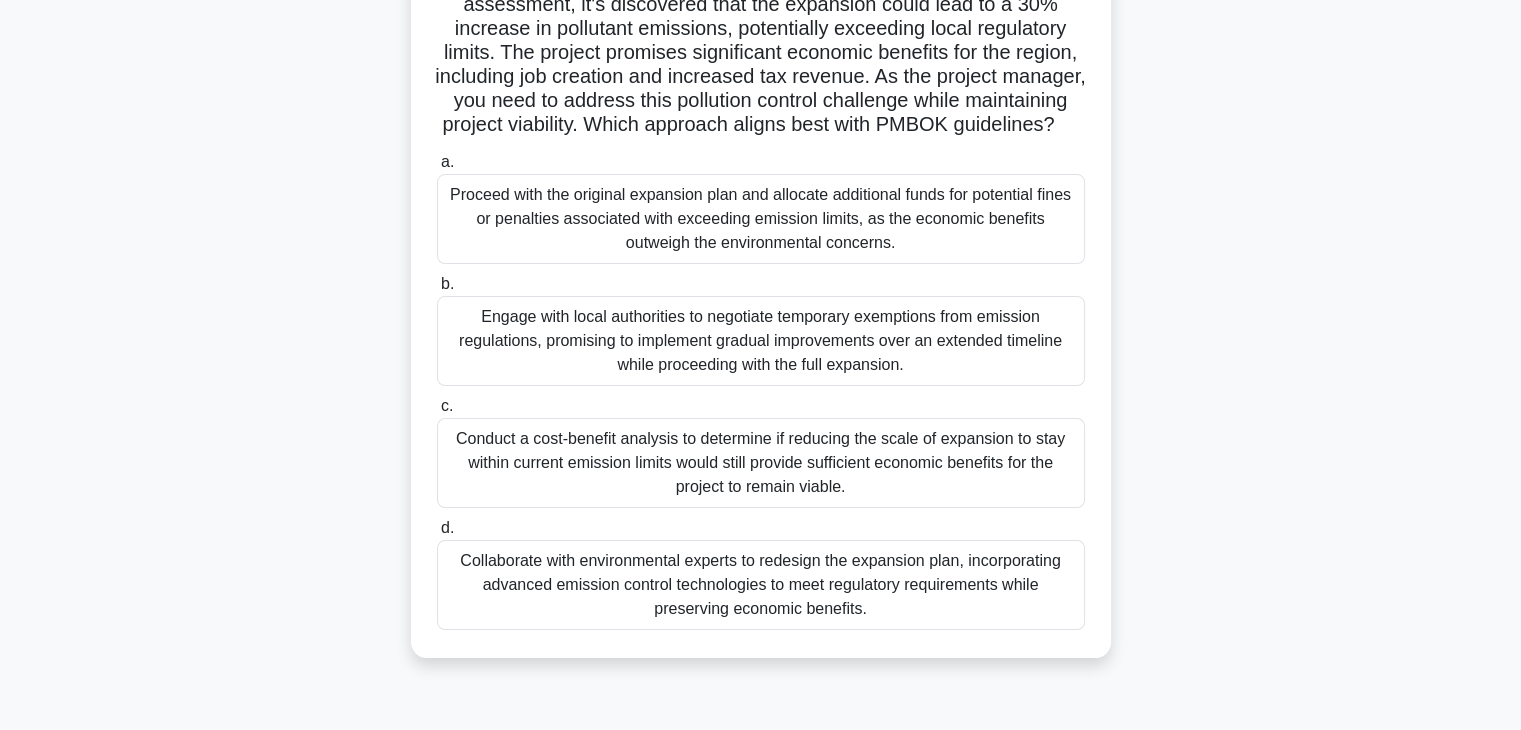 click on "Collaborate with environmental experts to redesign the expansion plan, incorporating advanced emission control technologies to meet regulatory requirements while preserving economic benefits." at bounding box center (761, 585) 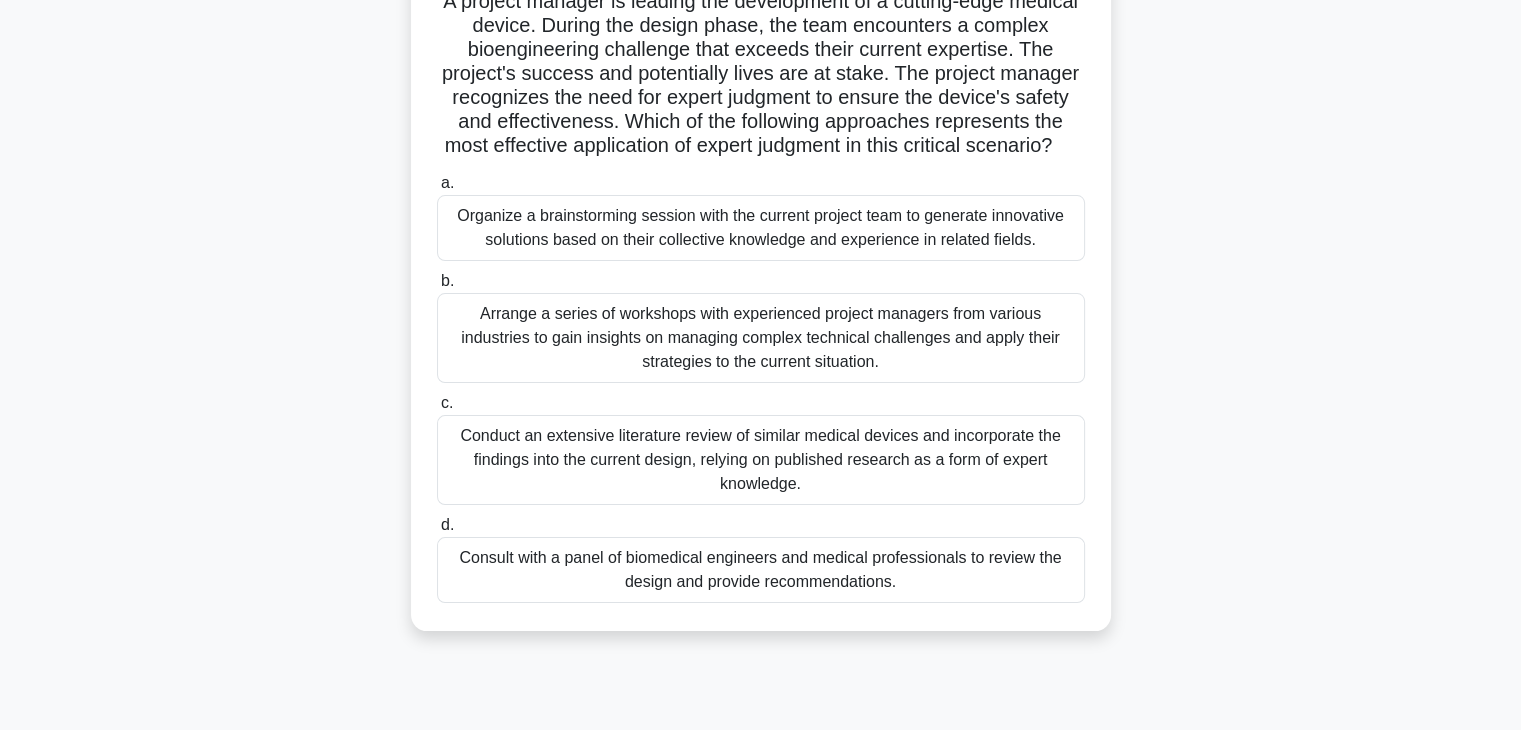 scroll, scrollTop: 200, scrollLeft: 0, axis: vertical 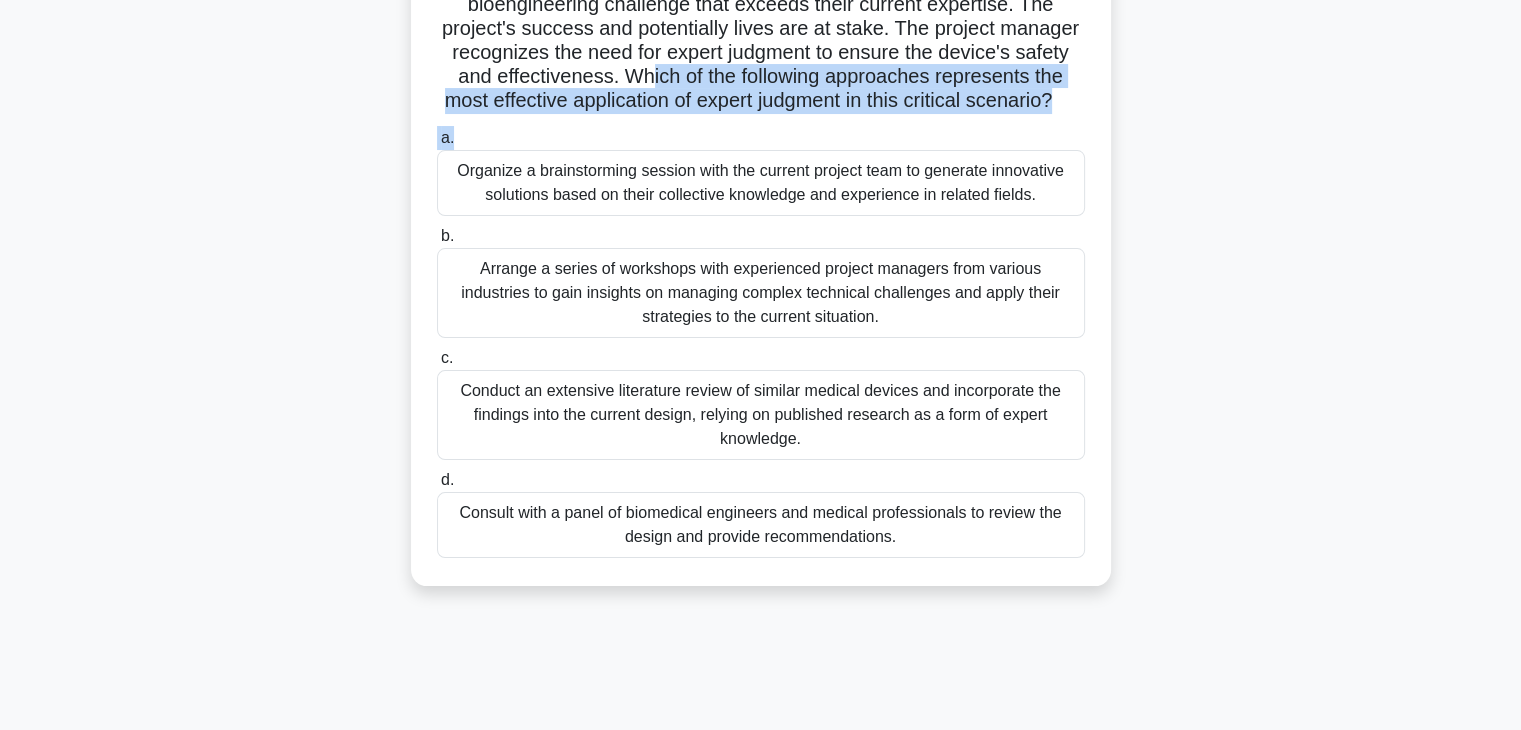drag, startPoint x: 799, startPoint y: 83, endPoint x: 762, endPoint y: 146, distance: 73.061615 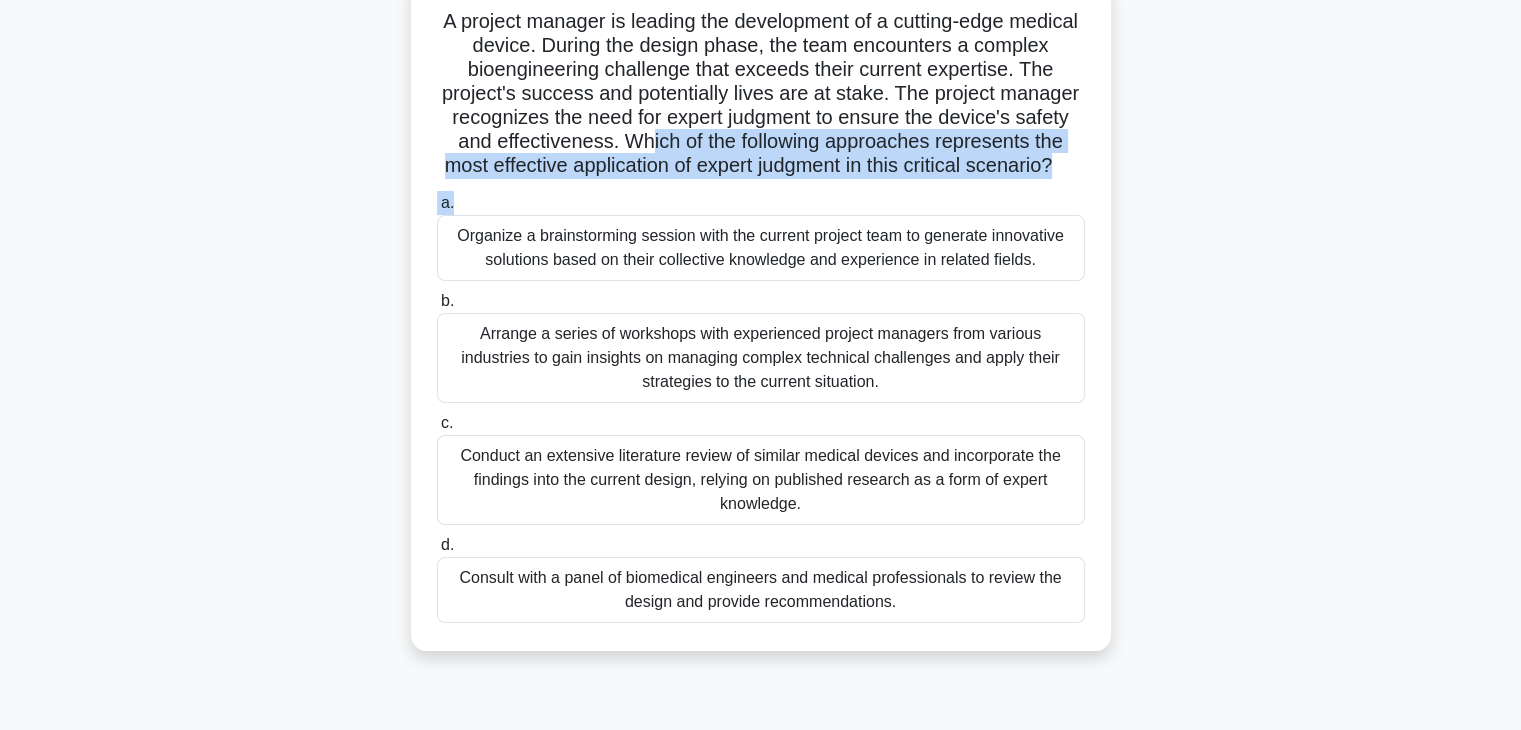 scroll, scrollTop: 100, scrollLeft: 0, axis: vertical 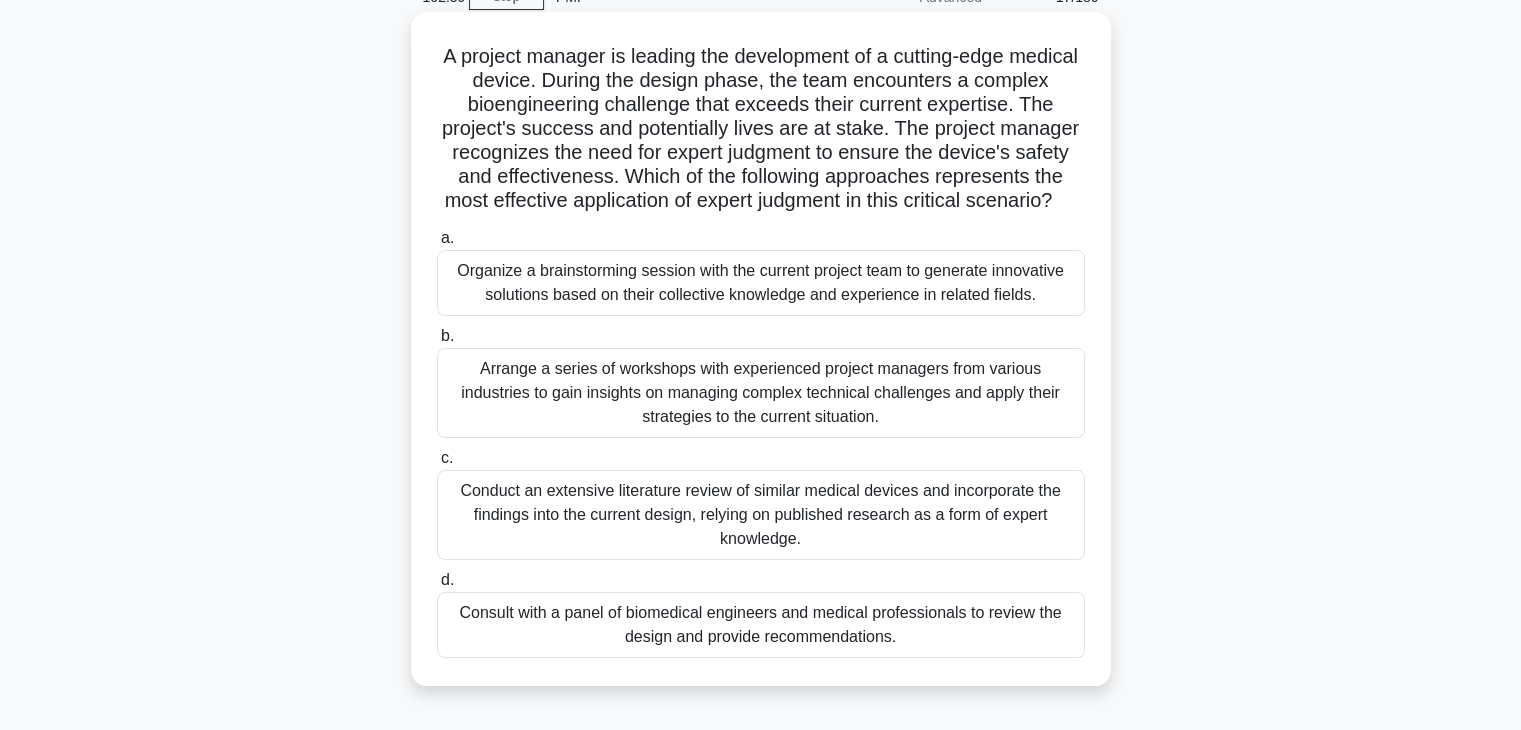 click on "Conduct an extensive literature review of similar medical devices and incorporate the findings into the current design, relying on published research as a form of expert knowledge." at bounding box center (761, 515) 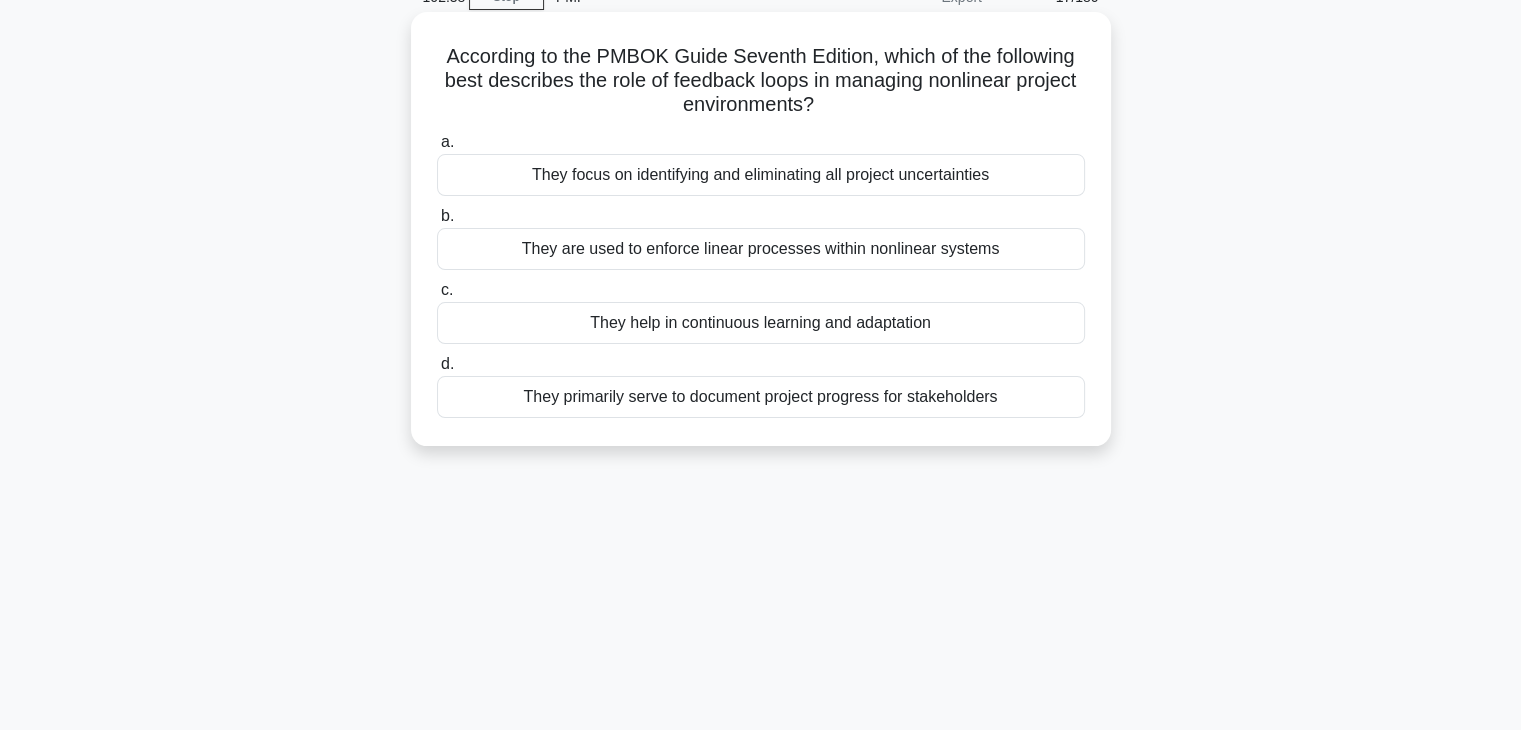 scroll, scrollTop: 0, scrollLeft: 0, axis: both 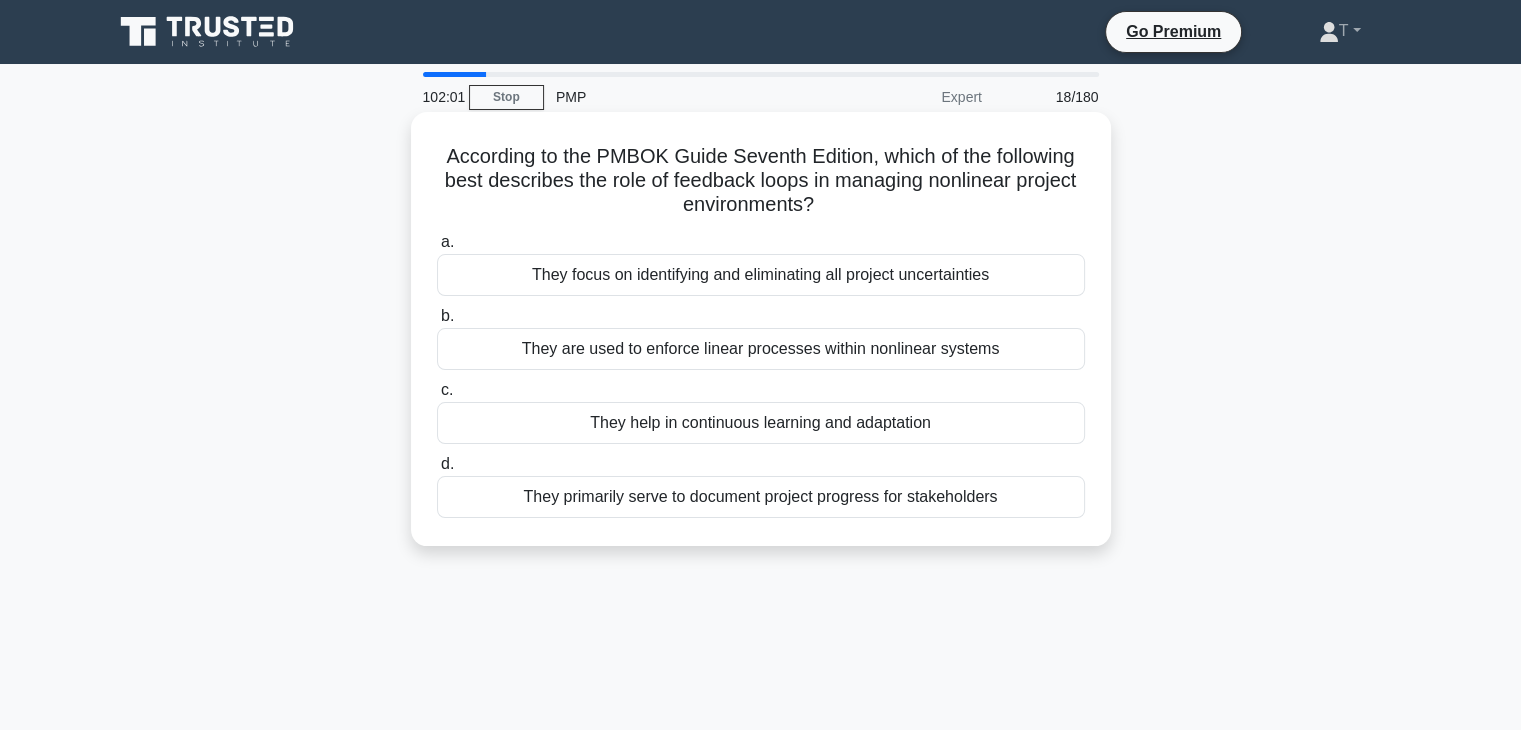 click on "They focus on identifying and eliminating all project uncertainties" at bounding box center [761, 275] 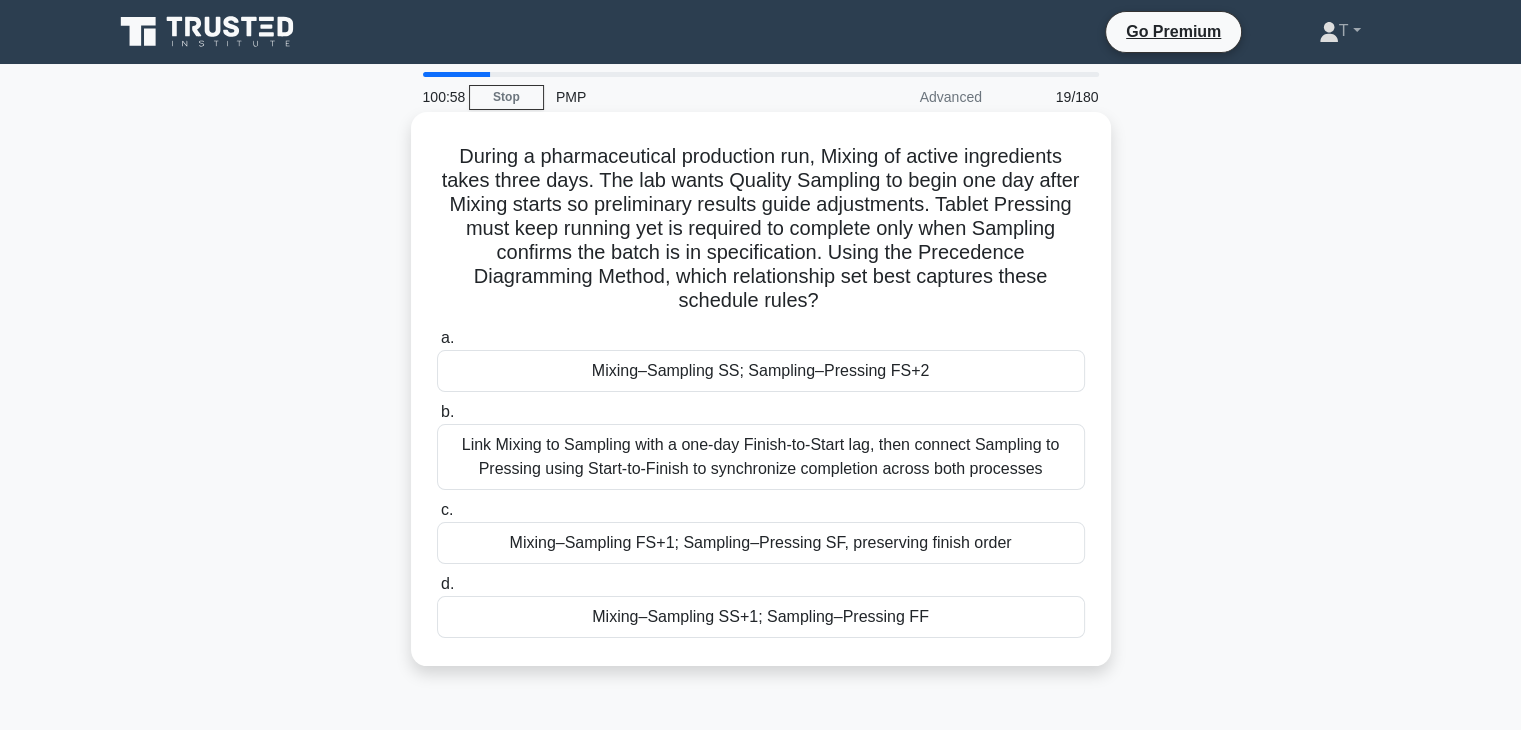 click on "Link Mixing to Sampling with a one-day Finish-to-Start lag, then connect Sampling to Pressing using Start-to-Finish to synchronize completion across both processes" at bounding box center (761, 457) 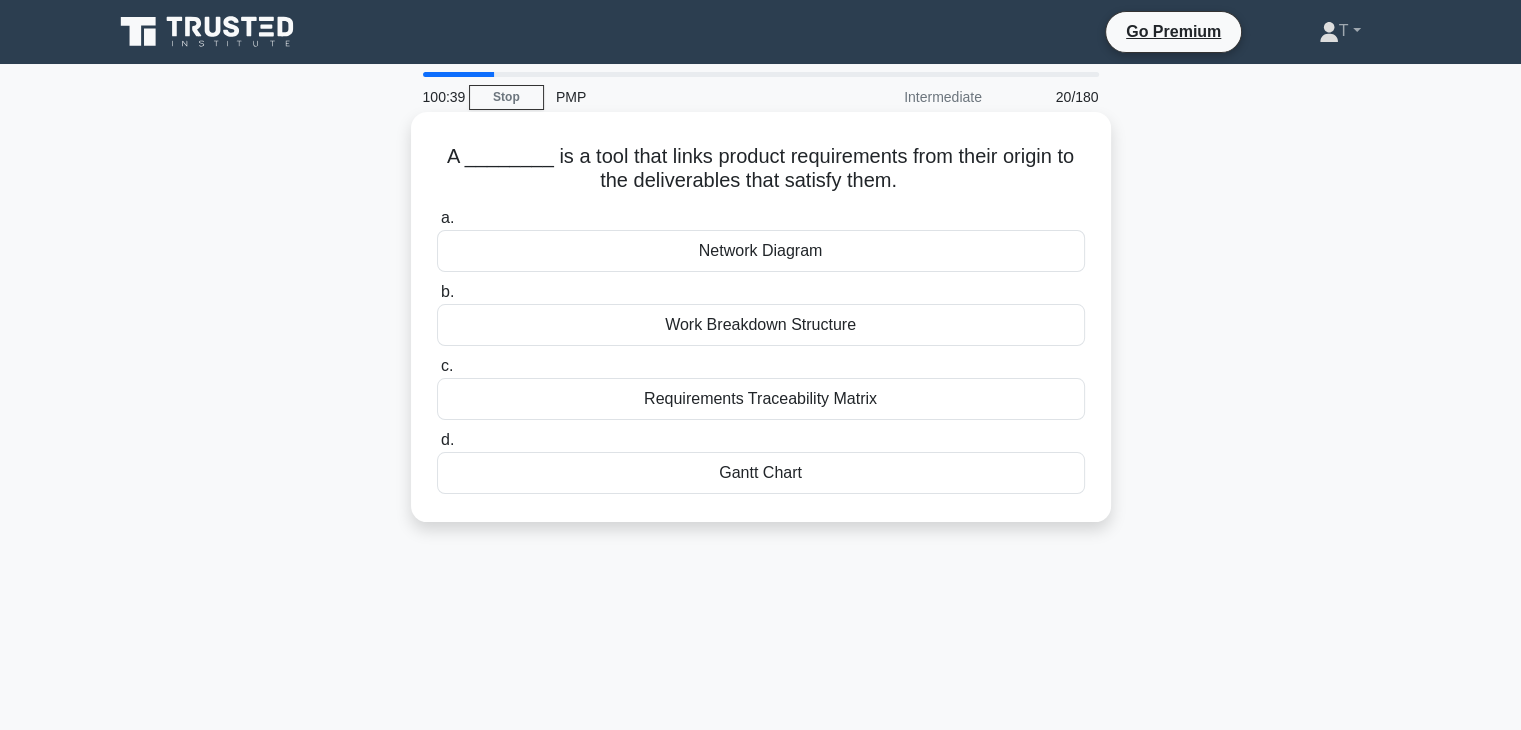 click on "Network Diagram" at bounding box center (761, 251) 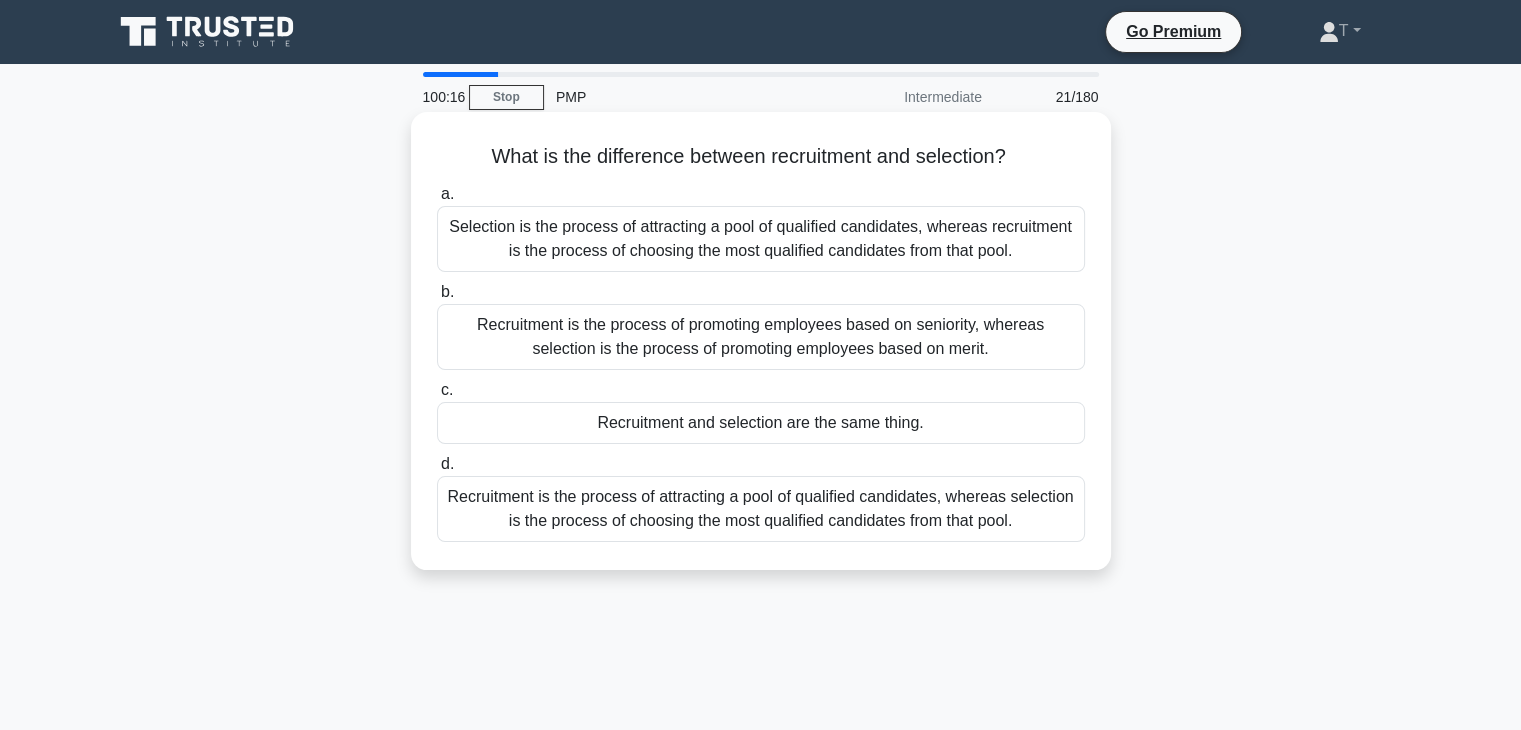 click on "Recruitment is the process of attracting a pool of qualified candidates, whereas selection is the process of choosing the most qualified candidates from that pool." at bounding box center [761, 509] 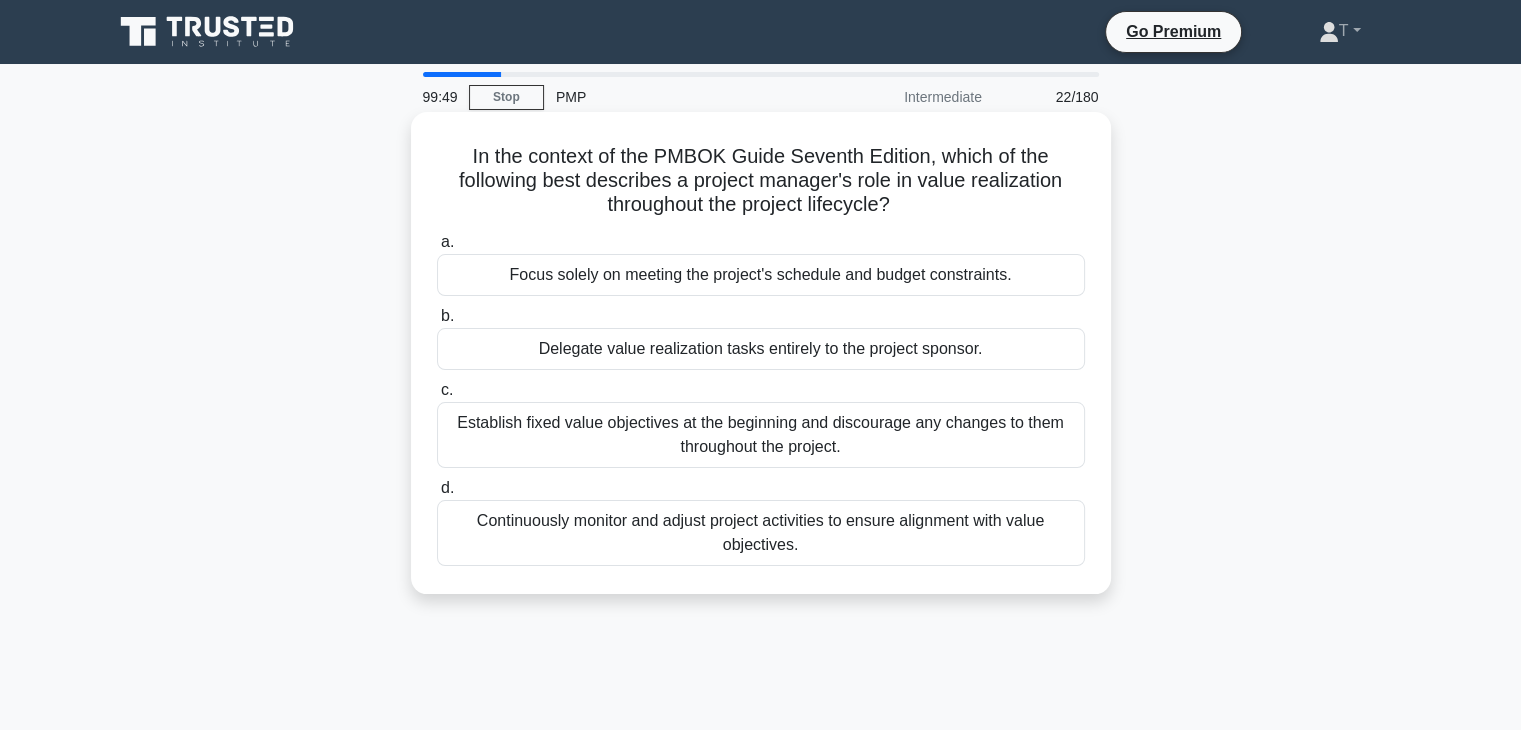 click on "Continuously monitor and adjust project activities to ensure alignment with value objectives." at bounding box center [761, 533] 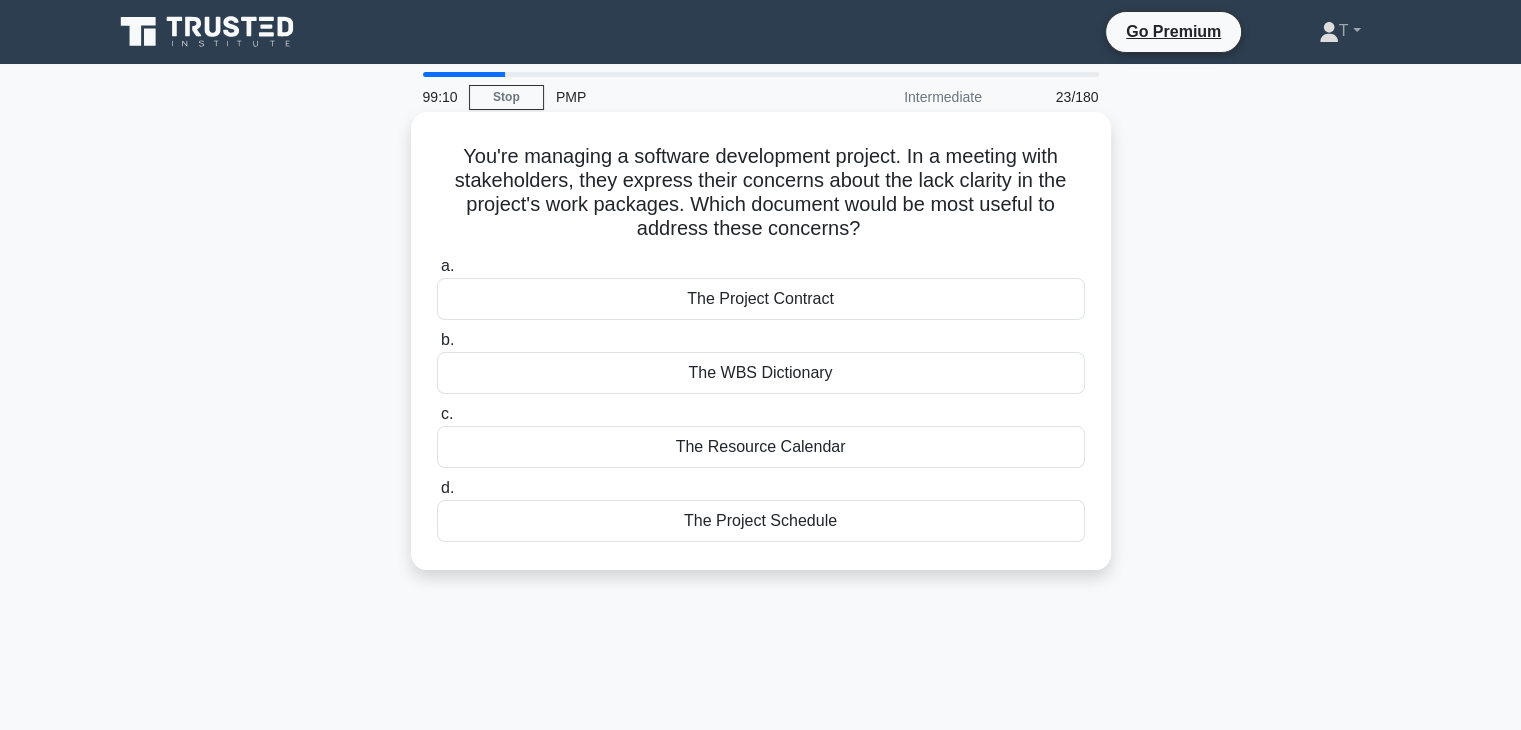 click on "The WBS Dictionary" at bounding box center (761, 373) 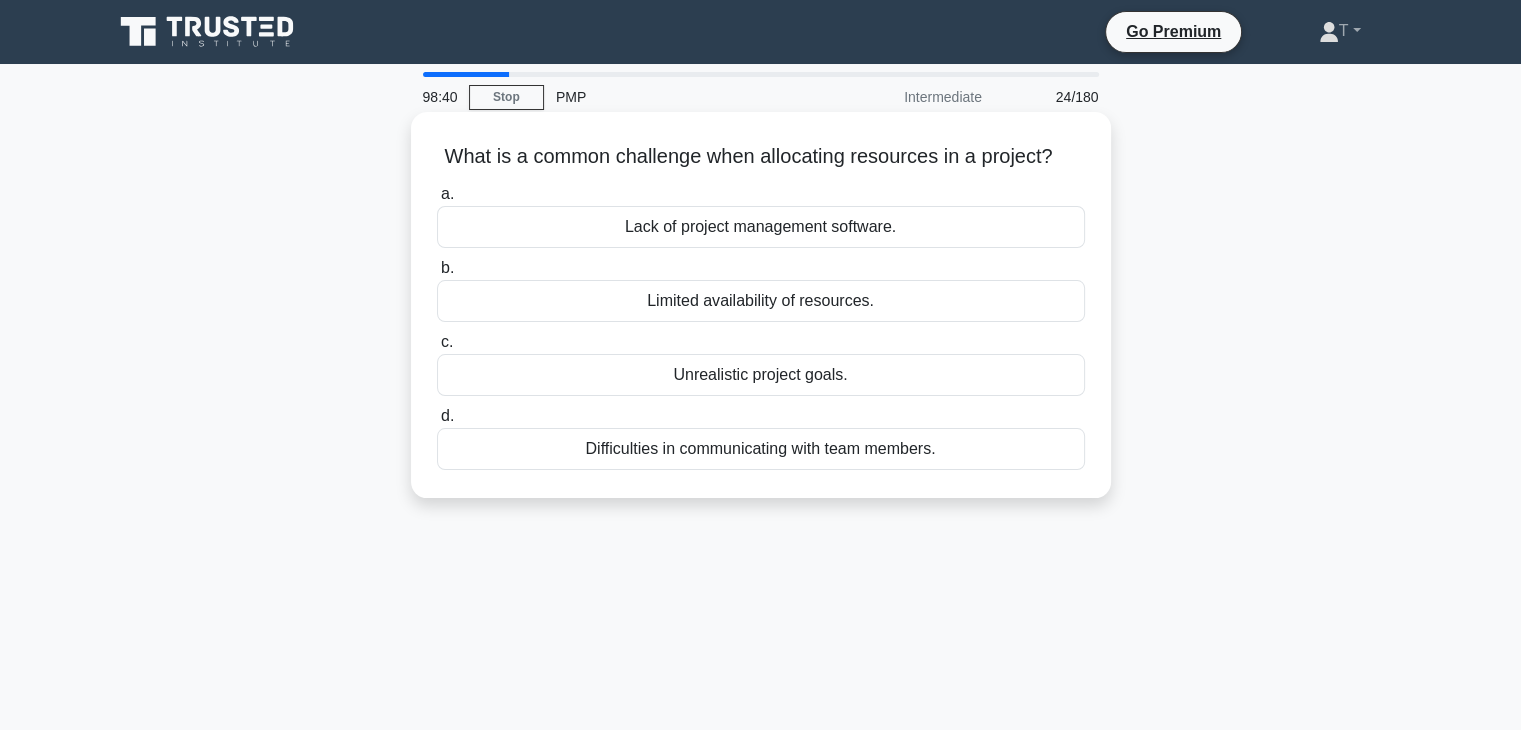 click on "Limited availability of resources." at bounding box center (761, 301) 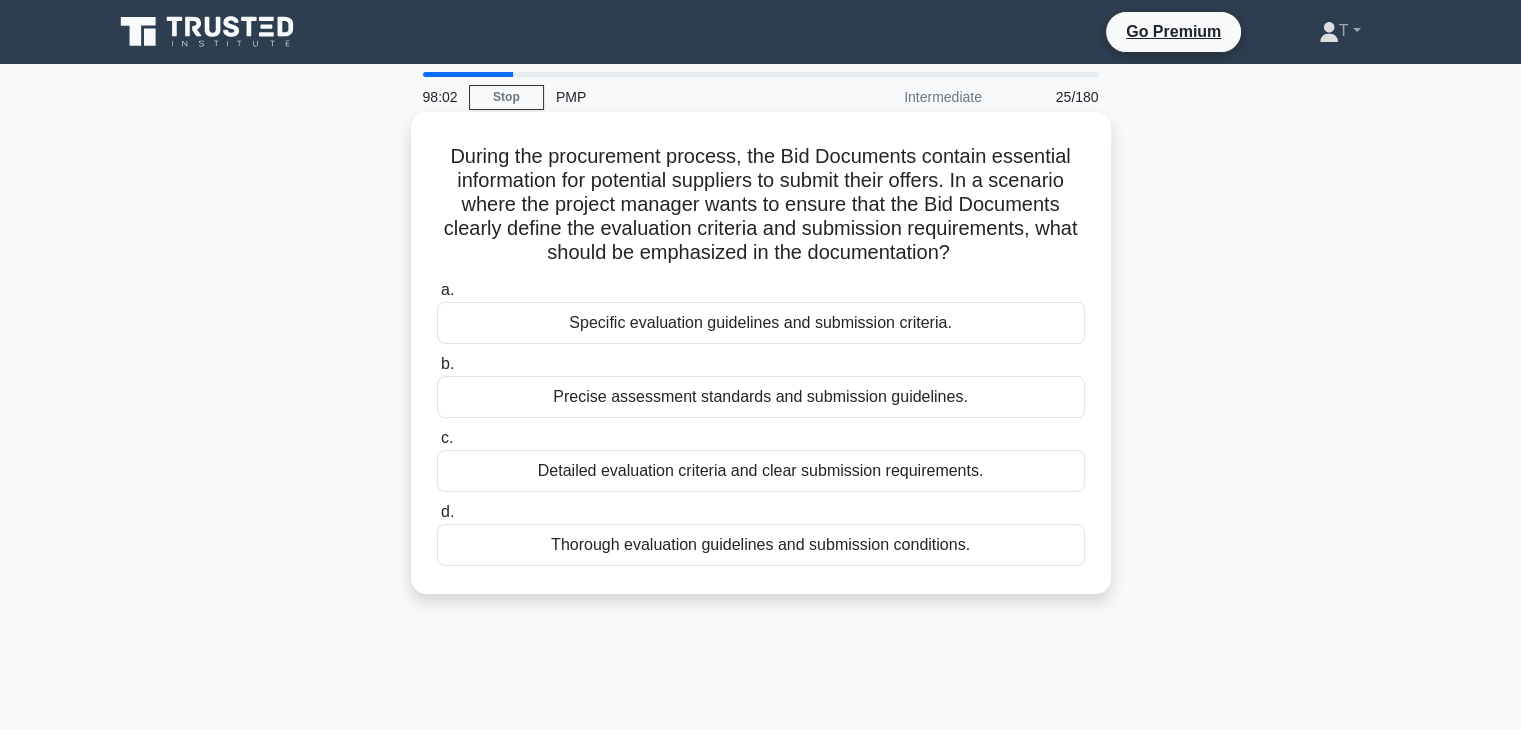 click on "Detailed evaluation criteria and clear submission requirements." at bounding box center (761, 471) 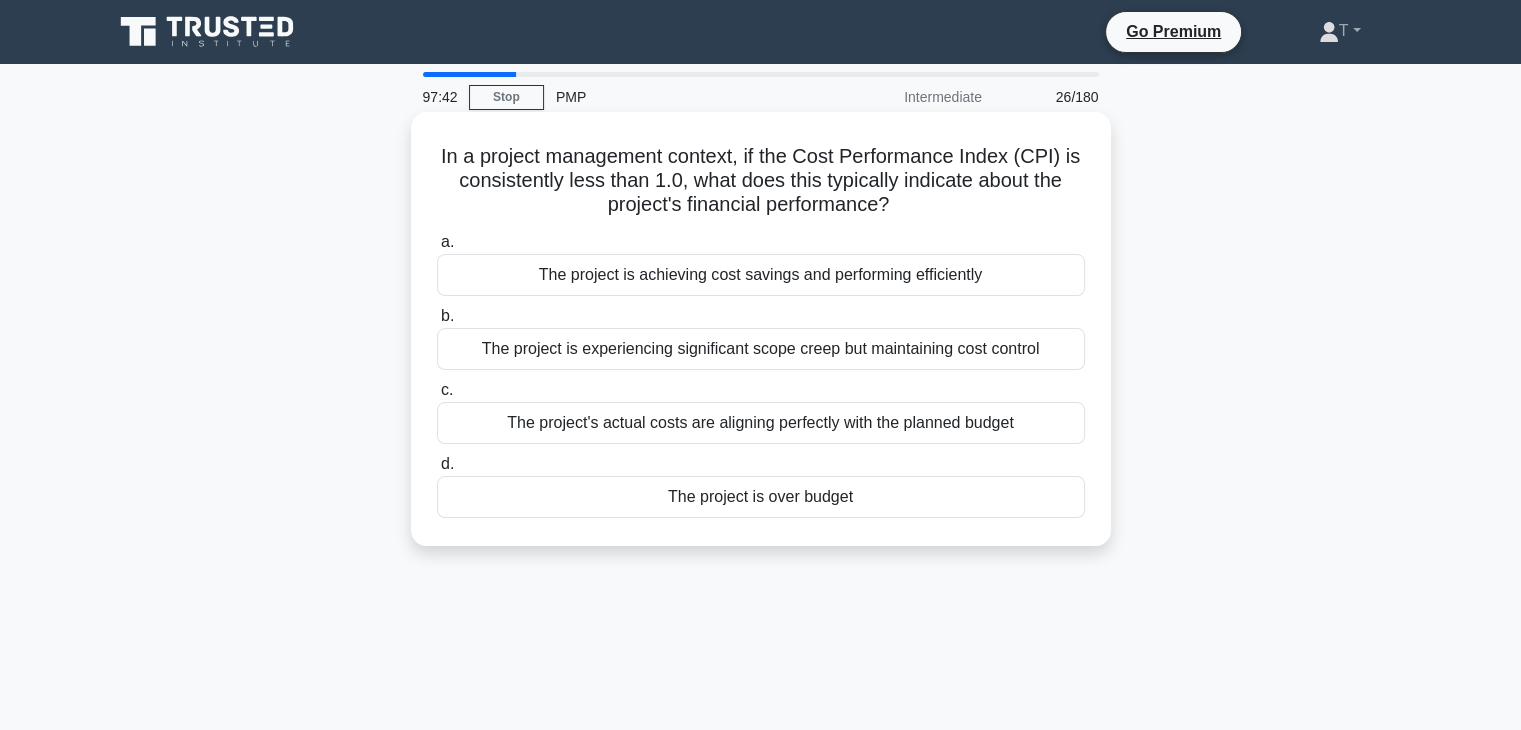 click on "The project is experiencing significant scope creep but maintaining cost control" at bounding box center (761, 349) 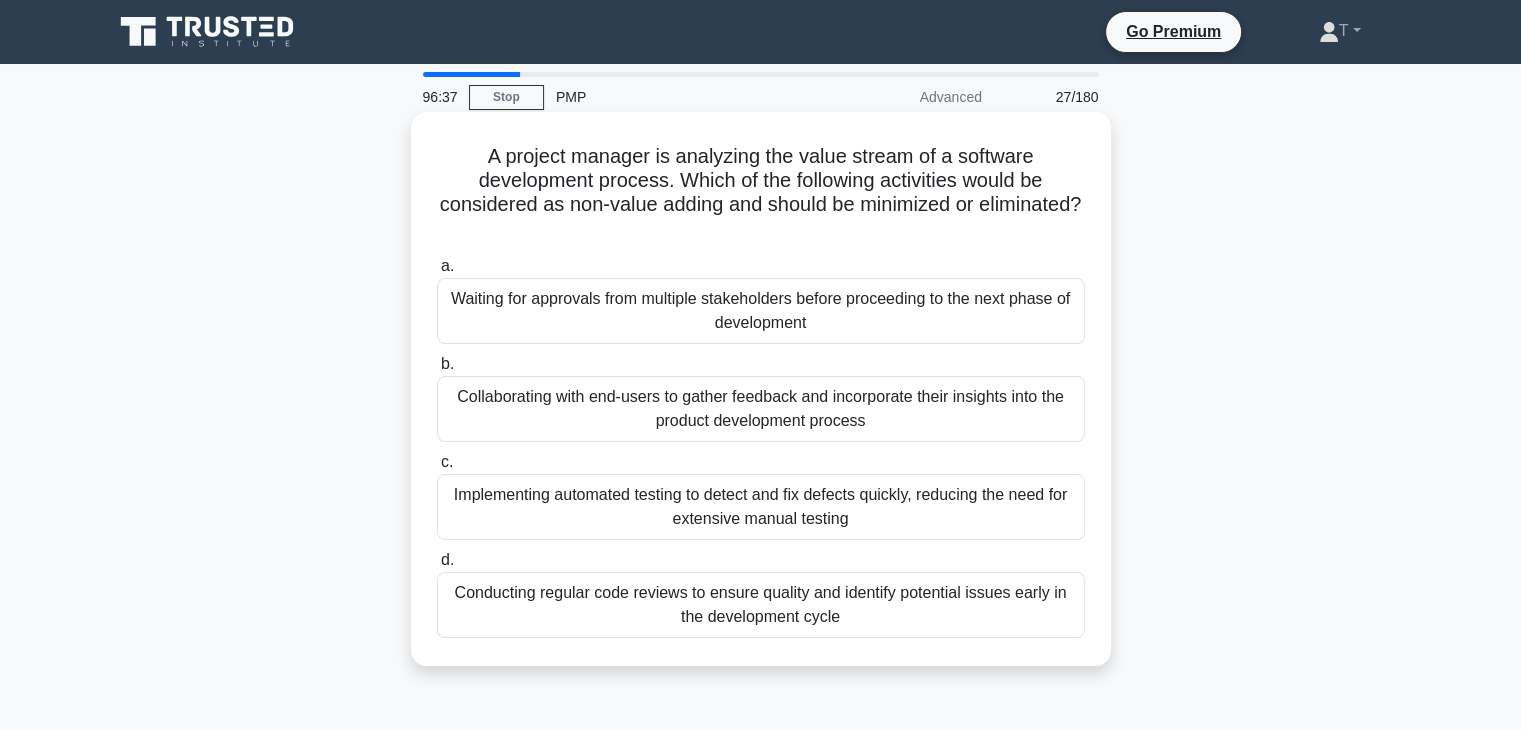 click on "Waiting for approvals from multiple stakeholders before proceeding to the next phase of development" at bounding box center [761, 311] 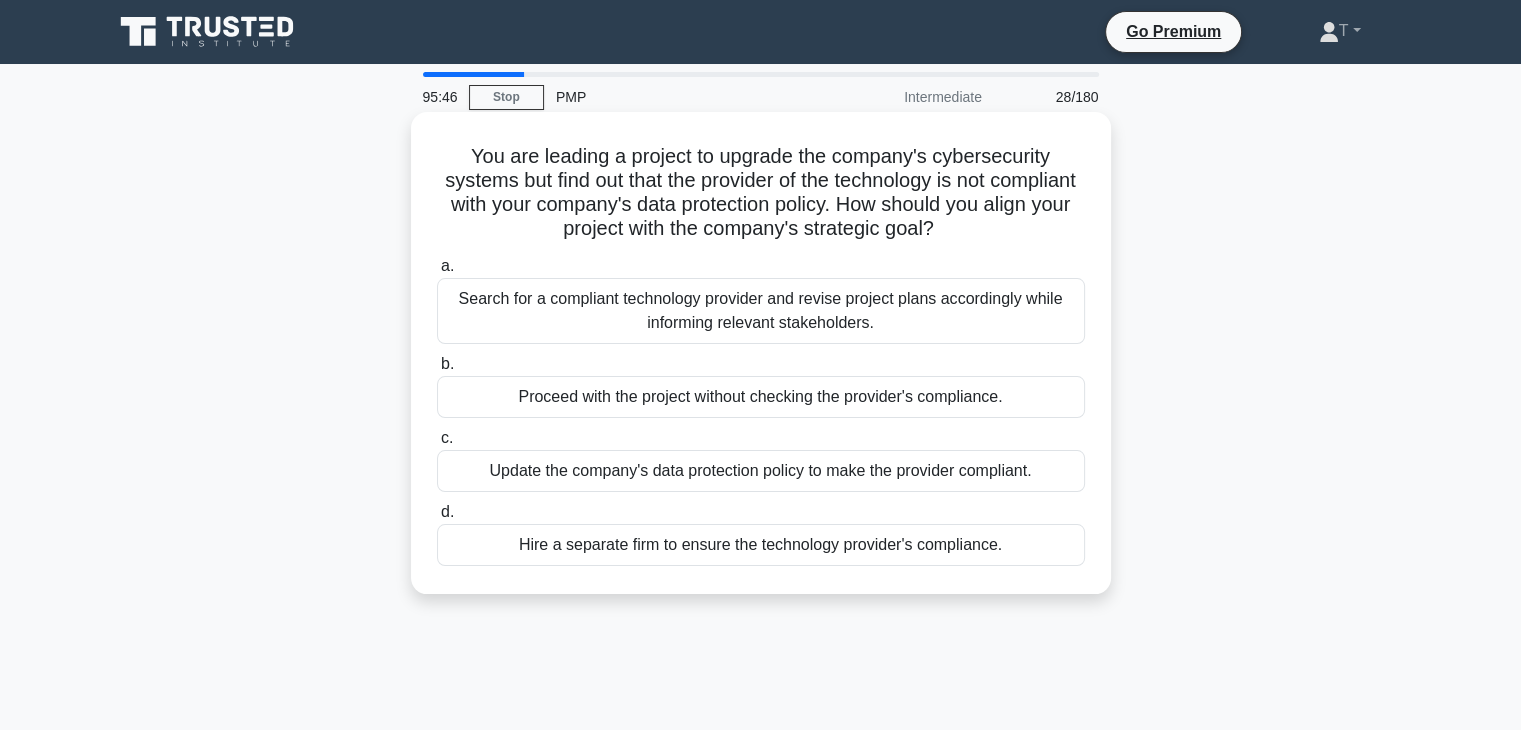 click on "Update the company's data protection policy to make the provider compliant." at bounding box center [761, 471] 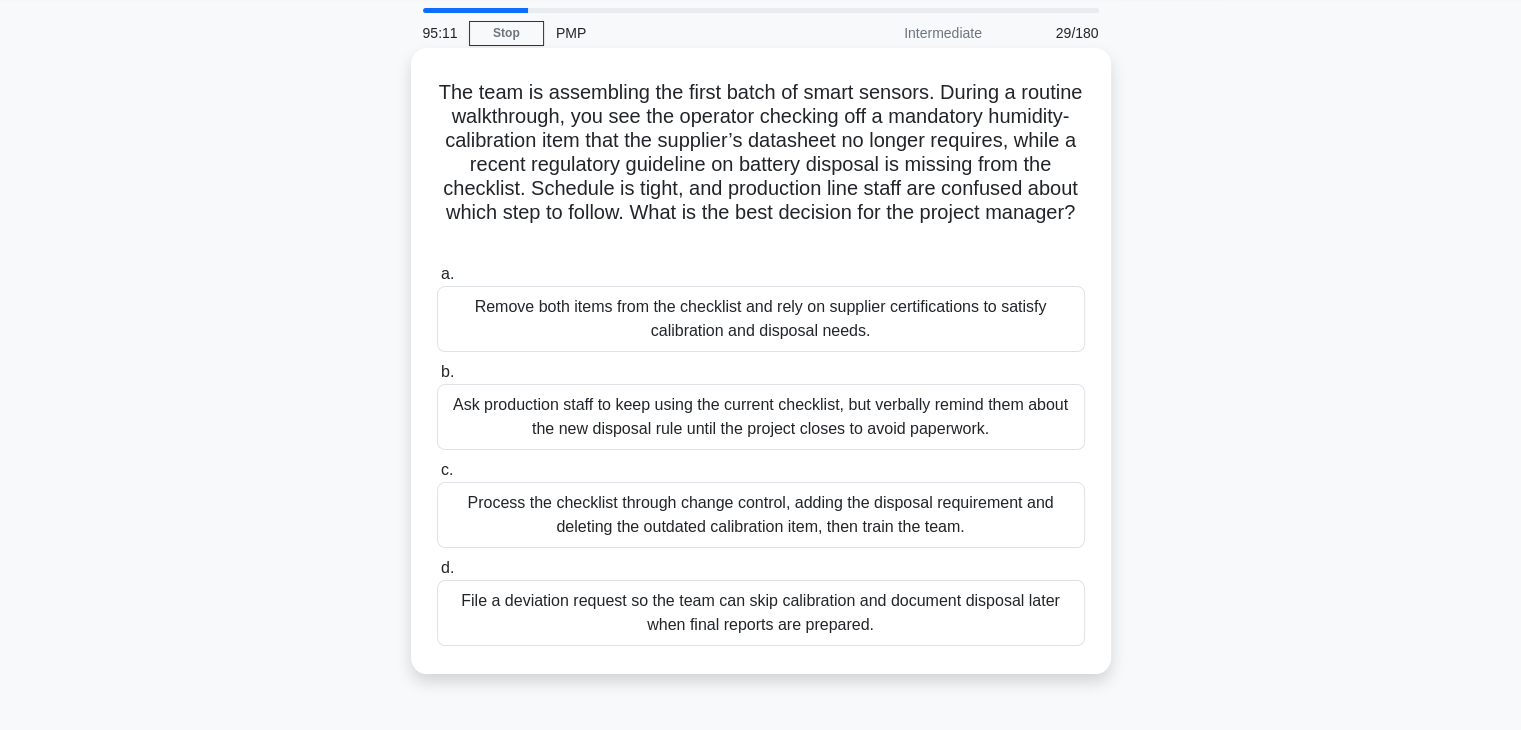 scroll, scrollTop: 100, scrollLeft: 0, axis: vertical 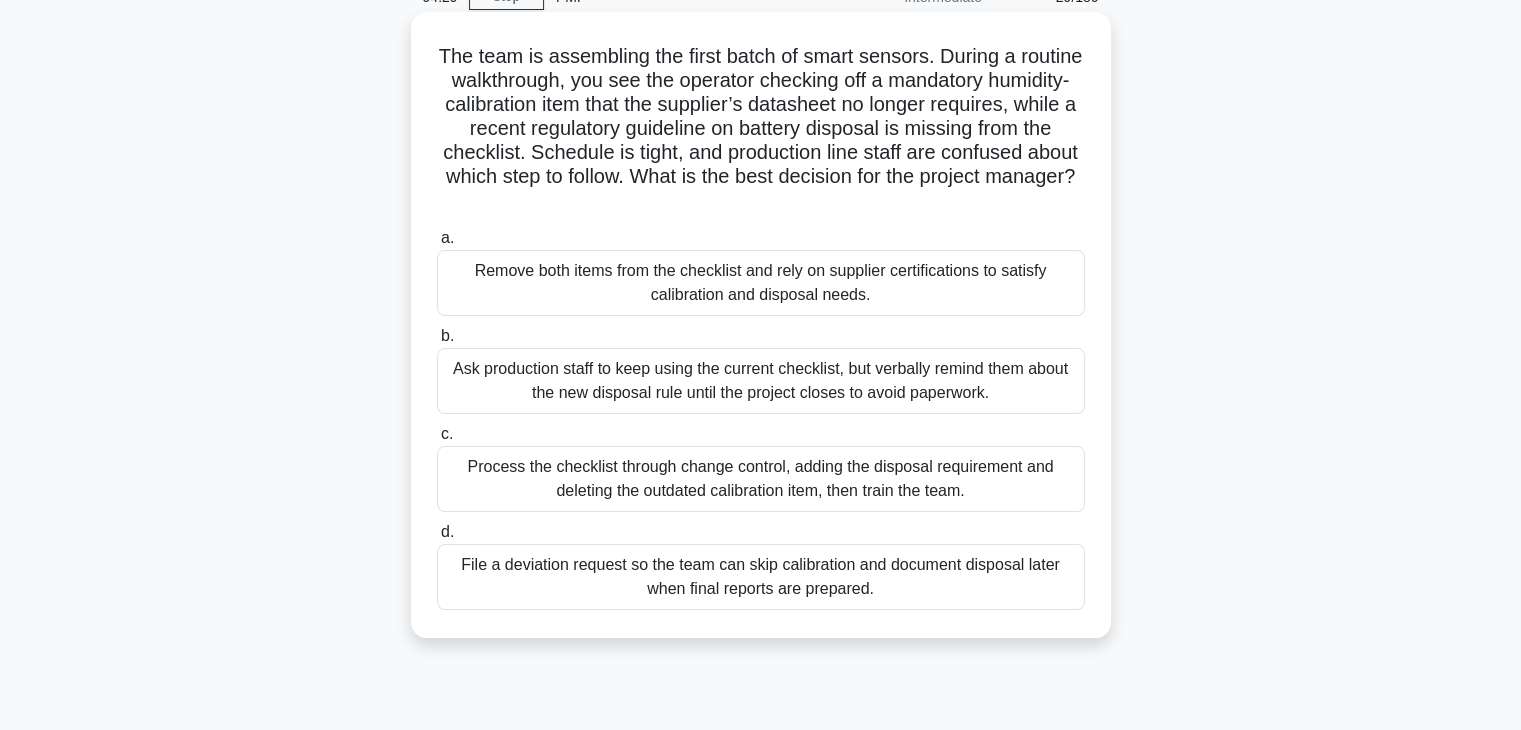 click on "Process the checklist through change control, adding the disposal requirement and deleting the outdated calibration item, then train the team." at bounding box center (761, 479) 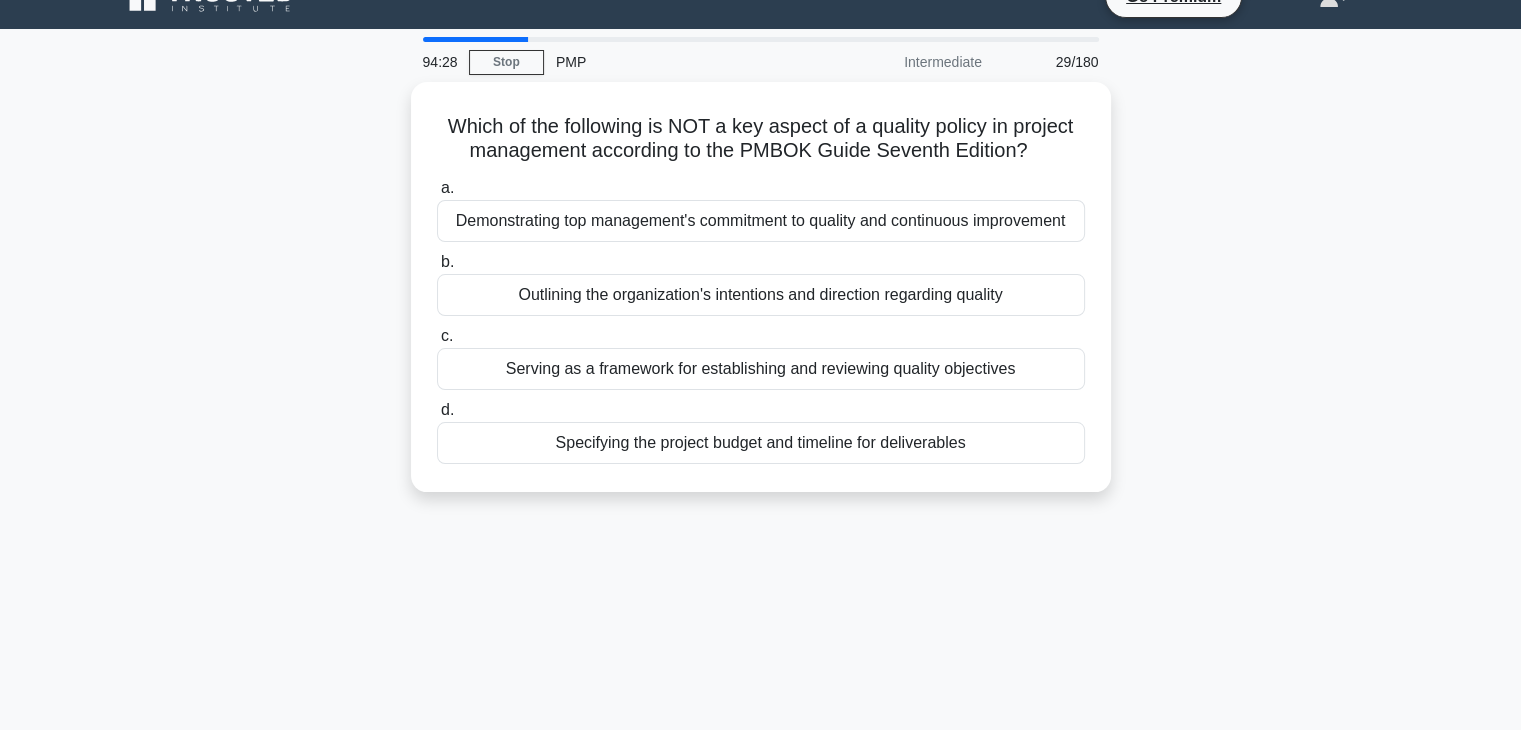 scroll, scrollTop: 0, scrollLeft: 0, axis: both 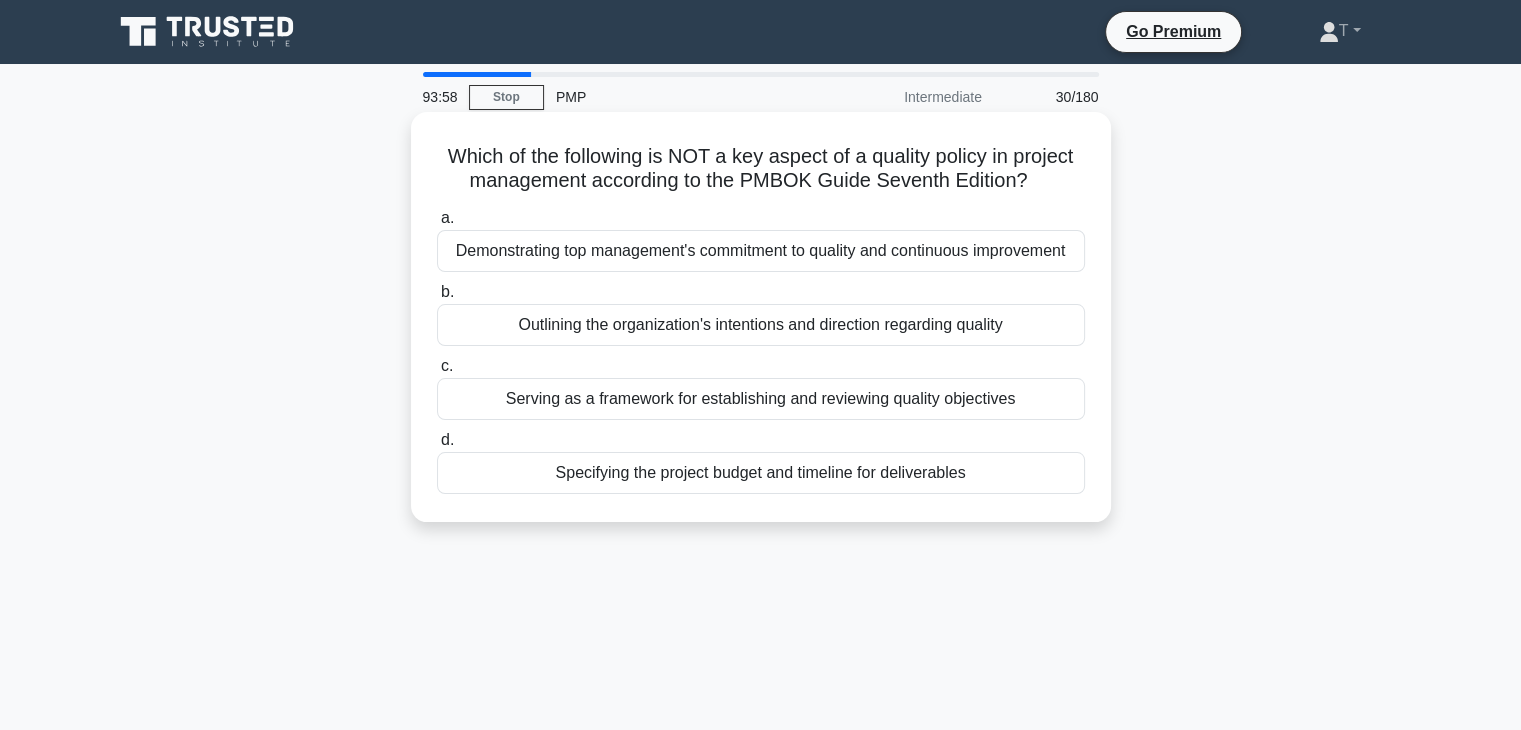 click on "Demonstrating top management's commitment to quality and continuous improvement" at bounding box center [761, 251] 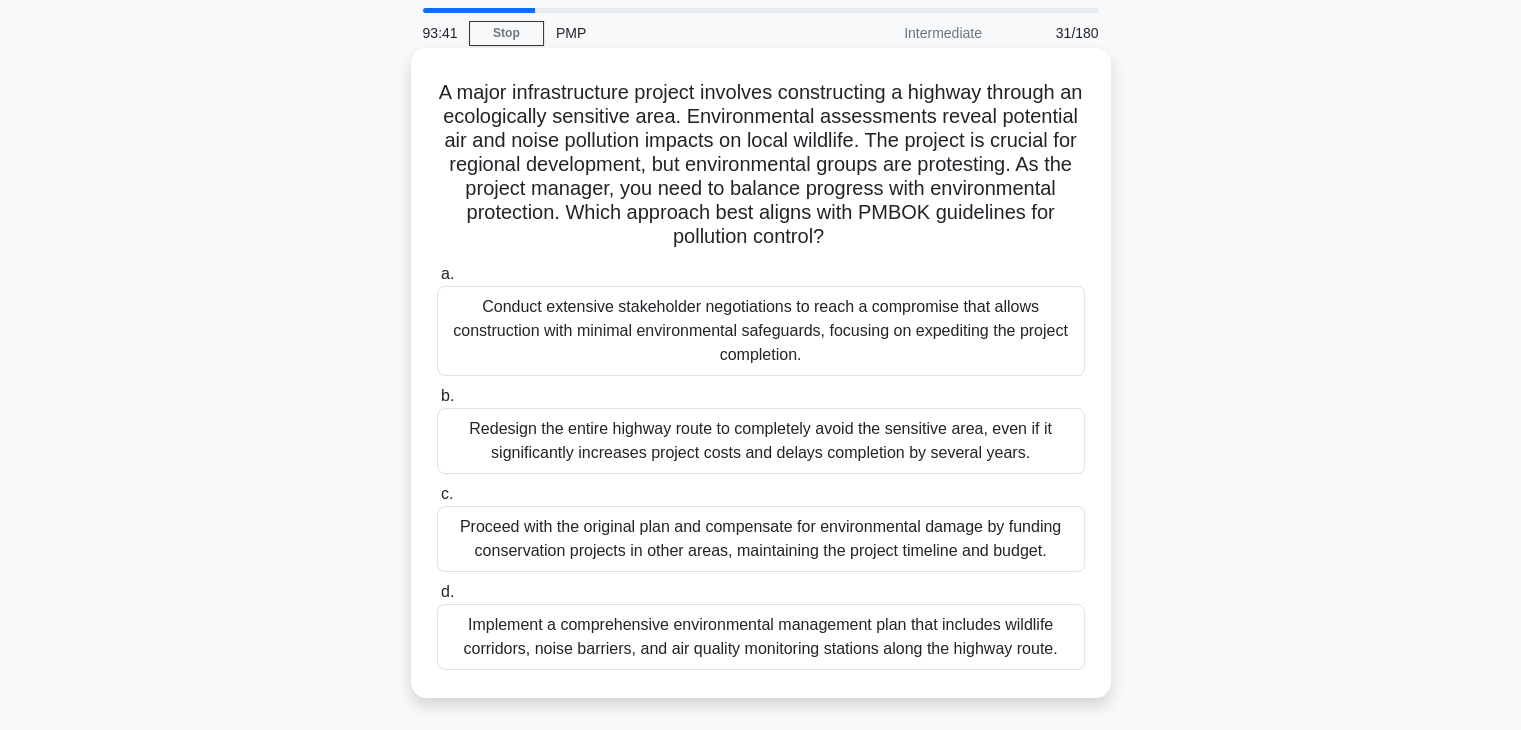 scroll, scrollTop: 100, scrollLeft: 0, axis: vertical 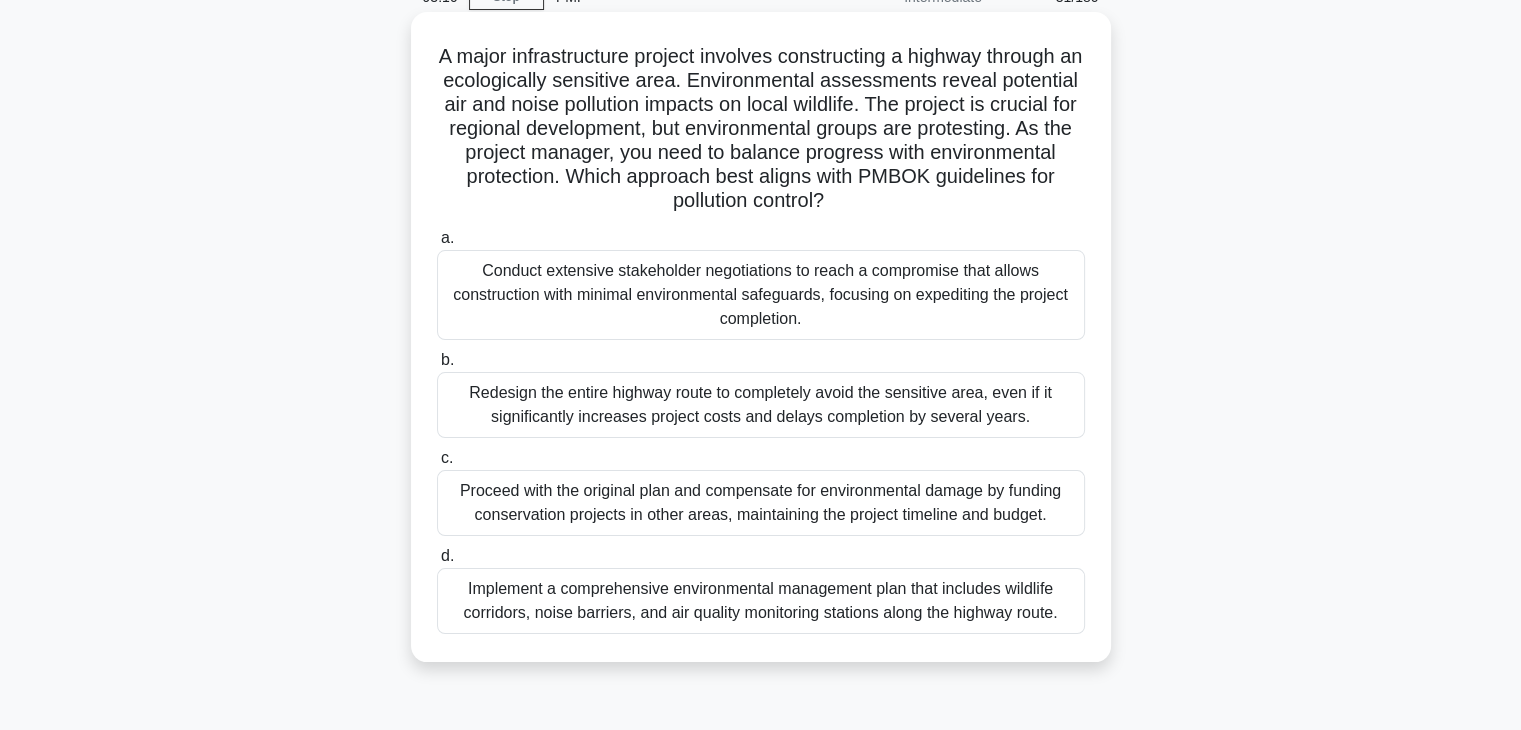 click on "Conduct extensive stakeholder negotiations to reach a compromise that allows construction with minimal environmental safeguards, focusing on expediting the project completion." at bounding box center (761, 295) 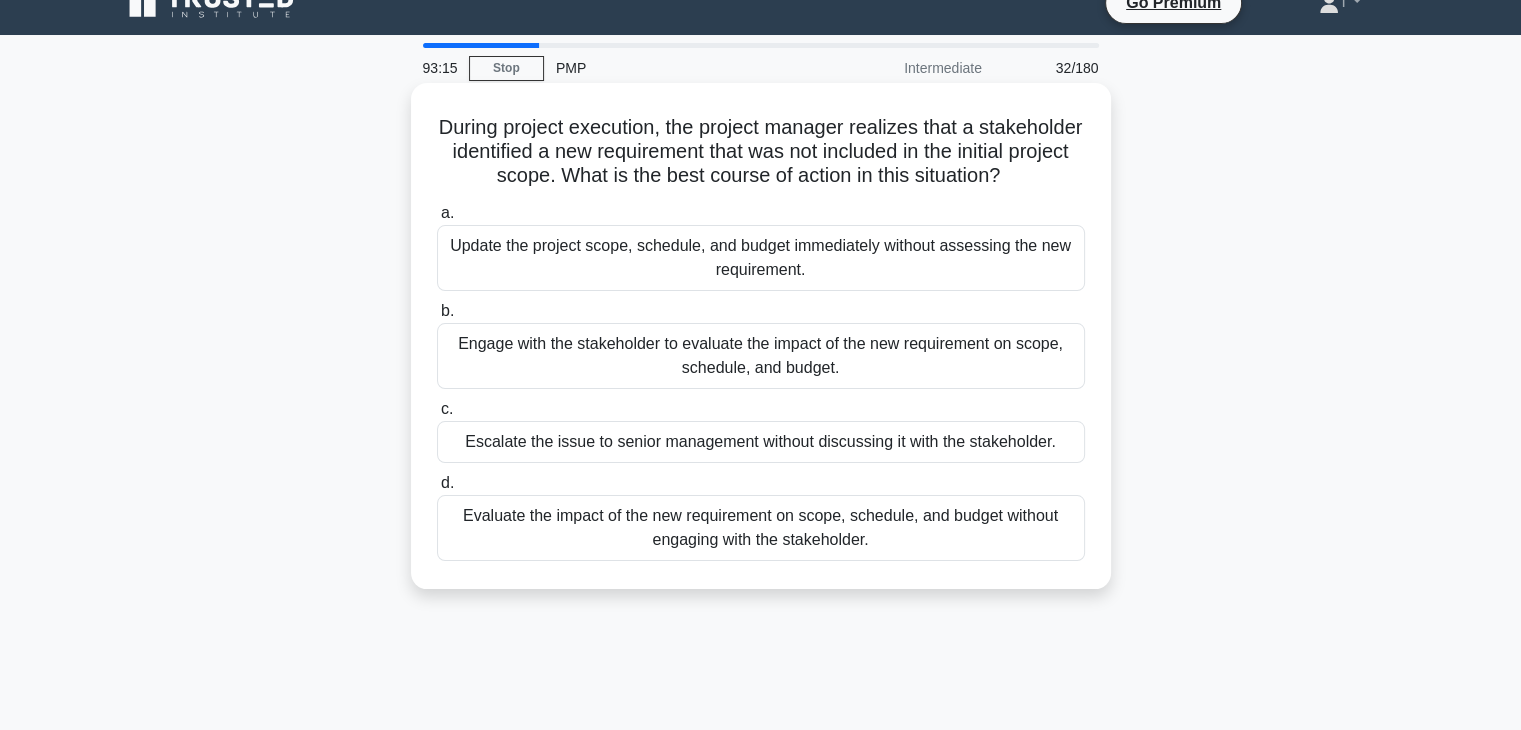scroll, scrollTop: 0, scrollLeft: 0, axis: both 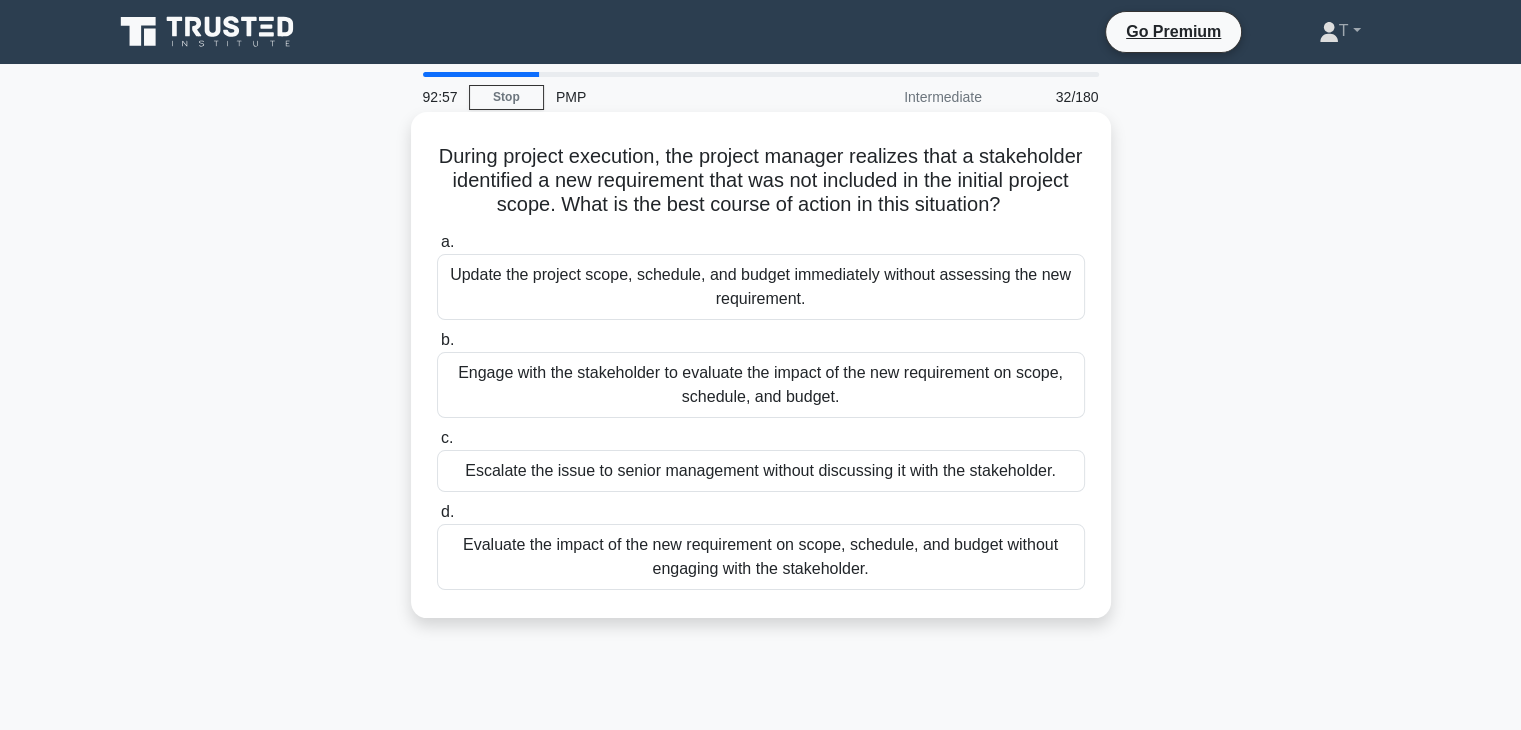 click on "Update the project scope, schedule, and budget immediately without assessing the new requirement." at bounding box center (761, 287) 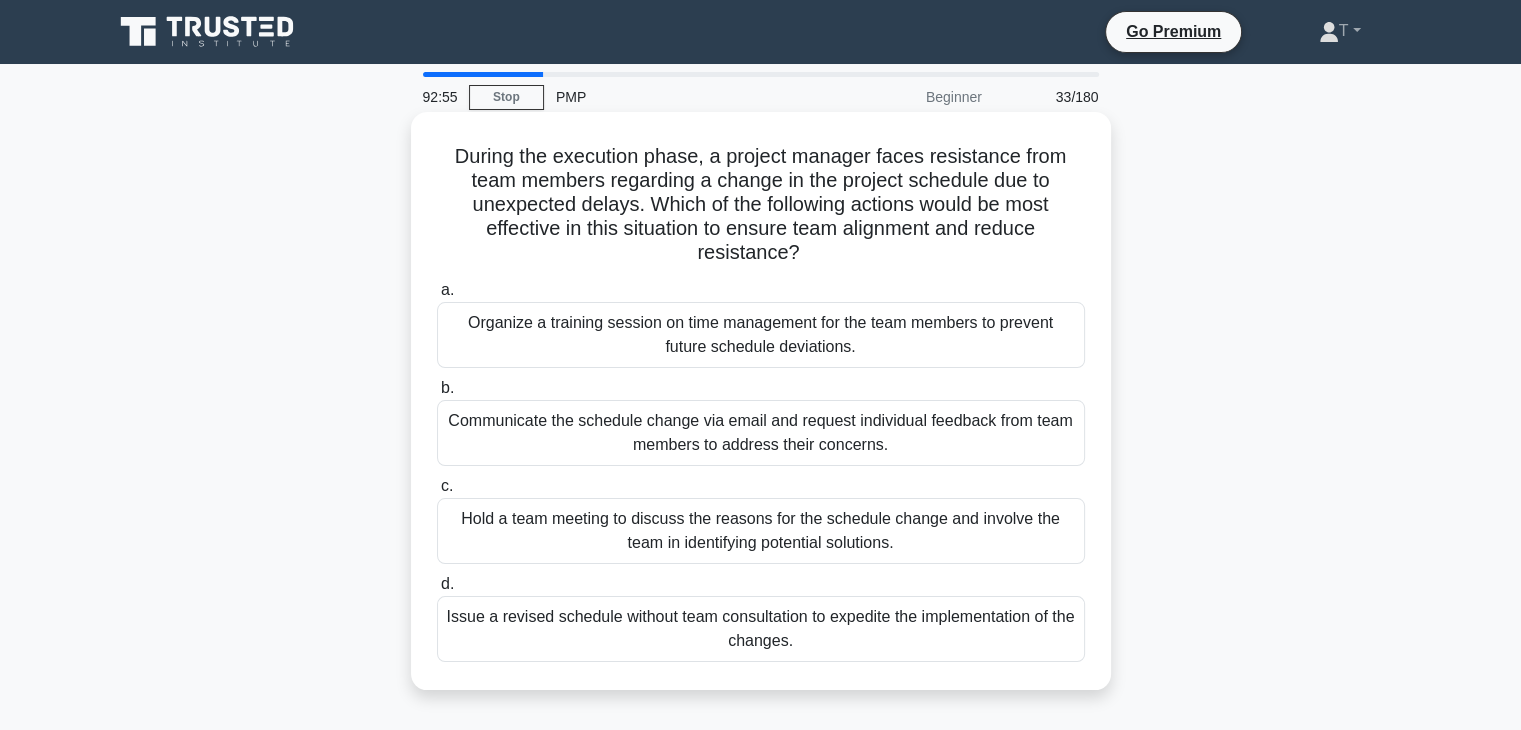 click on "During the execution phase, a project manager faces resistance from team members regarding a change in the project schedule due to unexpected delays. Which of the following actions would be most effective in this situation to ensure team alignment and reduce resistance?
.spinner_0XTQ{transform-origin:center;animation:spinner_y6GP .75s linear infinite}@keyframes spinner_y6GP{100%{transform:rotate(360deg)}}
a.
b." at bounding box center (761, 401) 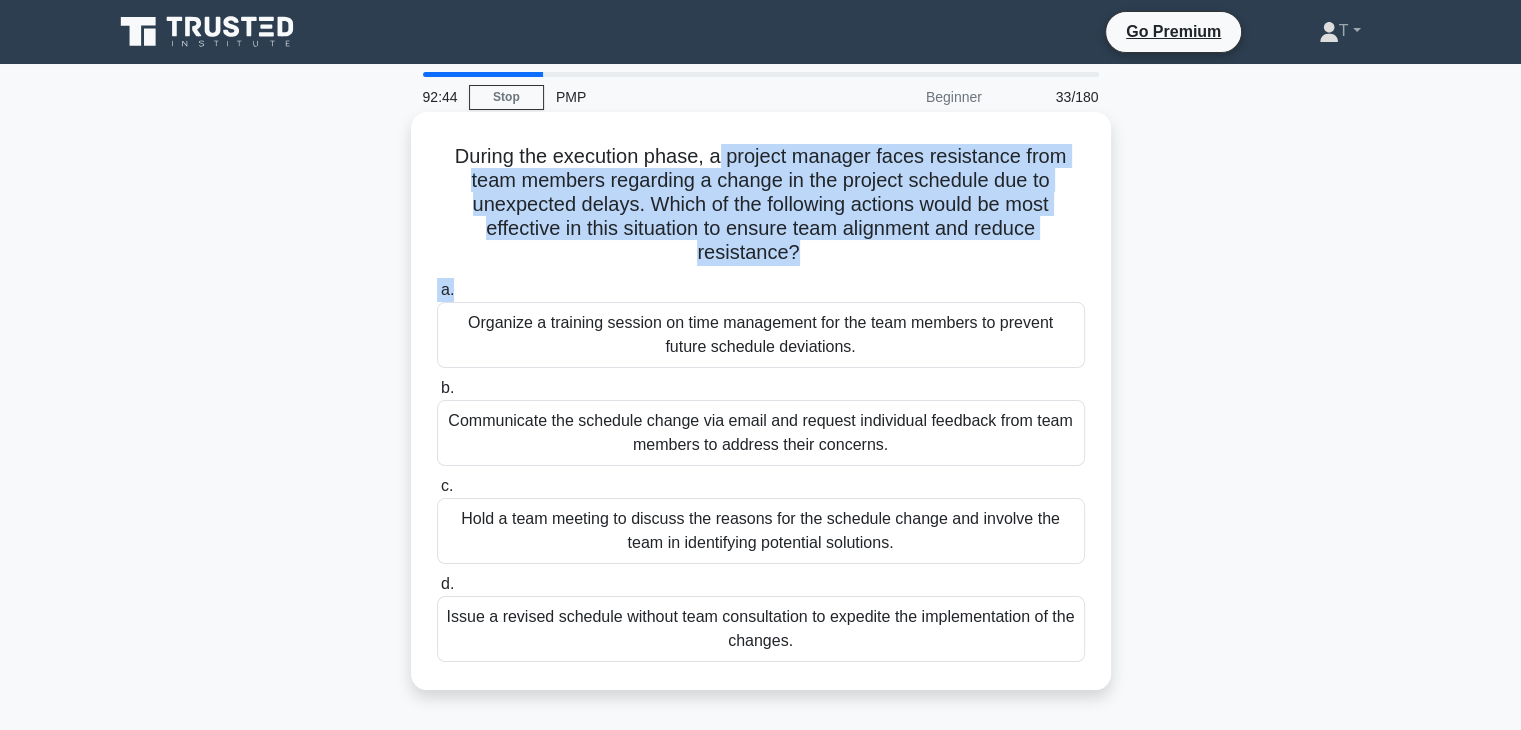 drag, startPoint x: 716, startPoint y: 148, endPoint x: 697, endPoint y: 288, distance: 141.2834 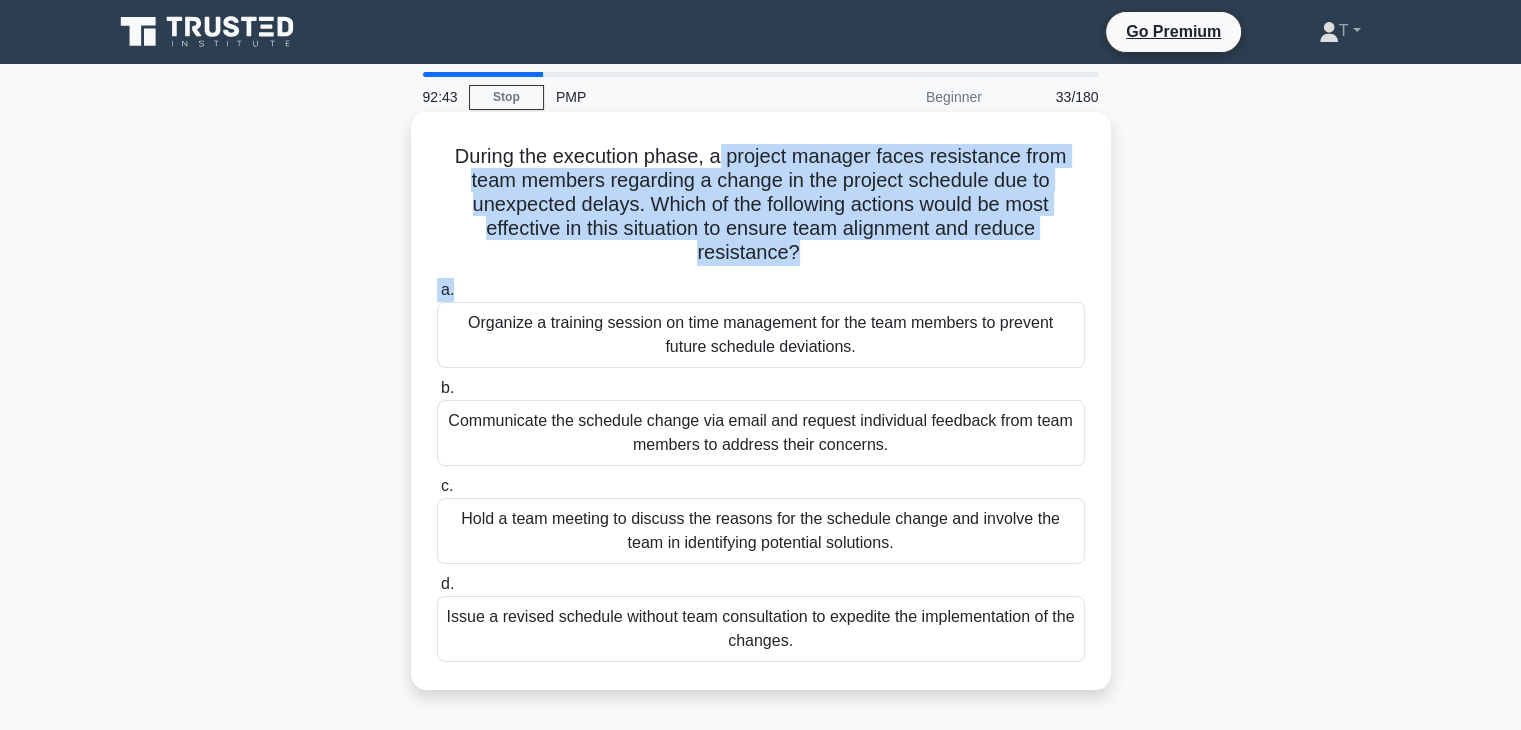 click on "a.
Organize a training session on time management for the team members to prevent future schedule deviations." at bounding box center [761, 323] 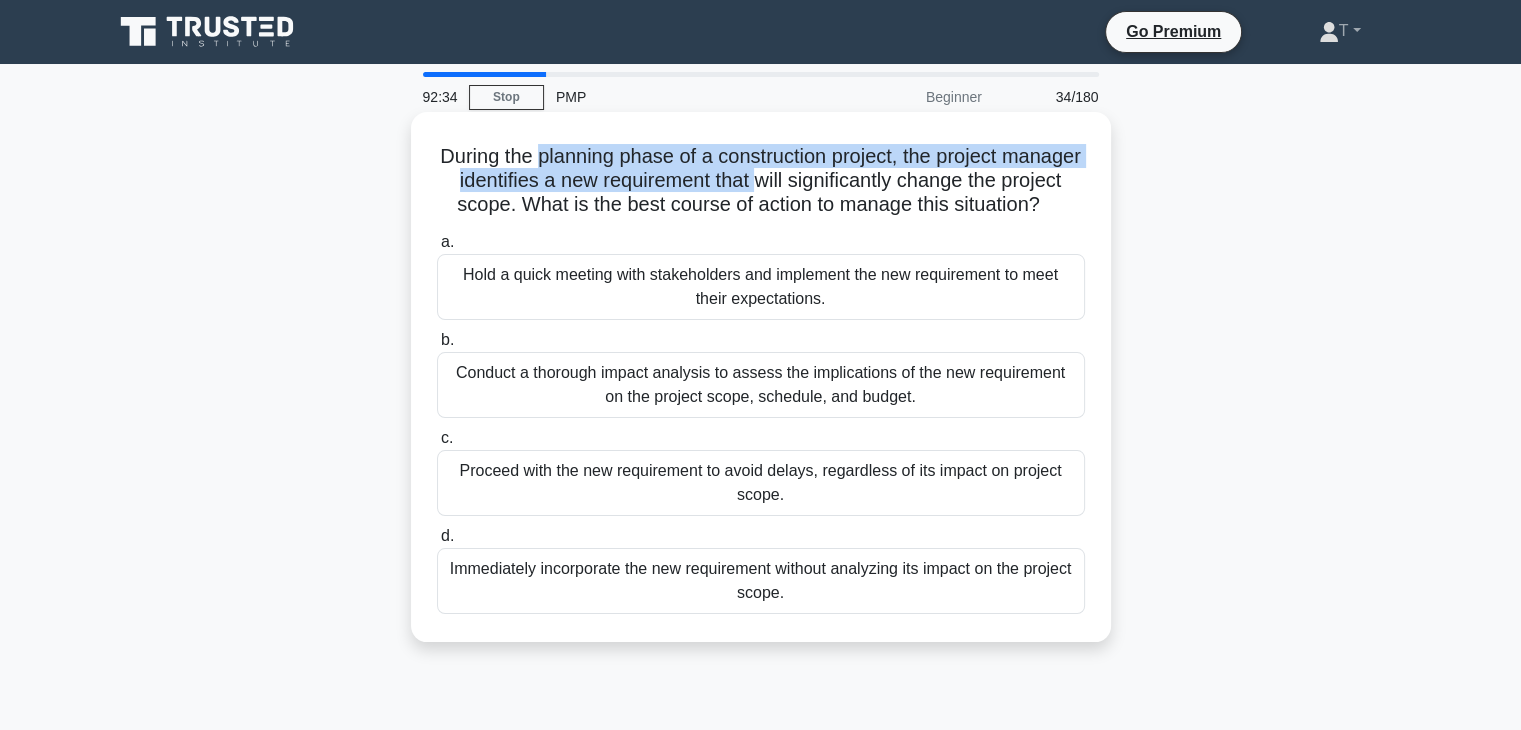 drag, startPoint x: 591, startPoint y: 157, endPoint x: 832, endPoint y: 181, distance: 242.19208 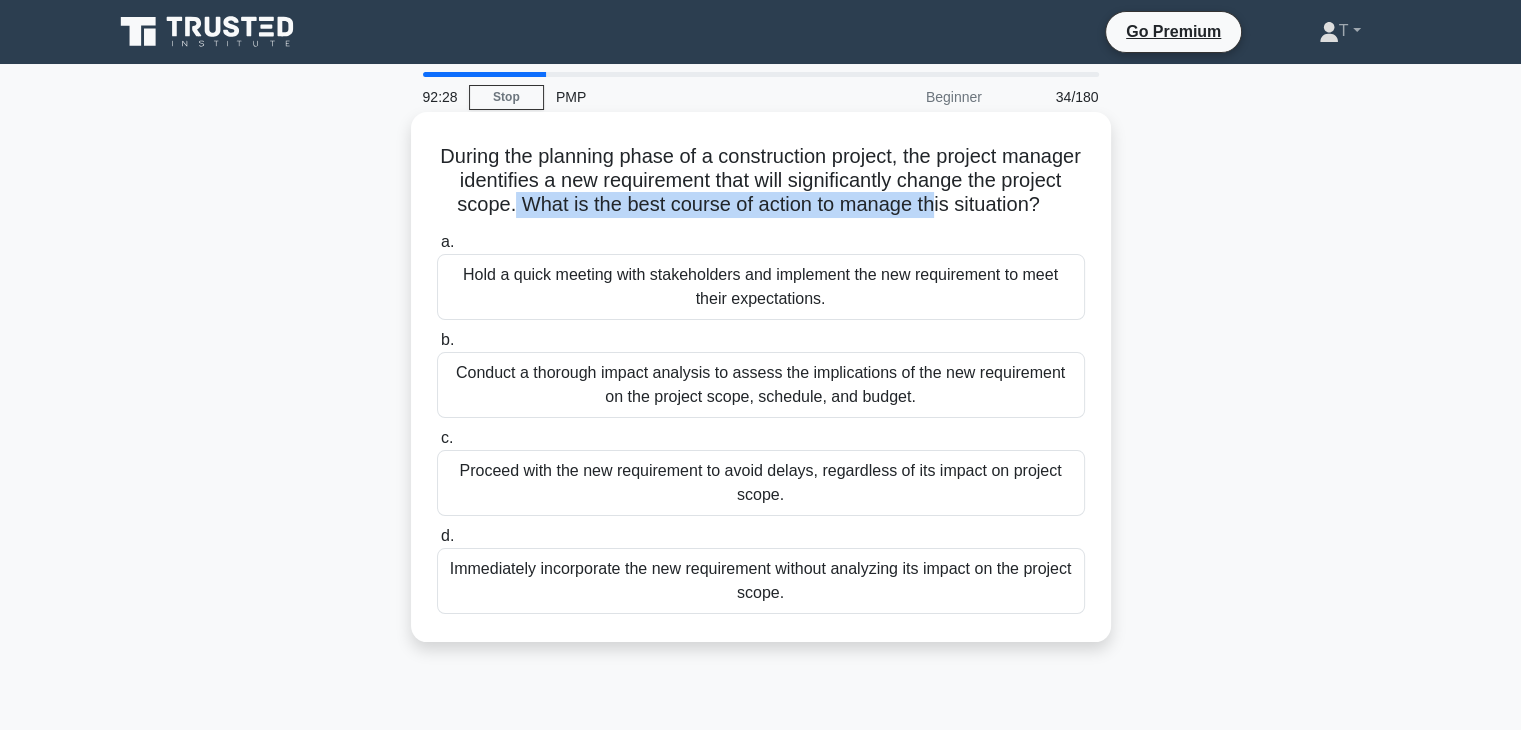 drag, startPoint x: 604, startPoint y: 201, endPoint x: 1026, endPoint y: 203, distance: 422.00473 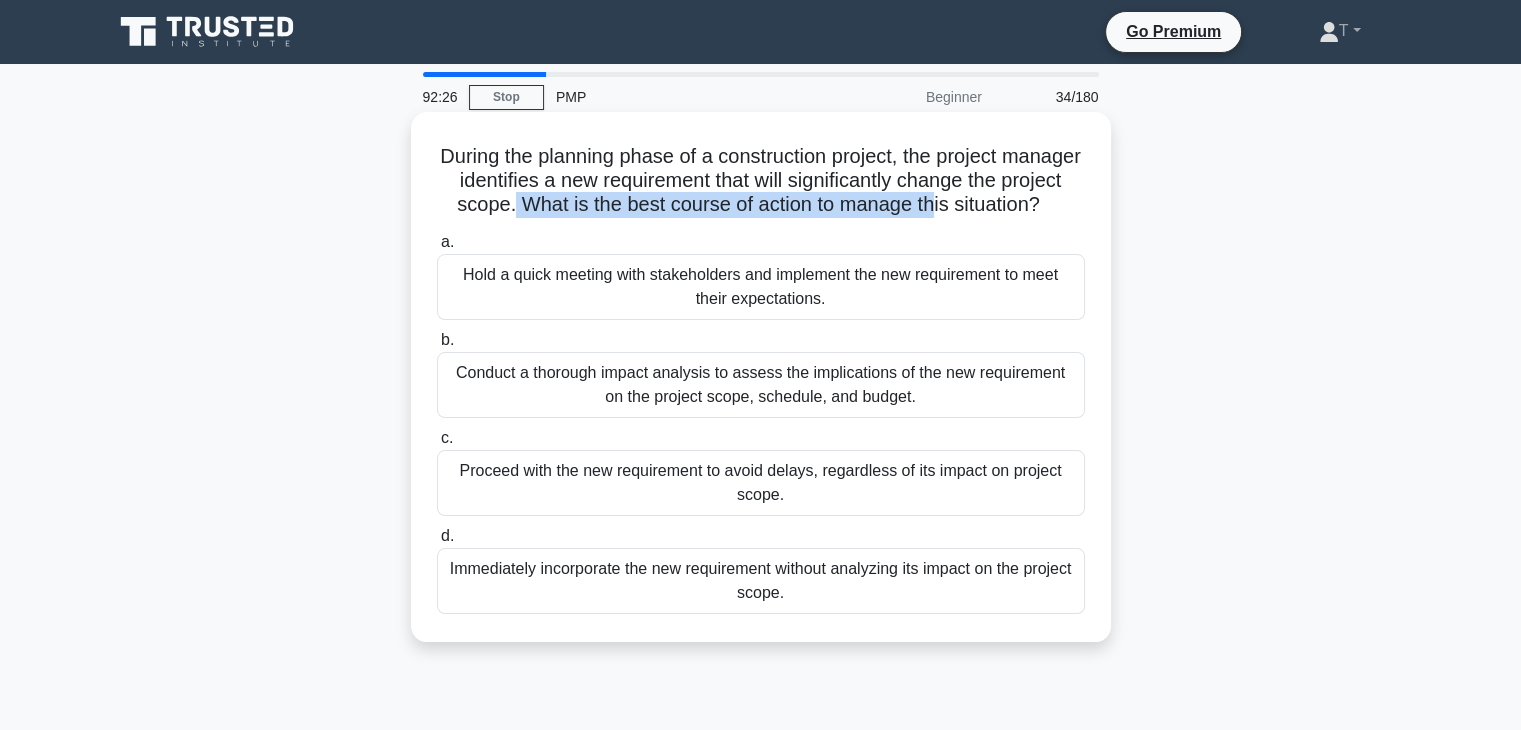 scroll, scrollTop: 100, scrollLeft: 0, axis: vertical 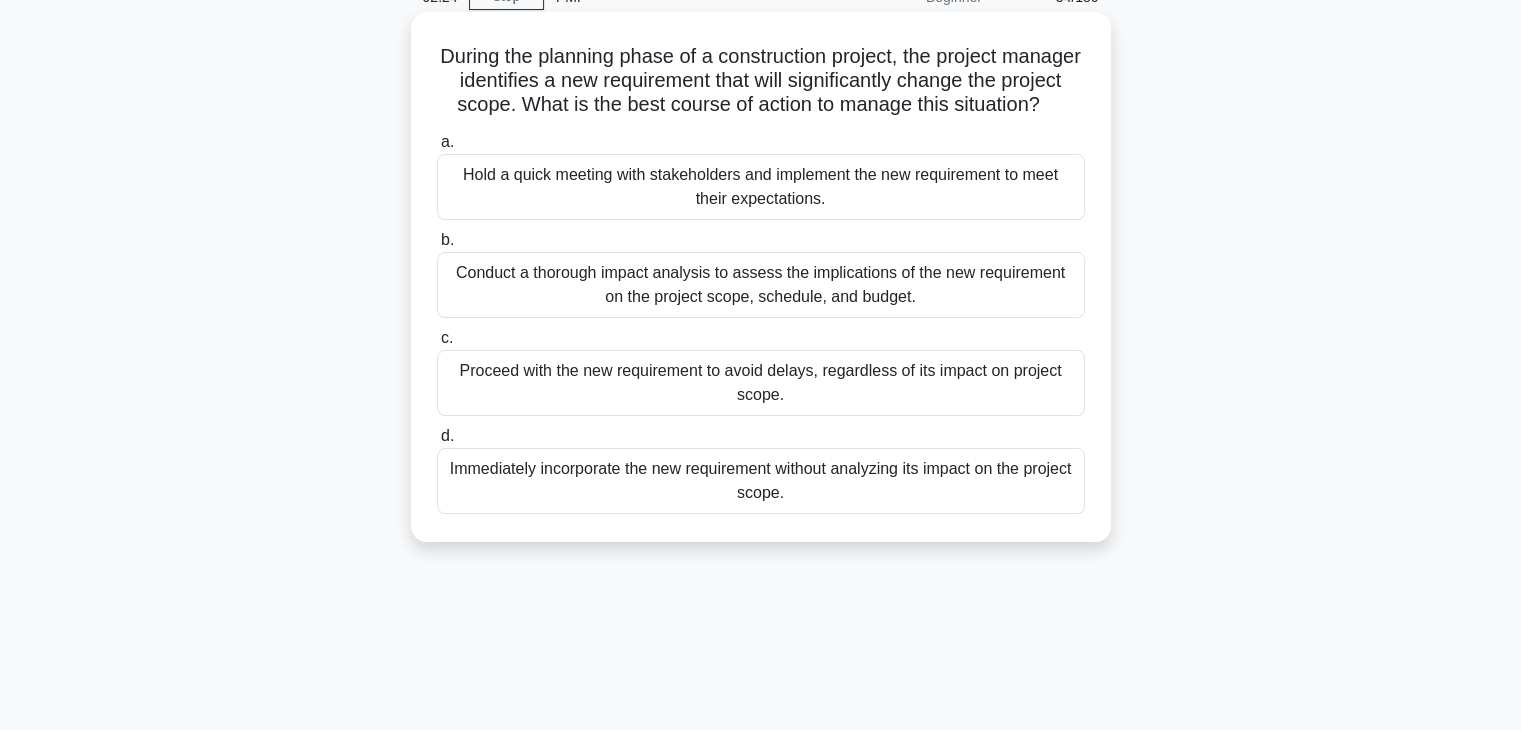 click on "Conduct a thorough impact analysis to assess the implications of the new requirement on the project scope, schedule, and budget." at bounding box center (761, 285) 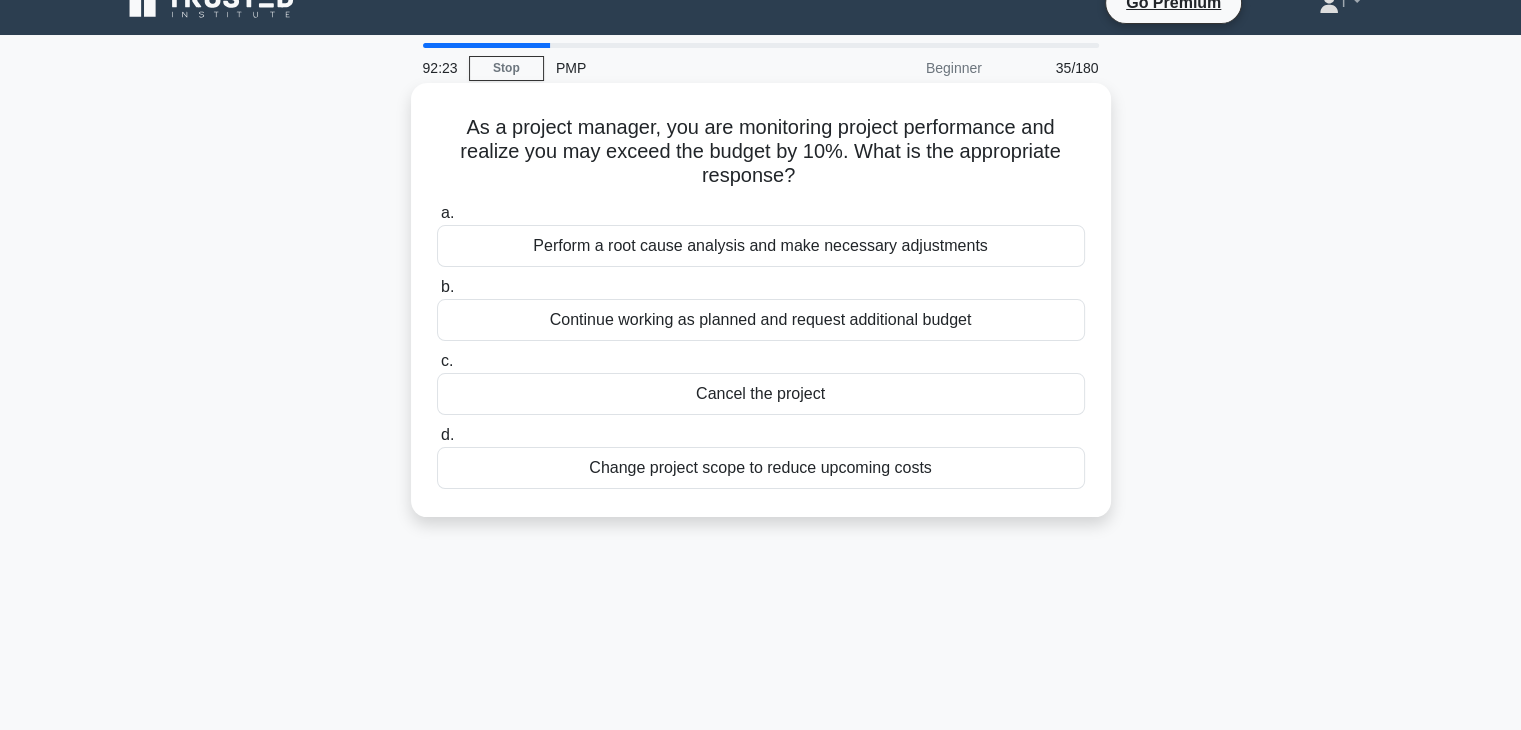 scroll, scrollTop: 0, scrollLeft: 0, axis: both 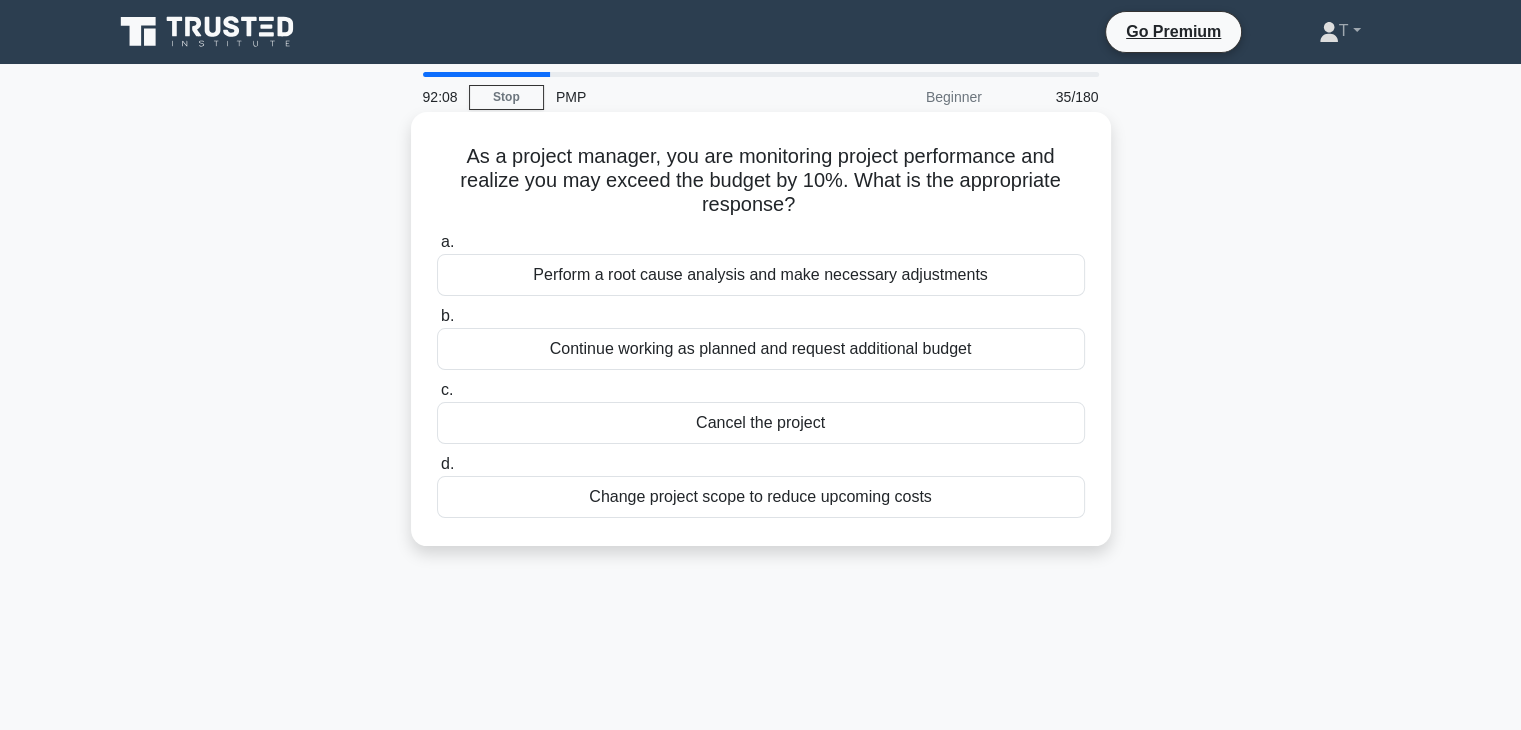 click on "Perform a root cause analysis and make necessary adjustments" at bounding box center (761, 275) 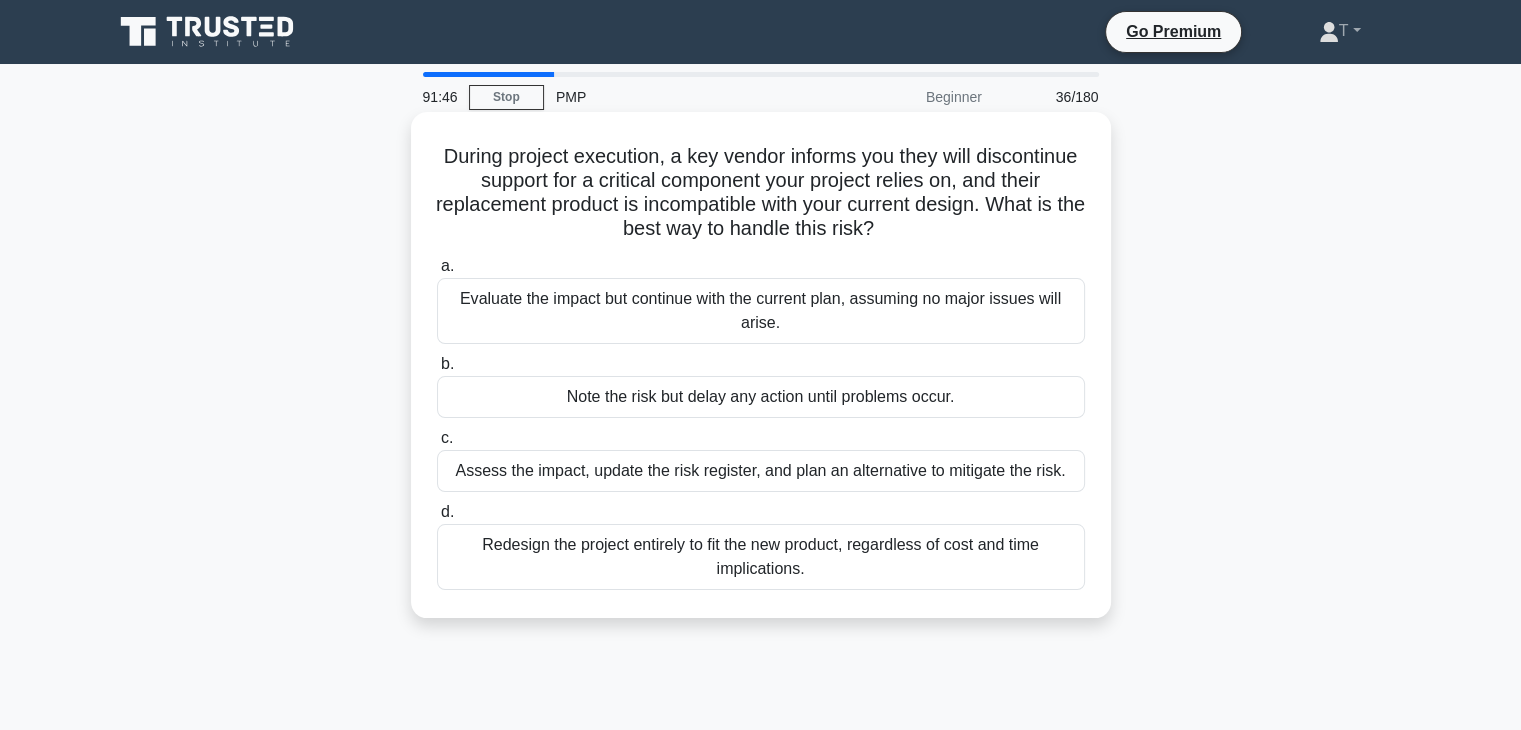 click on "Assess the impact, update the risk register, and plan an alternative to mitigate the risk." at bounding box center [761, 471] 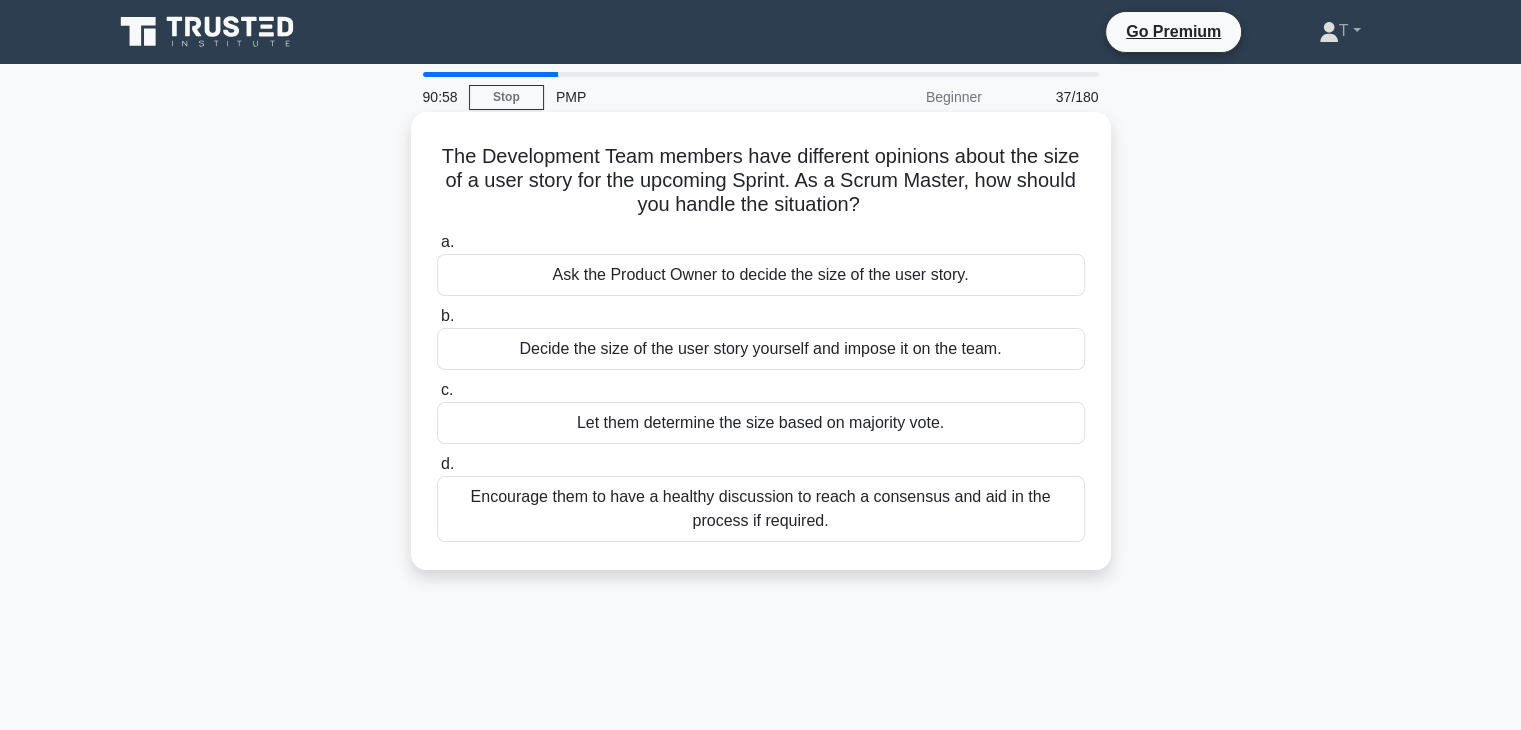click on "Ask the Product Owner to decide the size of the user story." at bounding box center [761, 275] 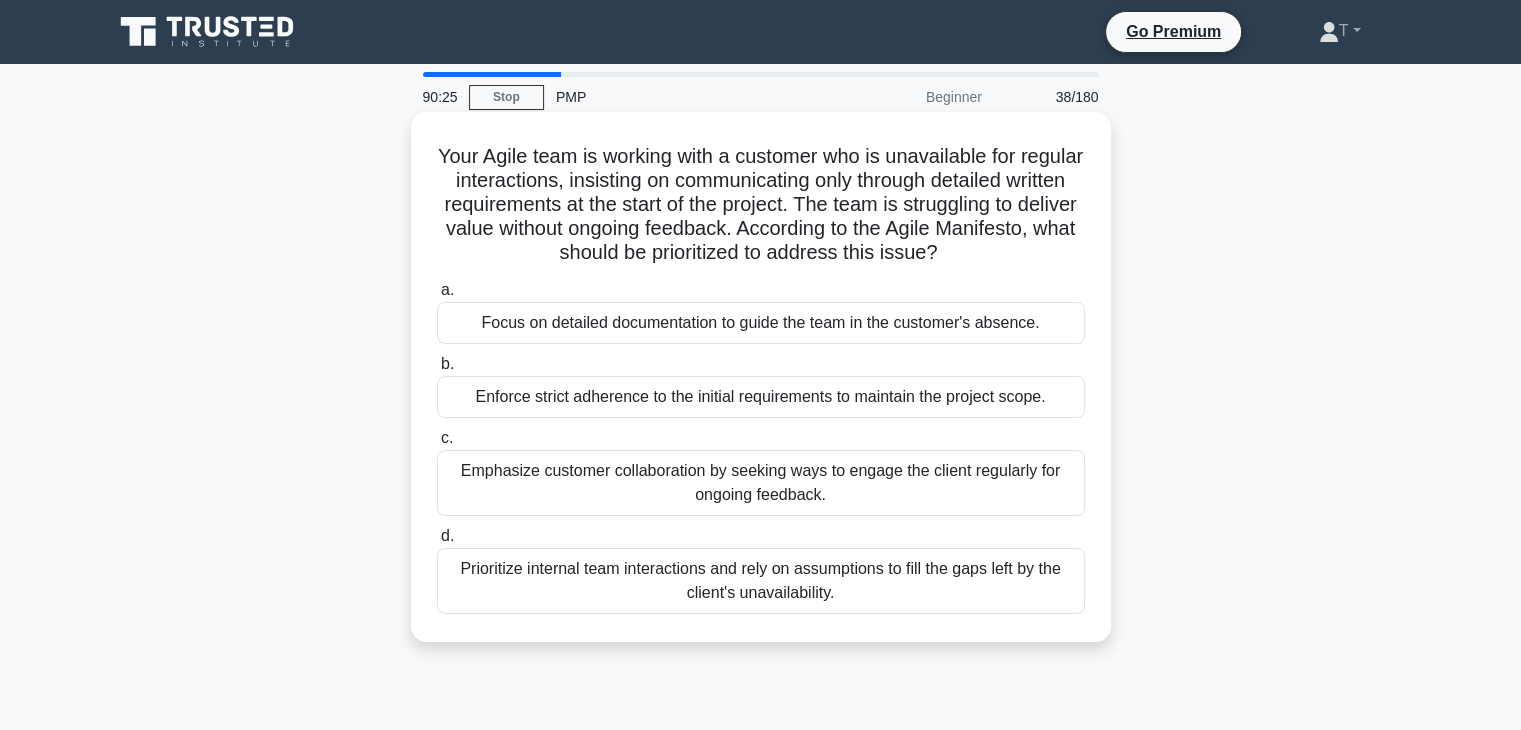 click on "Emphasize customer collaboration by seeking ways to engage the client regularly for ongoing feedback." at bounding box center [761, 483] 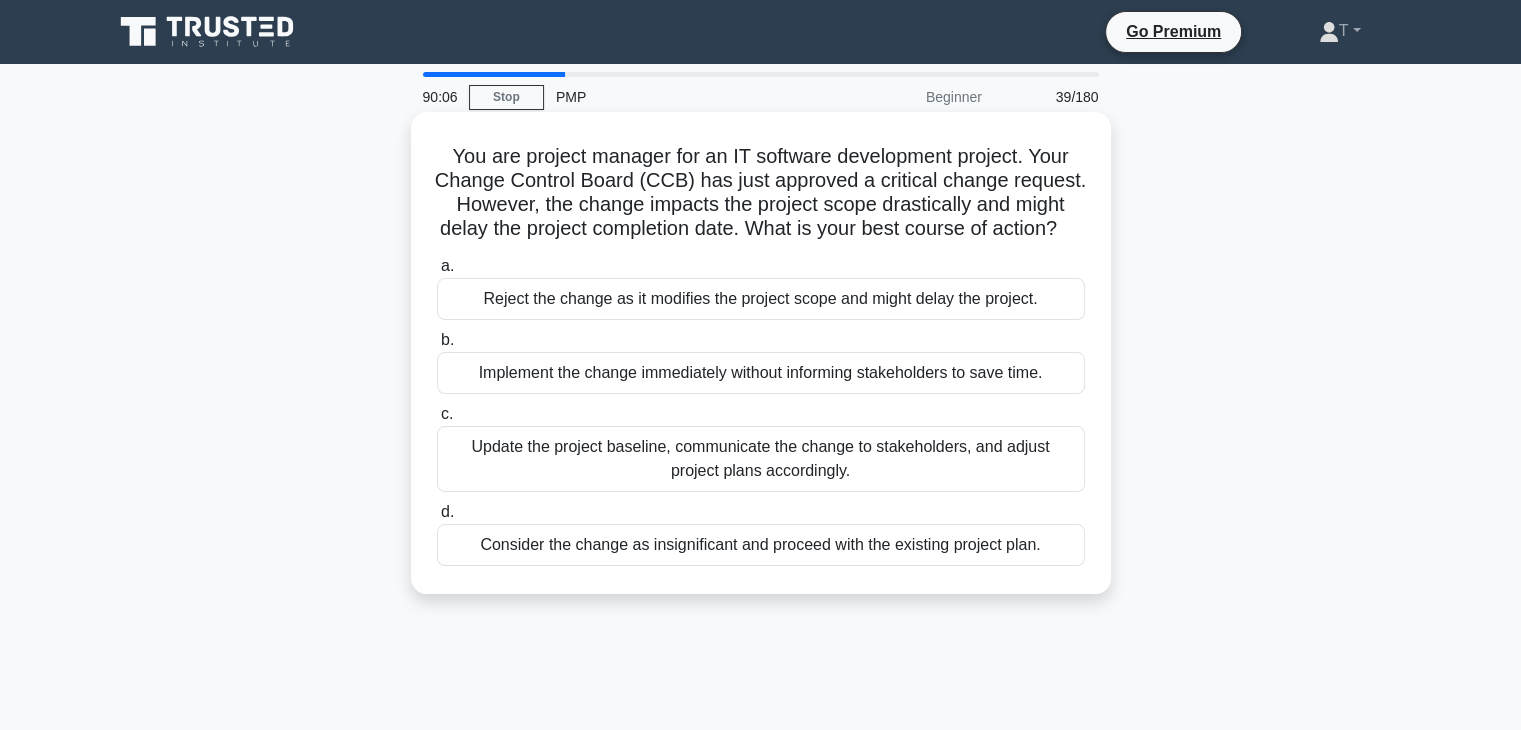 click on "Update the project baseline, communicate the change to stakeholders, and adjust project plans accordingly." at bounding box center [761, 459] 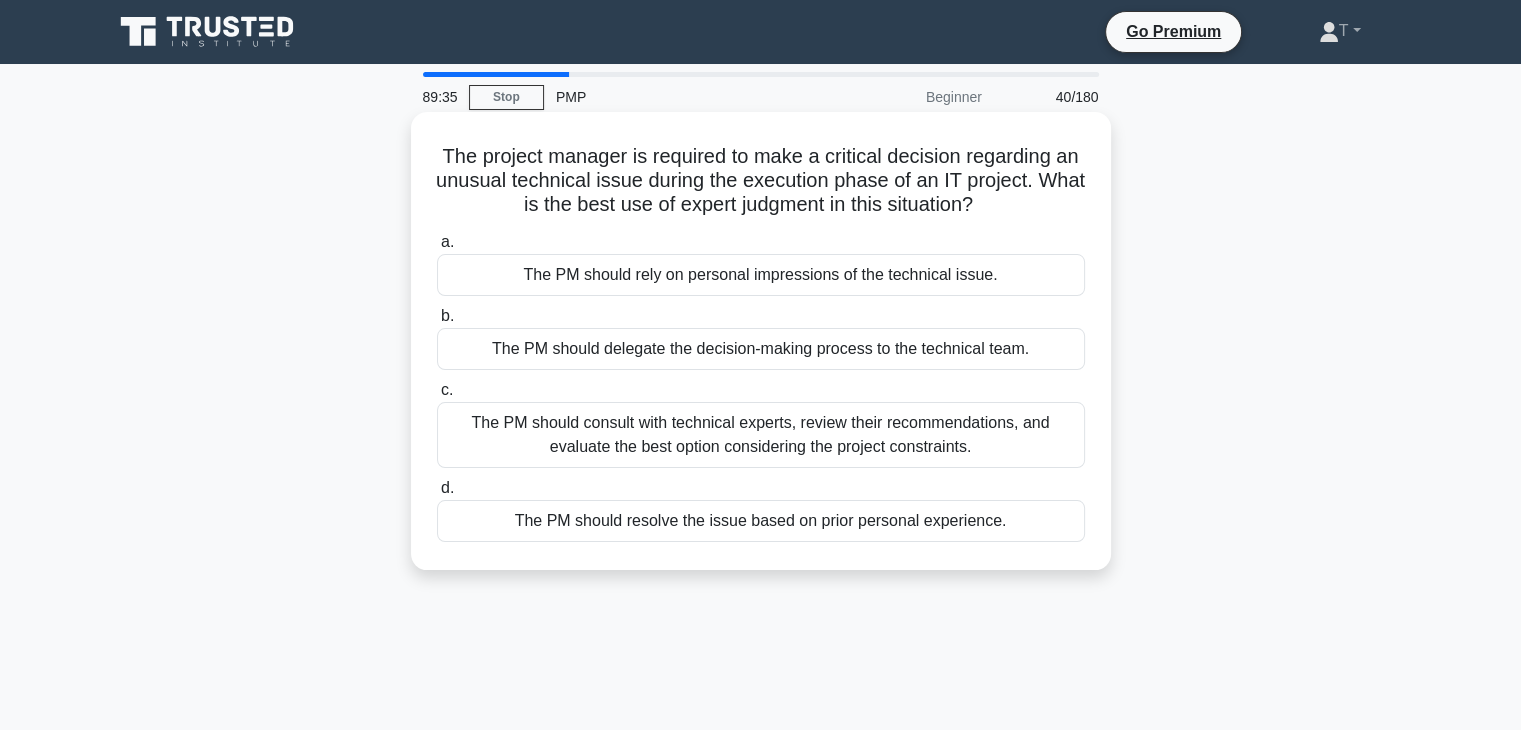 click on "The PM should consult with technical experts, review their recommendations, and evaluate the best option considering the project constraints." at bounding box center (761, 435) 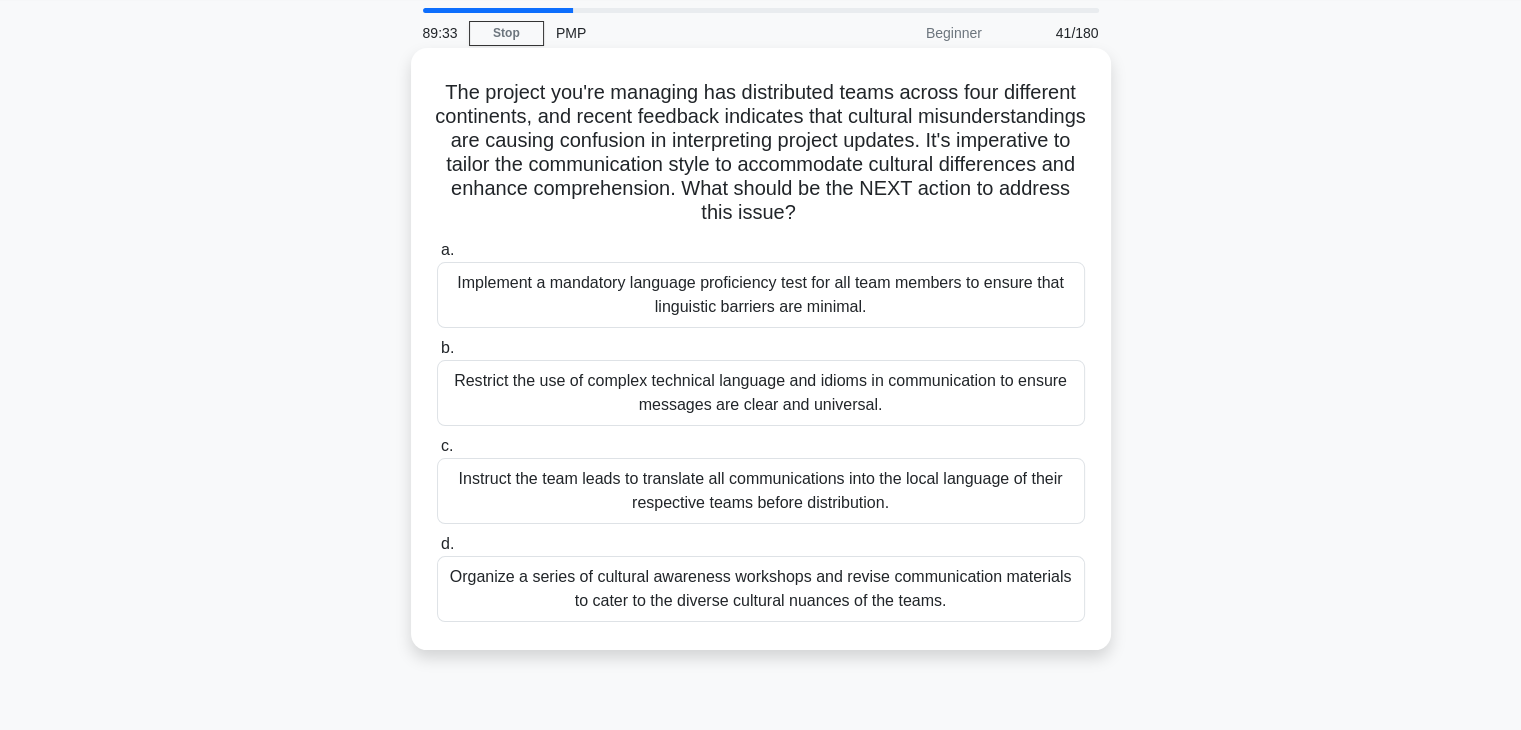 scroll, scrollTop: 100, scrollLeft: 0, axis: vertical 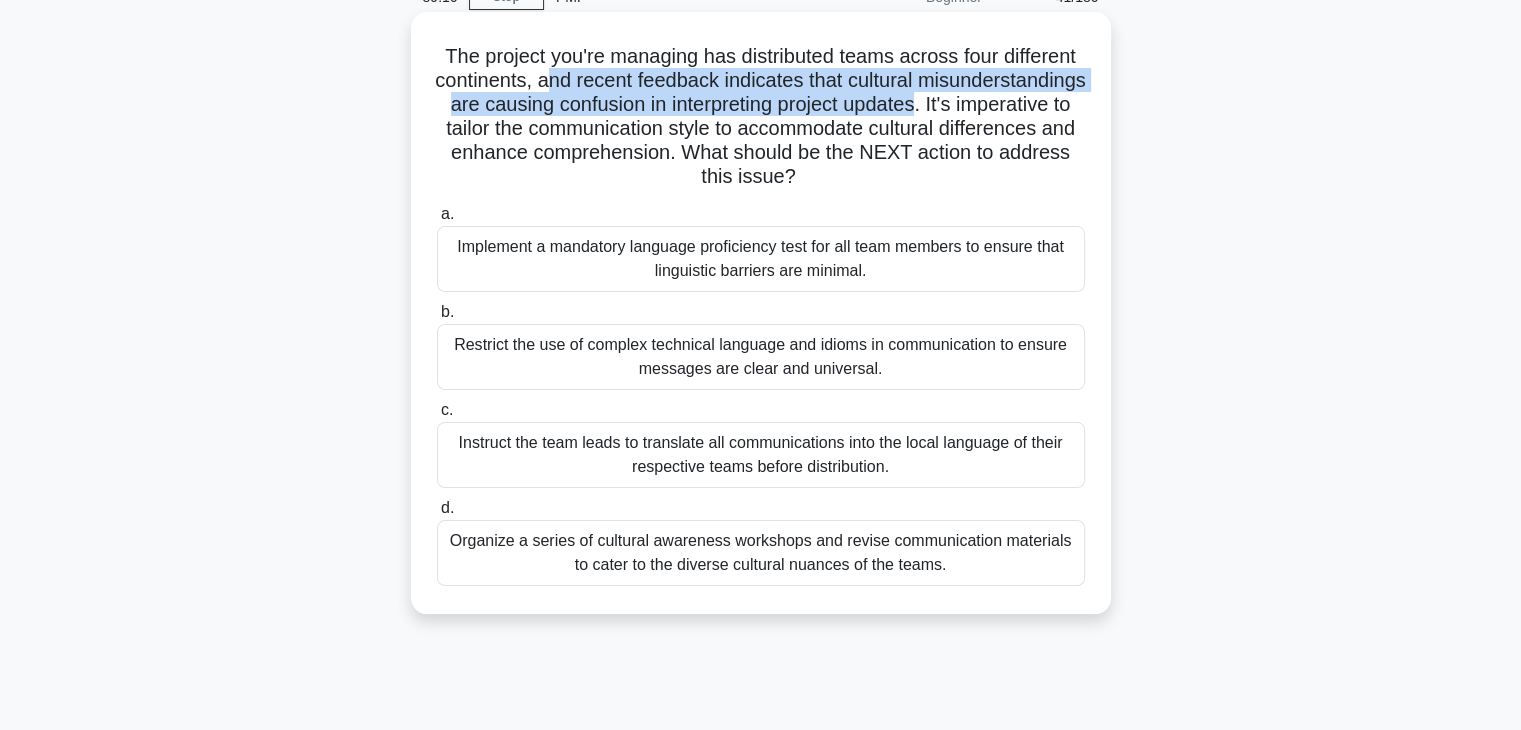 drag, startPoint x: 625, startPoint y: 74, endPoint x: 559, endPoint y: 136, distance: 90.55385 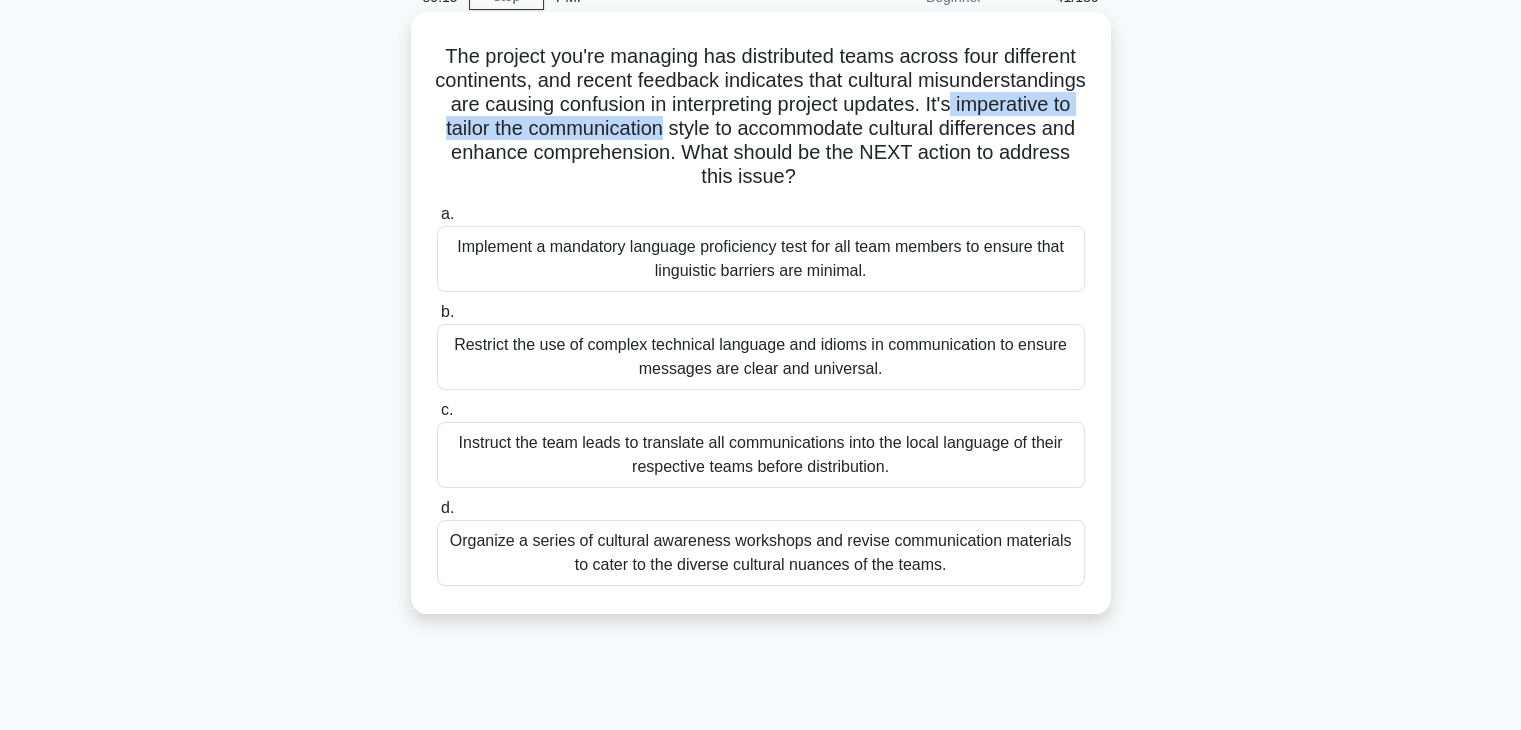 drag, startPoint x: 600, startPoint y: 136, endPoint x: 956, endPoint y: 141, distance: 356.03513 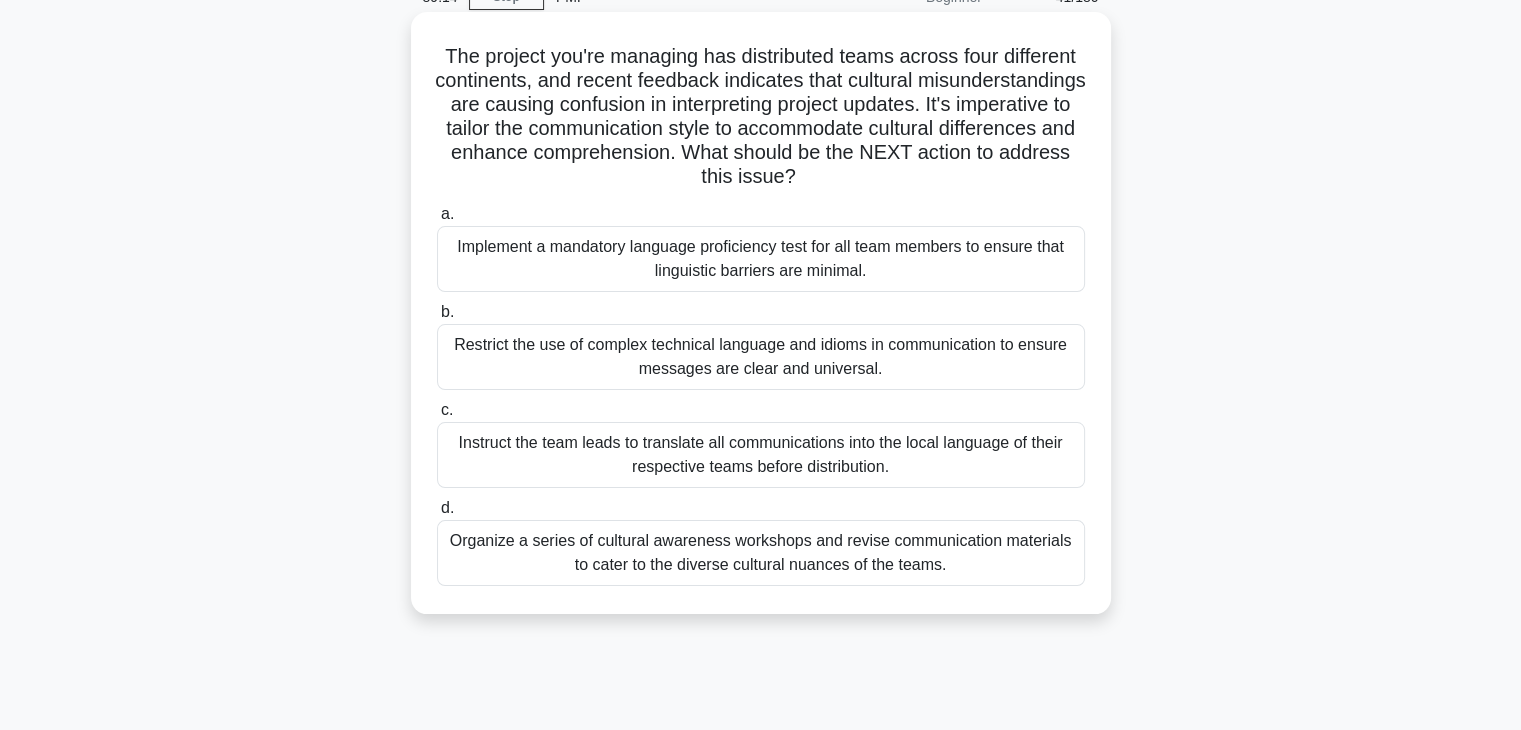 click on "The project you're managing has distributed teams across four different continents, and recent feedback indicates that cultural misunderstandings are causing confusion in interpreting project updates. It's imperative to tailor the communication style to accommodate cultural differences and enhance comprehension. What should be the NEXT action to address this issue?
.spinner_0XTQ{transform-origin:center;animation:spinner_y6GP .75s linear infinite}@keyframes spinner_y6GP{100%{transform:rotate(360deg)}}" at bounding box center [761, 117] 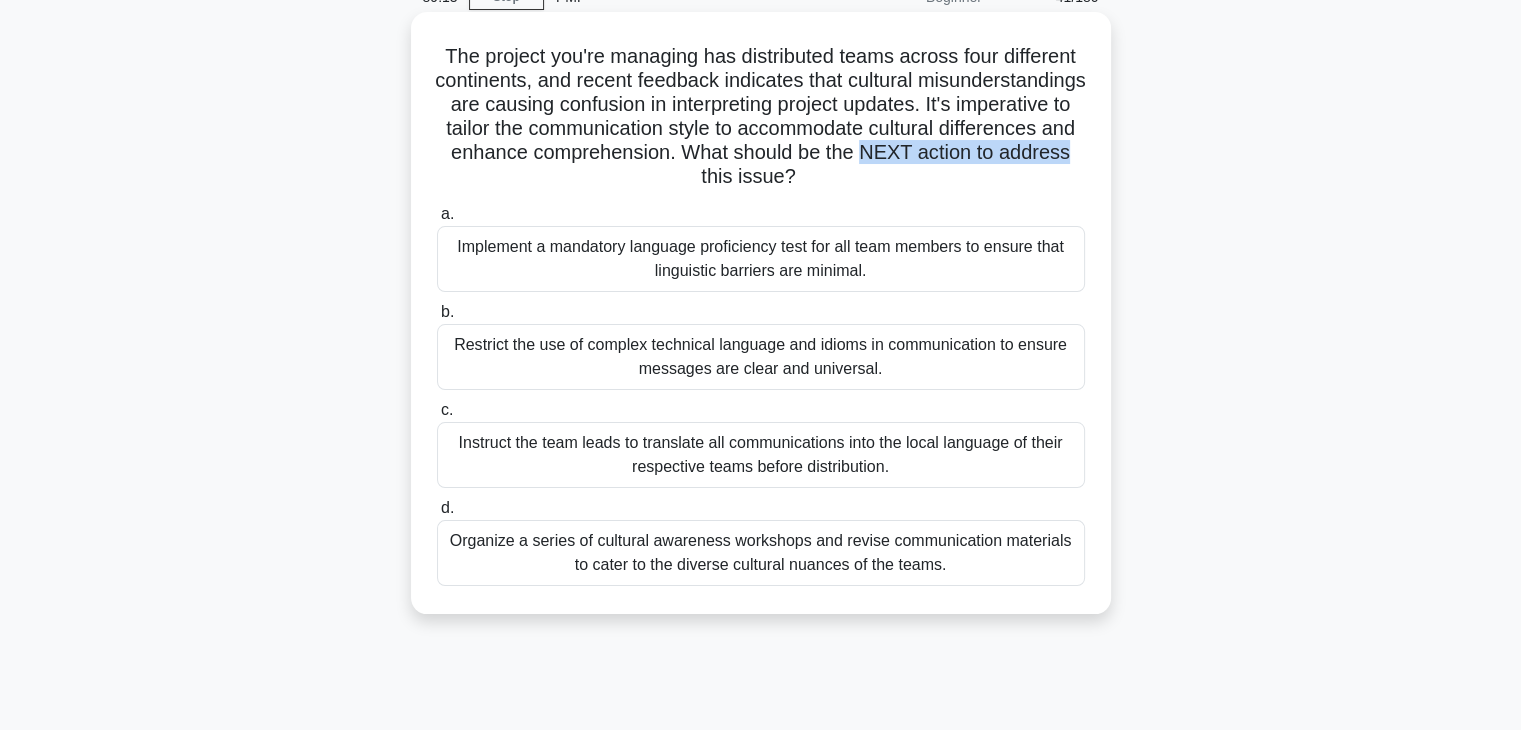 drag, startPoint x: 663, startPoint y: 168, endPoint x: 863, endPoint y: 166, distance: 200.01 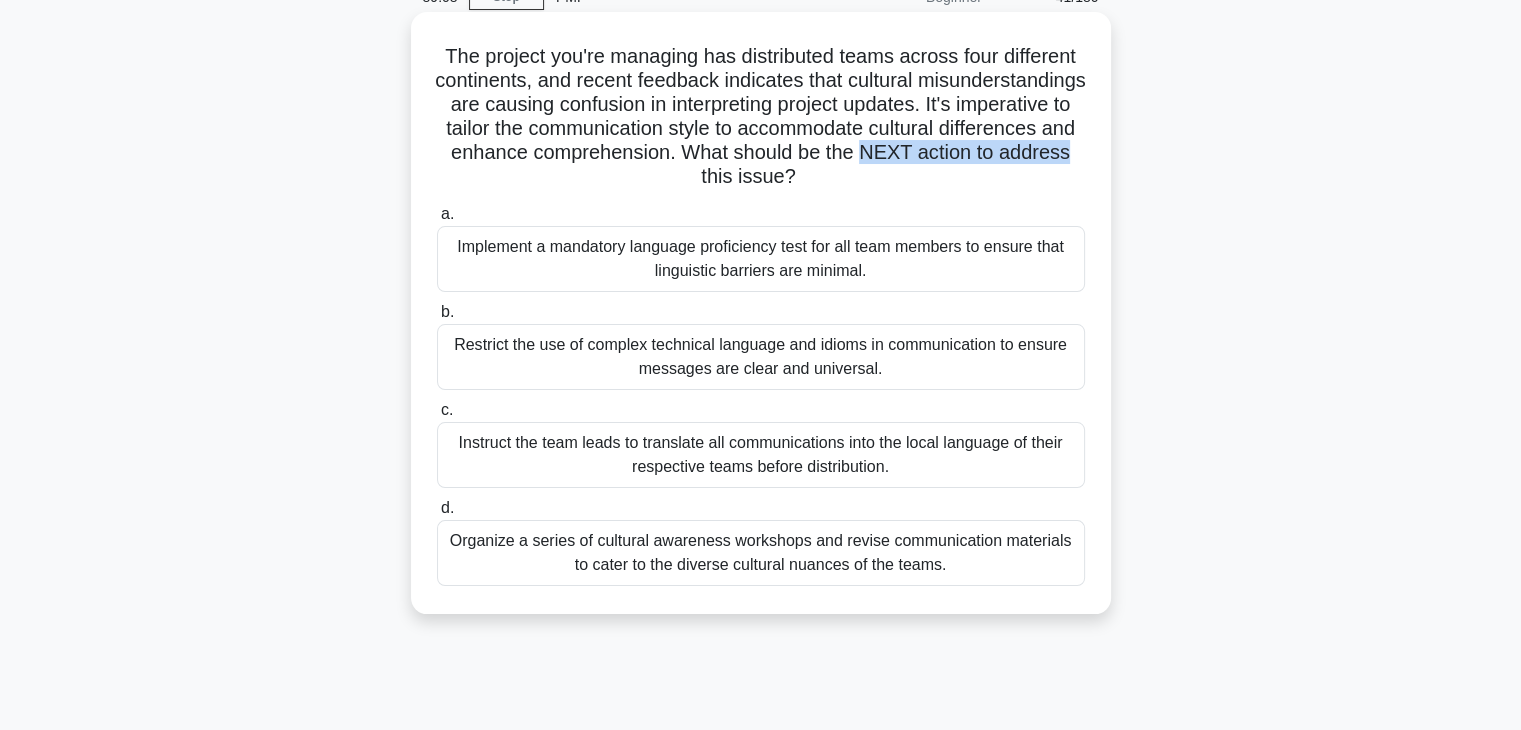 scroll, scrollTop: 200, scrollLeft: 0, axis: vertical 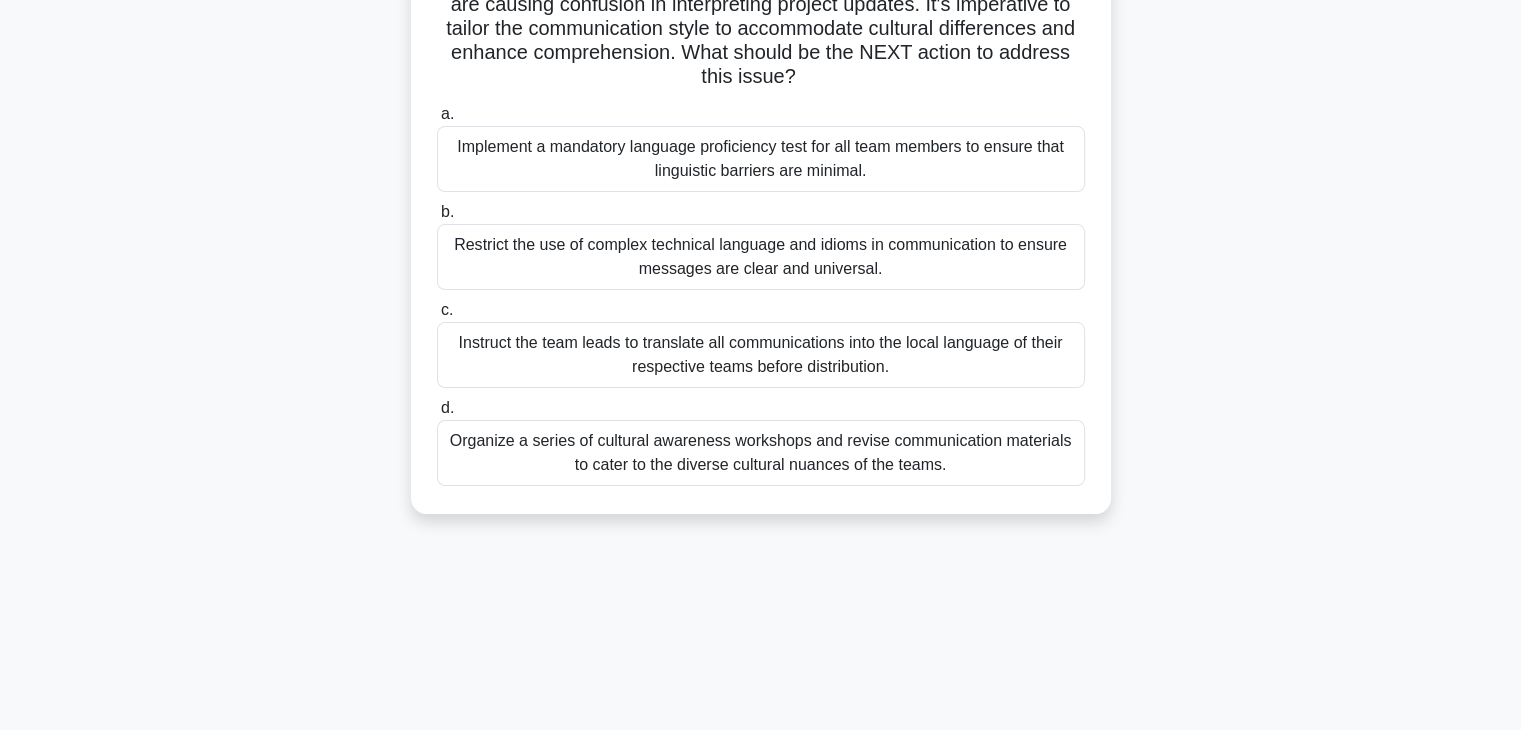 click on "Organize a series of cultural awareness workshops and revise communication materials to cater to the diverse cultural nuances of the teams." at bounding box center [761, 453] 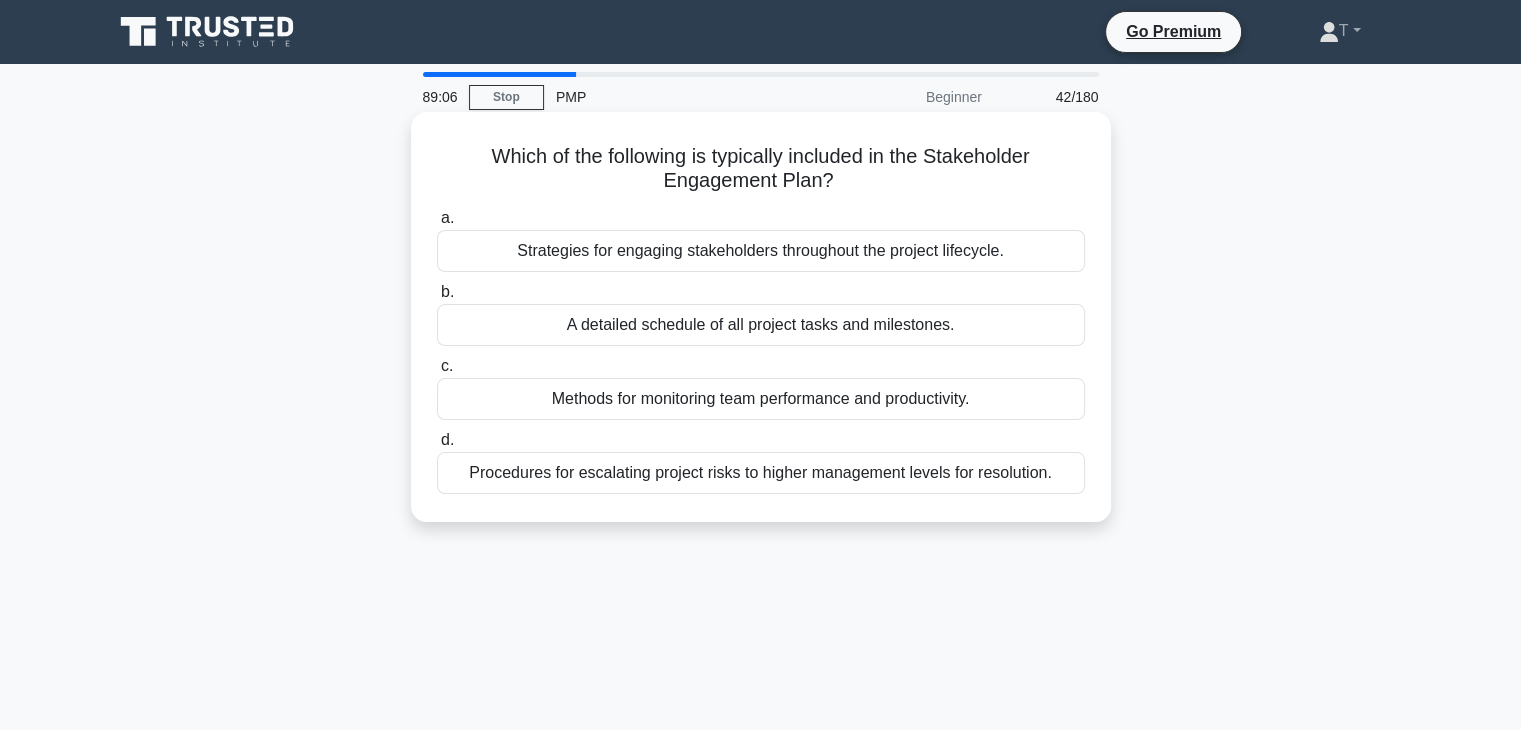 scroll, scrollTop: 0, scrollLeft: 0, axis: both 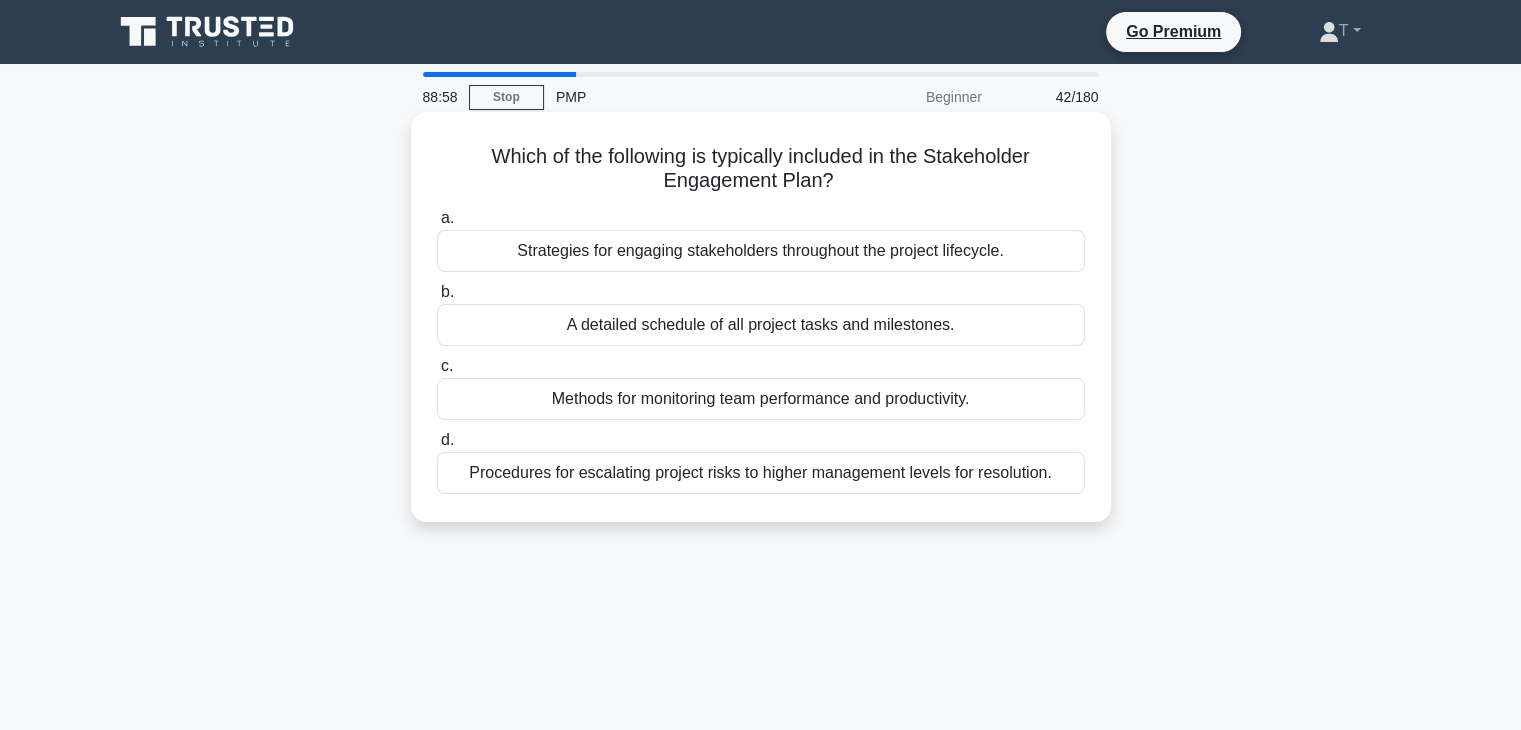 drag, startPoint x: 544, startPoint y: 160, endPoint x: 872, endPoint y: 184, distance: 328.87686 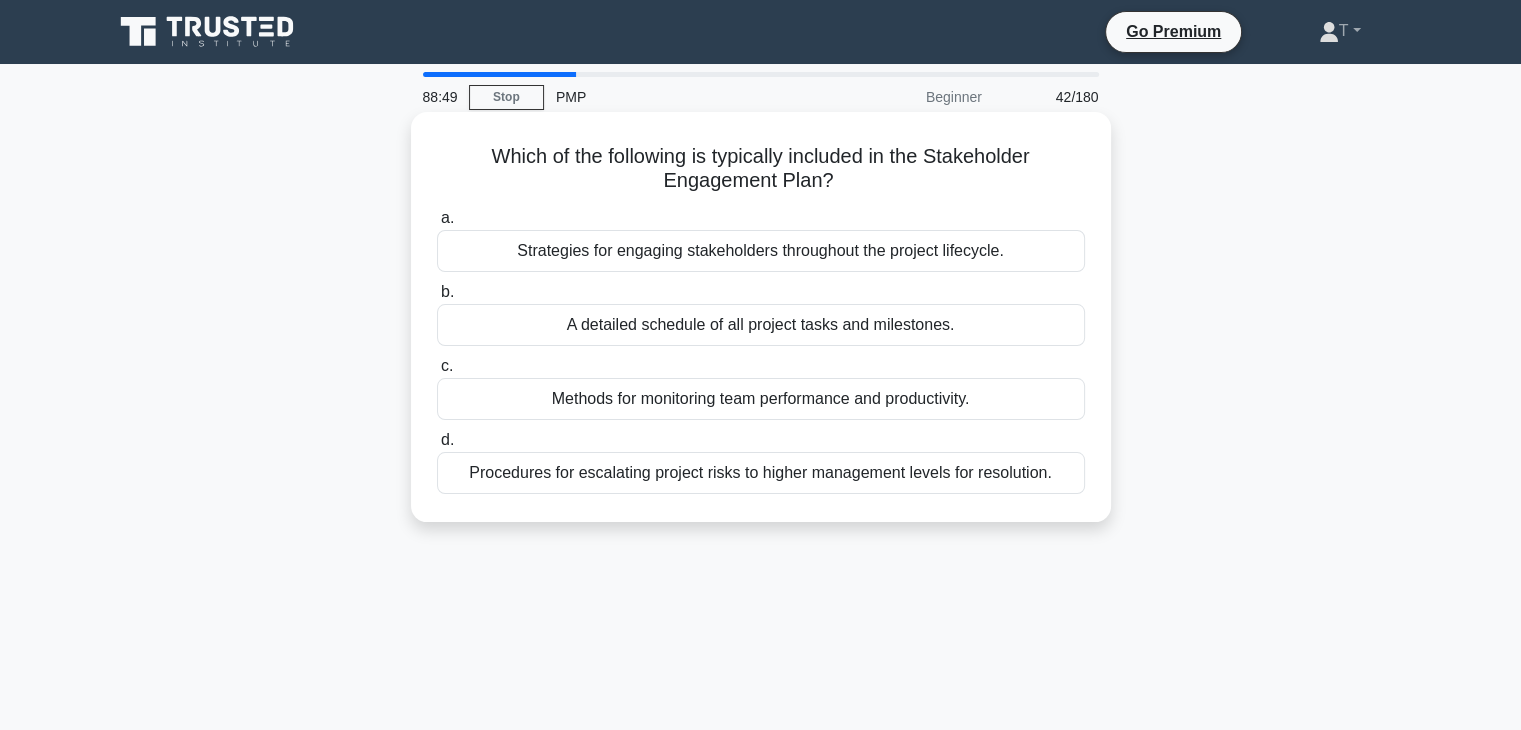 click on "Strategies for engaging stakeholders throughout the project lifecycle." at bounding box center (761, 251) 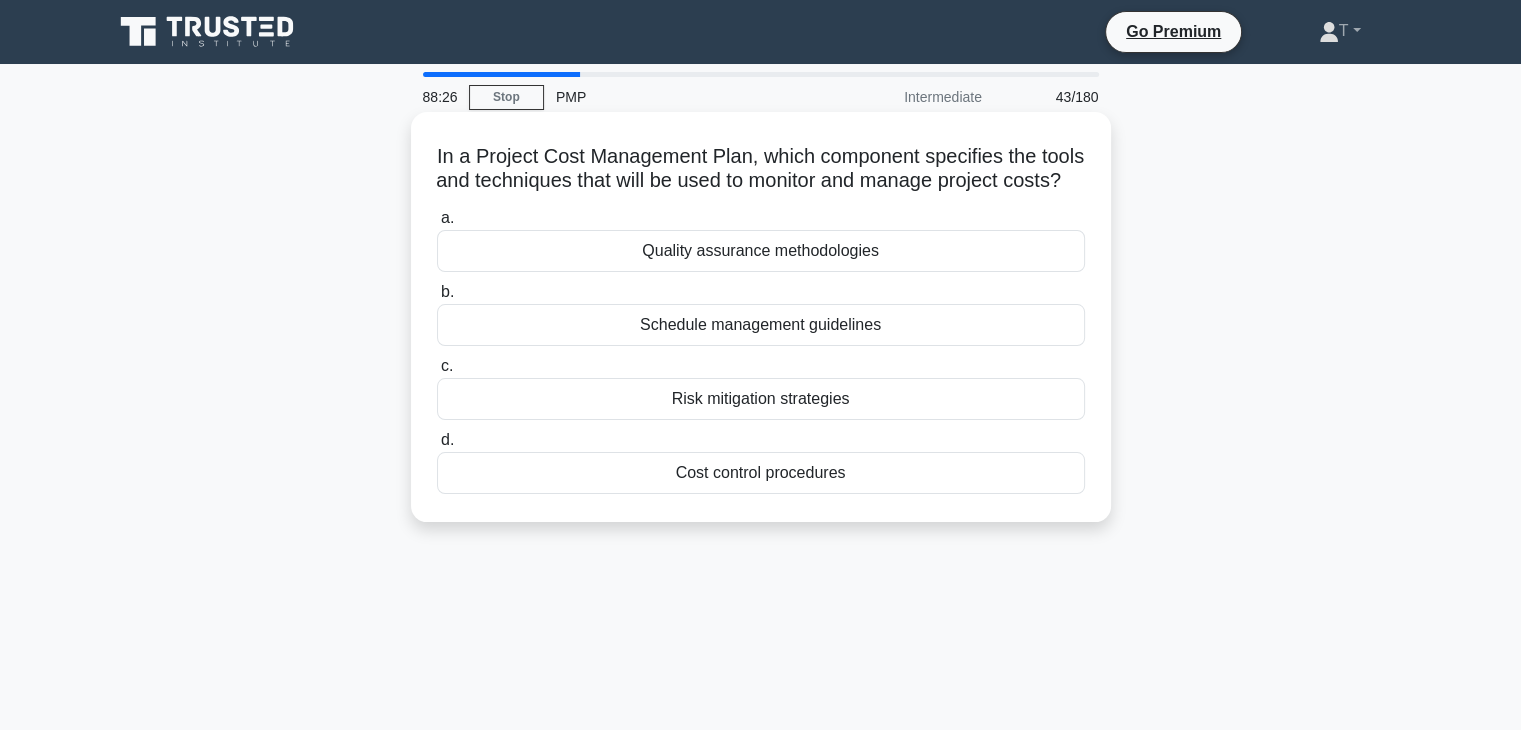 click on "Cost control procedures" at bounding box center (761, 473) 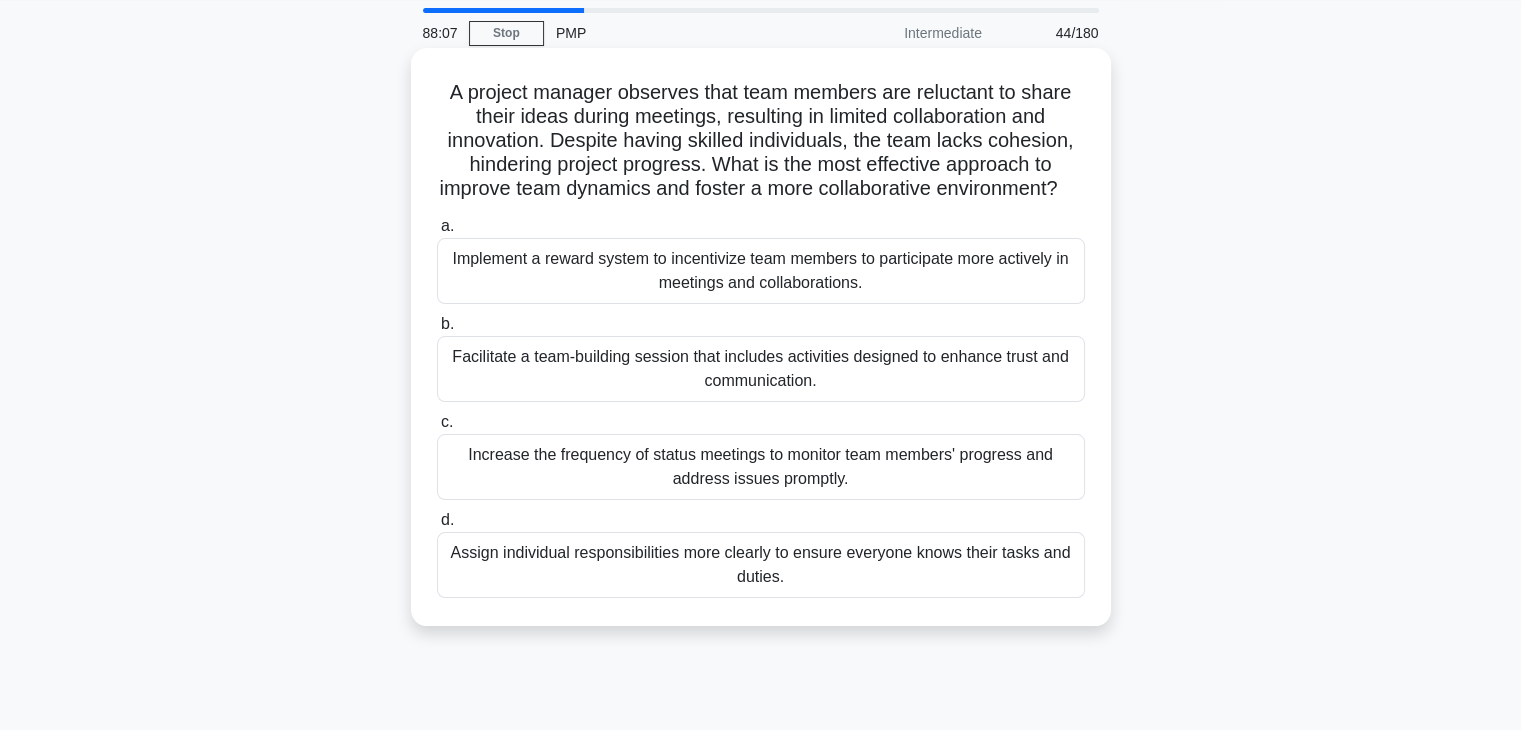 scroll, scrollTop: 100, scrollLeft: 0, axis: vertical 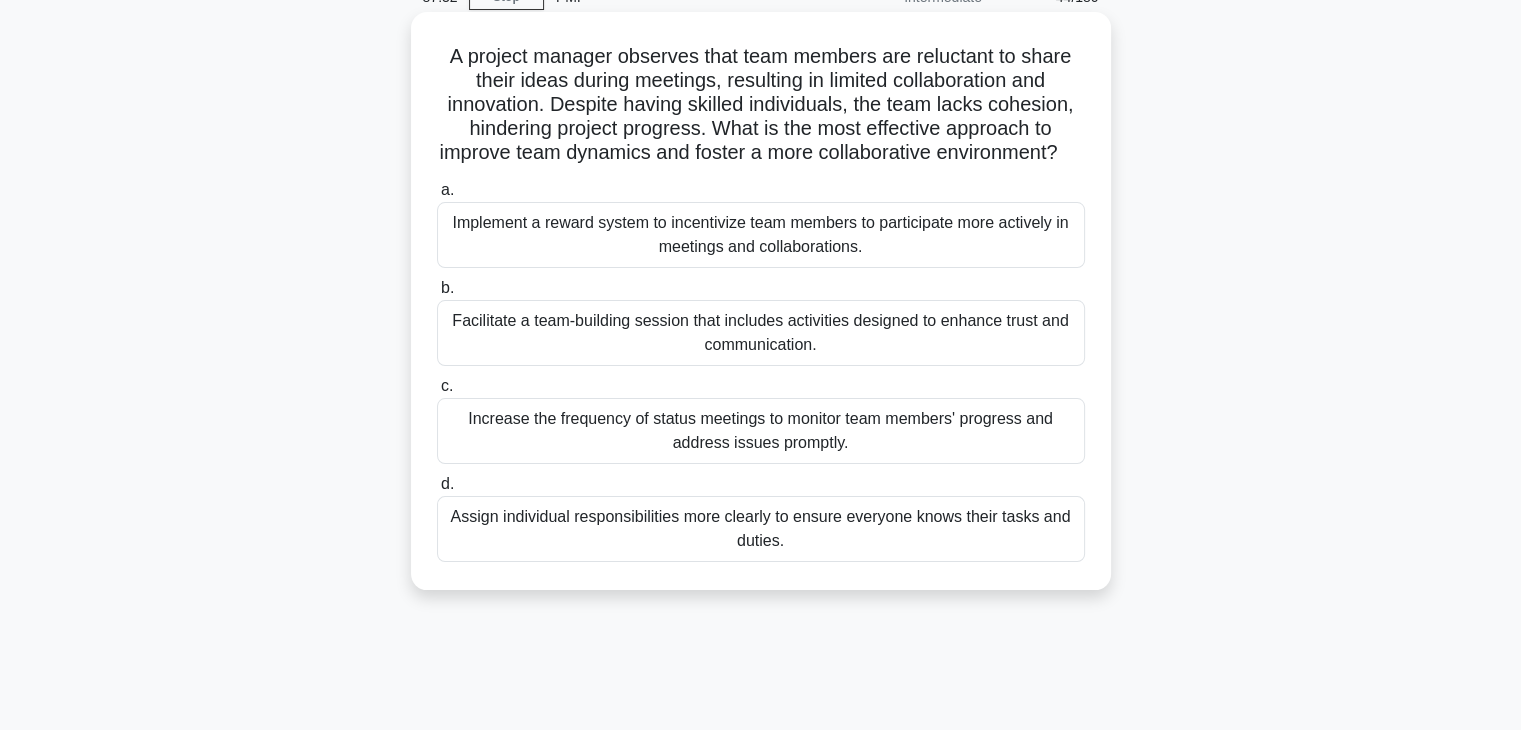 click on "Facilitate a team-building session that includes activities designed to enhance trust and communication." at bounding box center (761, 333) 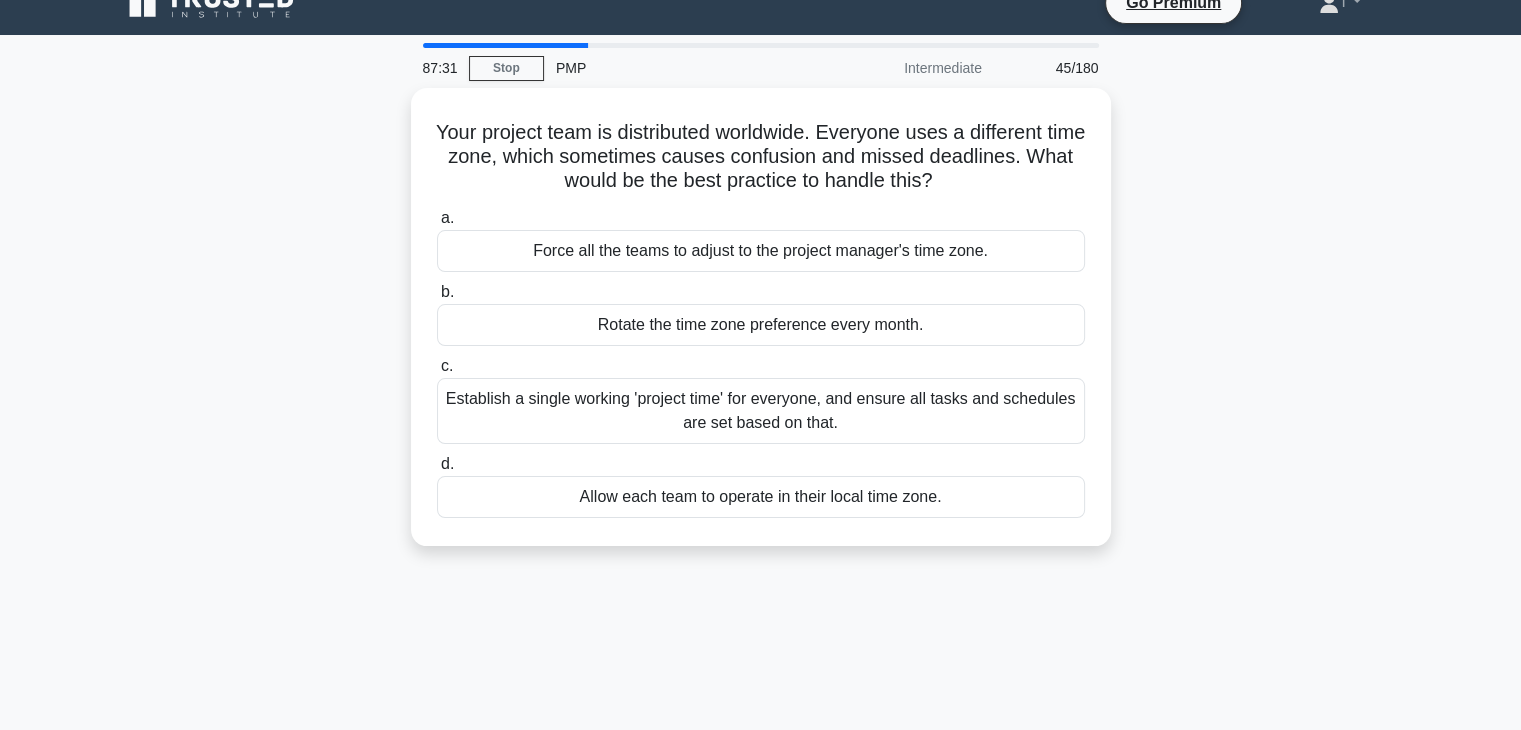 scroll, scrollTop: 0, scrollLeft: 0, axis: both 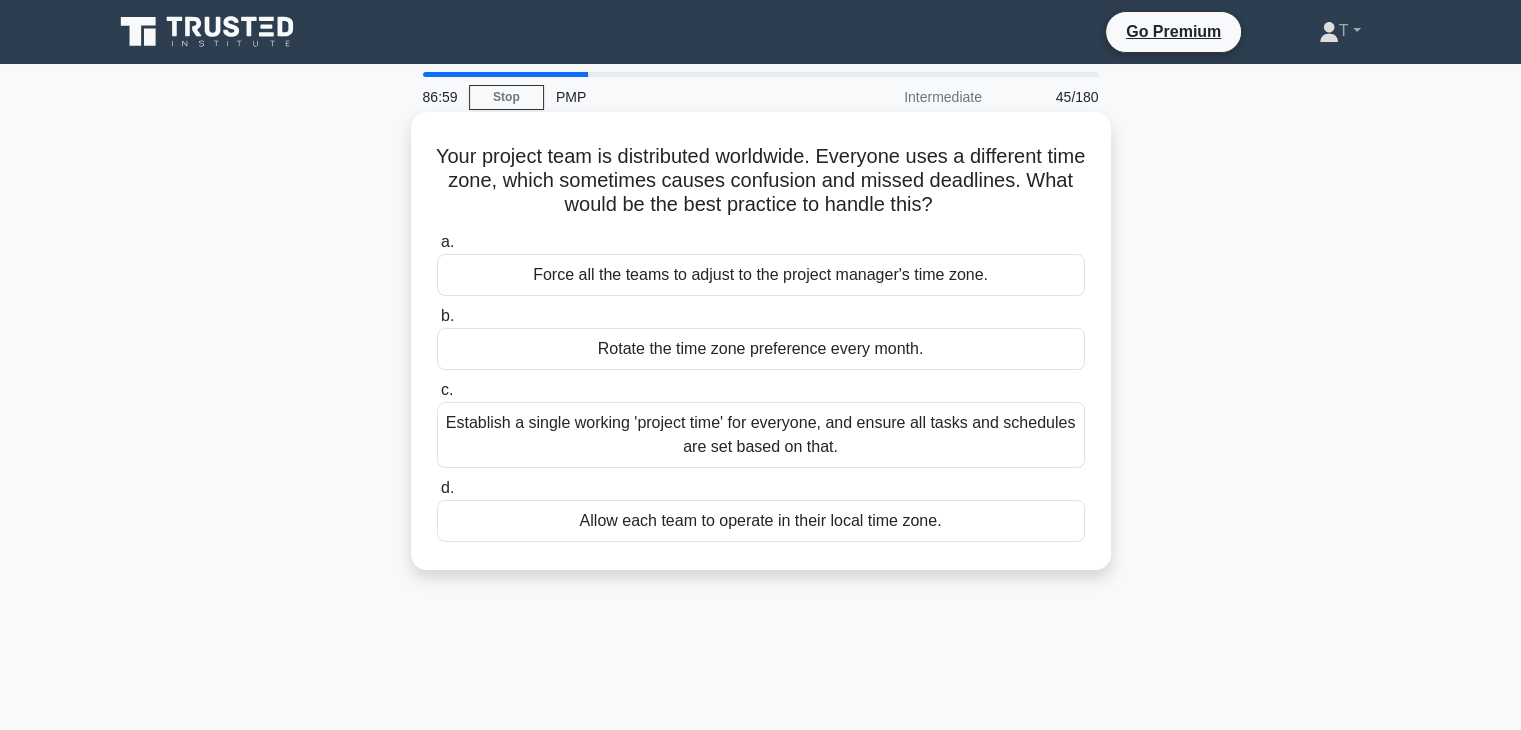 click on "Establish a single working 'project time' for everyone, and ensure all tasks and schedules are set based on that." at bounding box center [761, 435] 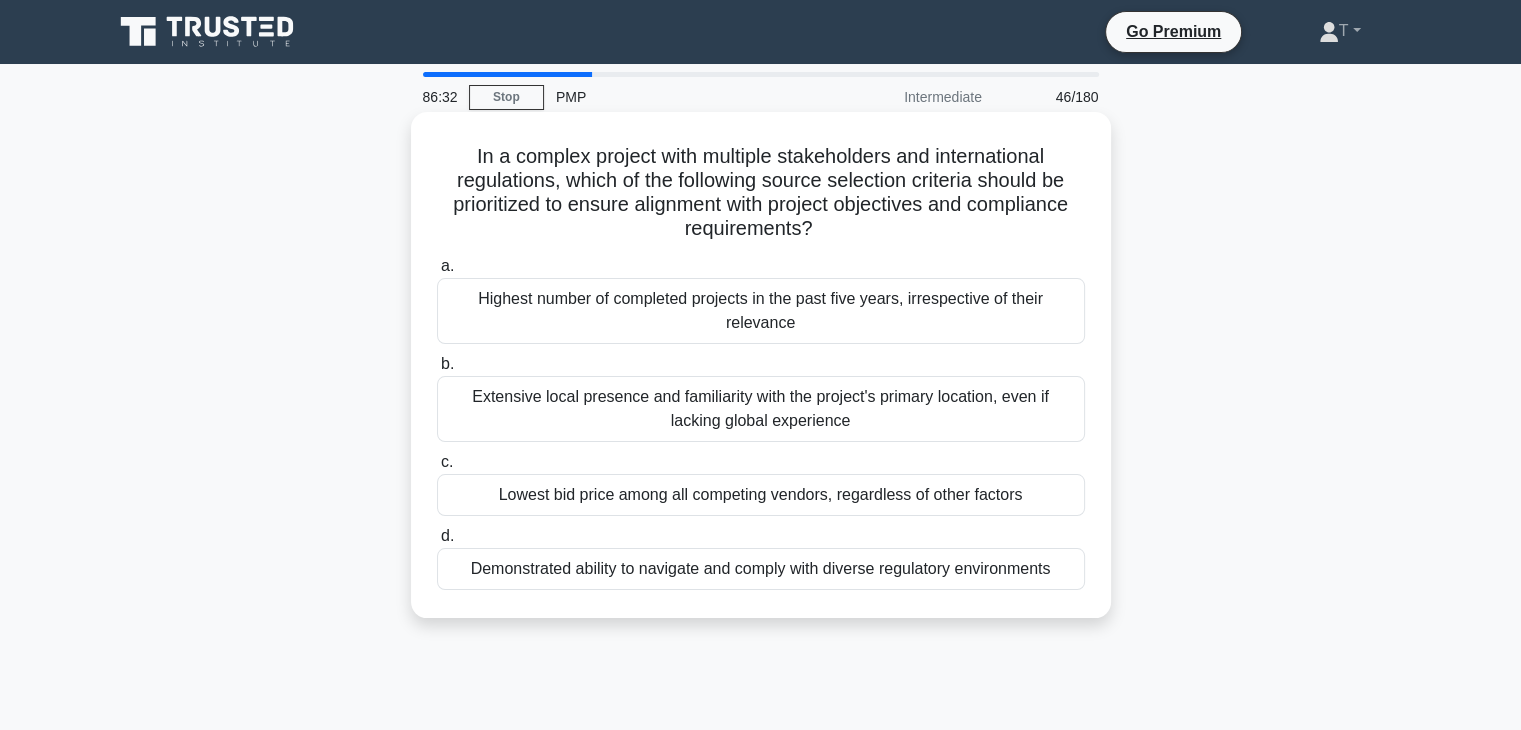 click on "Demonstrated ability to navigate and comply with diverse regulatory environments" at bounding box center [761, 569] 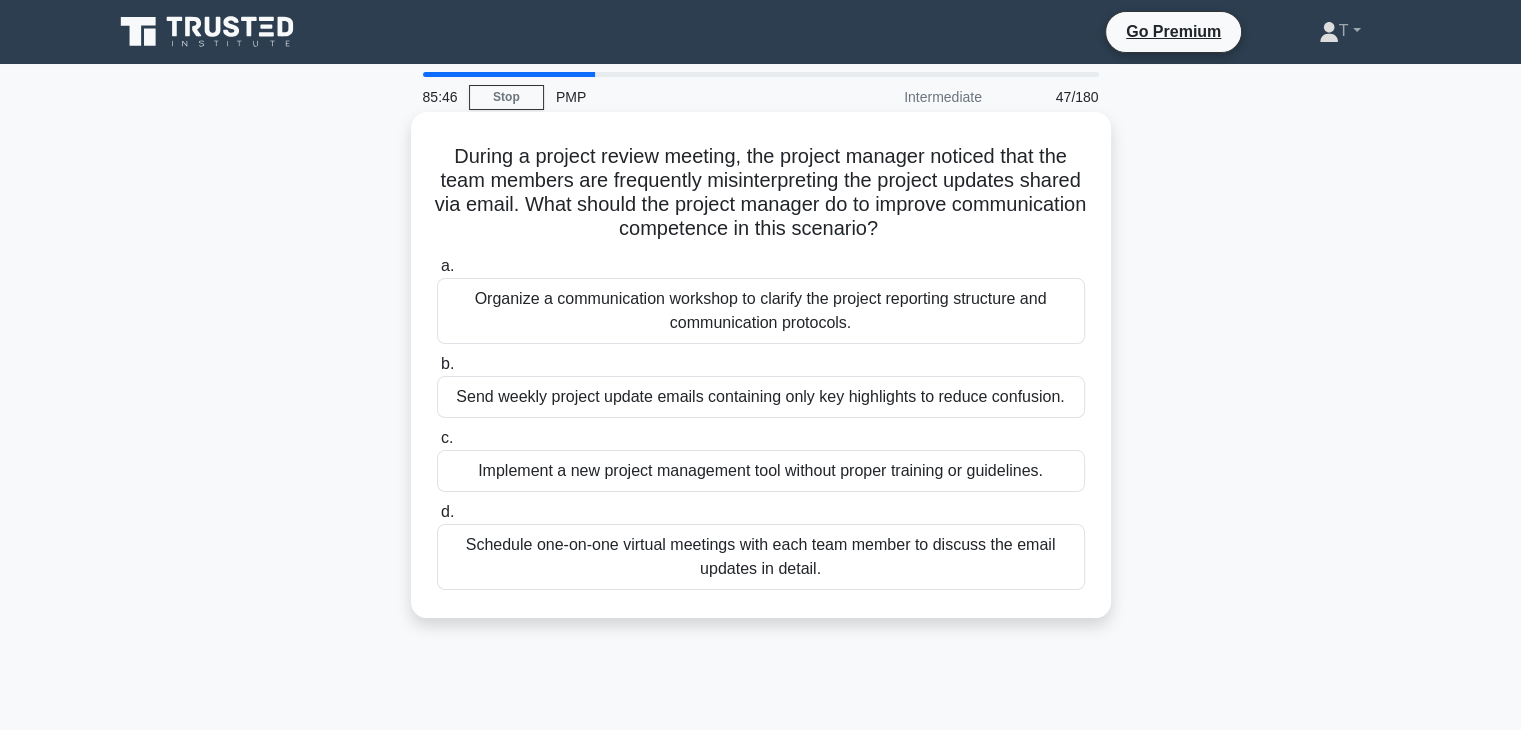 click on "Schedule one-on-one virtual meetings with each team member to discuss the email updates in detail." at bounding box center [761, 557] 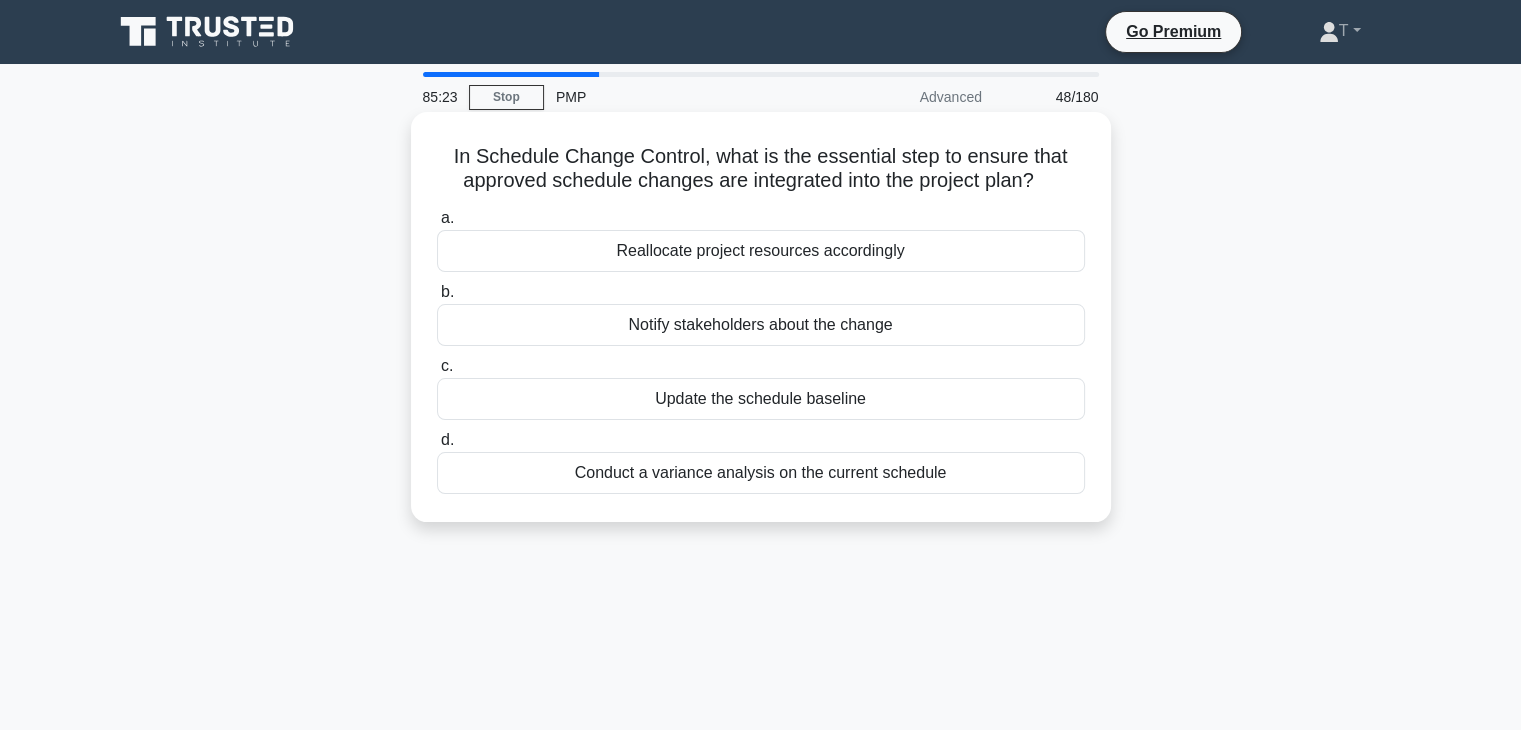 click on "Update the schedule baseline" at bounding box center (761, 399) 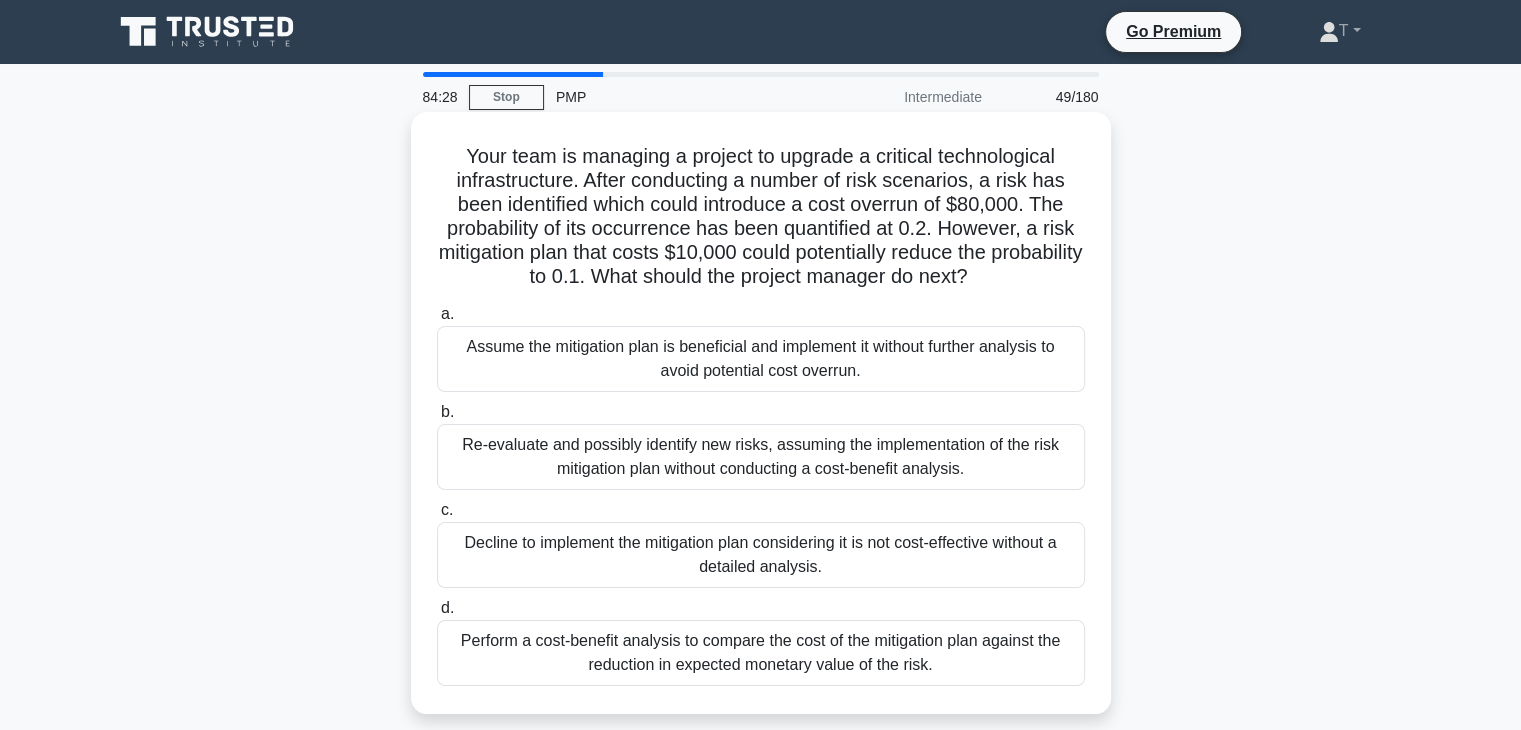 click on "Perform a cost-benefit analysis to compare the cost of the mitigation plan against the reduction in expected monetary value of the risk." at bounding box center (761, 653) 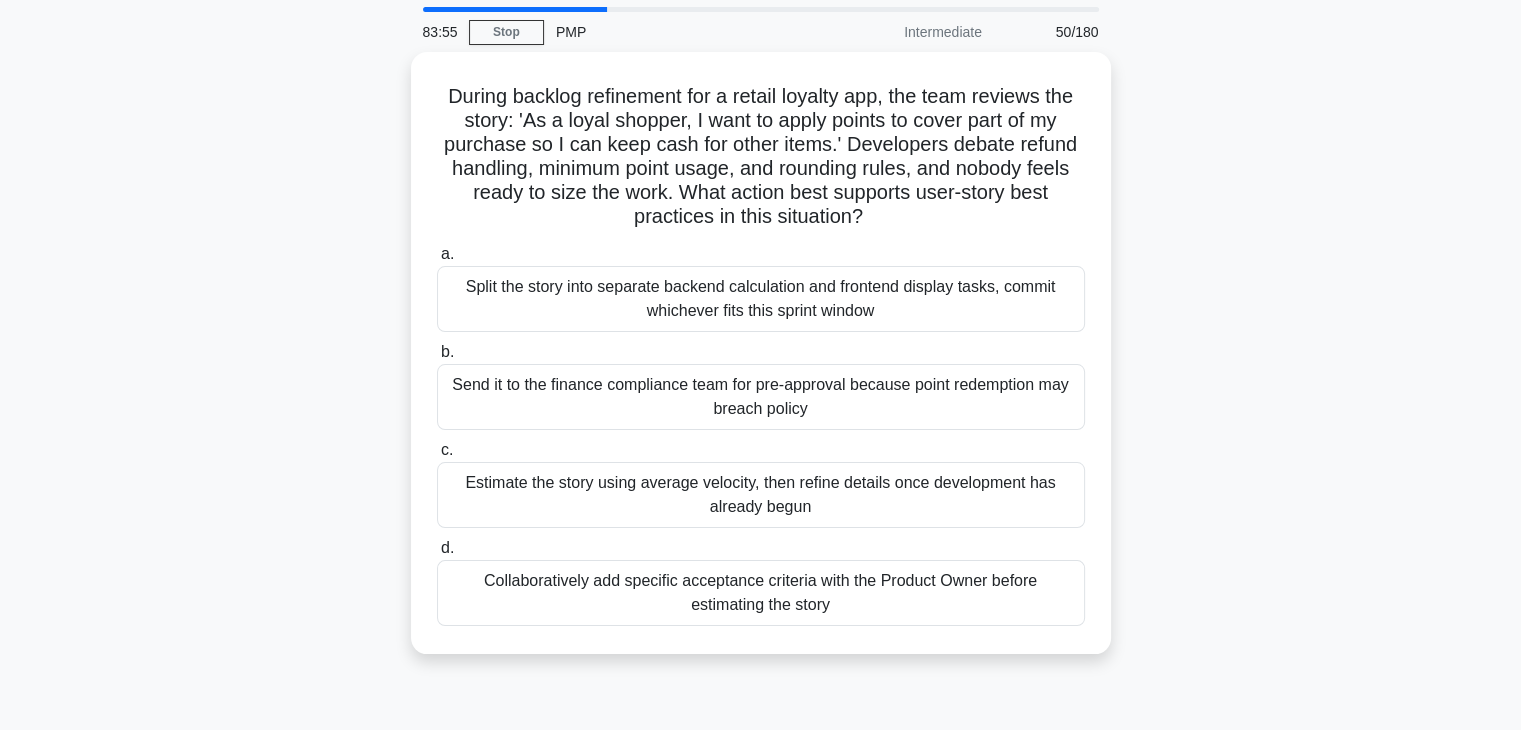scroll, scrollTop: 100, scrollLeft: 0, axis: vertical 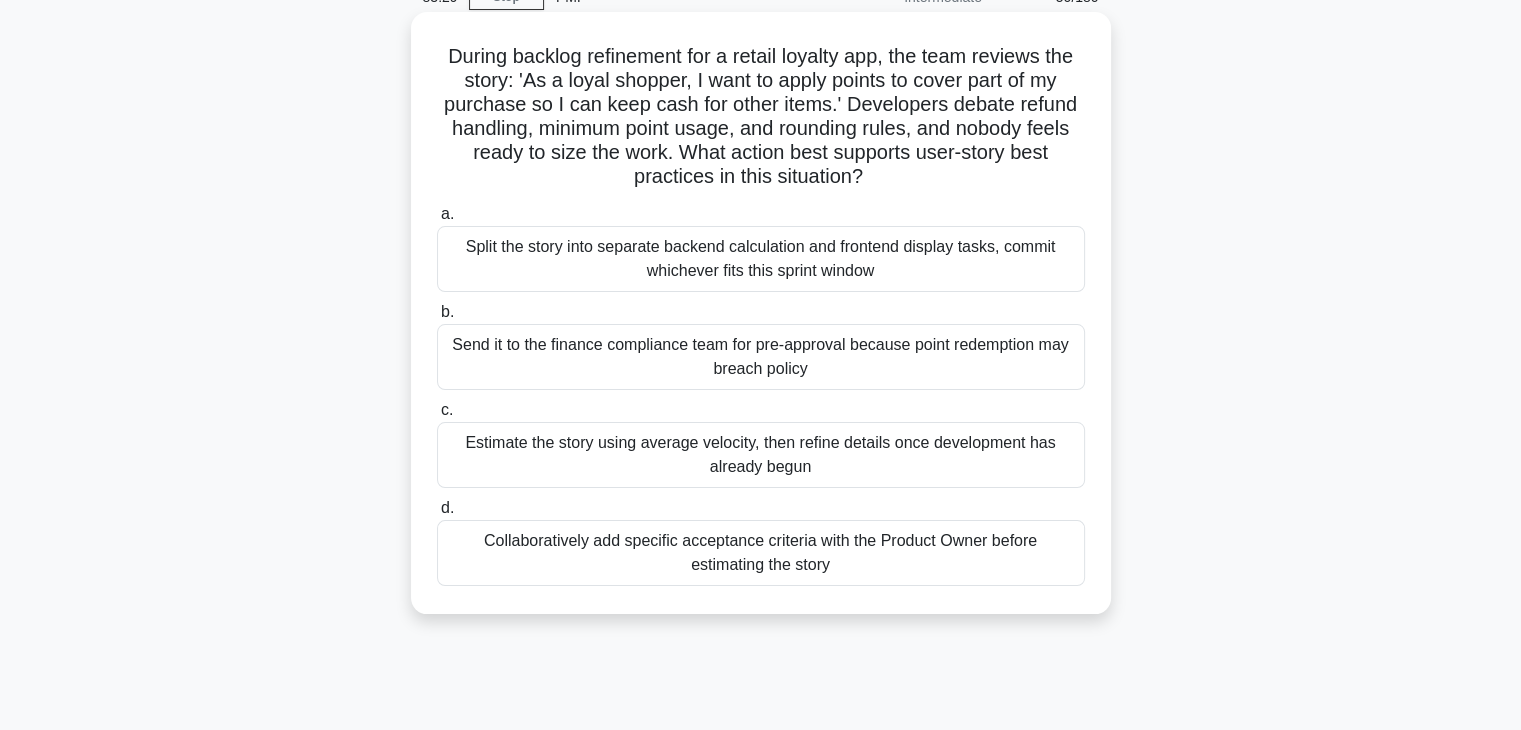 click on "Estimate the story using average velocity, then refine details once development has already begun" at bounding box center [761, 455] 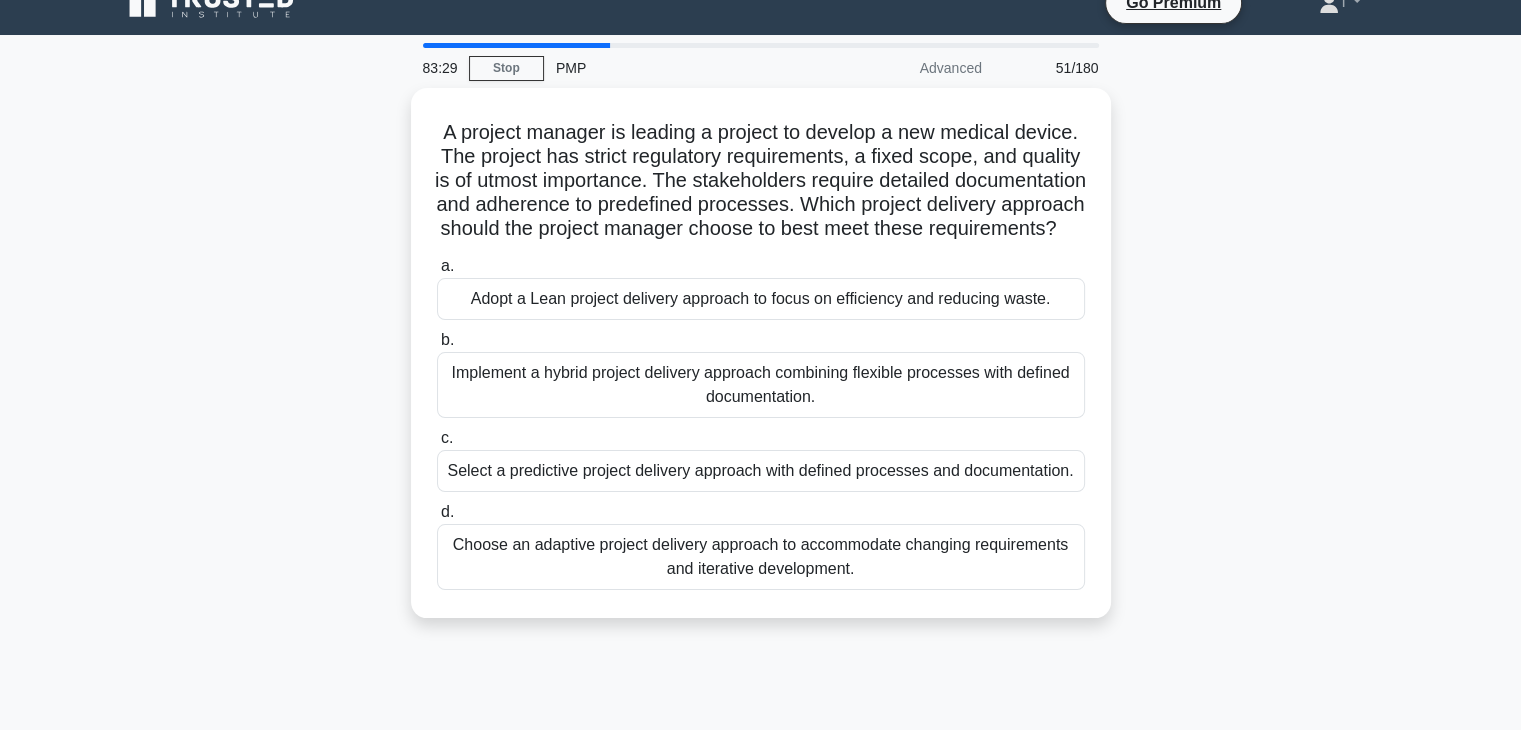 scroll, scrollTop: 0, scrollLeft: 0, axis: both 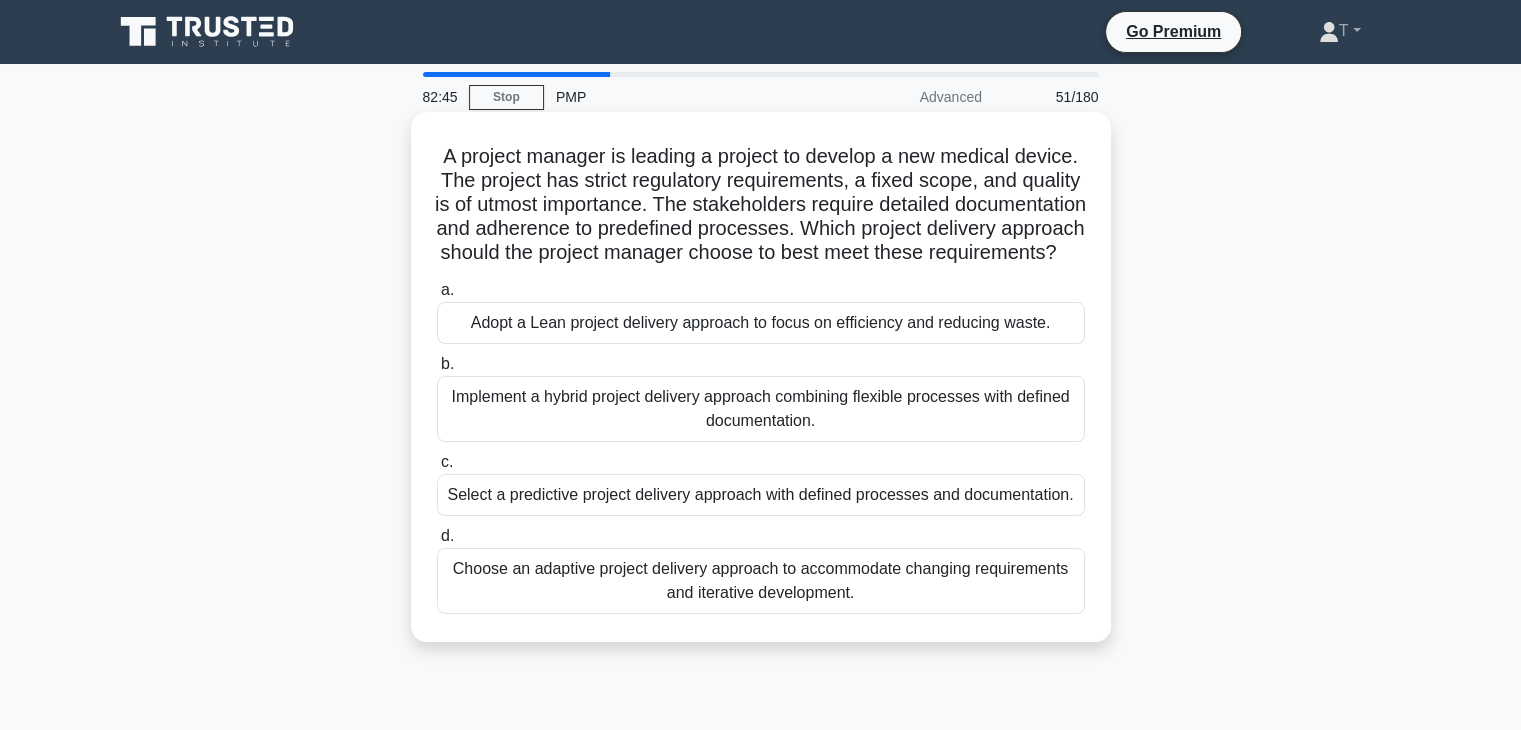 click on "Choose an adaptive project delivery approach to accommodate changing requirements and iterative development." at bounding box center (761, 581) 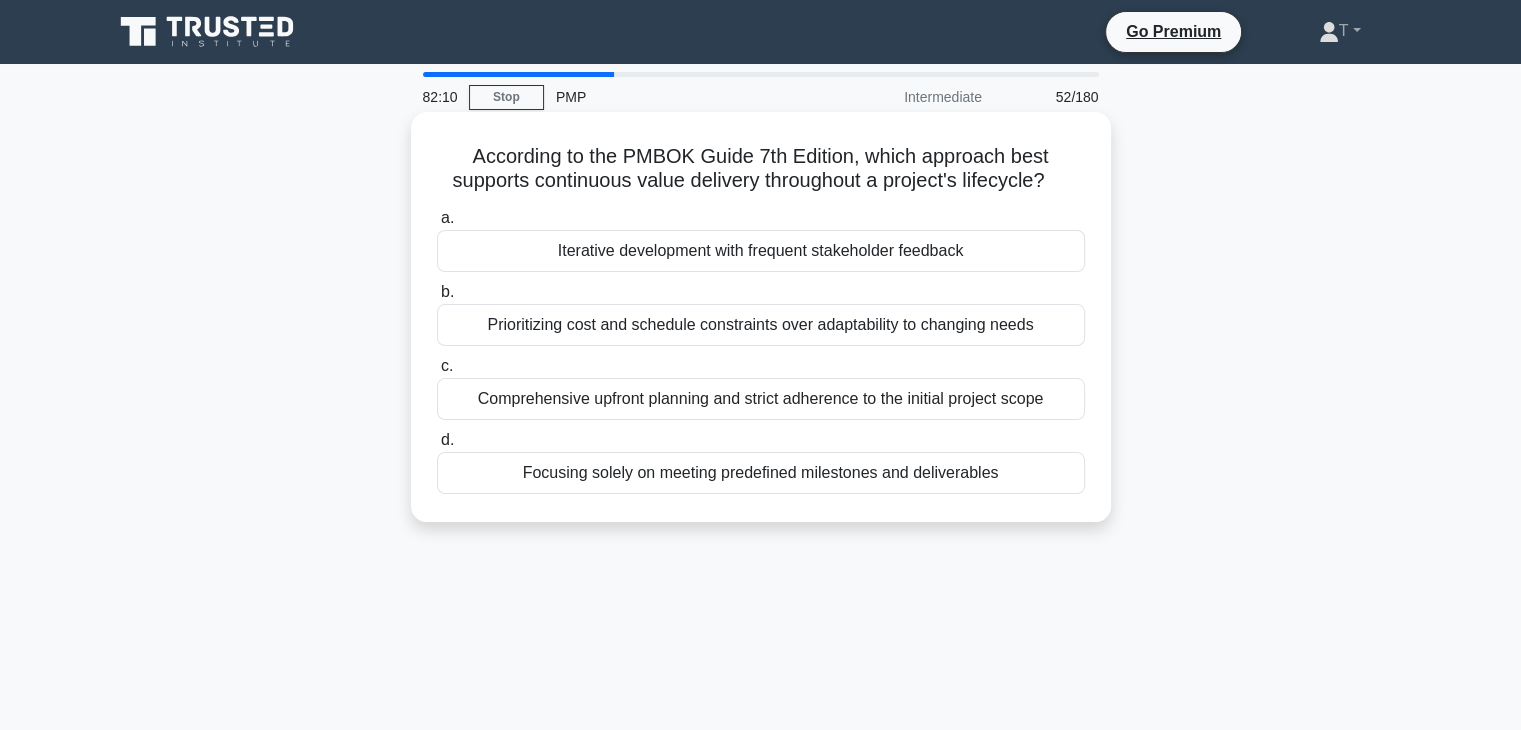 click on "Iterative development with frequent stakeholder feedback" at bounding box center (761, 251) 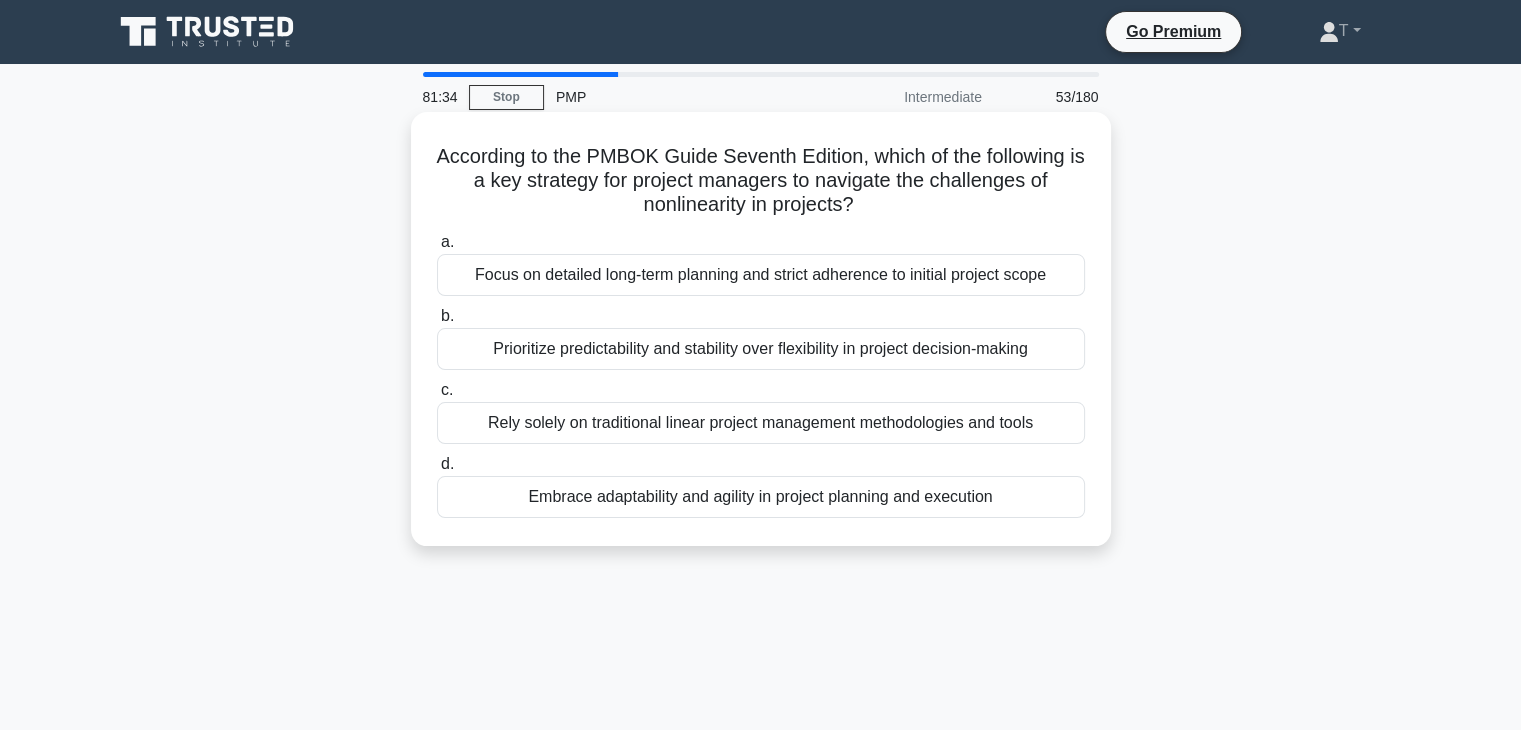 click on "Rely solely on traditional linear project management methodologies and tools" at bounding box center [761, 423] 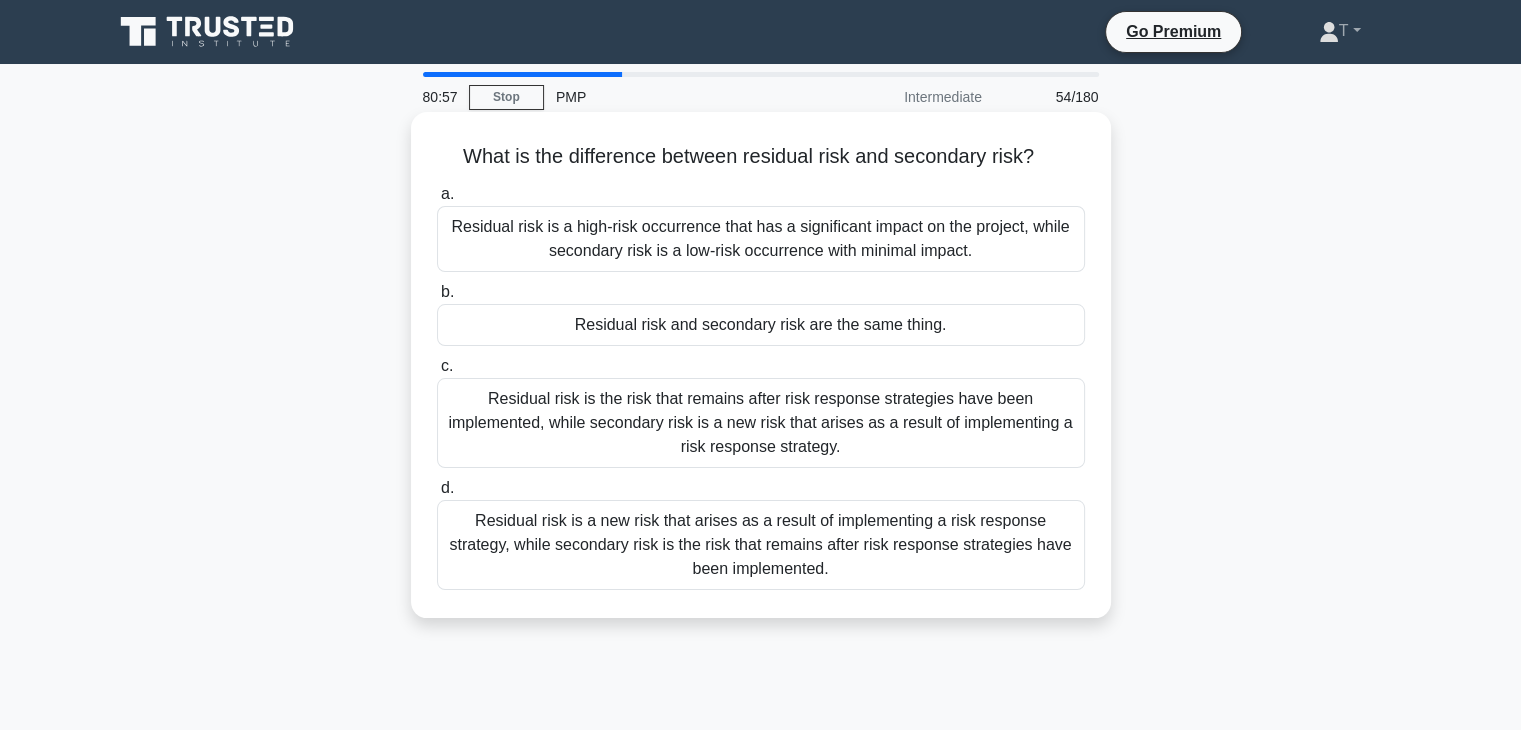 click on "Residual risk is the risk that remains after risk response strategies have been implemented, while secondary risk is a new risk that arises as a result of implementing a risk response strategy." at bounding box center [761, 423] 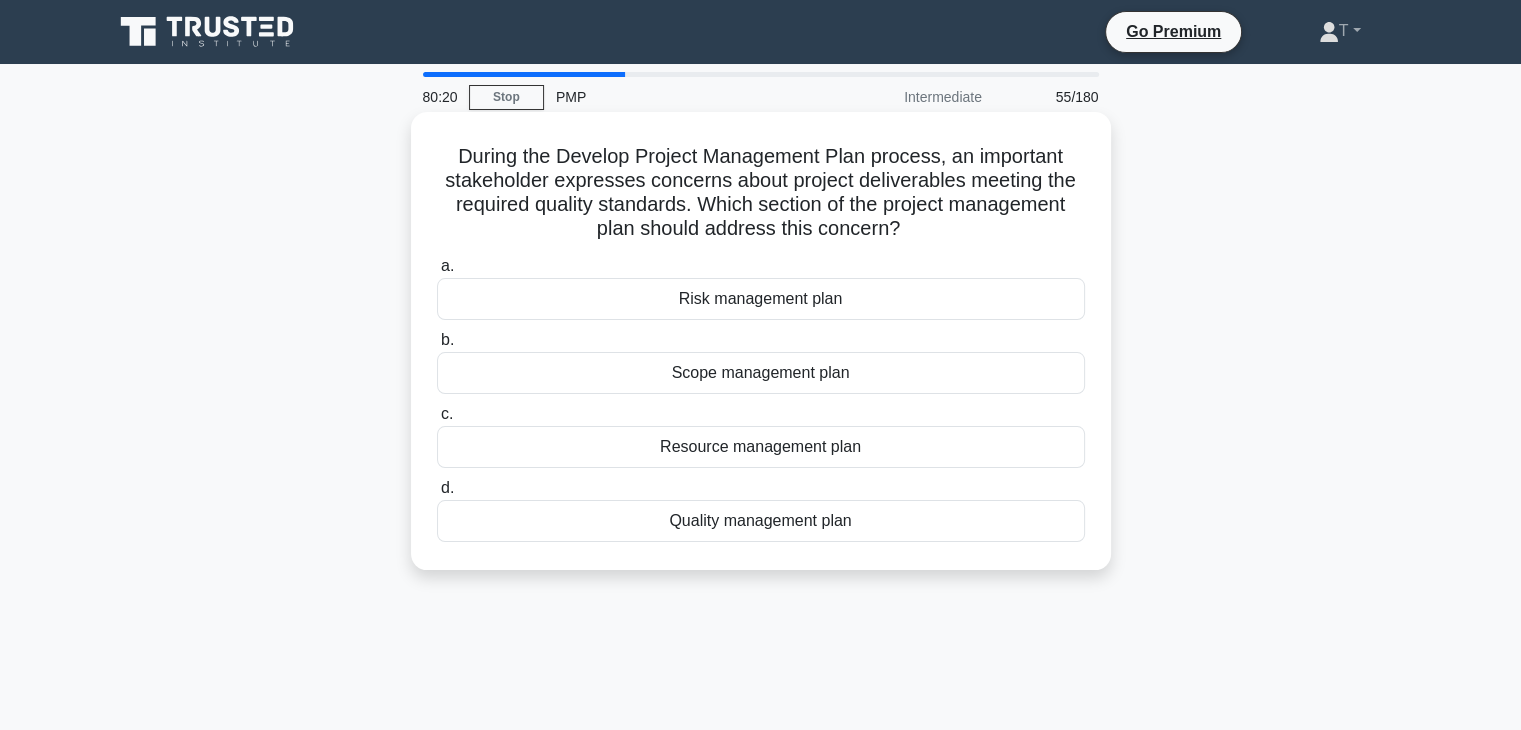 click on "Quality management plan" at bounding box center (761, 521) 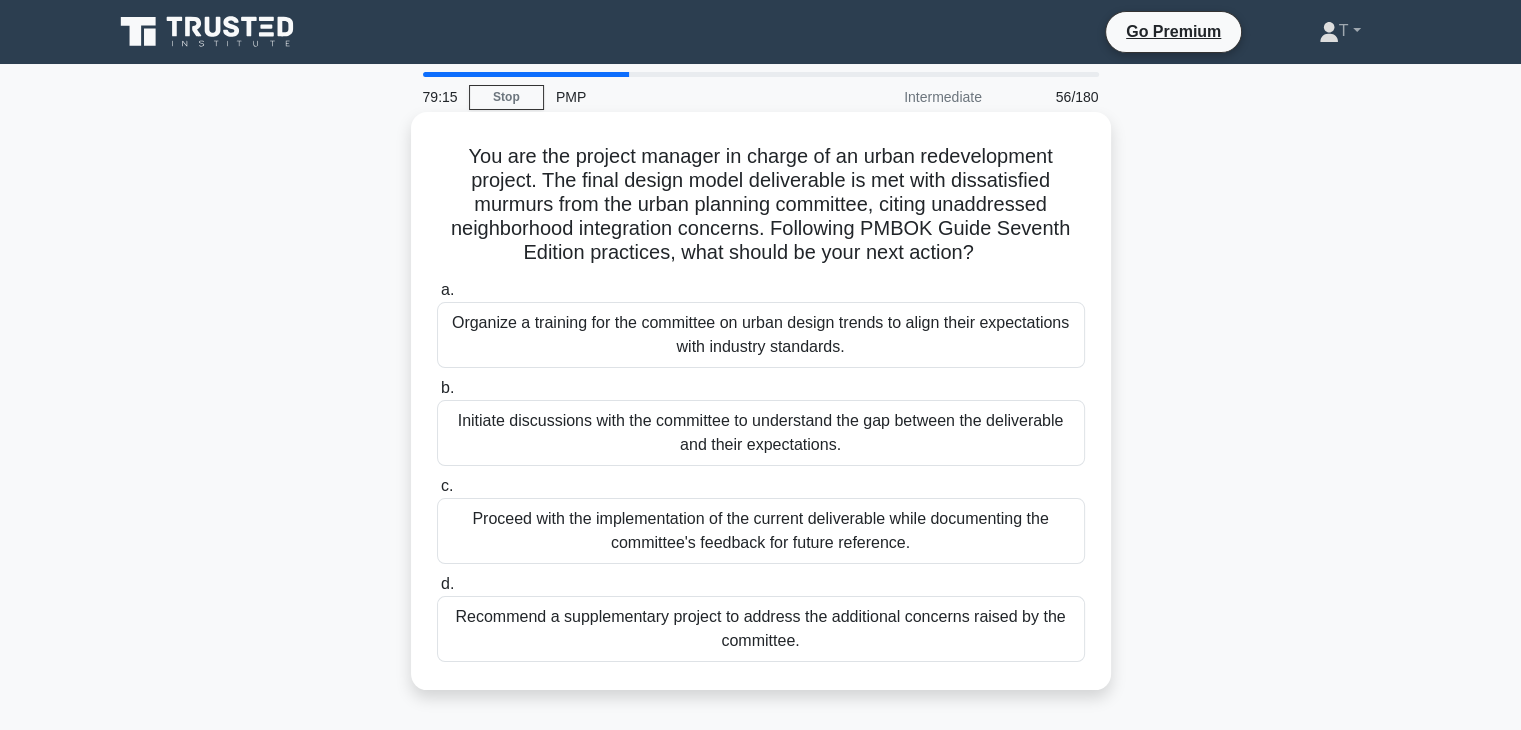 click on "Initiate discussions with the committee to understand the gap between the deliverable and their expectations." at bounding box center (761, 433) 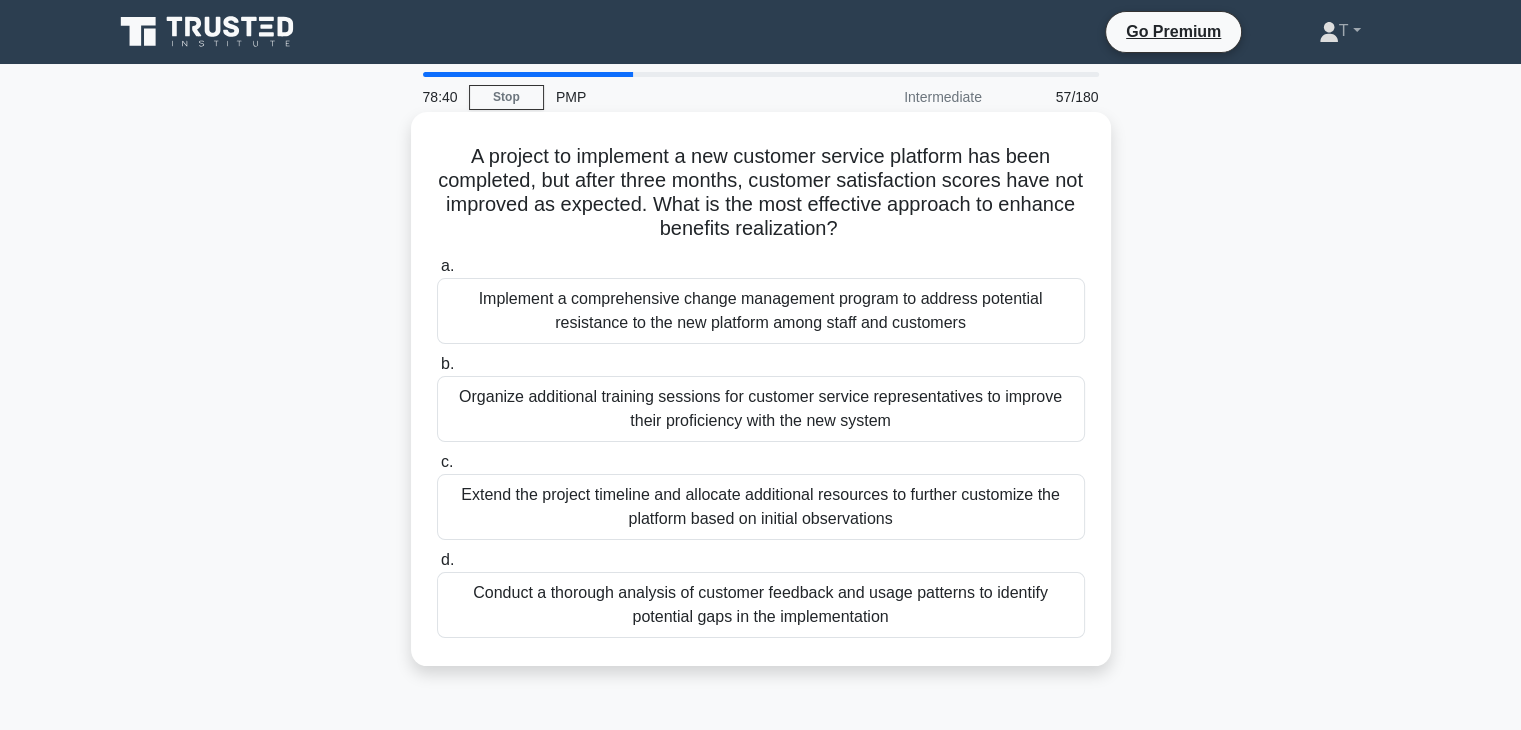 click on "Conduct a thorough analysis of customer feedback and usage patterns to identify potential gaps in the implementation" at bounding box center [761, 605] 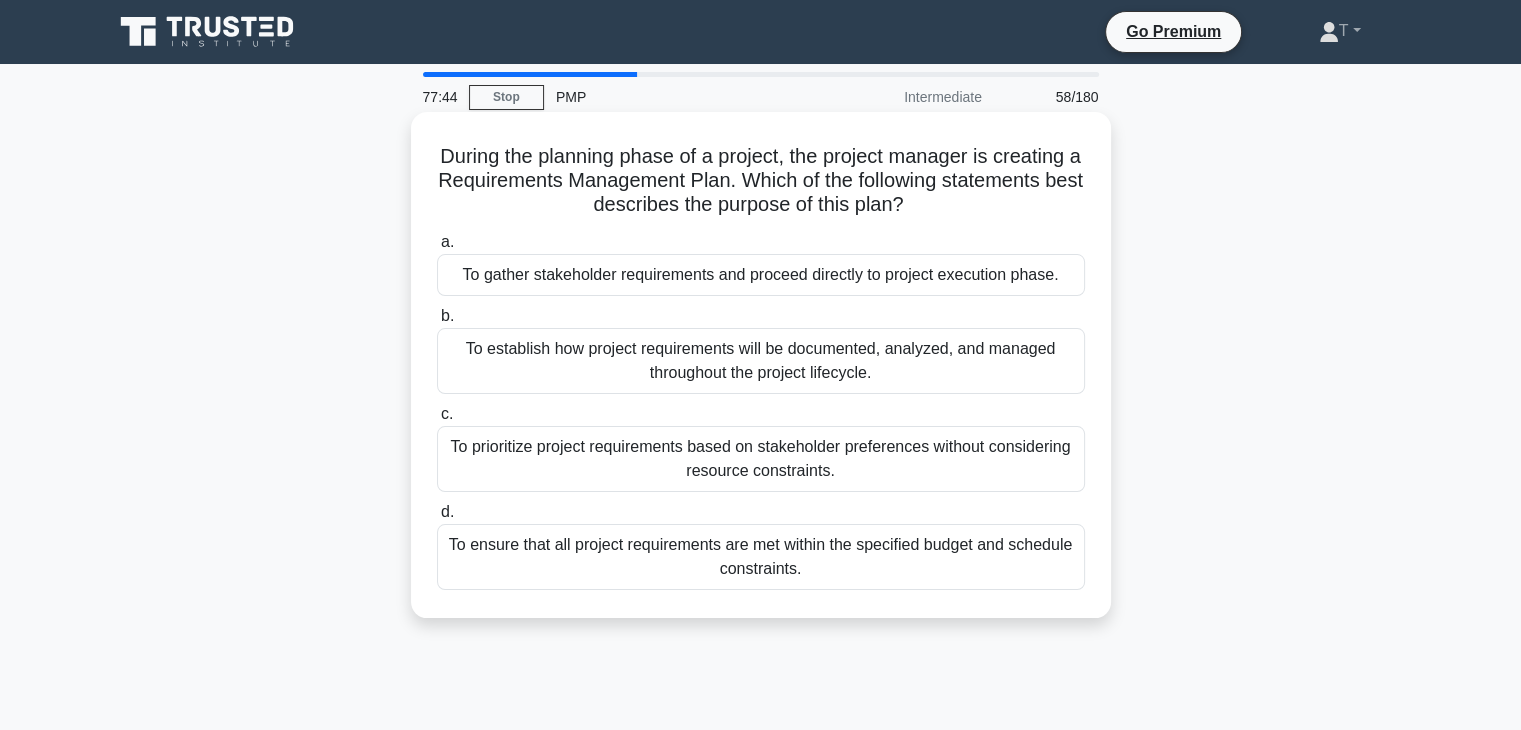 click on "To establish how project requirements will be documented, analyzed, and managed throughout the project lifecycle." at bounding box center [761, 361] 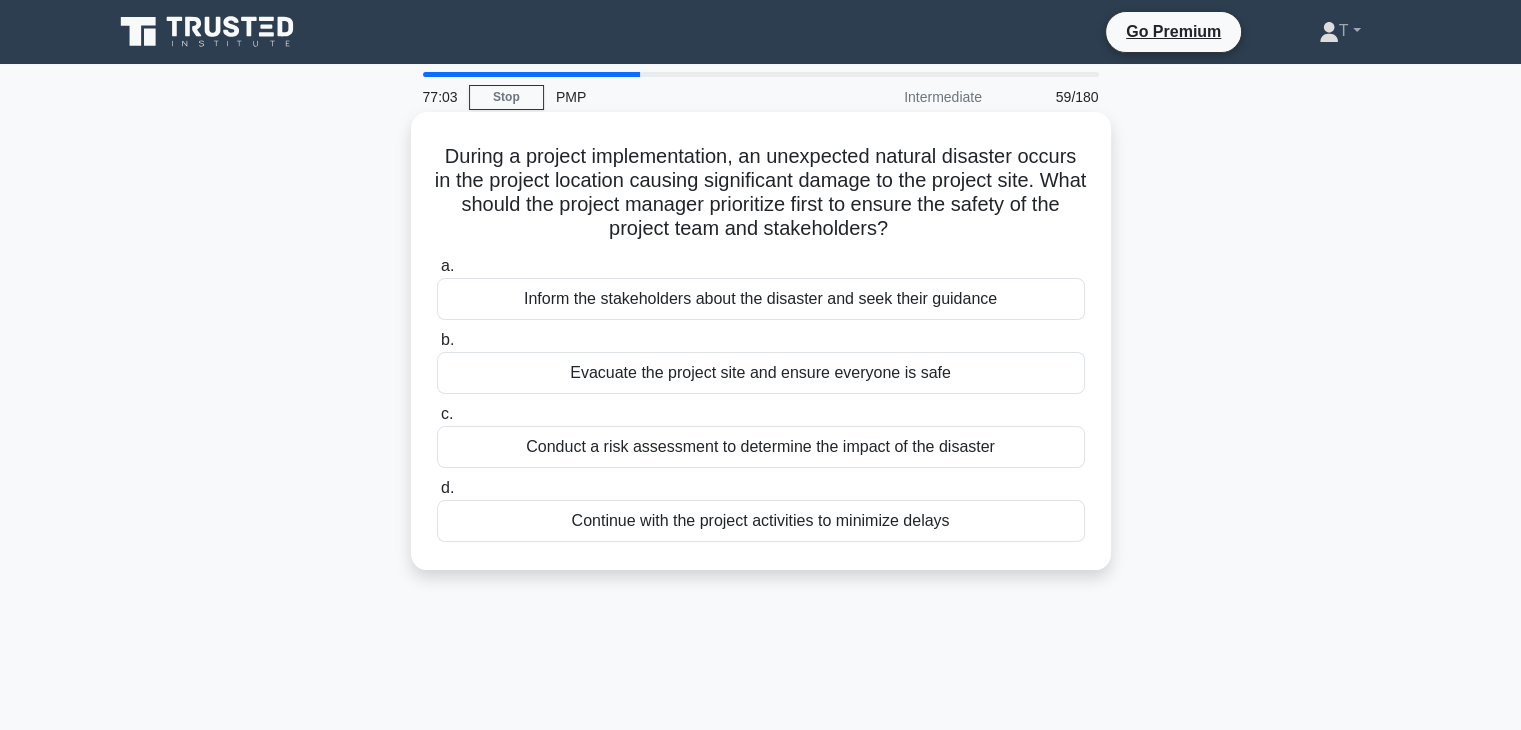 click on "Evacuate the project site and ensure everyone is safe" at bounding box center (761, 373) 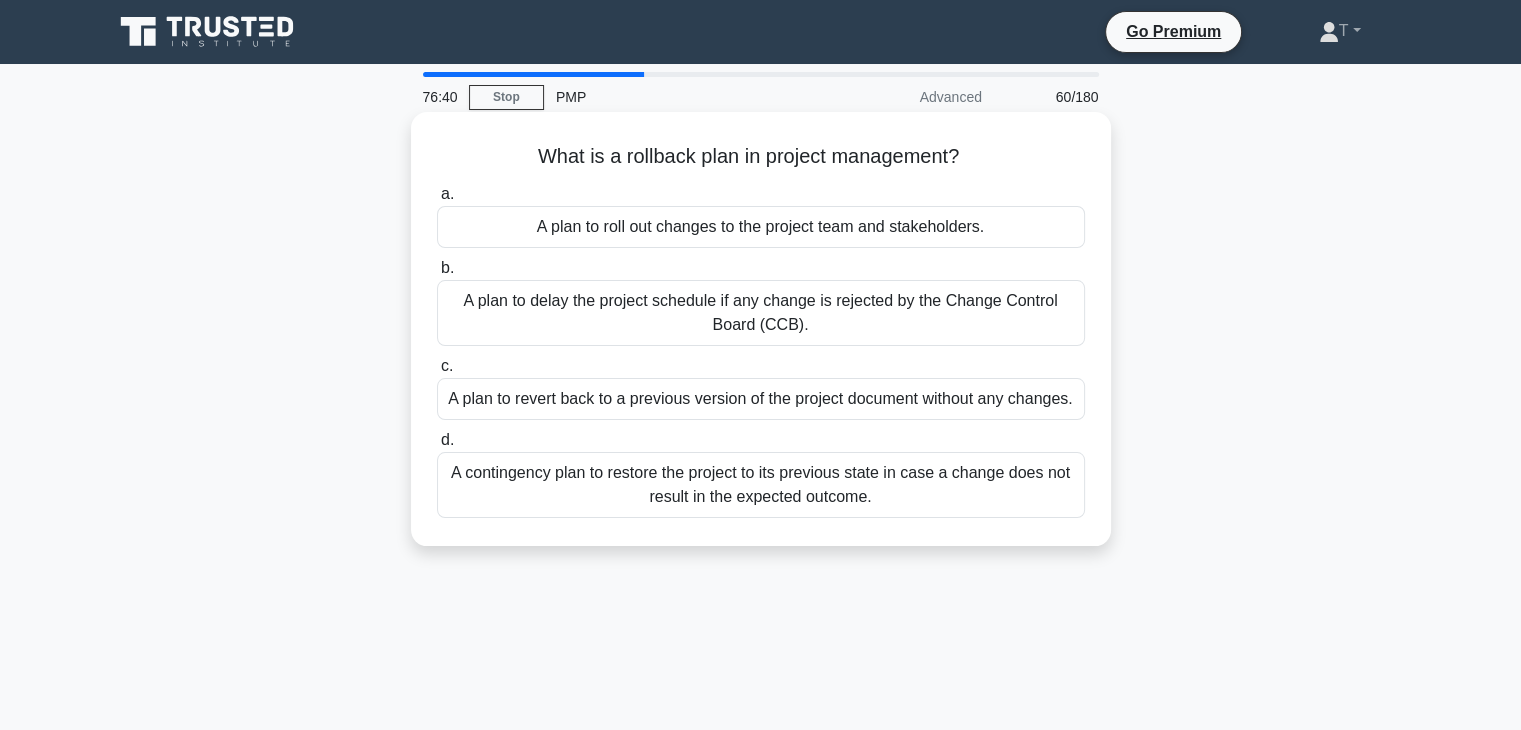 click on "A contingency plan to restore the project to its previous state in case a change does not result in the expected outcome." at bounding box center [761, 485] 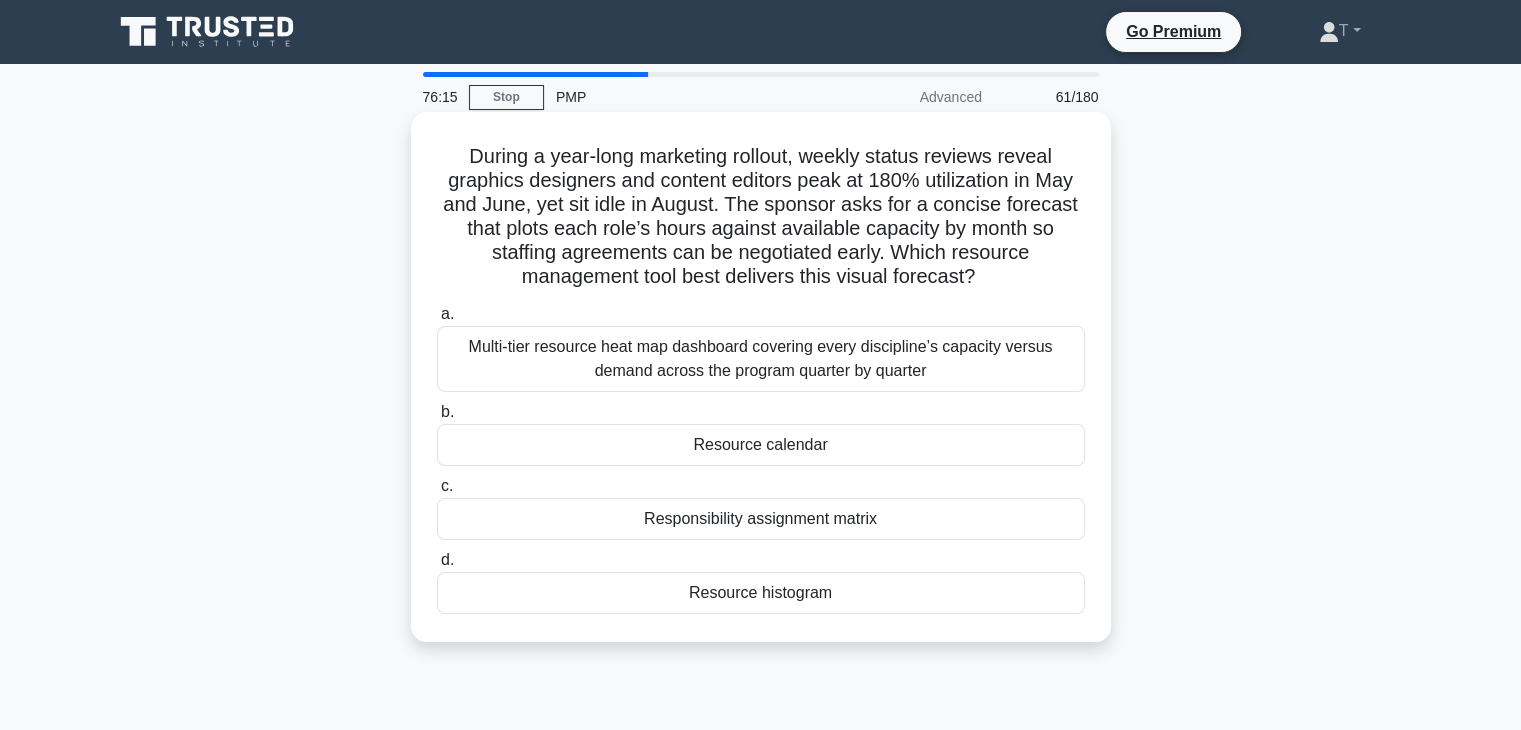 click on "Multi-tier resource heat map dashboard covering every discipline’s capacity versus demand across the program quarter by quarter" at bounding box center (761, 359) 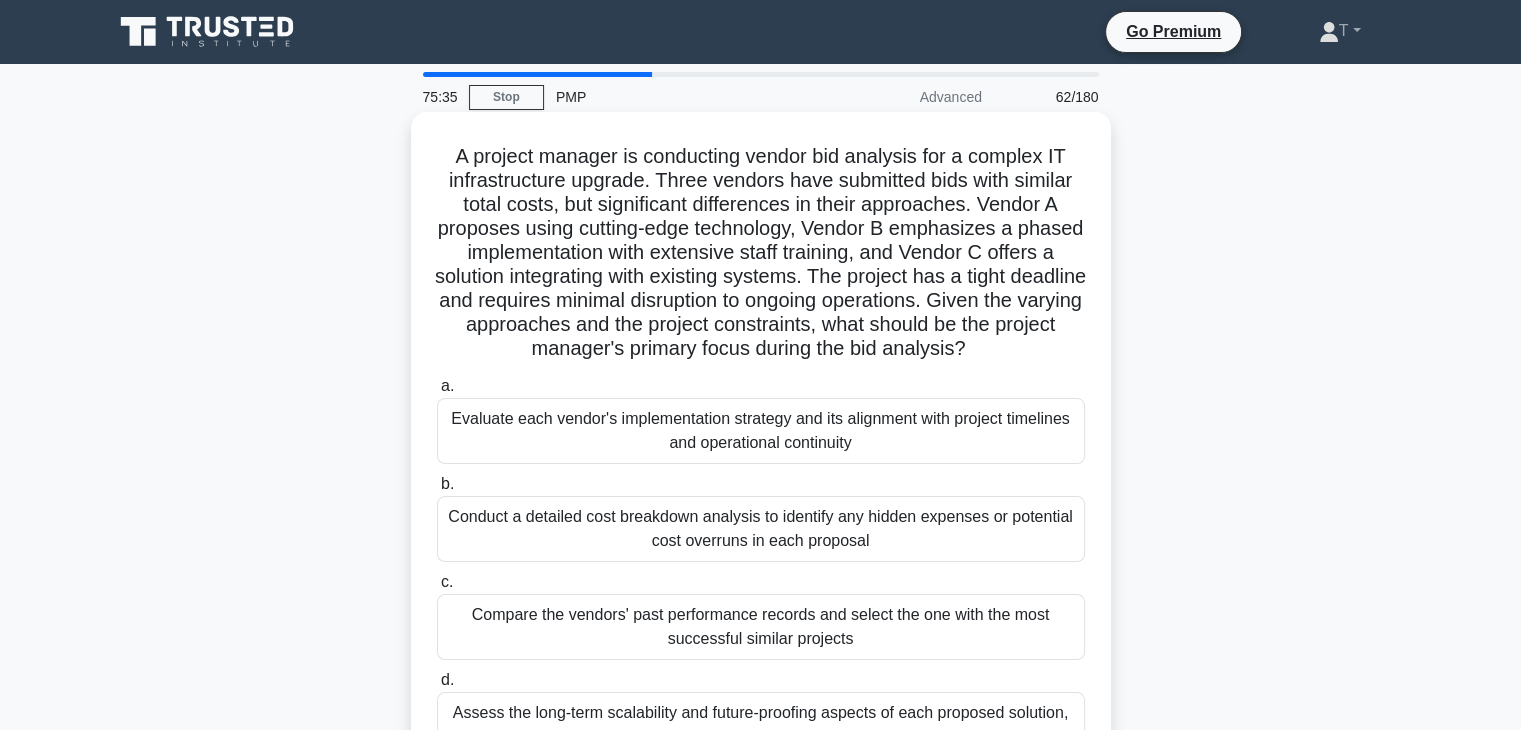 scroll, scrollTop: 100, scrollLeft: 0, axis: vertical 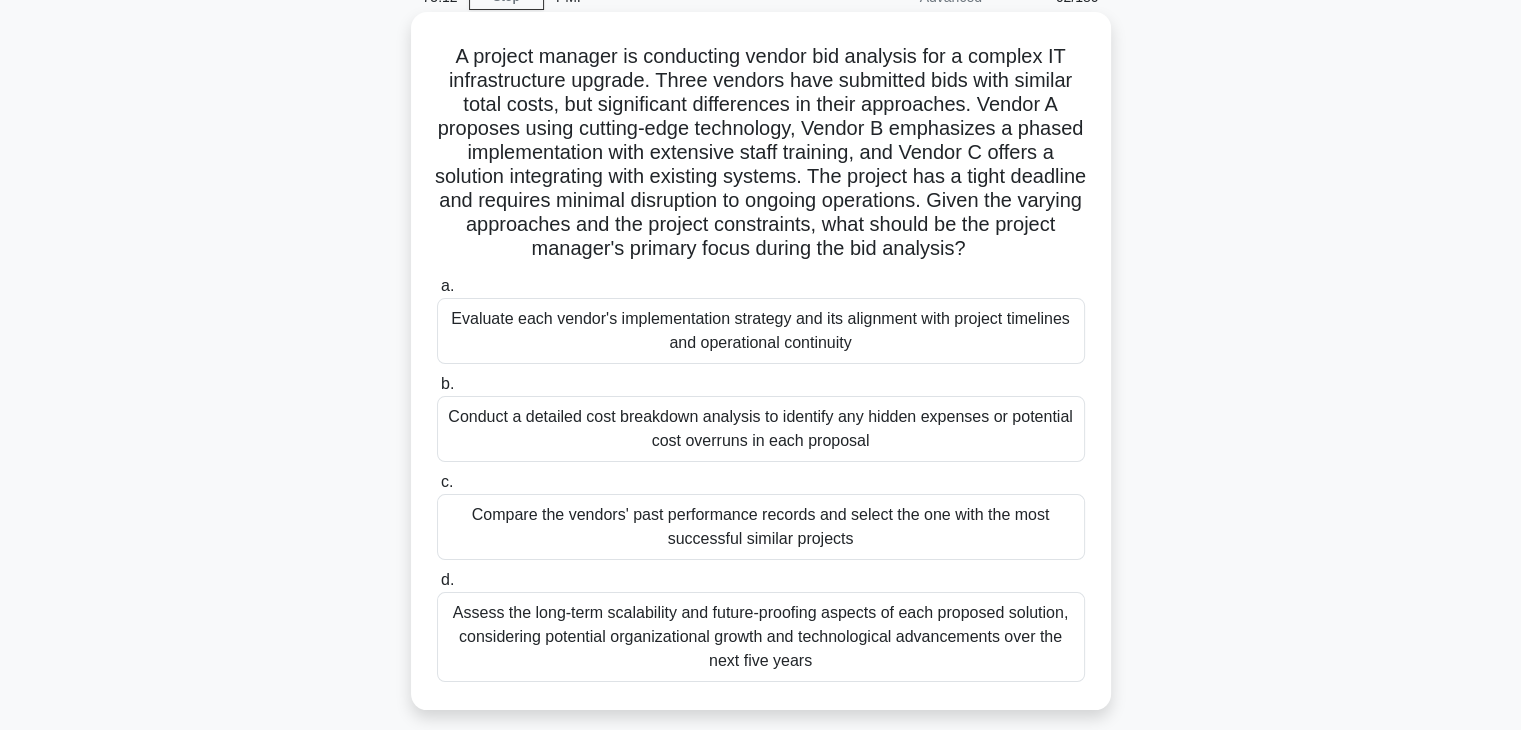 click on "Conduct a detailed cost breakdown analysis to identify any hidden expenses or potential cost overruns in each proposal" at bounding box center [761, 429] 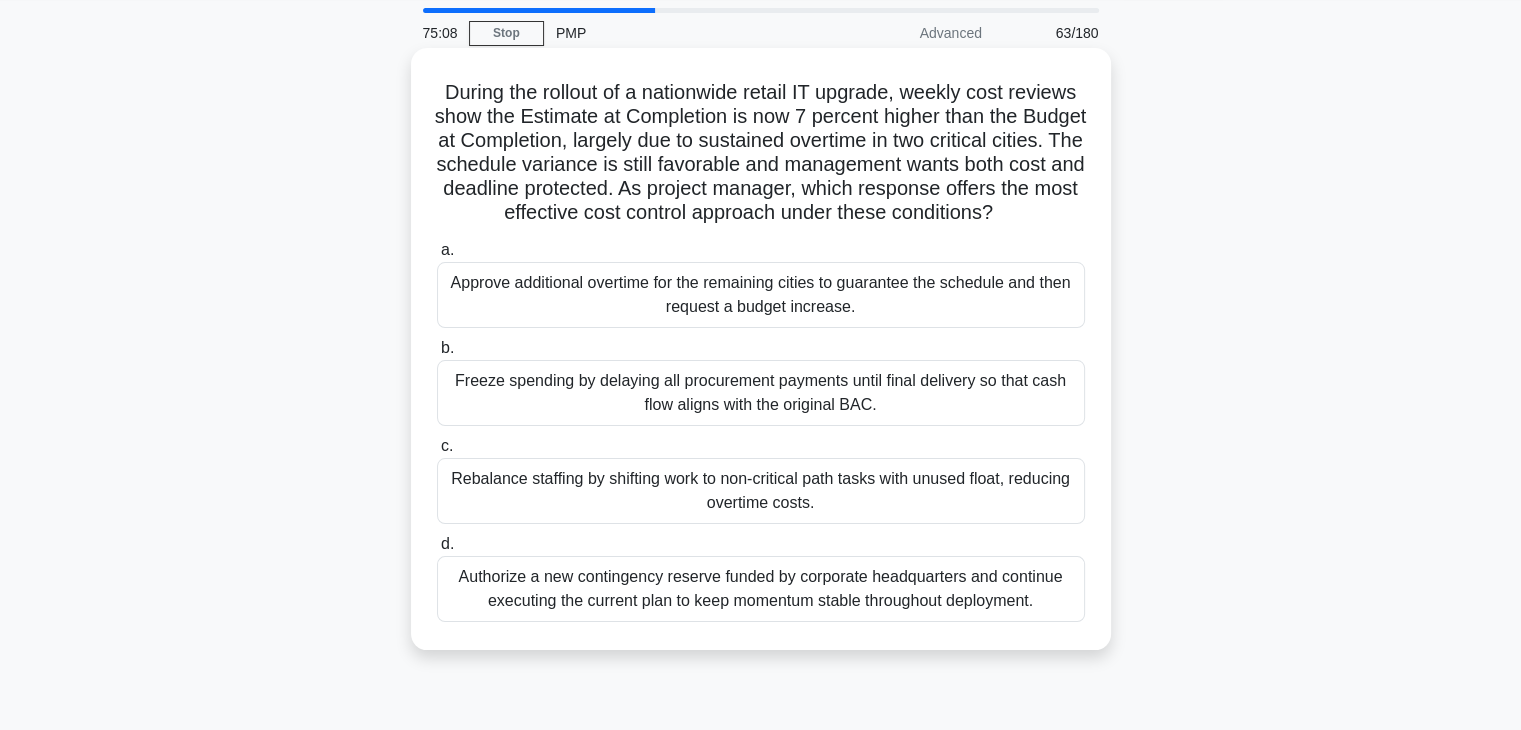 scroll, scrollTop: 100, scrollLeft: 0, axis: vertical 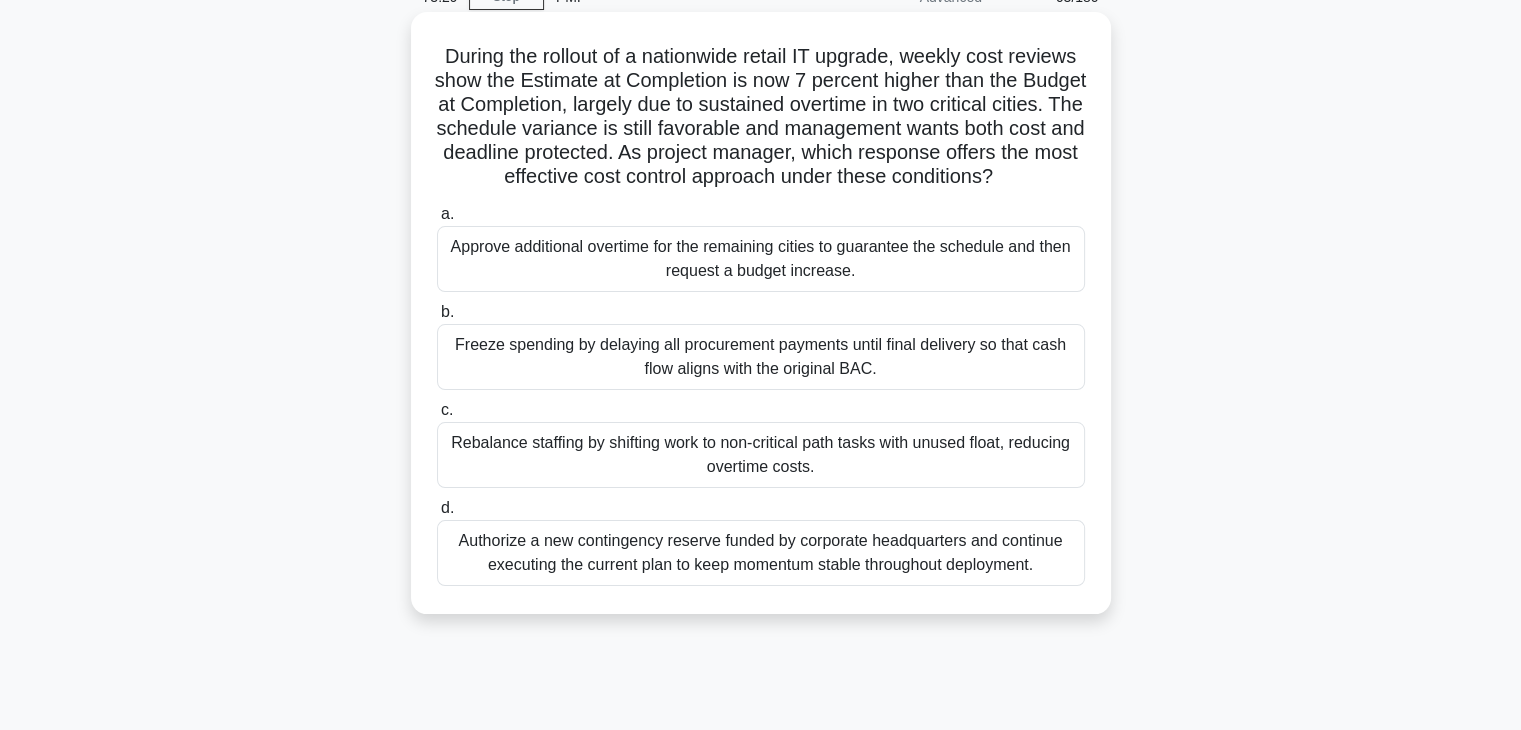 click on "Rebalance staffing by shifting work to non-critical path tasks with unused float, reducing overtime costs." at bounding box center [761, 455] 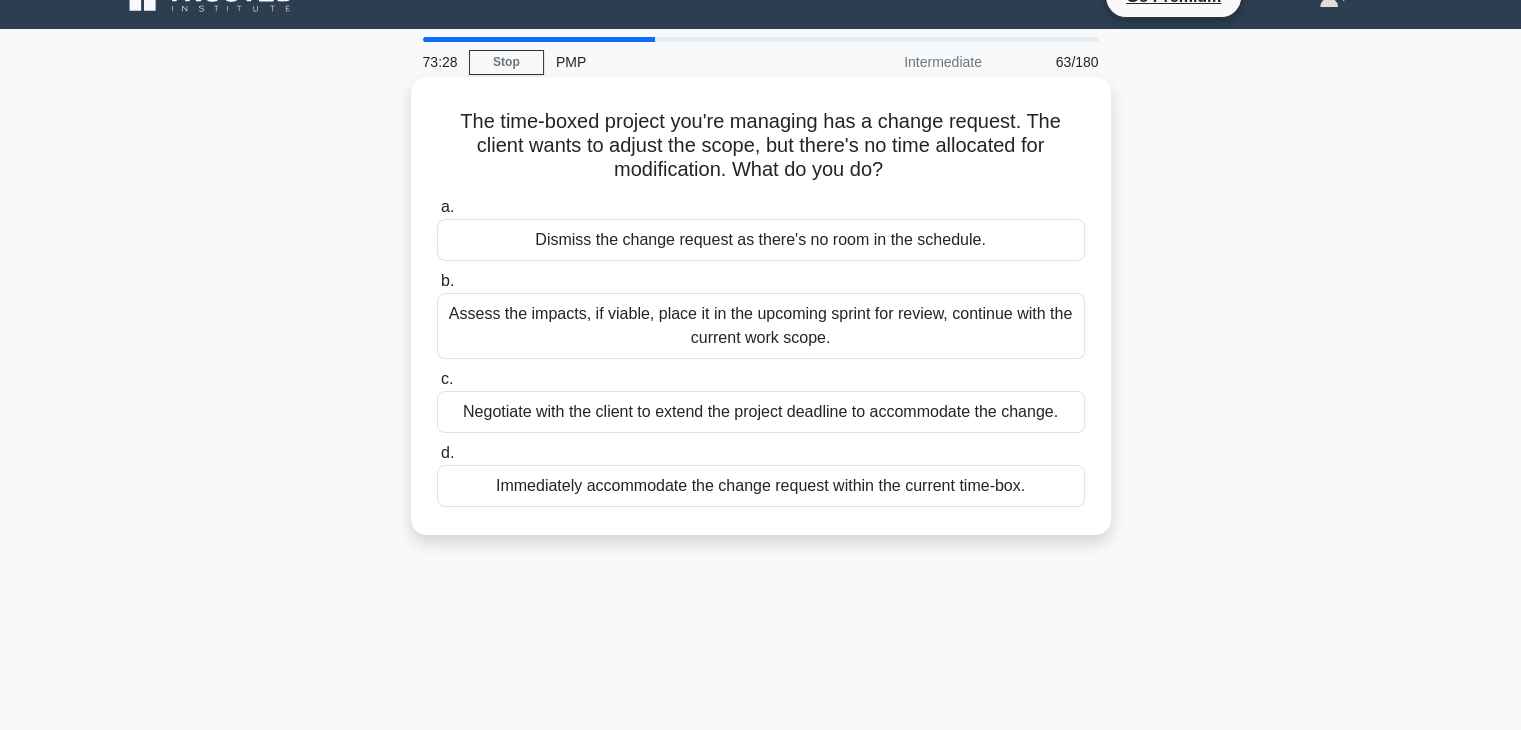 scroll, scrollTop: 0, scrollLeft: 0, axis: both 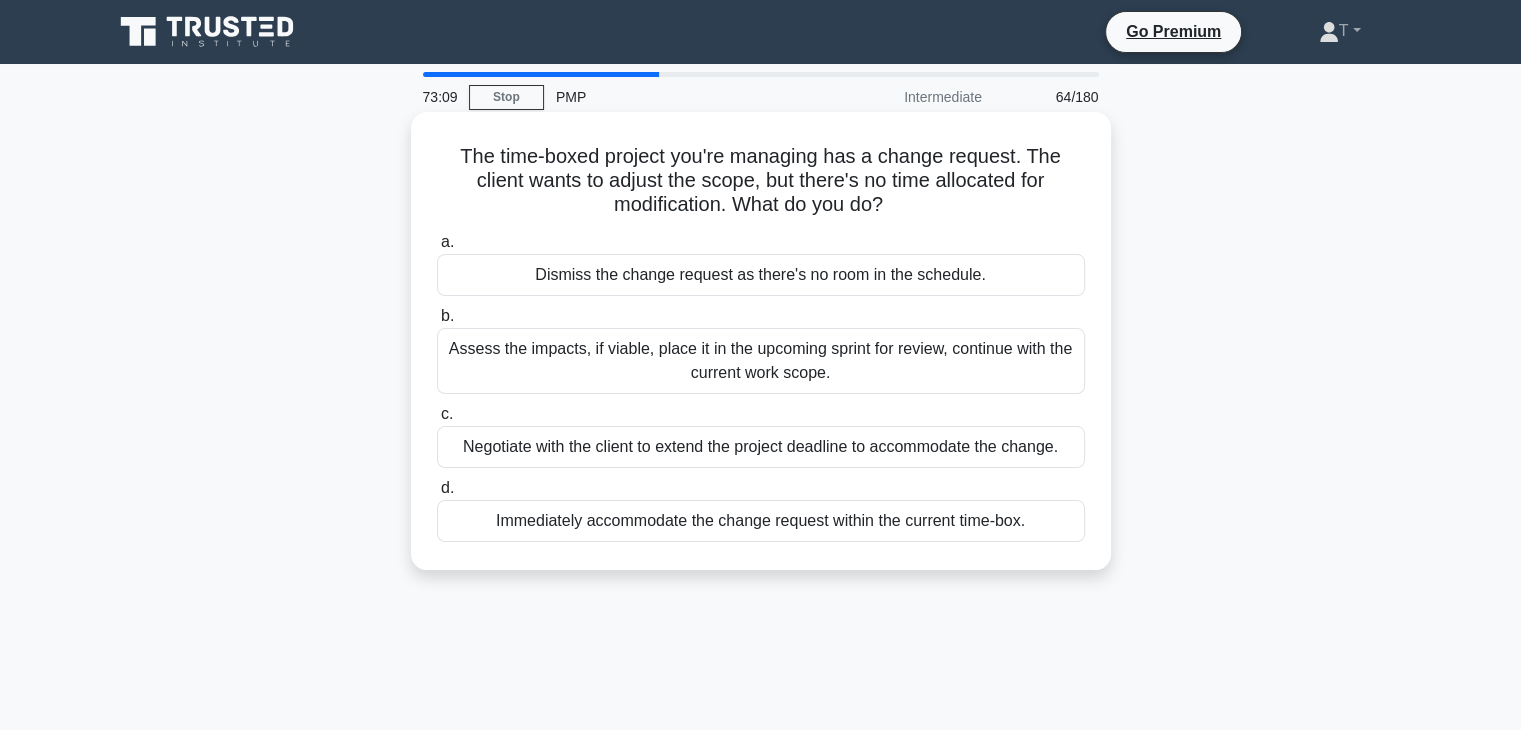 click on "Assess the impacts, if viable, place it in the upcoming sprint for review, continue with the current work scope." at bounding box center [761, 361] 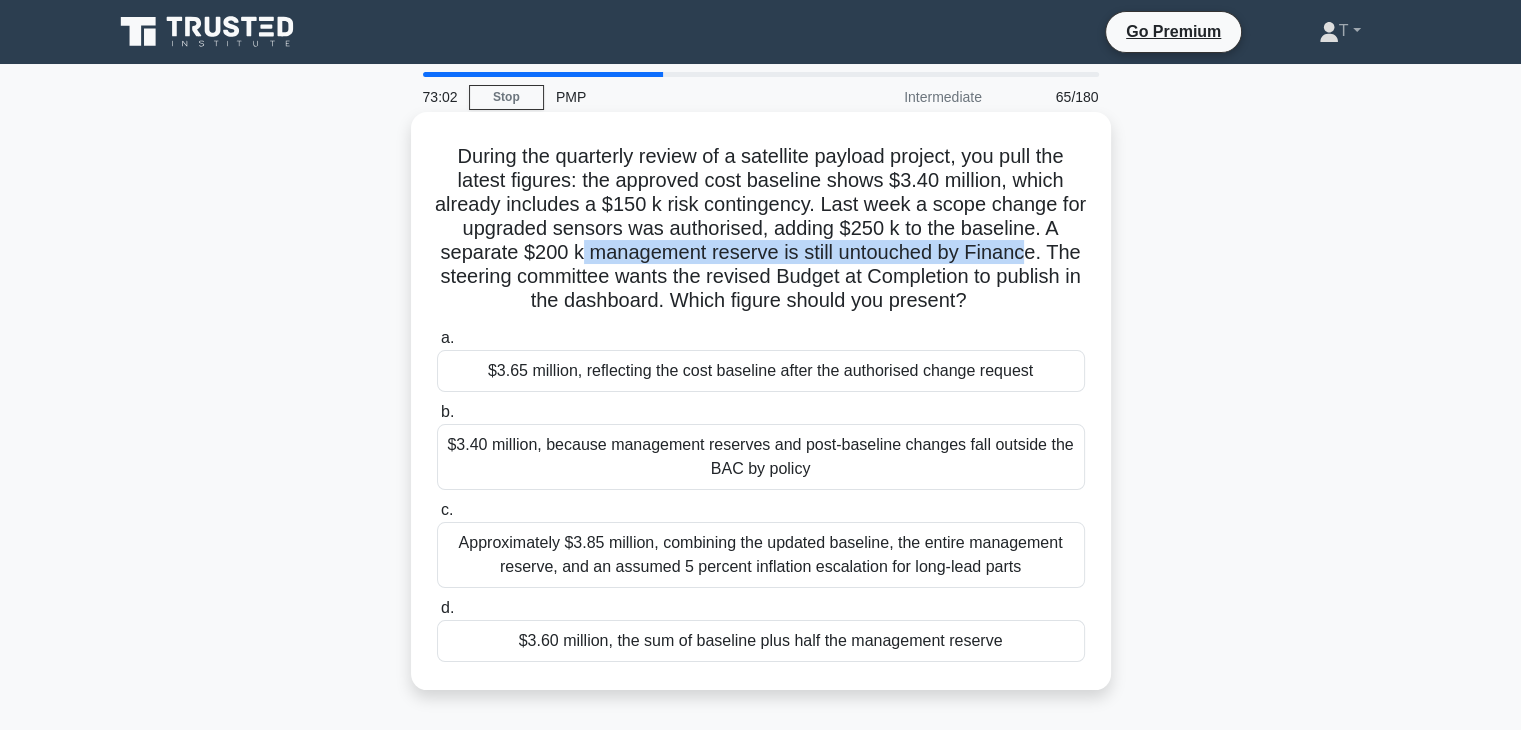 drag, startPoint x: 625, startPoint y: 252, endPoint x: 1025, endPoint y: 246, distance: 400.04498 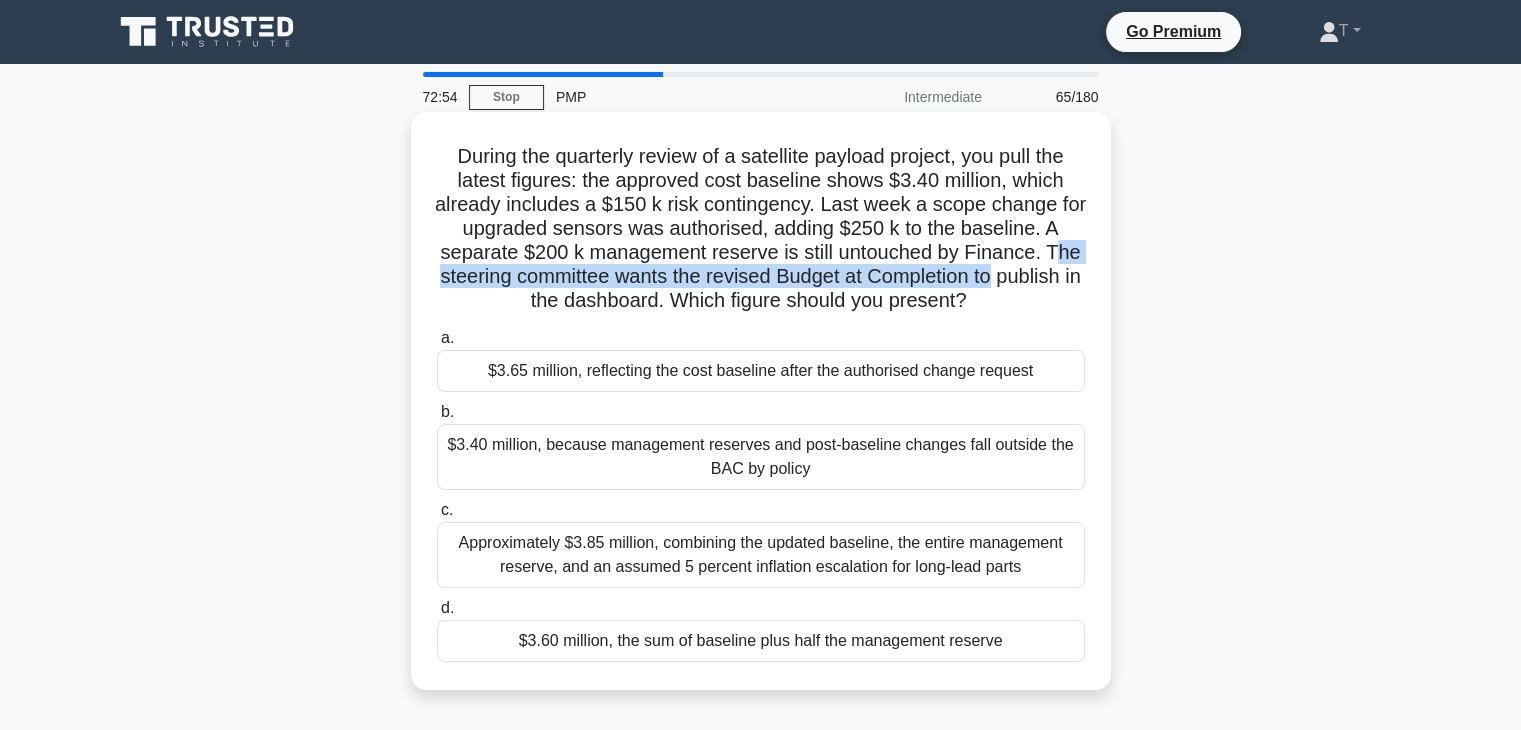 drag, startPoint x: 1062, startPoint y: 249, endPoint x: 1009, endPoint y: 285, distance: 64.070274 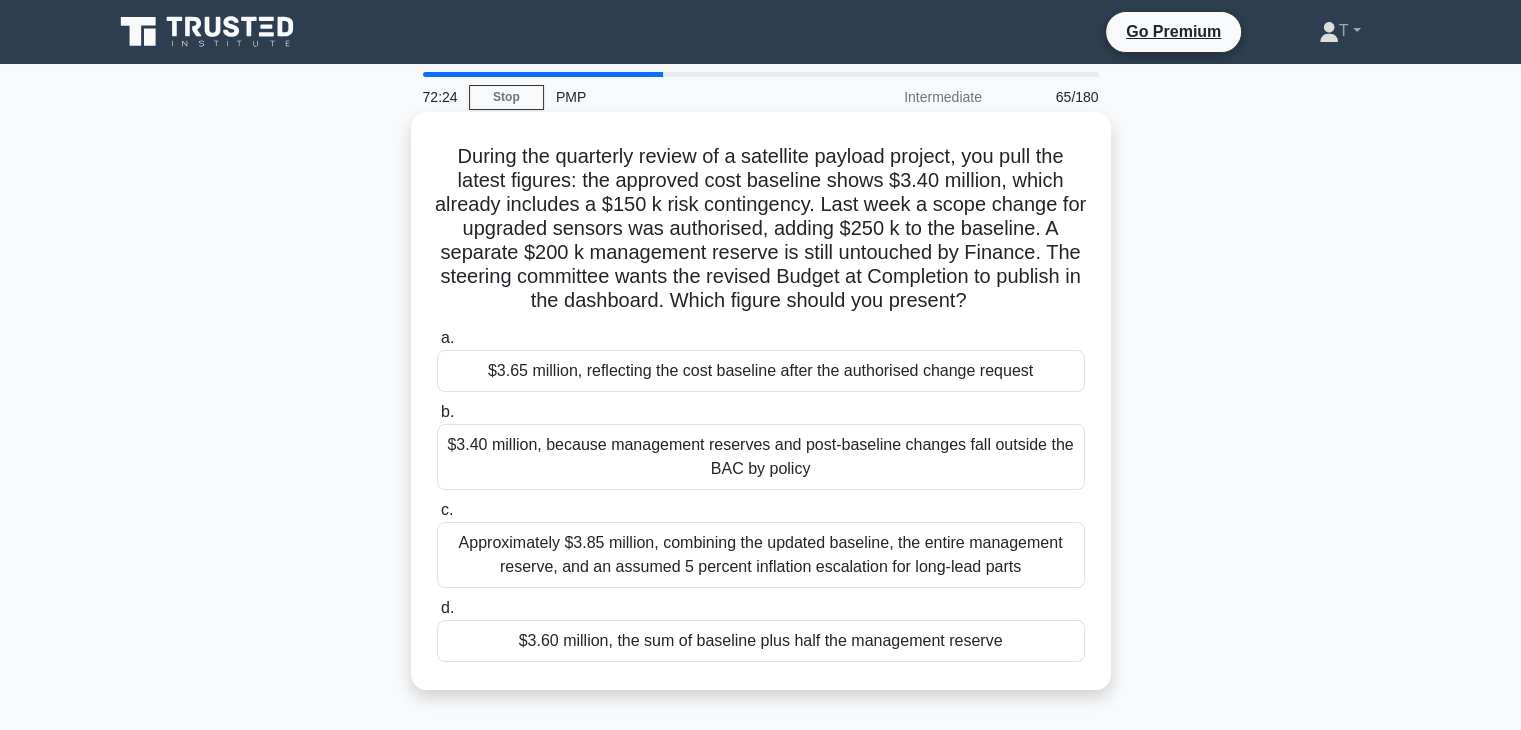 click on "Approximately $3.85 million, combining the updated baseline, the entire management reserve, and an assumed 5 percent inflation escalation for long-lead parts" at bounding box center [761, 555] 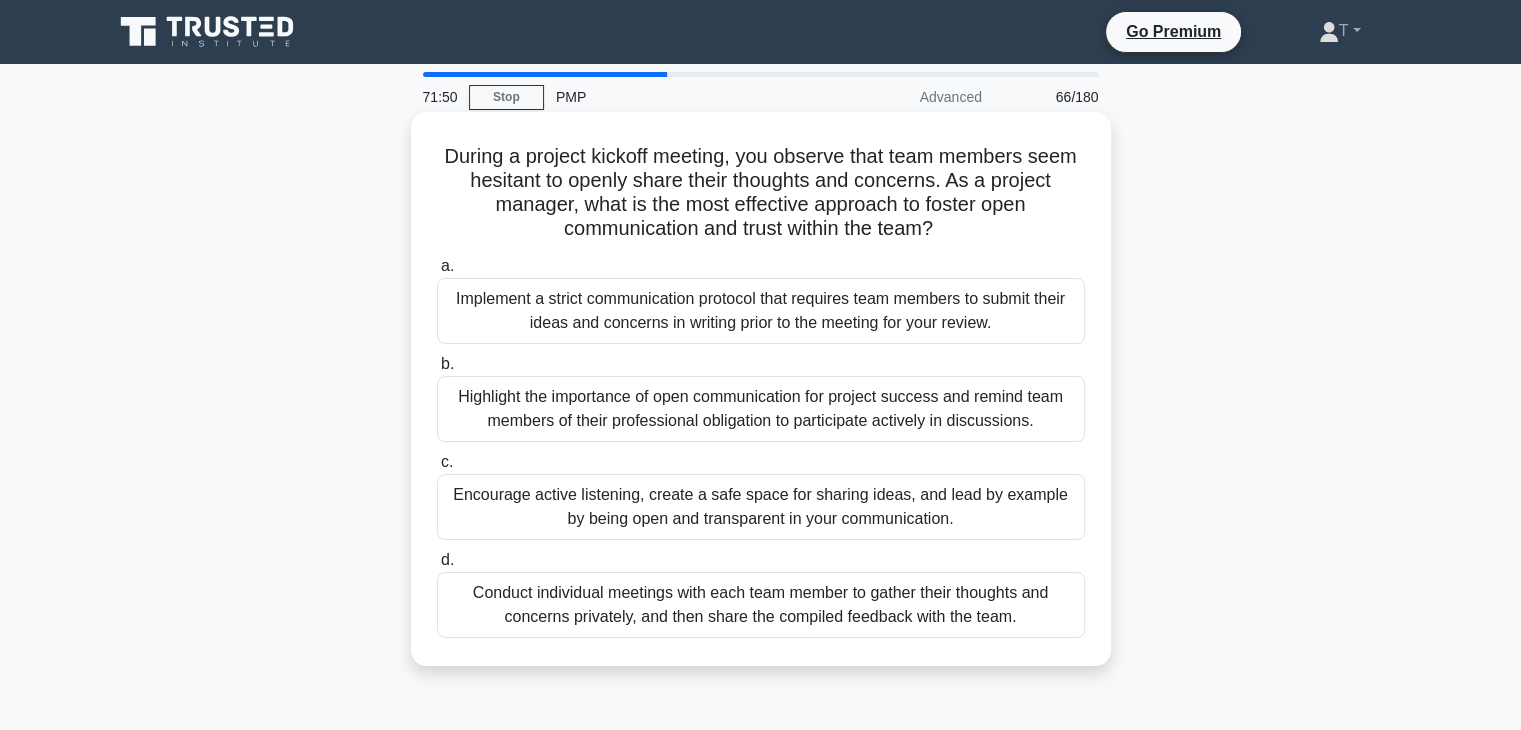 click on "Encourage active listening, create a safe space for sharing ideas, and lead by example by being open and transparent in your communication." at bounding box center (761, 507) 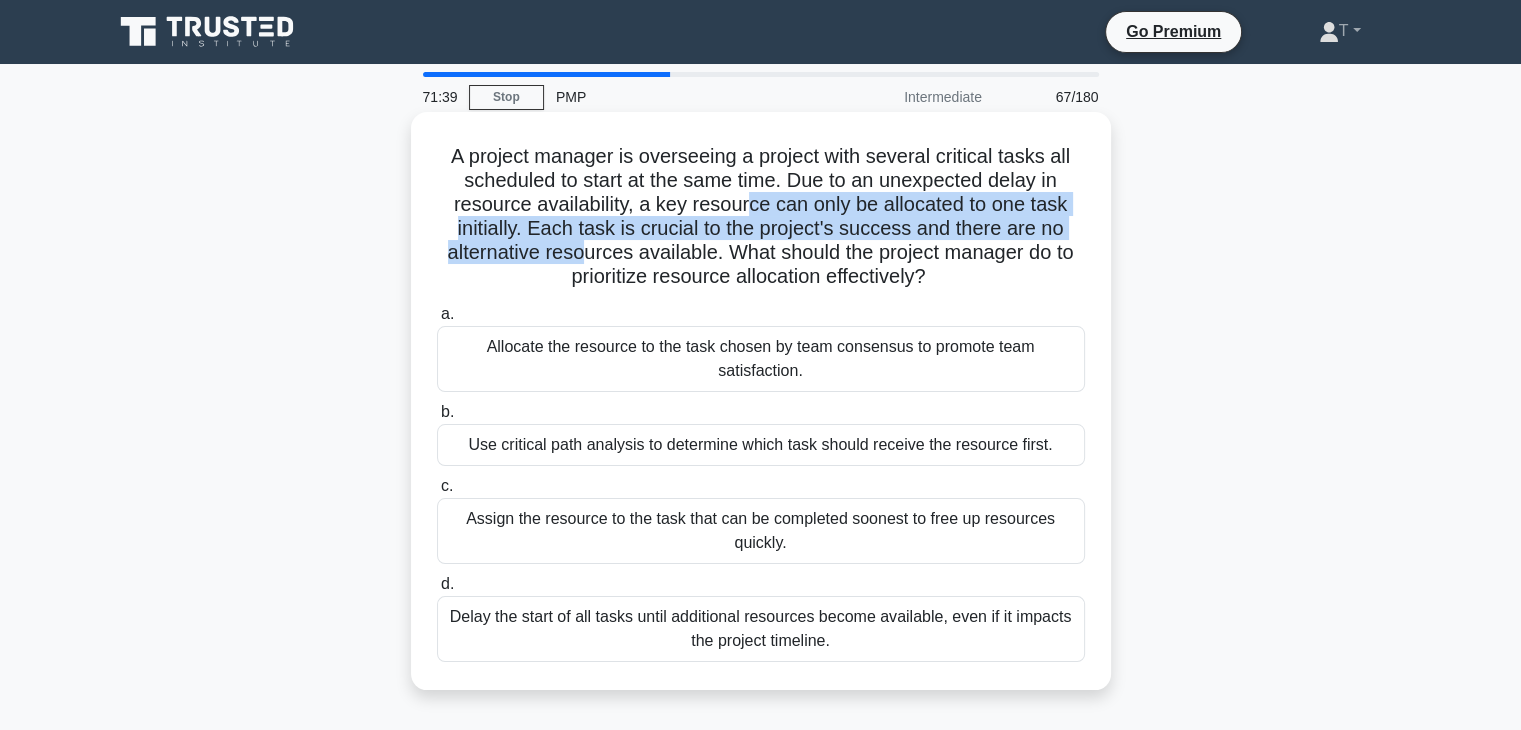 drag, startPoint x: 752, startPoint y: 212, endPoint x: 577, endPoint y: 237, distance: 176.7767 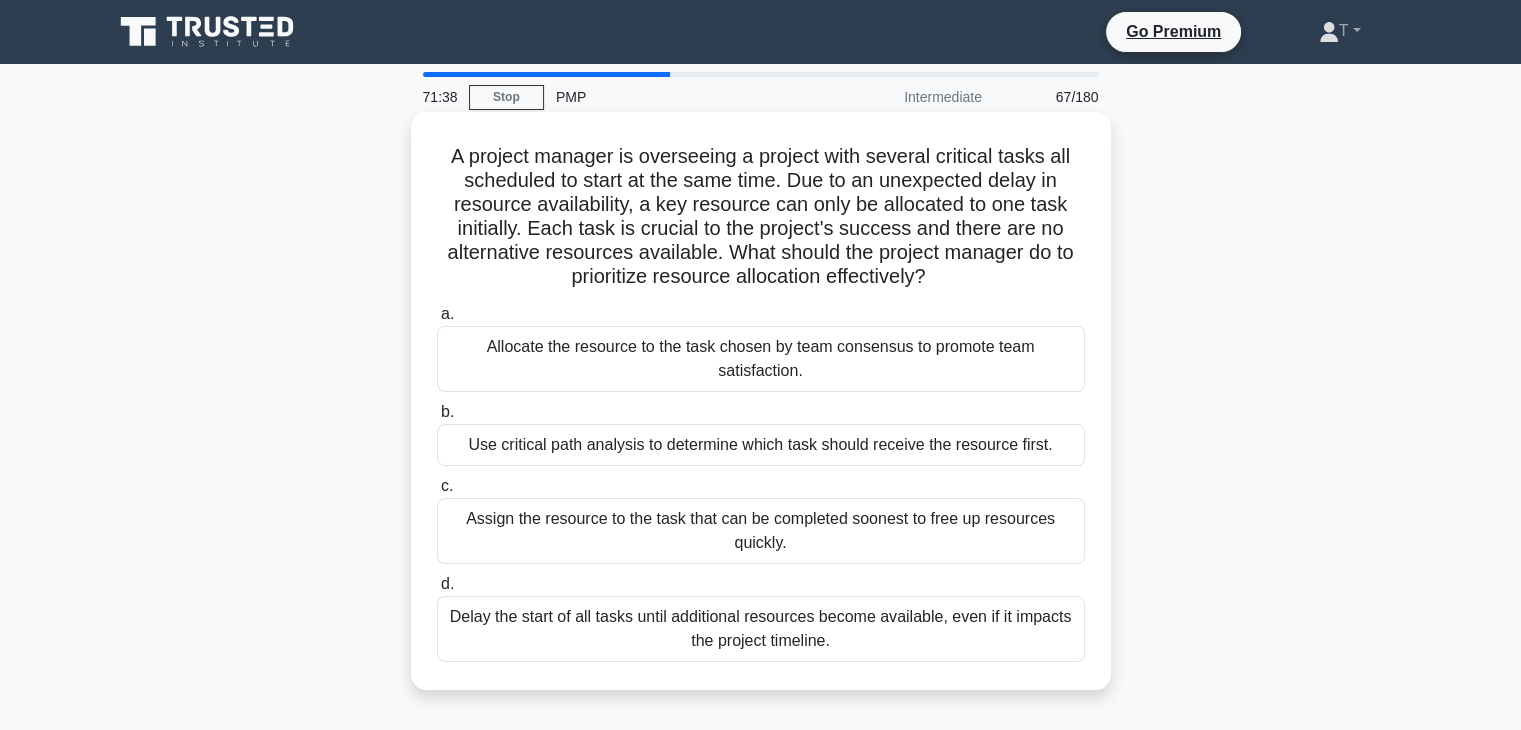 click on "A project manager is overseeing a project with several critical tasks all scheduled to start at the same time. Due to an unexpected delay in resource availability, a key resource can only be allocated to one task initially. Each task is crucial to the project's success and there are no alternative resources available. What should the project manager do to prioritize resource allocation effectively?" at bounding box center (761, 217) 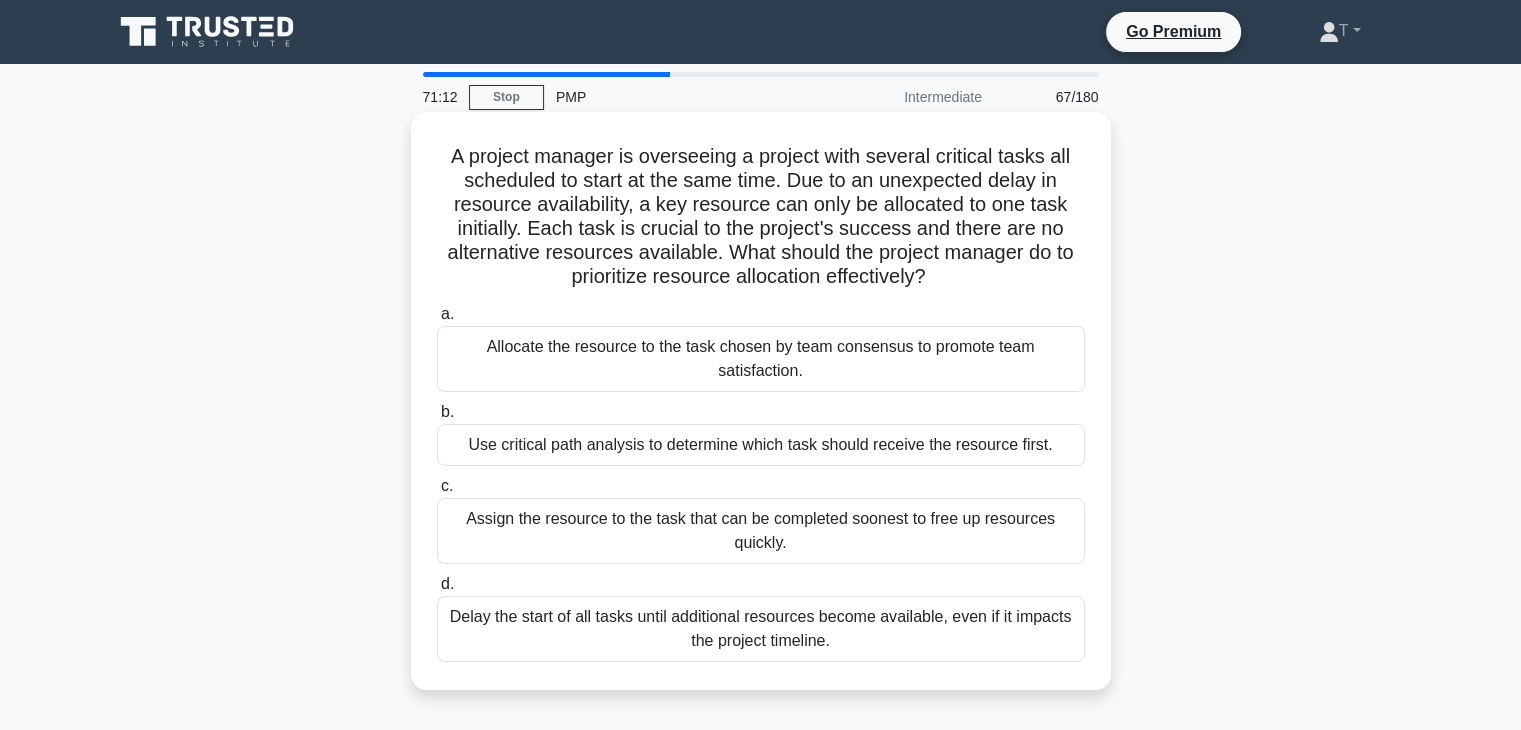 click on "Assign the resource to the task that can be completed soonest to free up resources quickly." at bounding box center (761, 531) 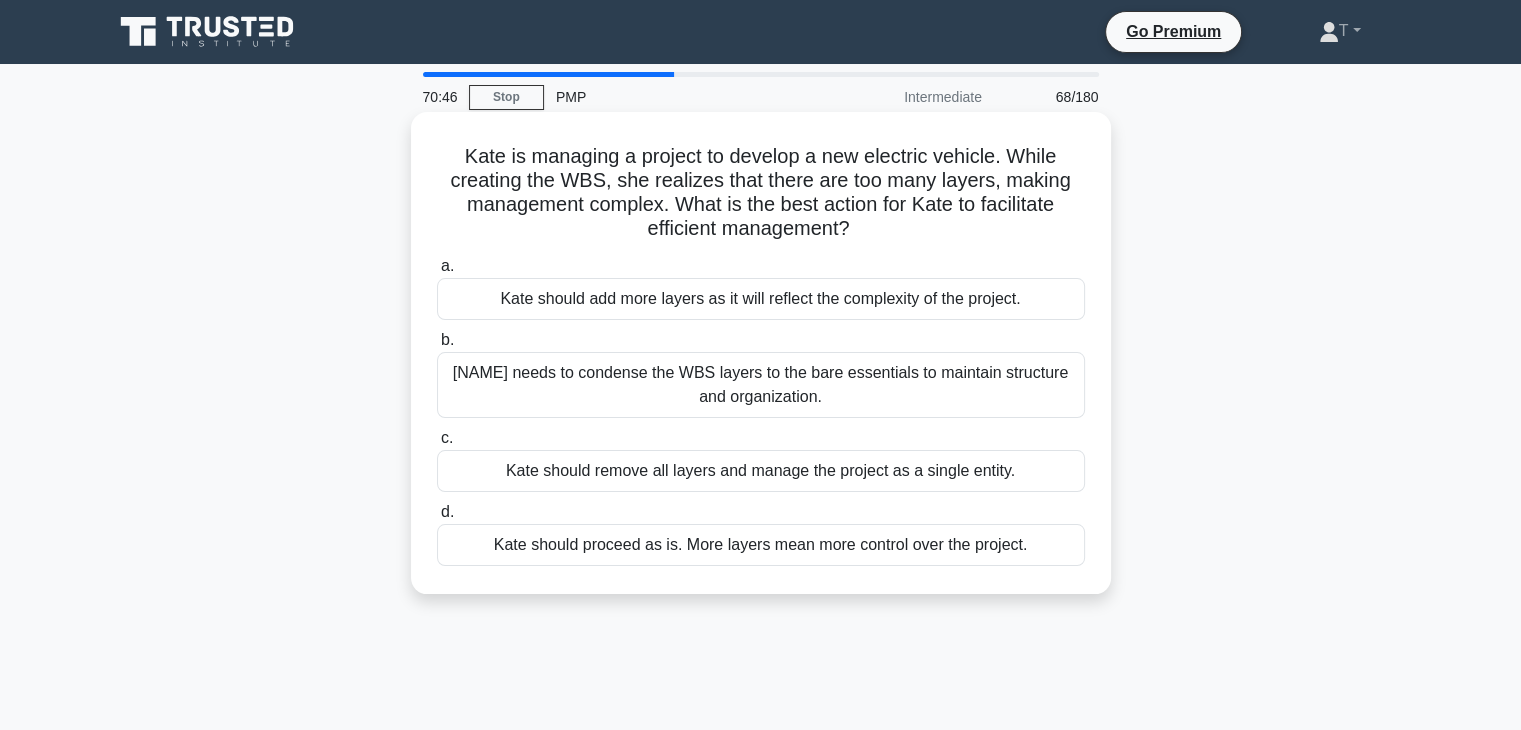 click on "[NAME] needs to condense the WBS layers to the bare essentials to maintain structure and organization." at bounding box center (761, 385) 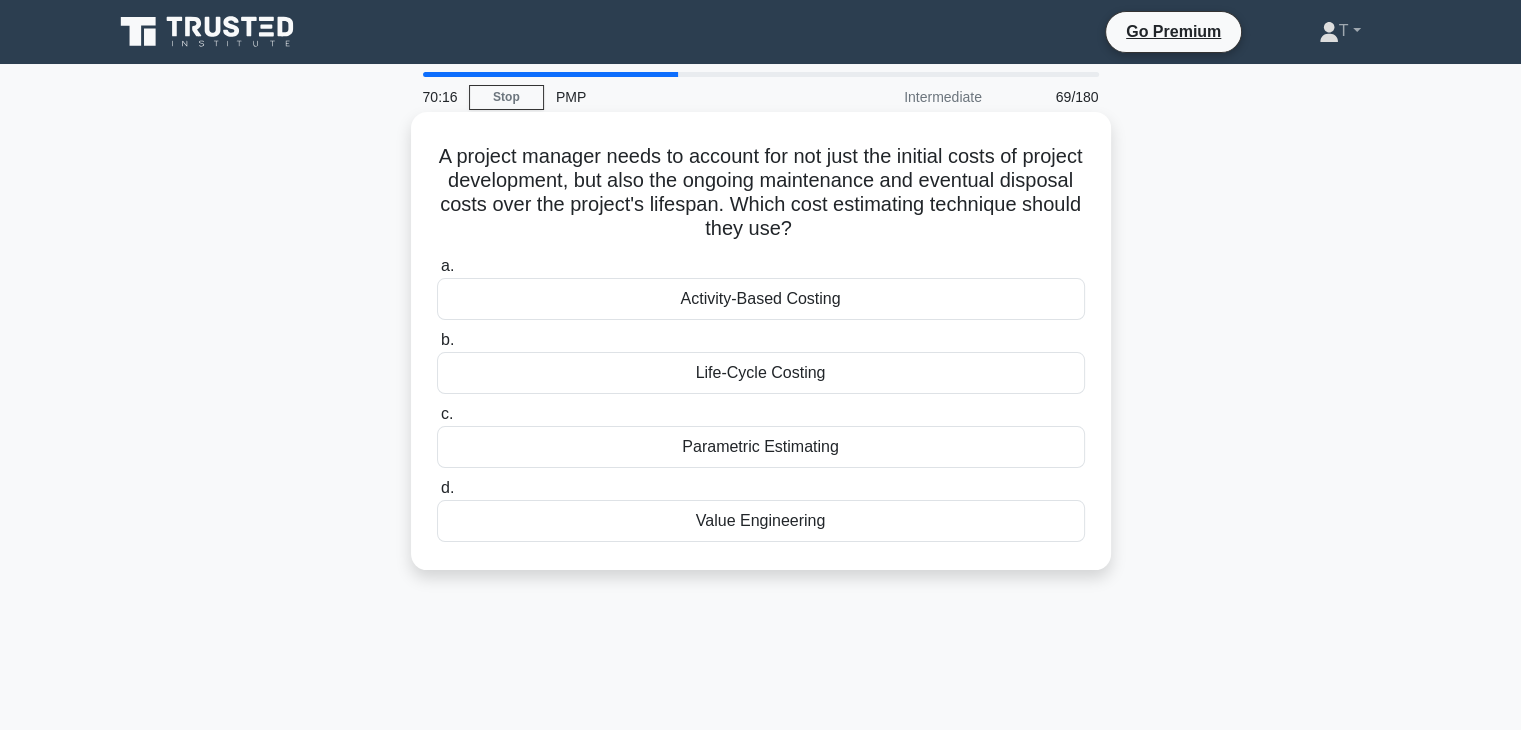 click on "Value Engineering" at bounding box center (761, 521) 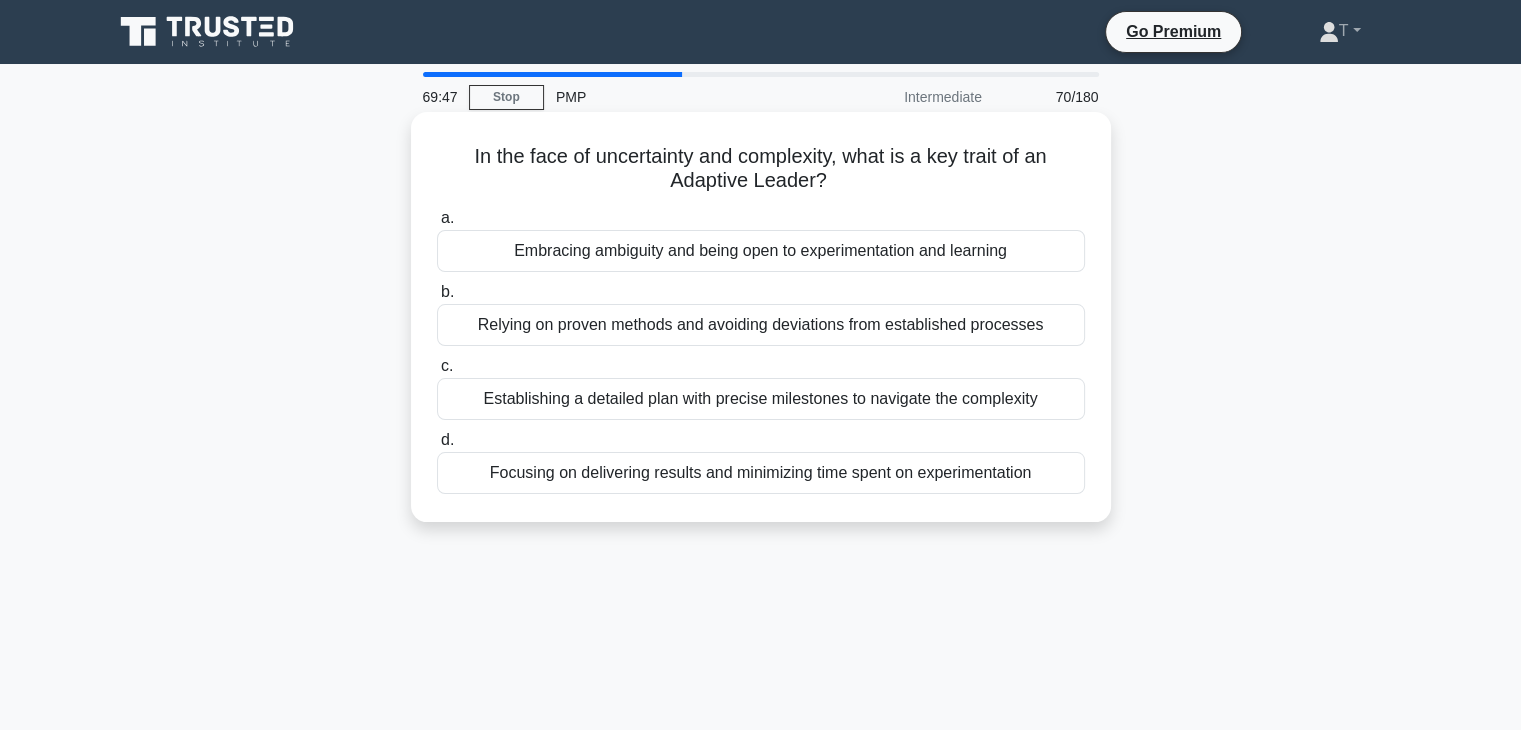 click on "Relying on proven methods and avoiding deviations from established processes" at bounding box center (761, 325) 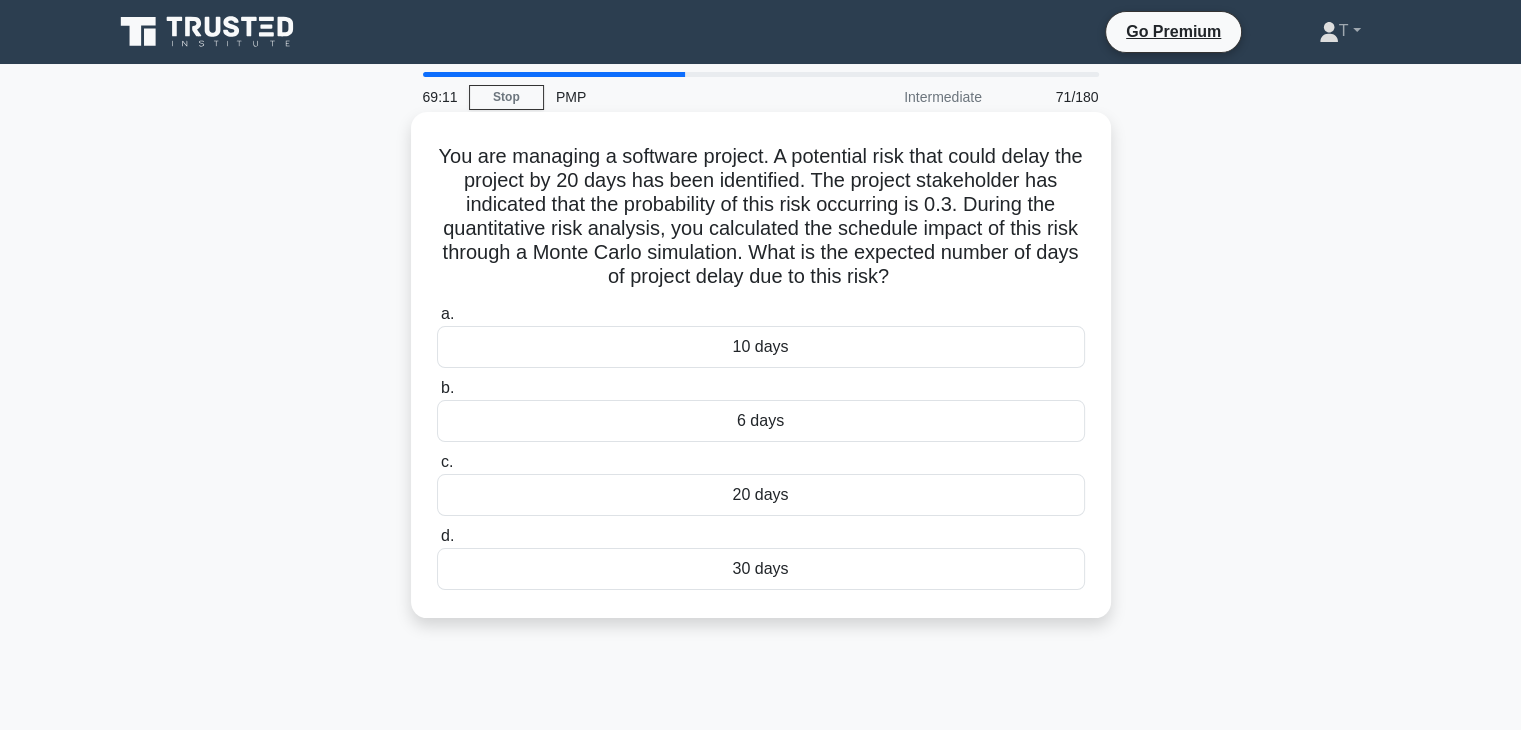 click on "6 days" at bounding box center [761, 421] 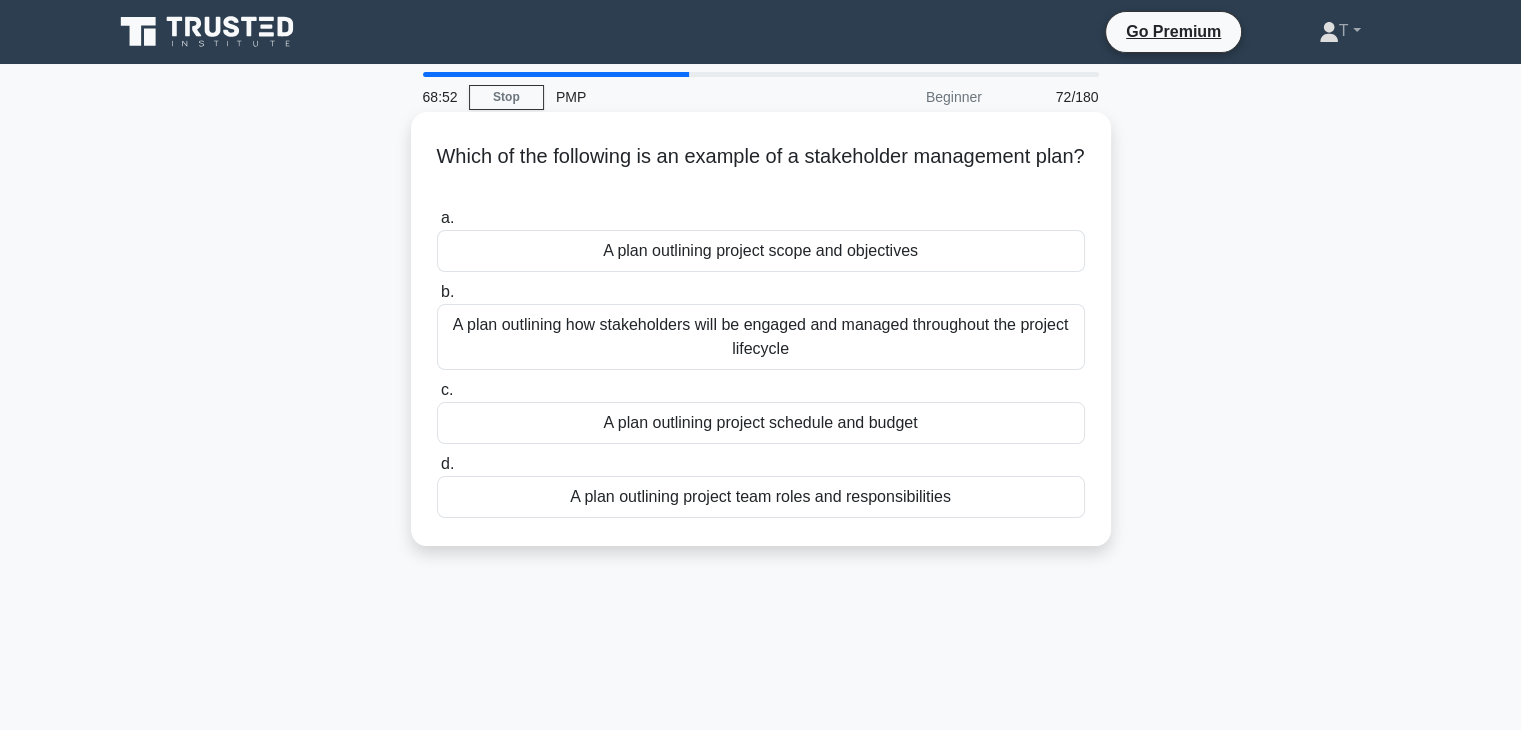 click on "A plan outlining how stakeholders will be engaged and managed throughout the project lifecycle" at bounding box center (761, 337) 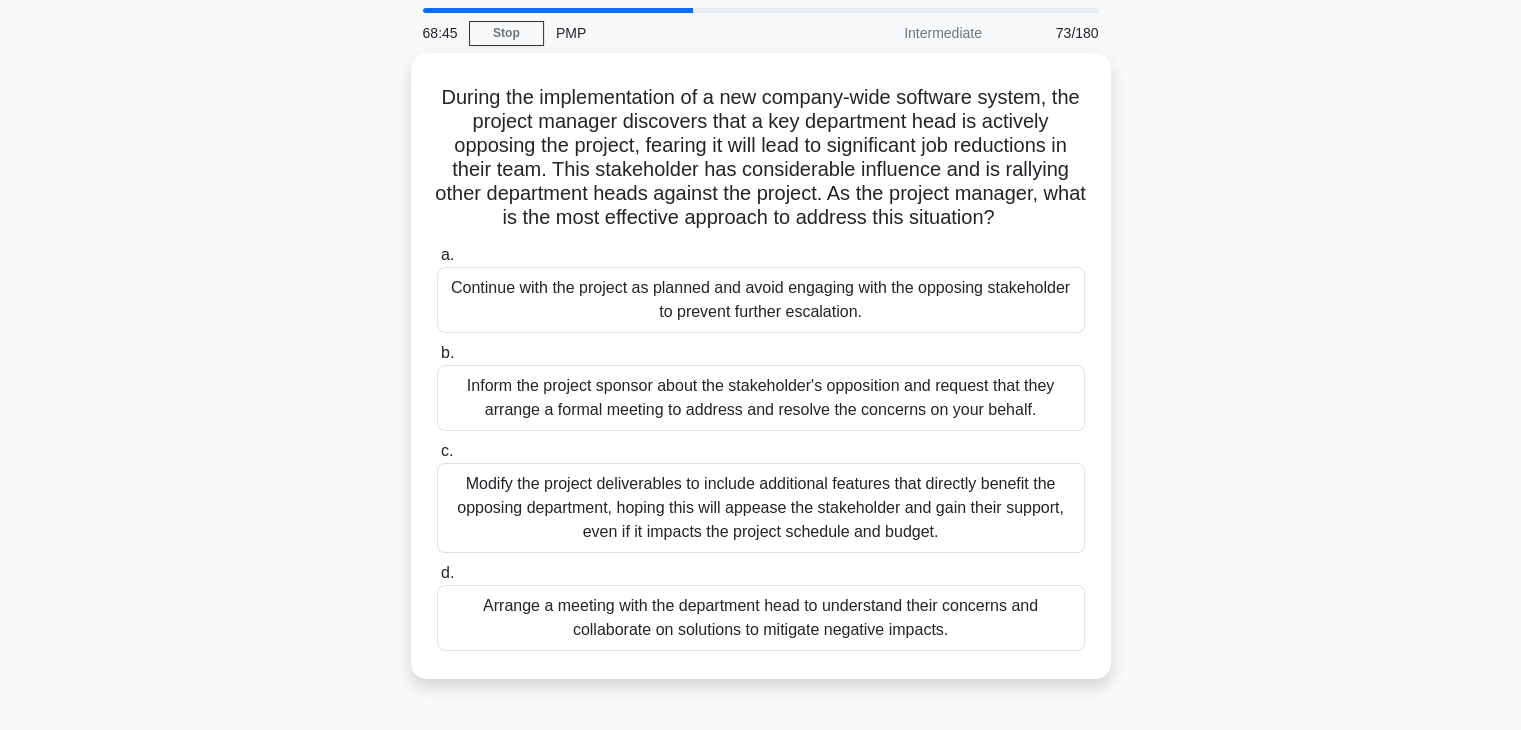 scroll, scrollTop: 100, scrollLeft: 0, axis: vertical 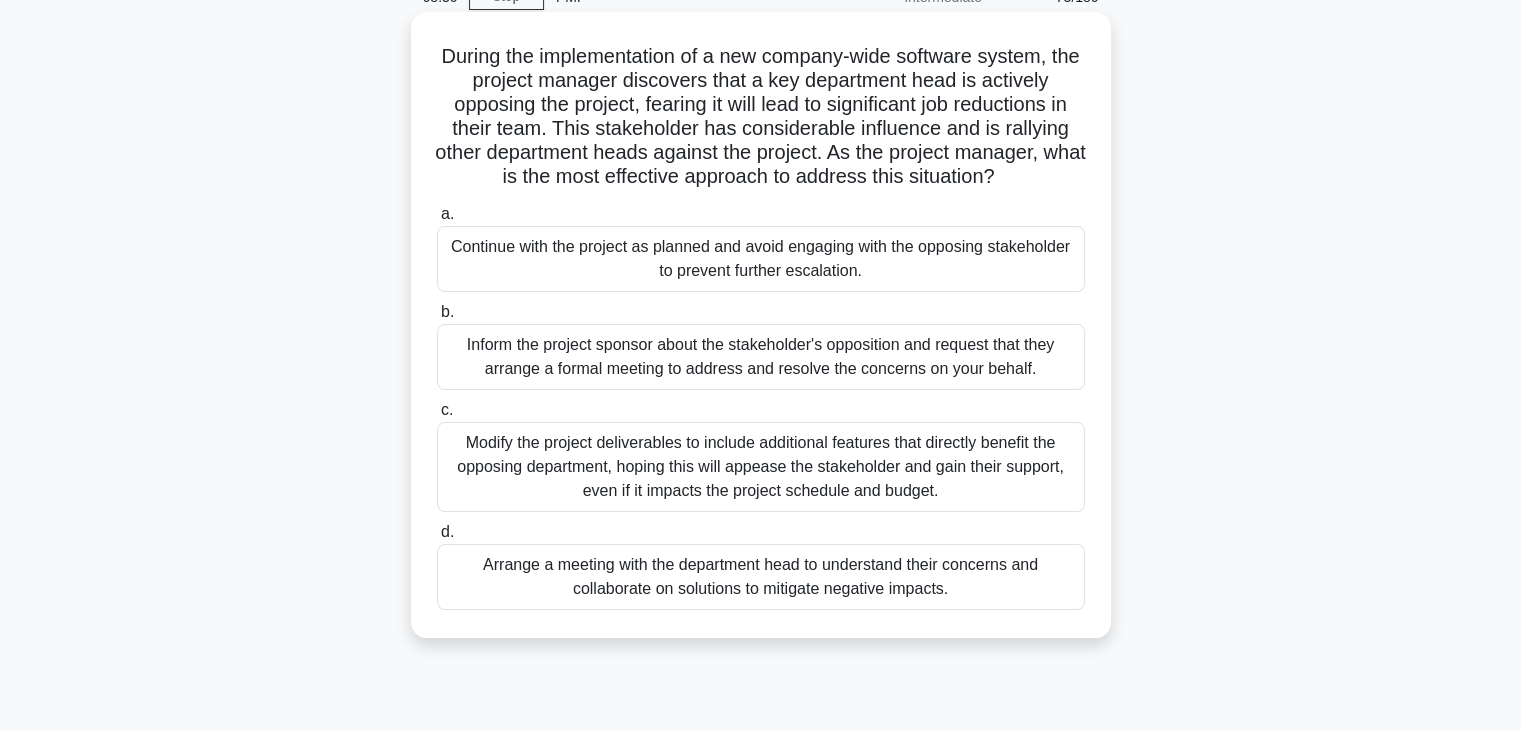 click on "Arrange a meeting with the department head to understand their concerns and collaborate on solutions to mitigate negative impacts." at bounding box center [761, 577] 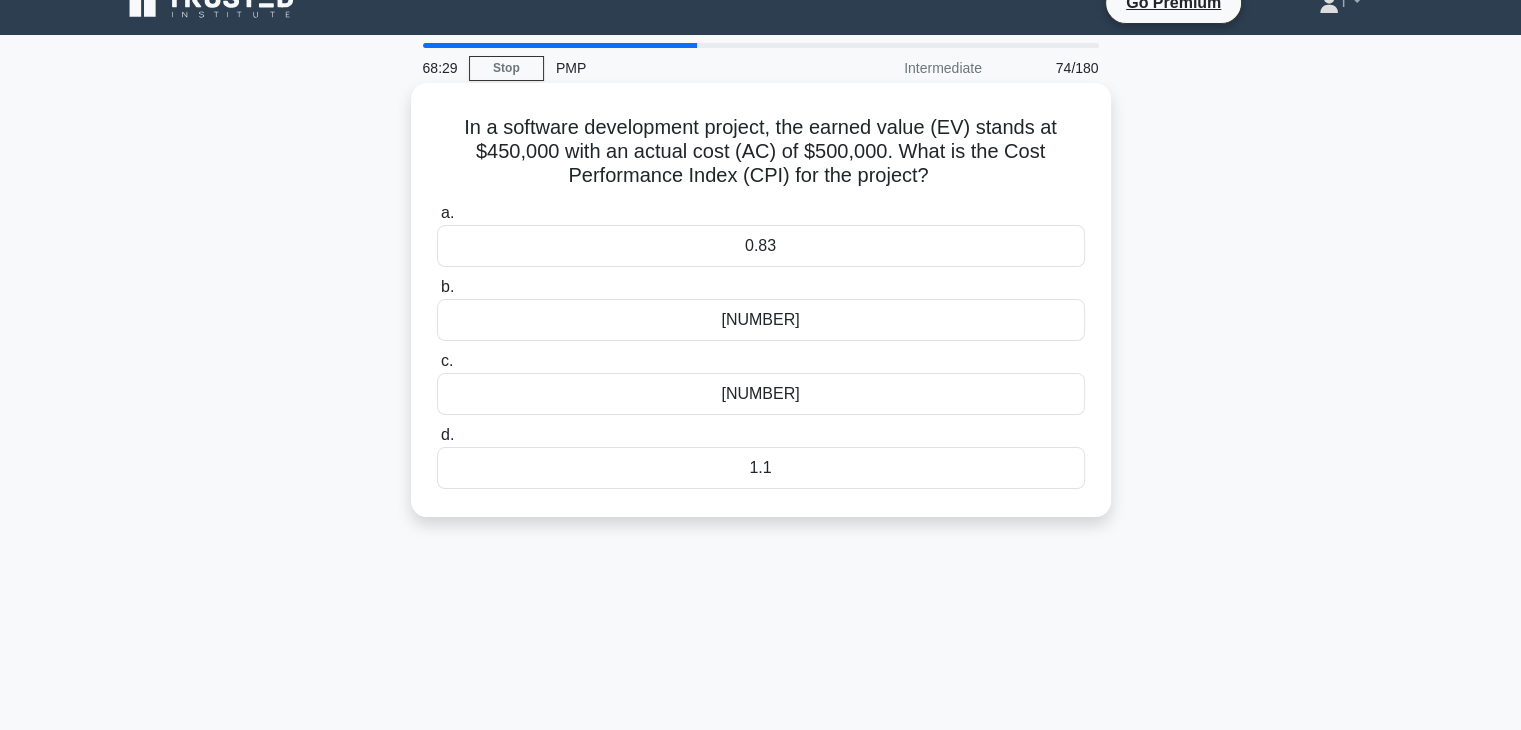 scroll, scrollTop: 0, scrollLeft: 0, axis: both 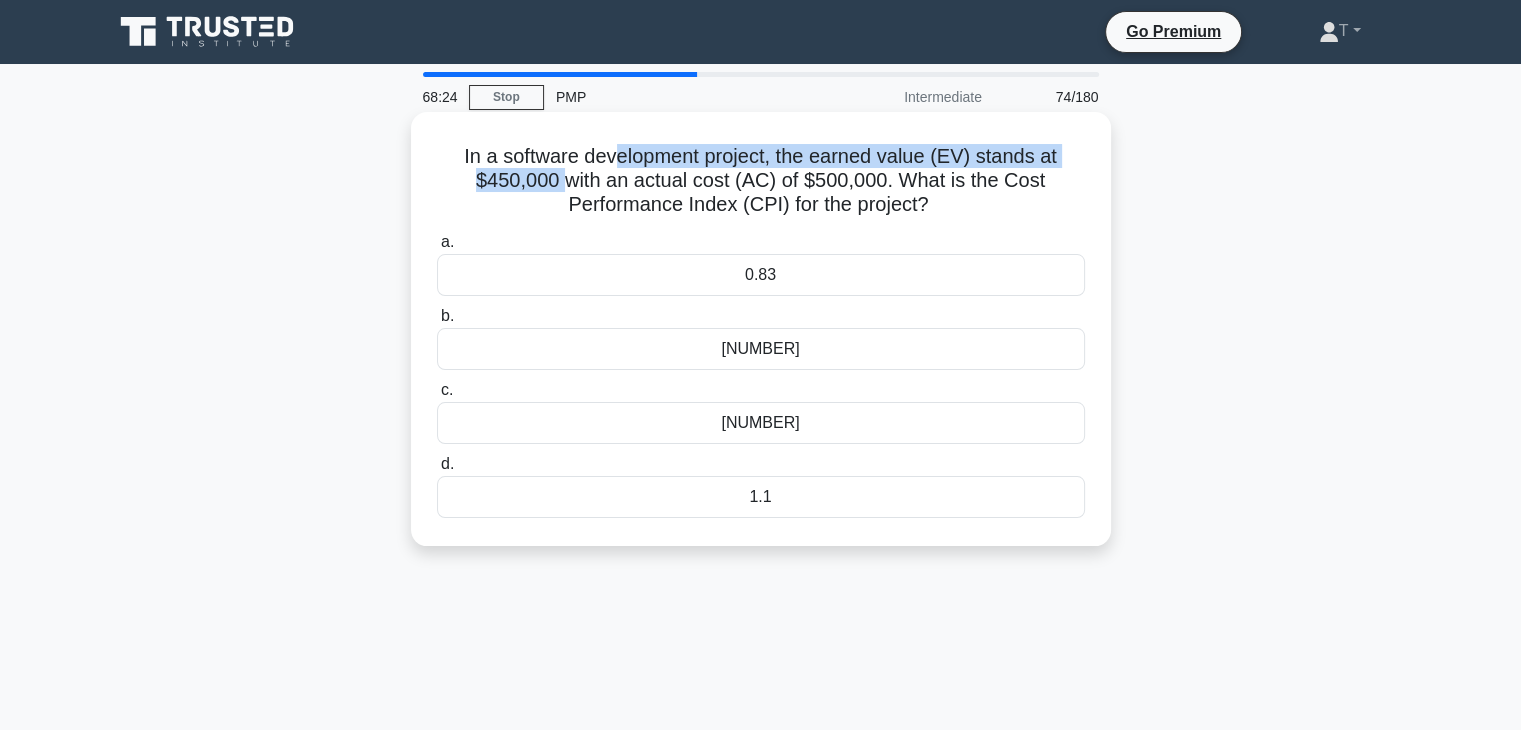 drag, startPoint x: 616, startPoint y: 149, endPoint x: 569, endPoint y: 175, distance: 53.712196 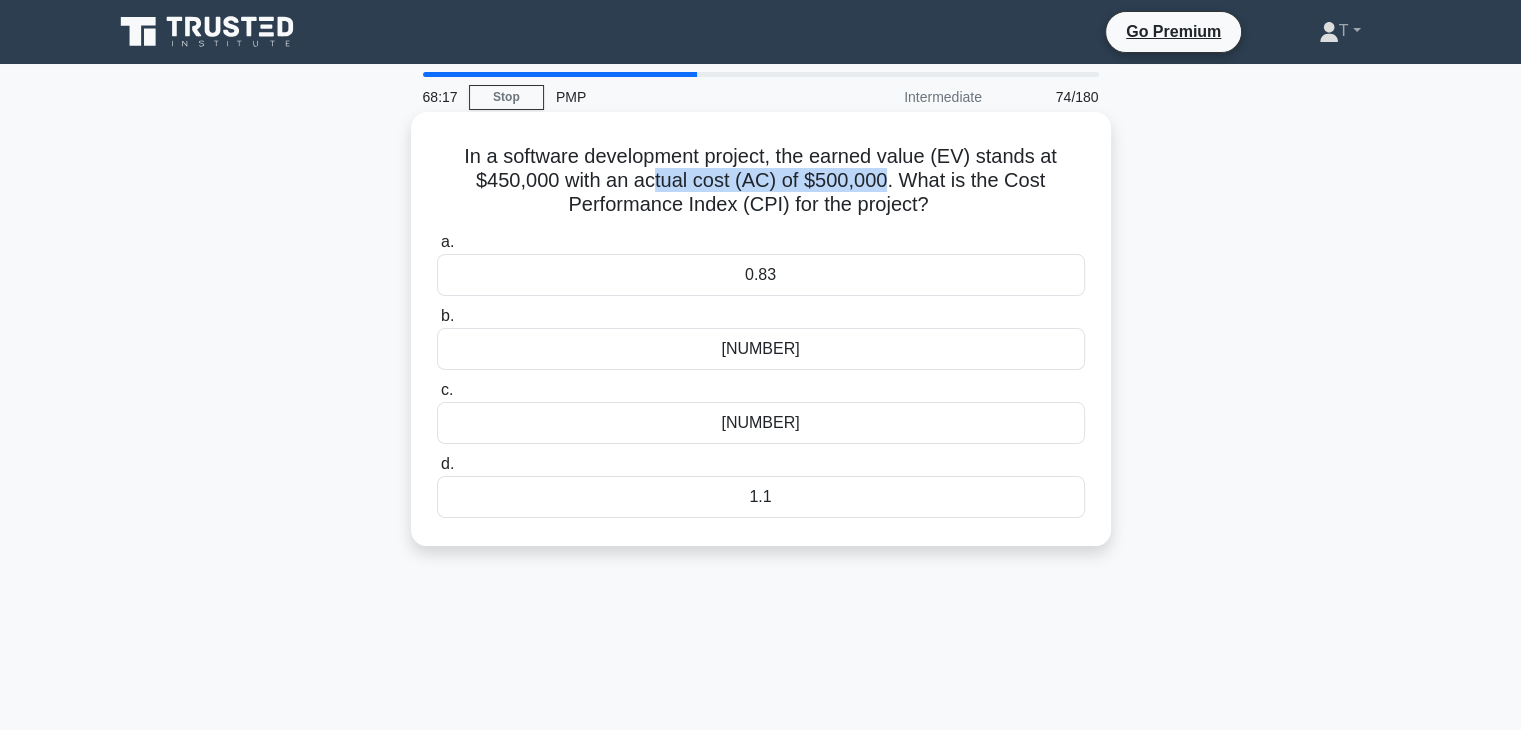 drag, startPoint x: 650, startPoint y: 177, endPoint x: 883, endPoint y: 185, distance: 233.1373 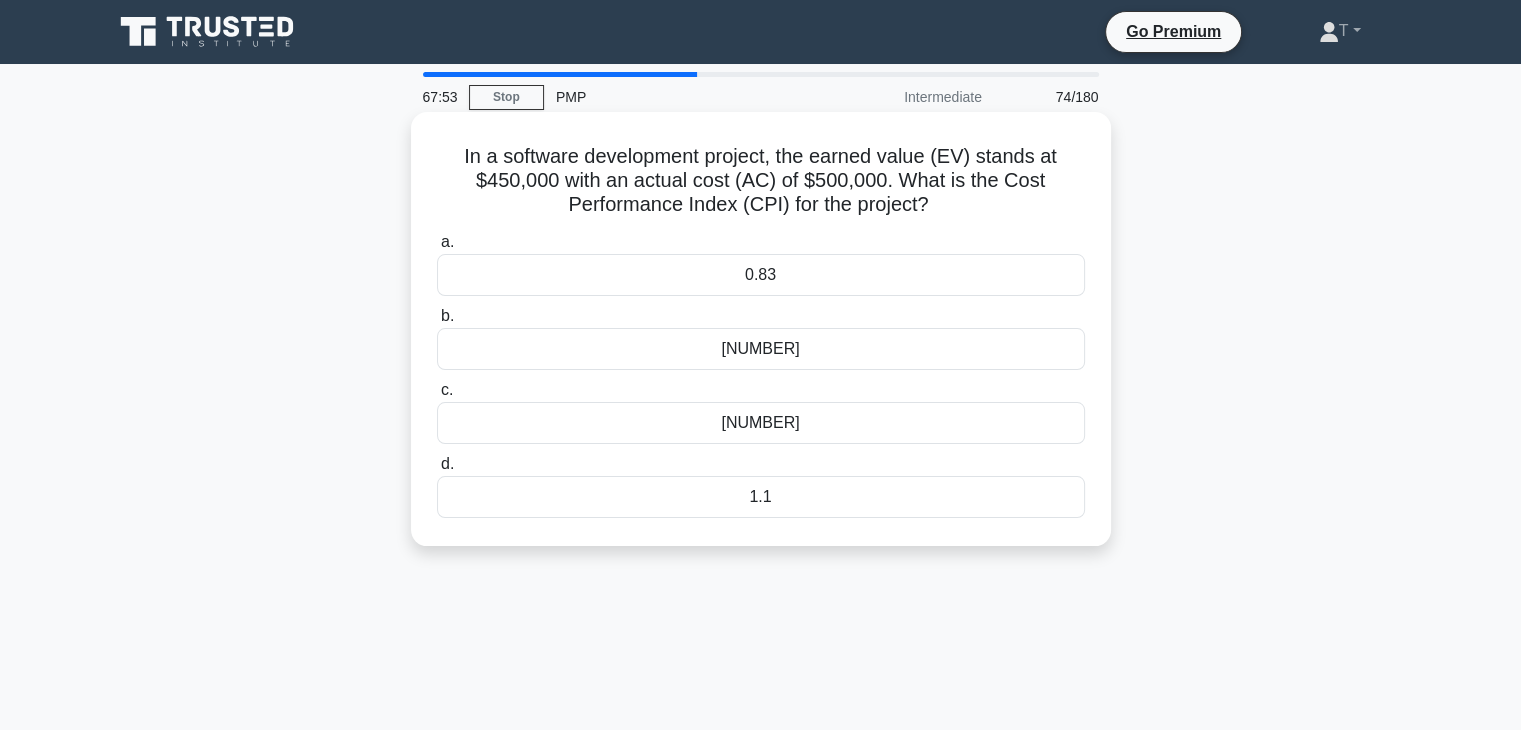 click on "1.1" at bounding box center [761, 497] 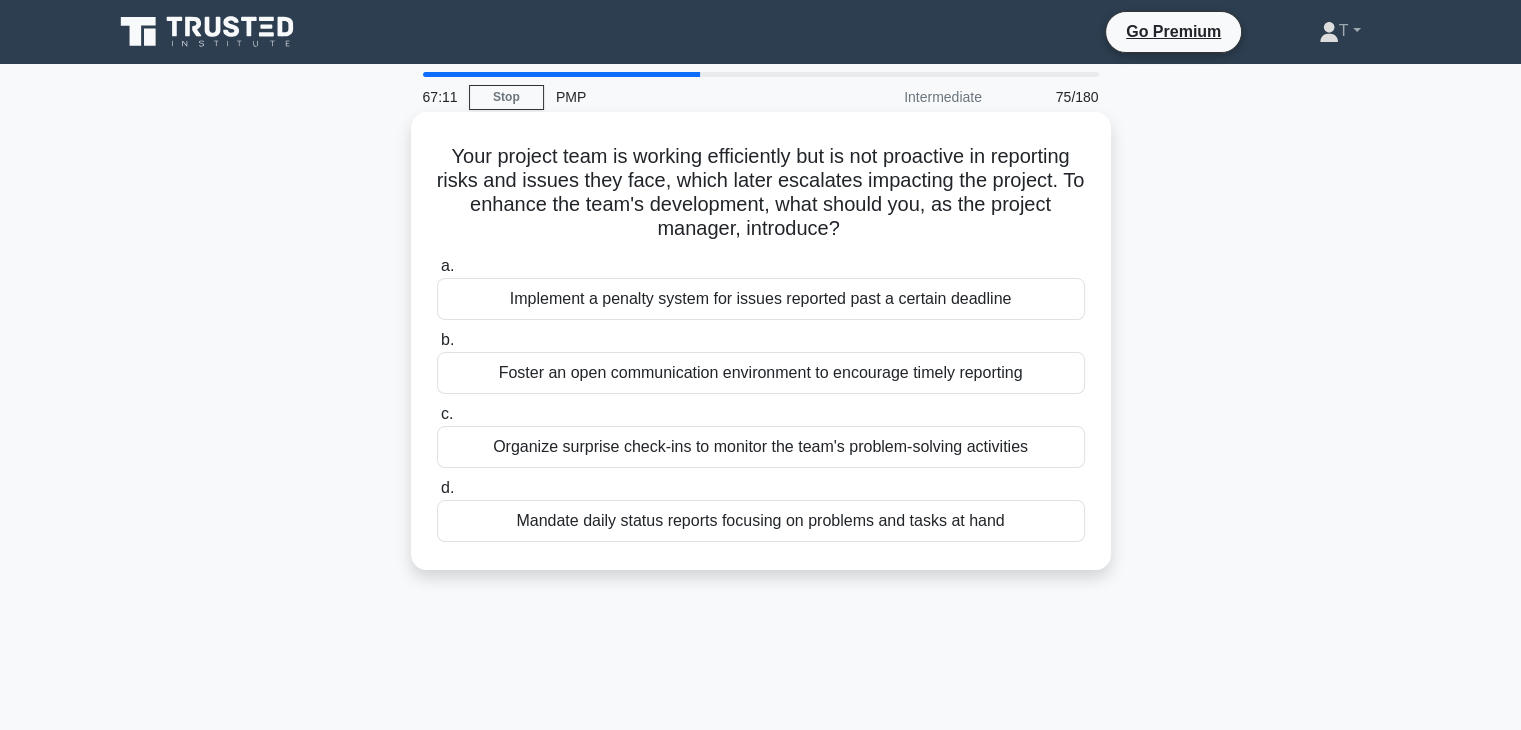 click on "Foster an open communication environment to encourage timely reporting" at bounding box center [761, 373] 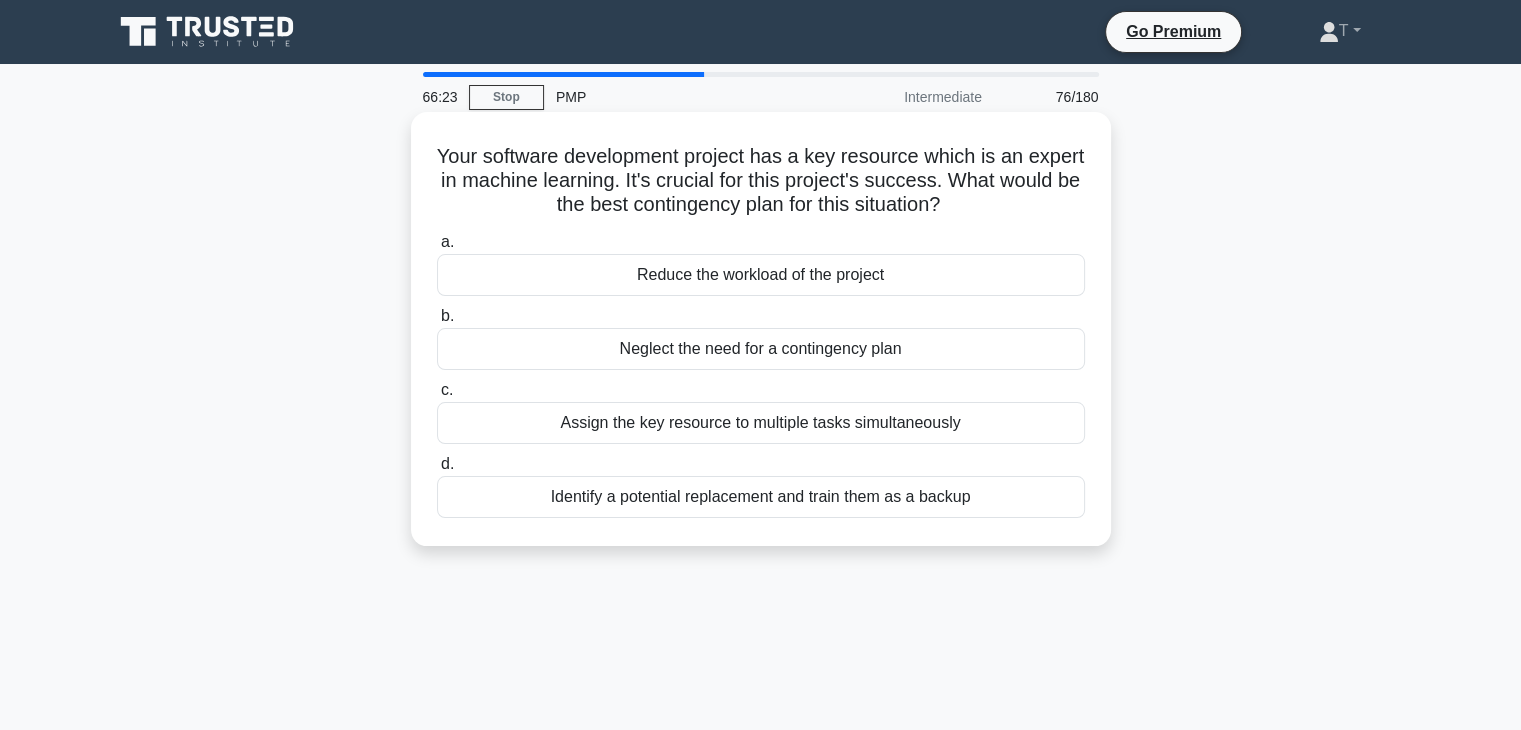 click on "Identify a potential replacement and train them as a backup" at bounding box center [761, 497] 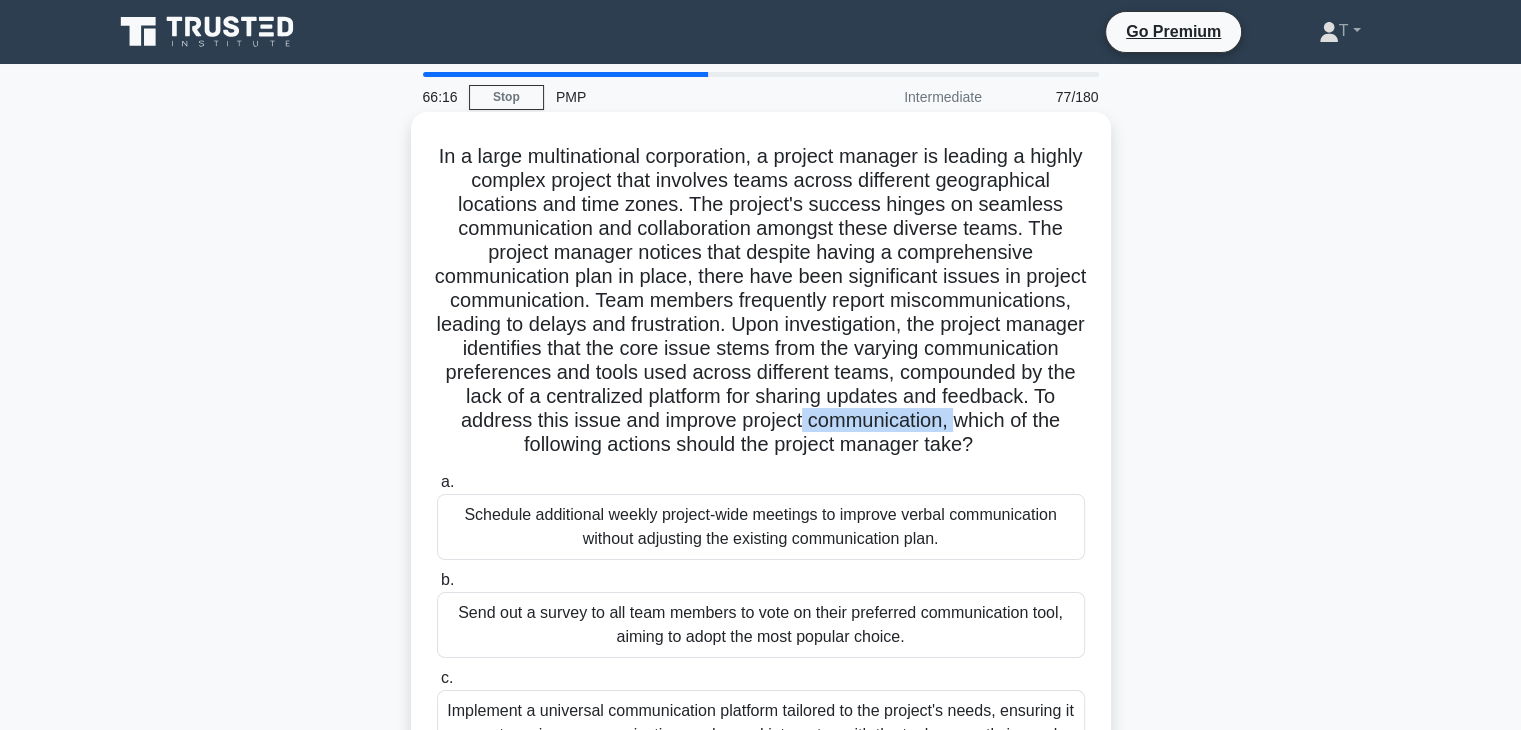drag, startPoint x: 527, startPoint y: 446, endPoint x: 687, endPoint y: 446, distance: 160 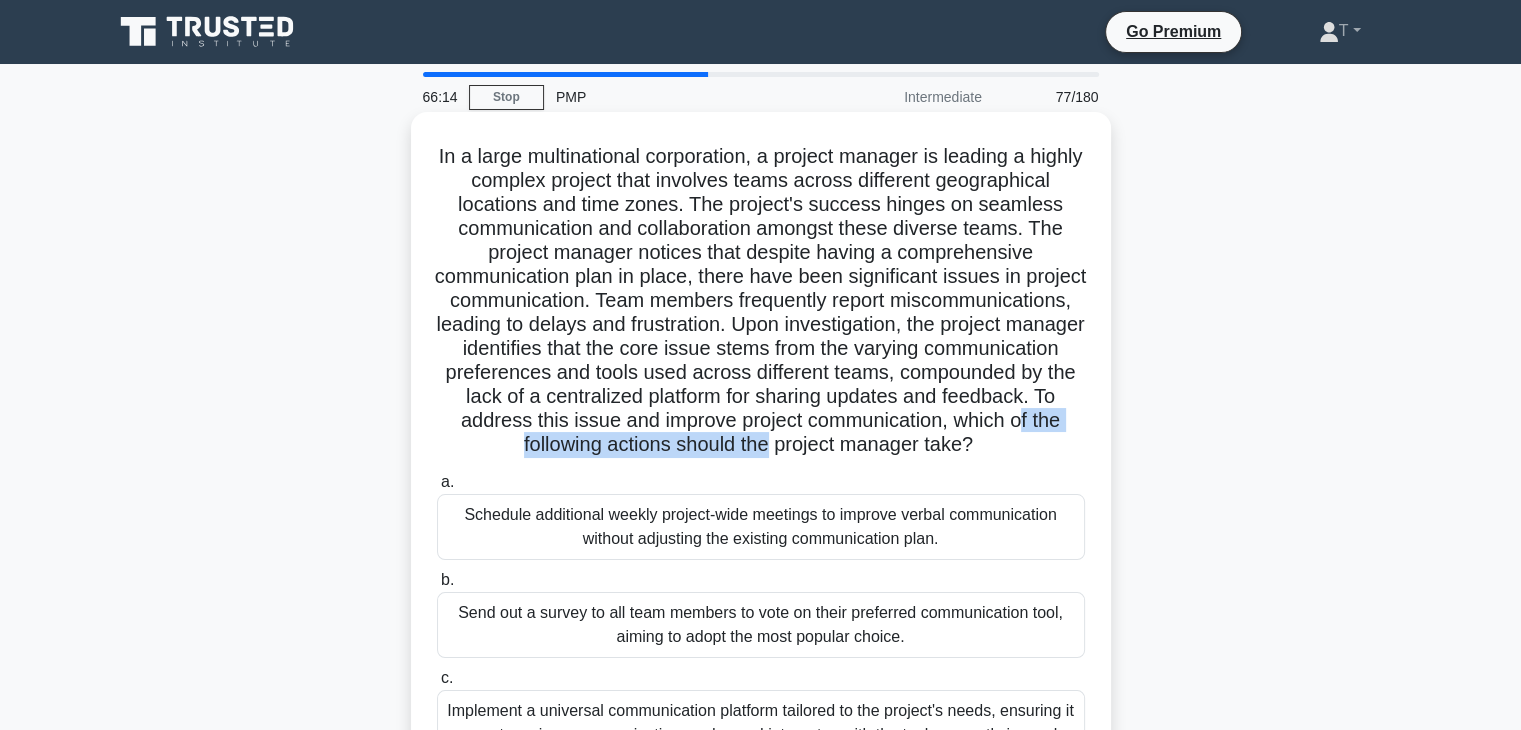 drag, startPoint x: 749, startPoint y: 451, endPoint x: 1071, endPoint y: 454, distance: 322.01398 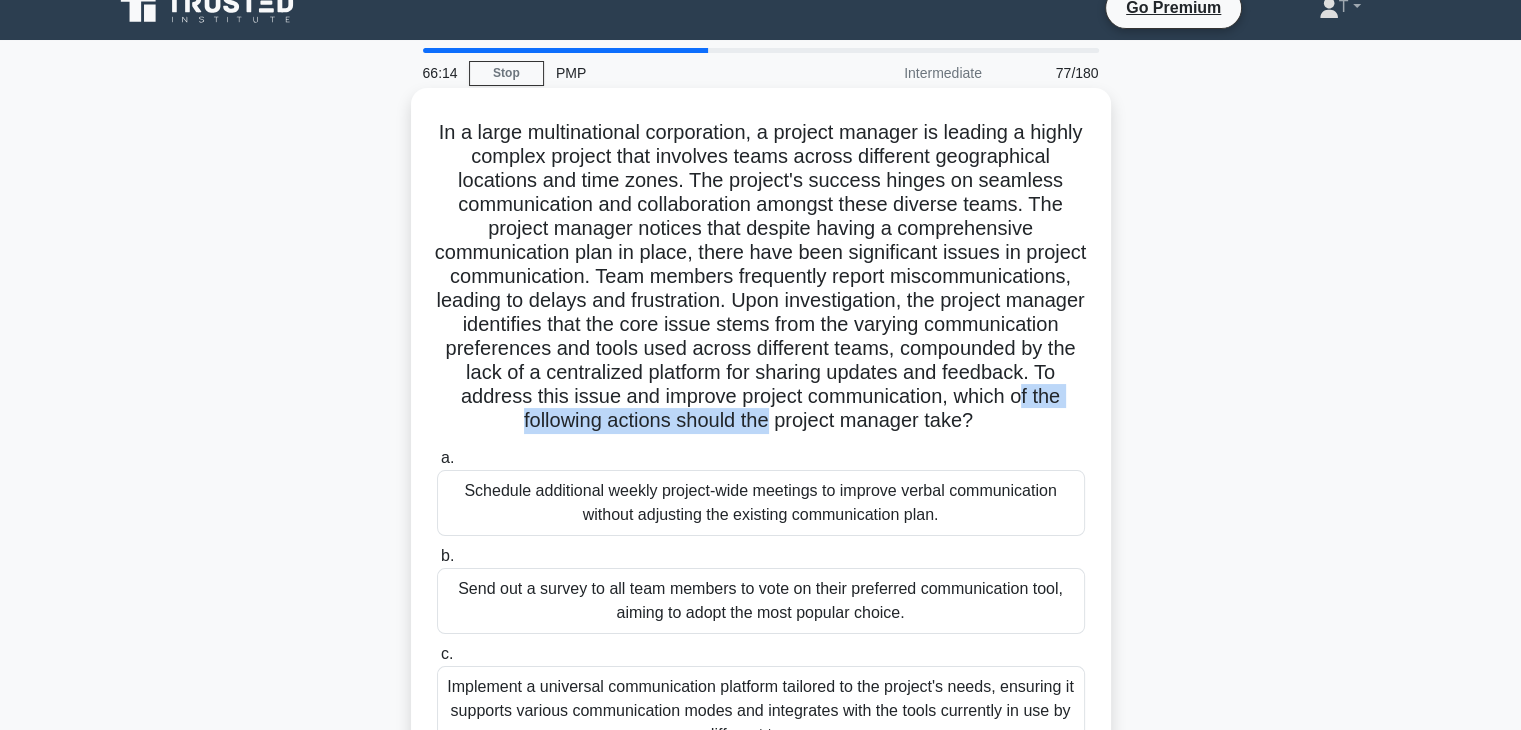 scroll, scrollTop: 100, scrollLeft: 0, axis: vertical 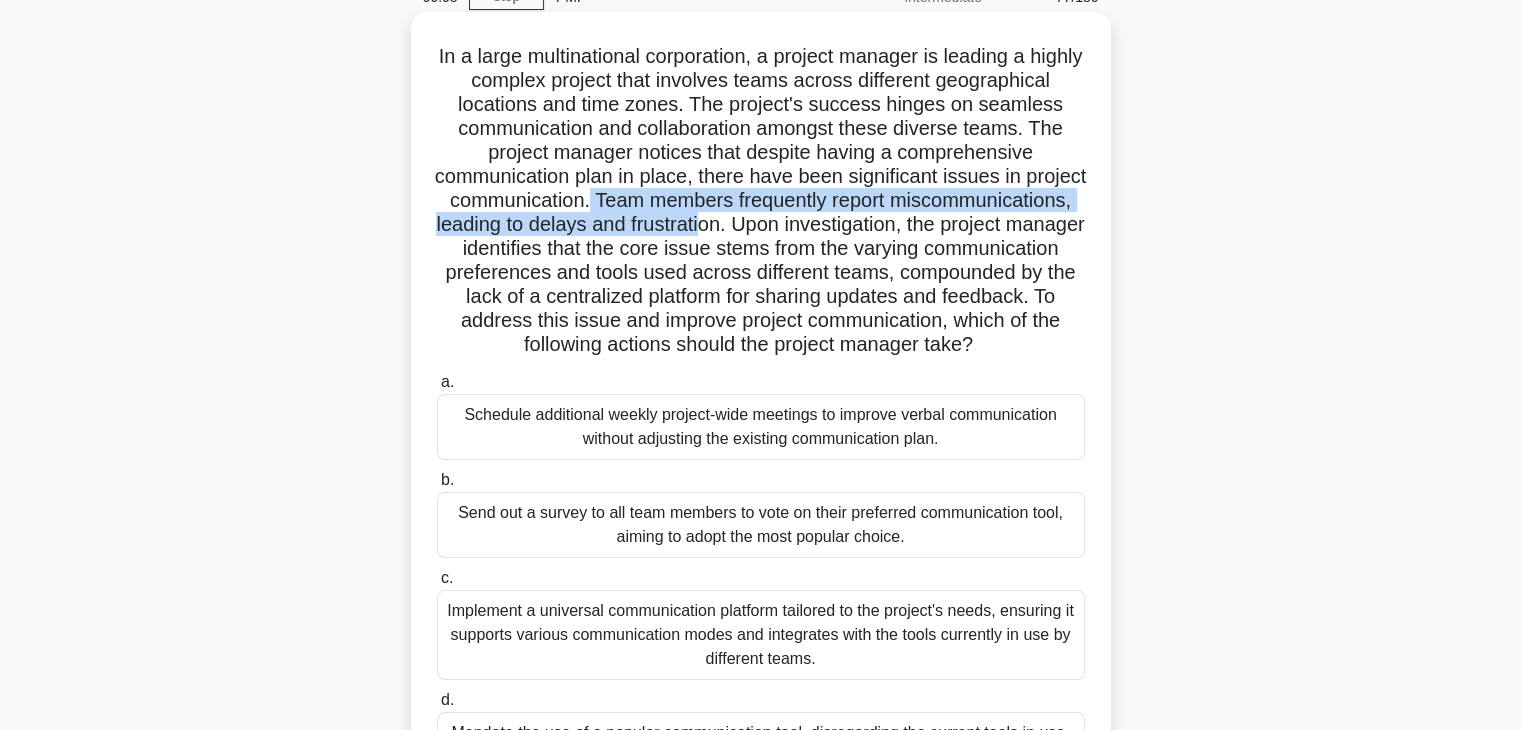 drag, startPoint x: 836, startPoint y: 202, endPoint x: 987, endPoint y: 231, distance: 153.75955 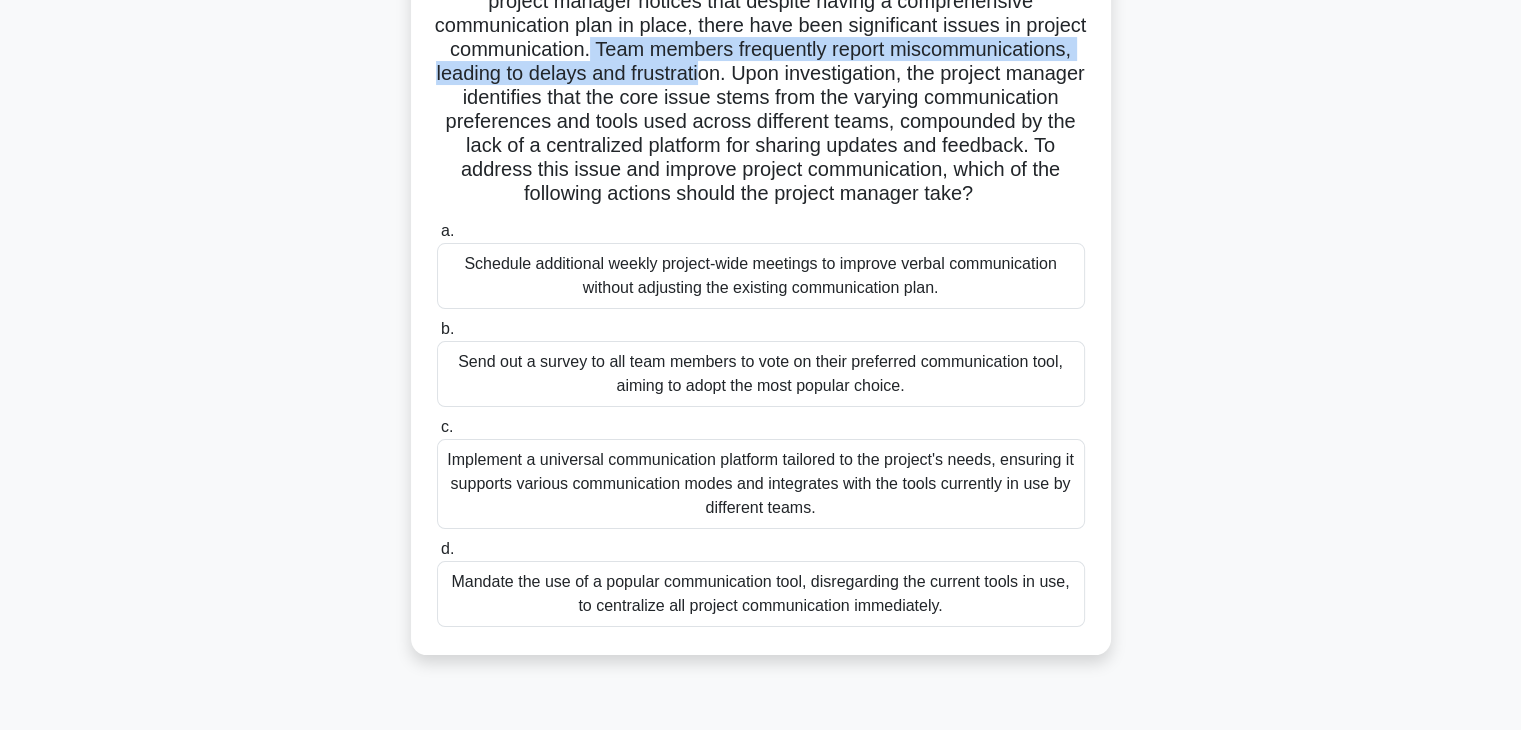 scroll, scrollTop: 151, scrollLeft: 0, axis: vertical 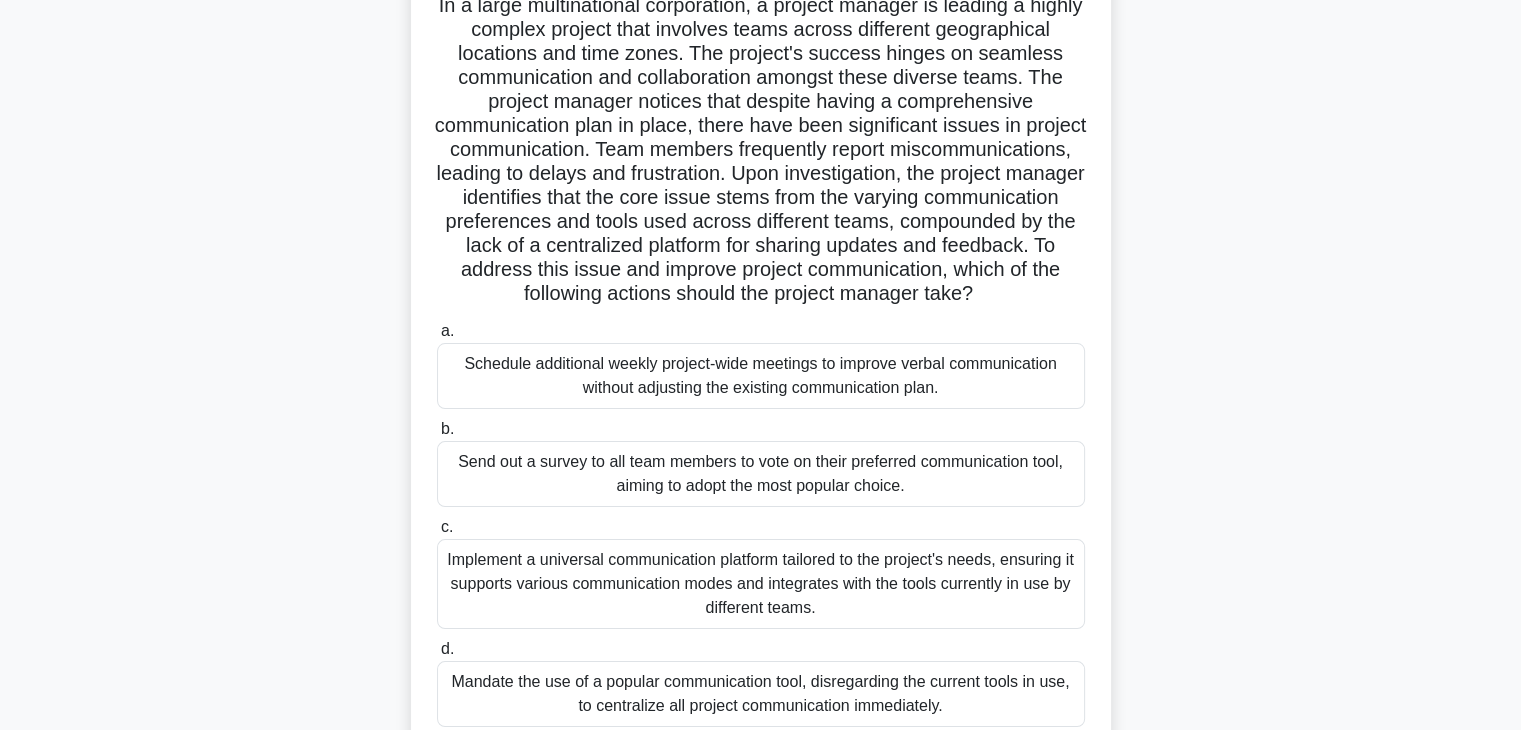 click on "Schedule additional weekly project-wide meetings to improve verbal communication without adjusting the existing communication plan." at bounding box center [761, 376] 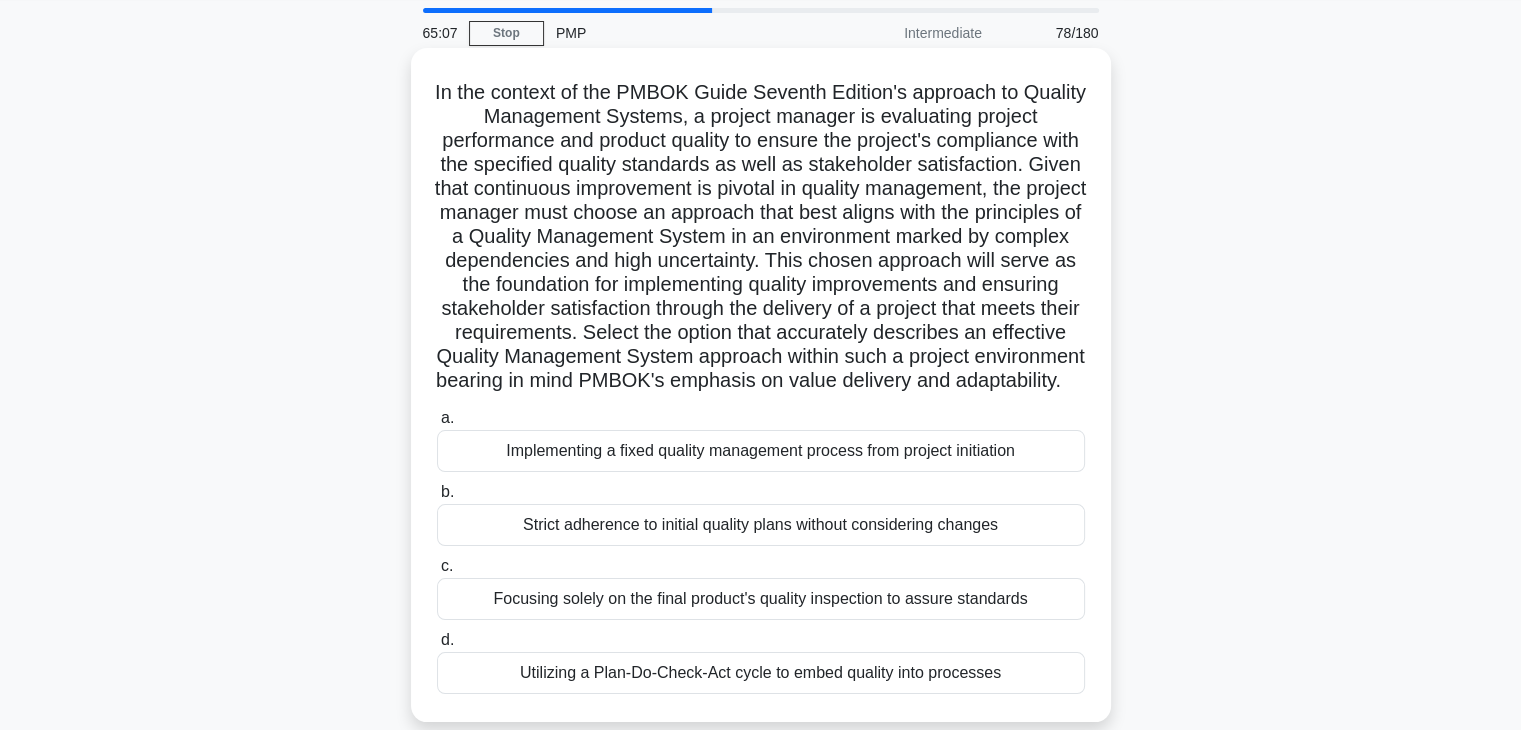 scroll, scrollTop: 100, scrollLeft: 0, axis: vertical 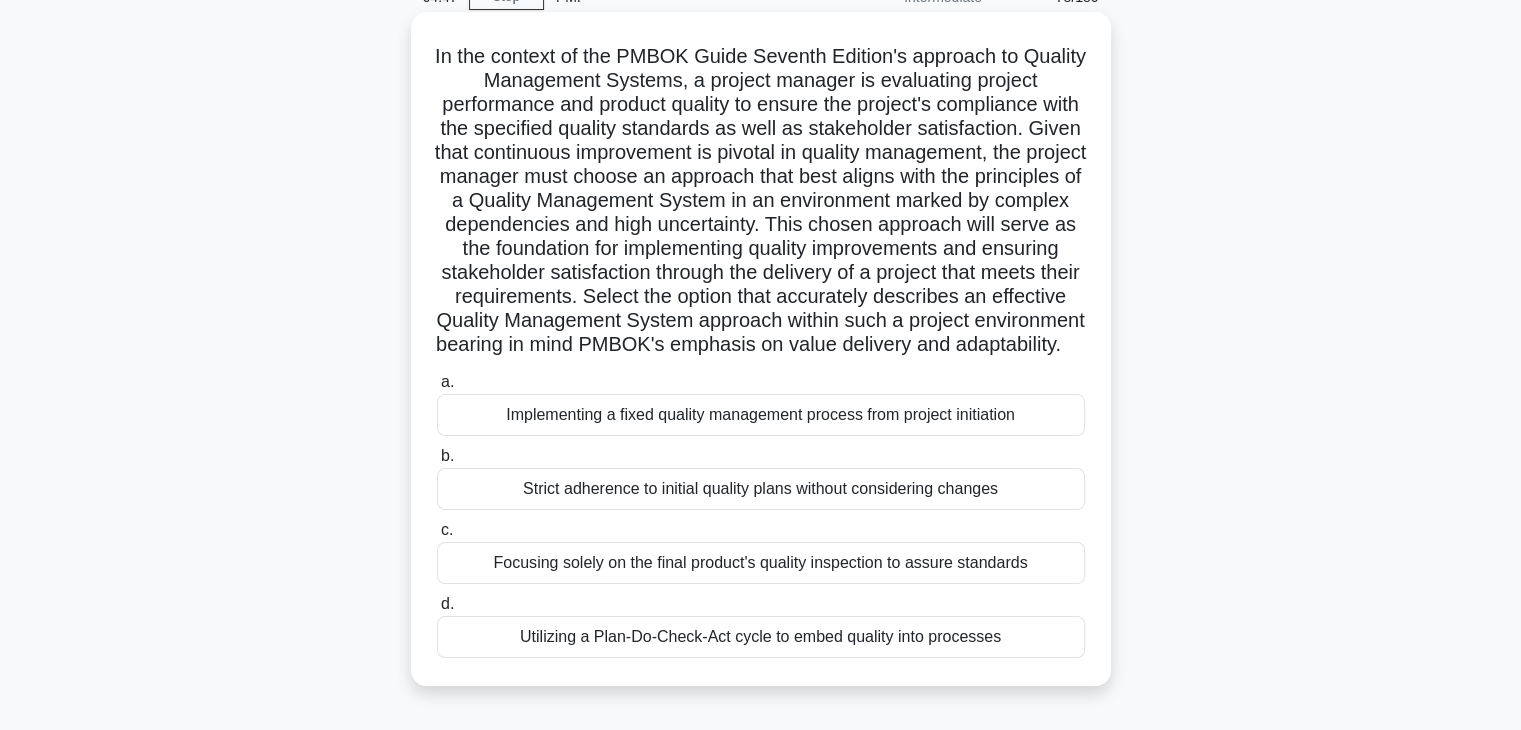 click on "Utilizing a Plan-Do-Check-Act cycle to embed quality into processes" at bounding box center [761, 637] 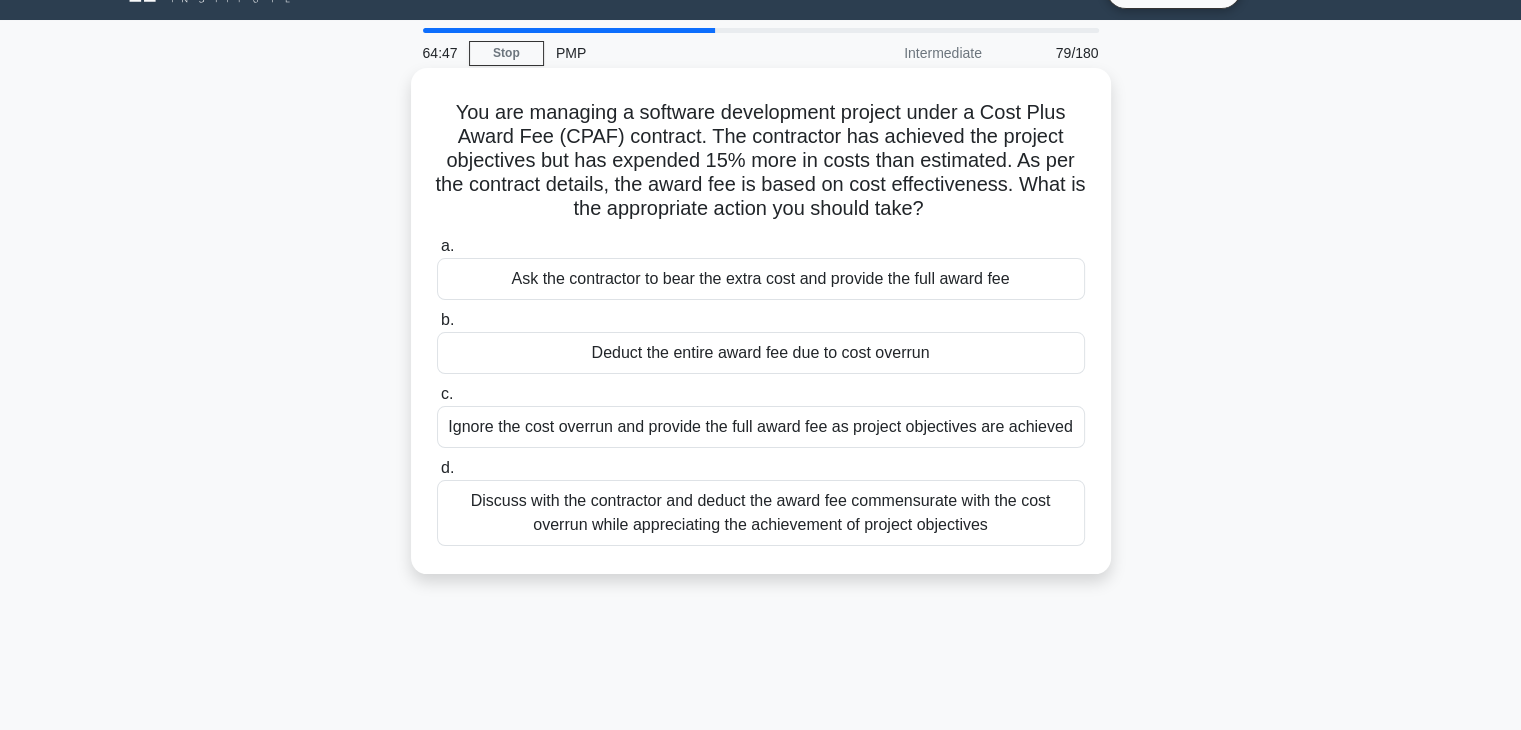 scroll, scrollTop: 0, scrollLeft: 0, axis: both 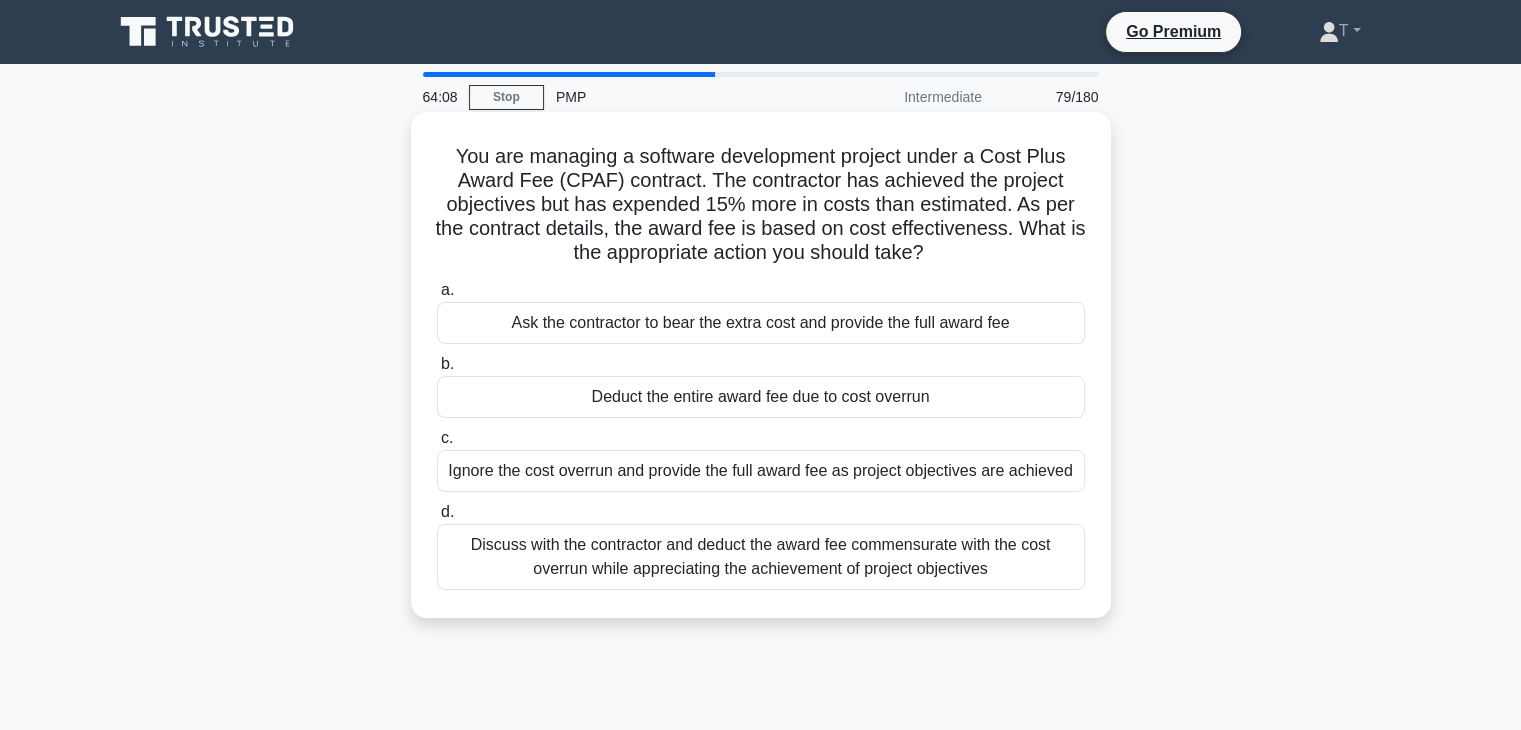 click on "Discuss with the contractor and deduct the award fee commensurate with the cost overrun while appreciating the achievement of project objectives" at bounding box center [761, 557] 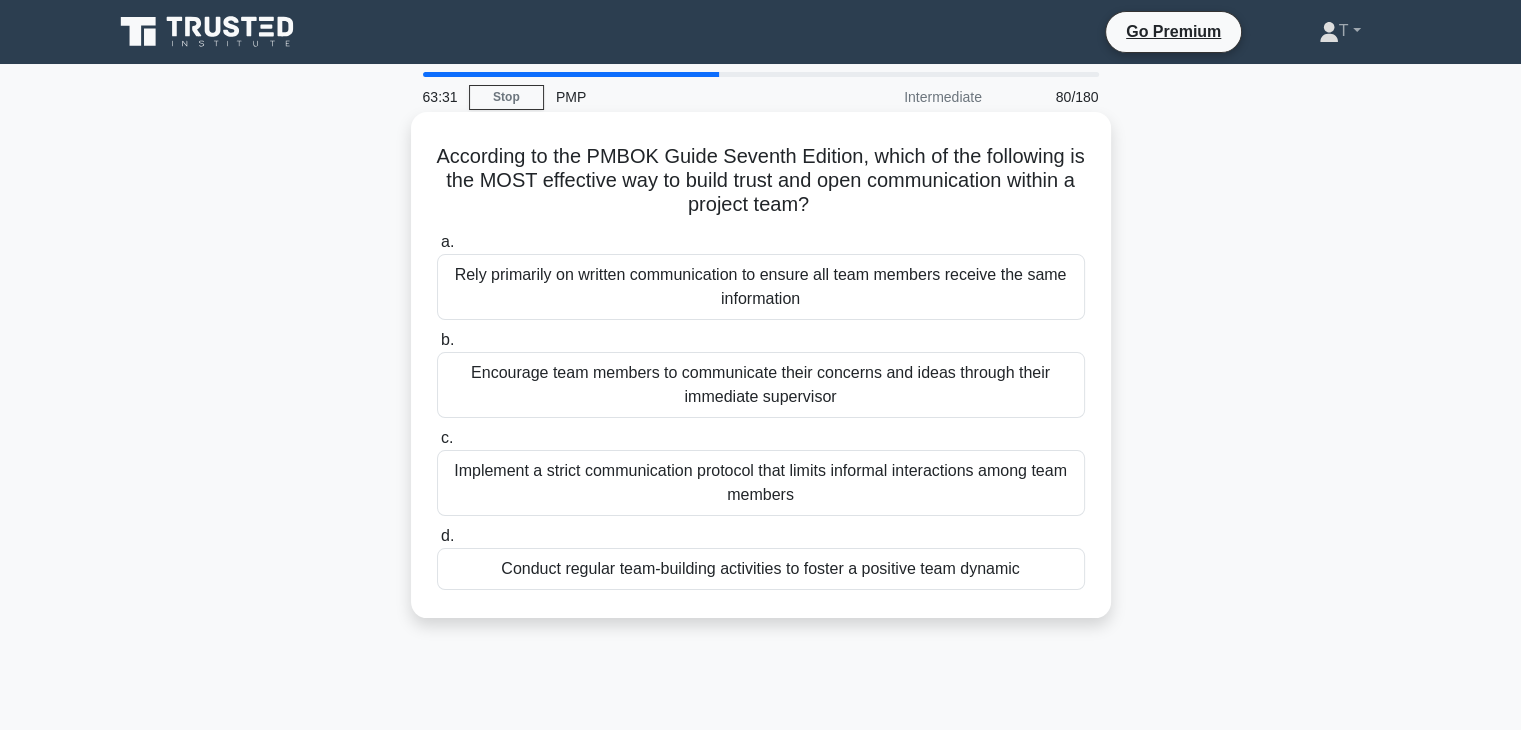 click on "Conduct regular team-building activities to foster a positive team dynamic" at bounding box center (761, 569) 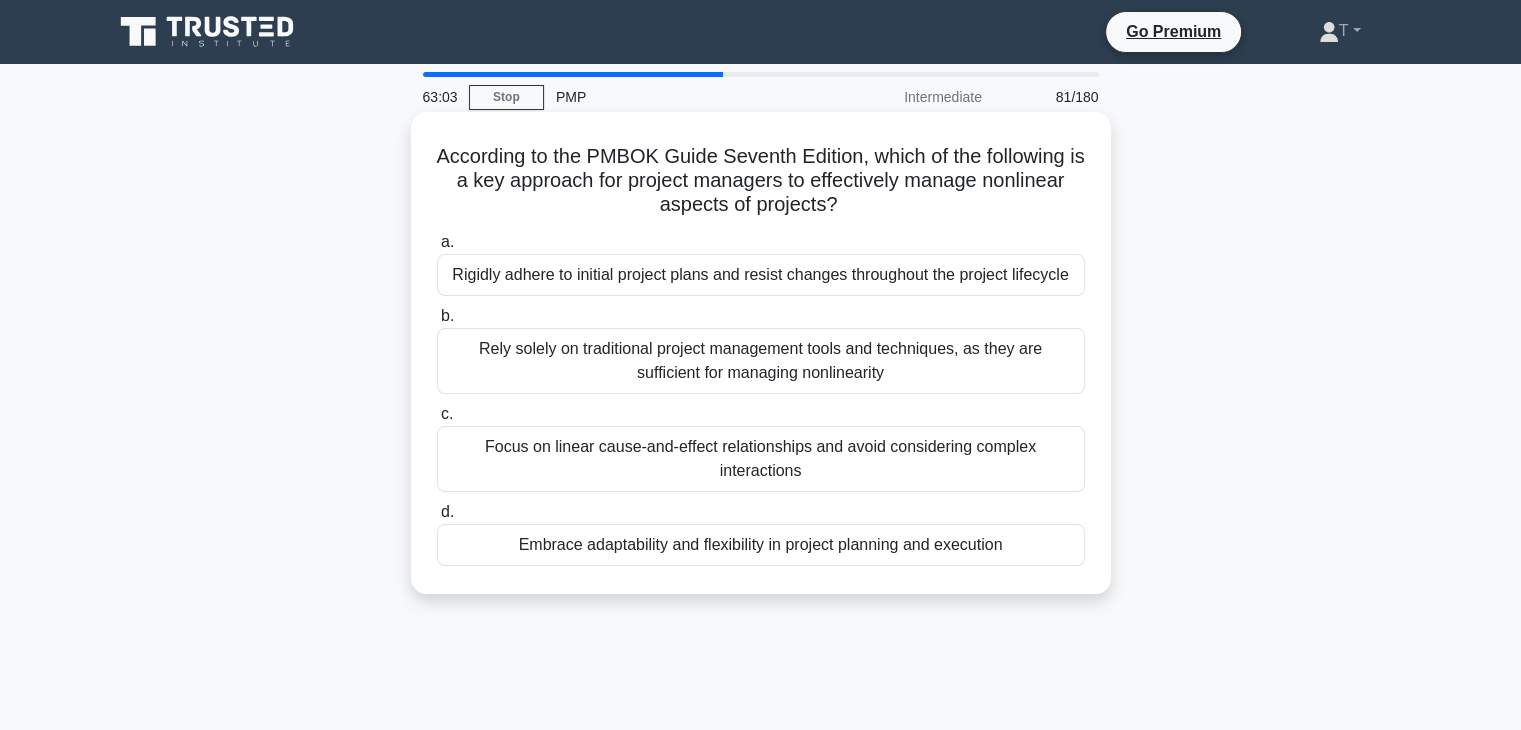 click on "Focus on linear cause-and-effect relationships and avoid considering complex interactions" at bounding box center [761, 459] 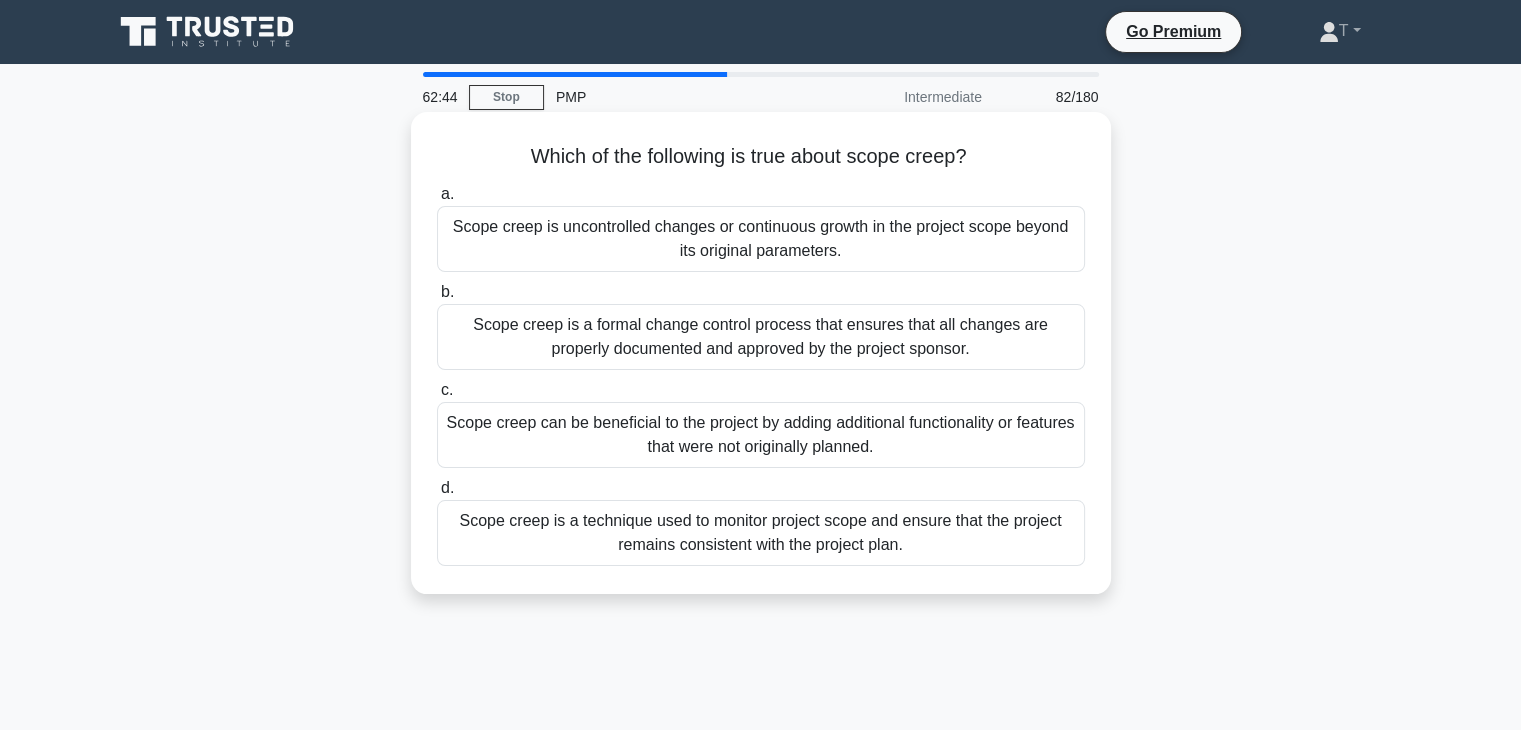 click on "Scope creep can be beneficial to the project by adding additional functionality or features that were not originally planned." at bounding box center (761, 435) 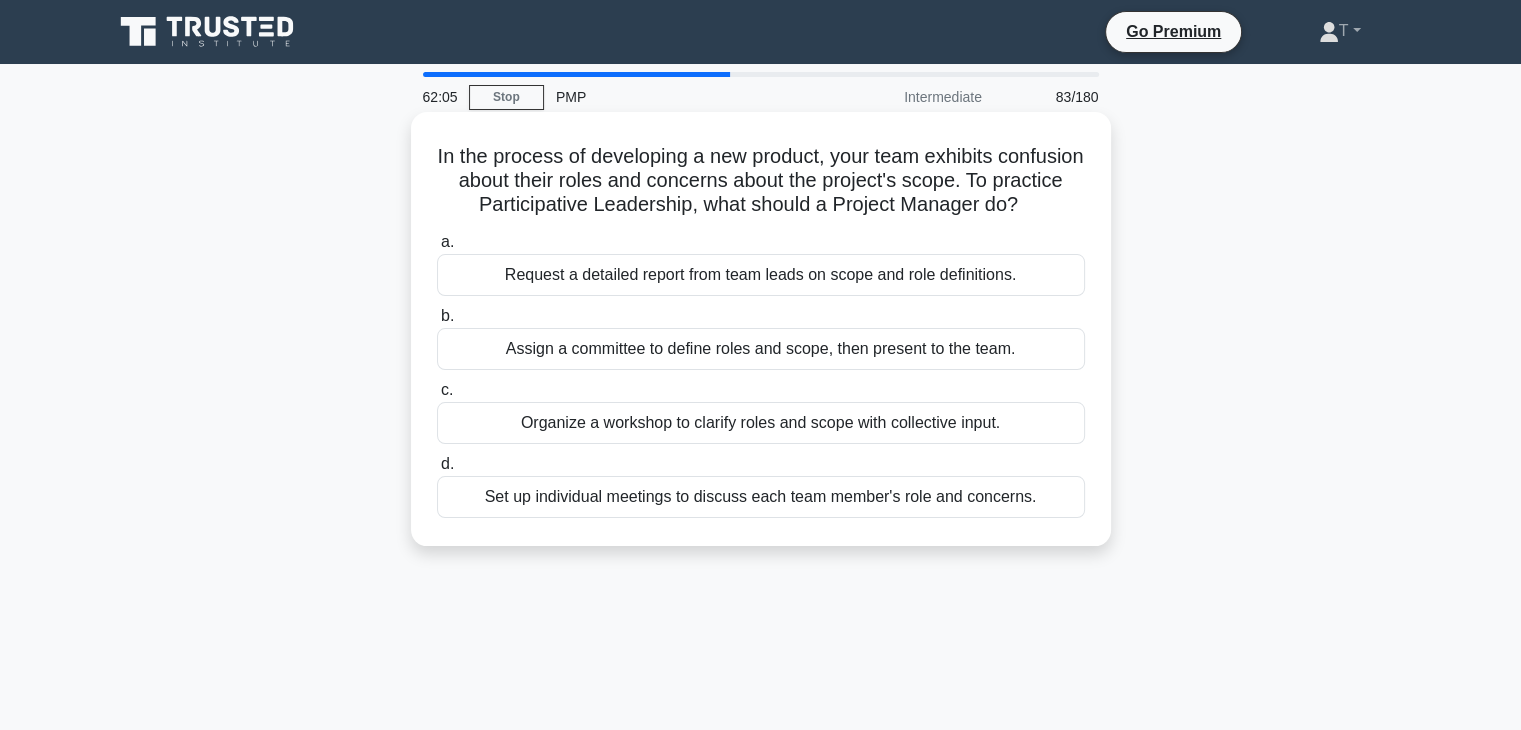 click on "Organize a workshop to clarify roles and scope with collective input." at bounding box center (761, 423) 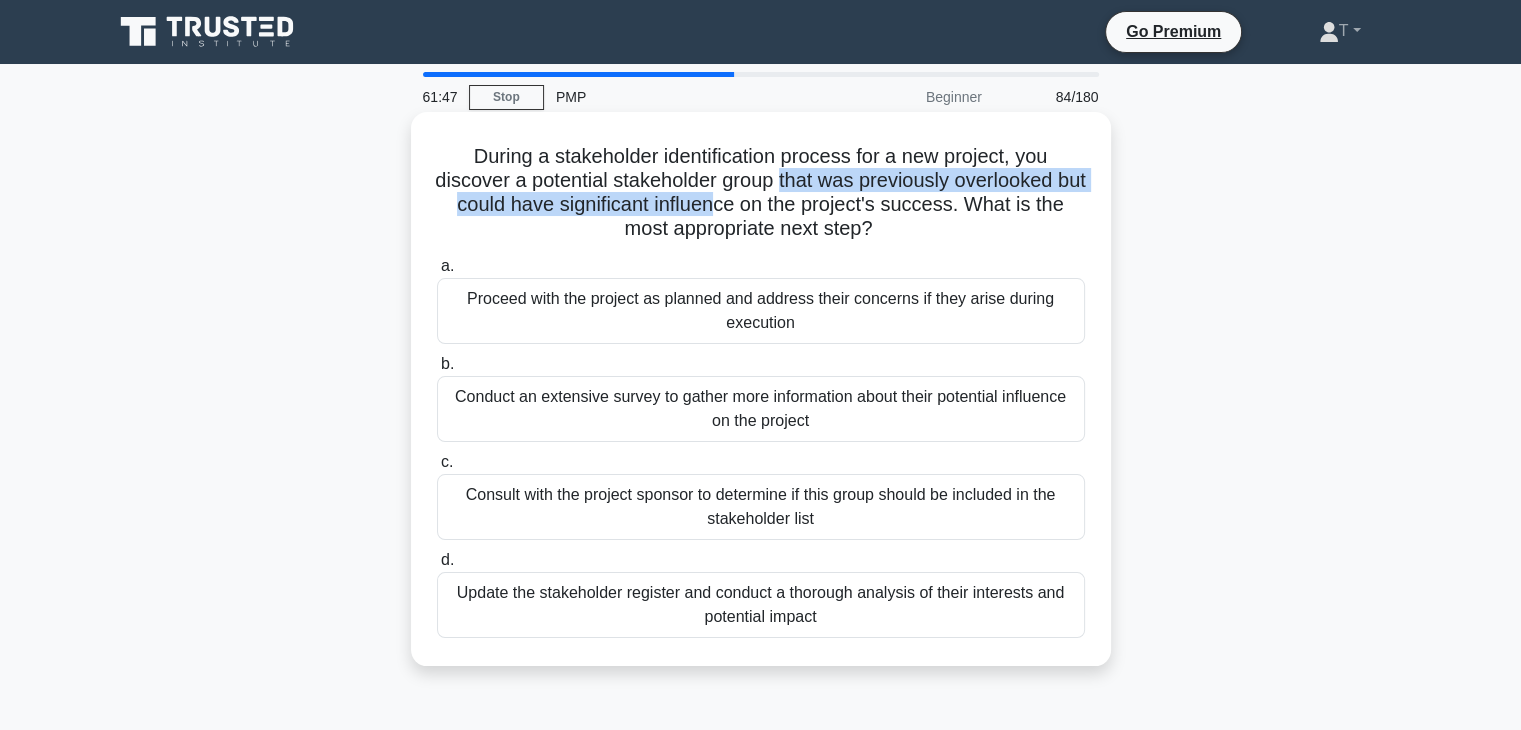 drag, startPoint x: 798, startPoint y: 175, endPoint x: 753, endPoint y: 217, distance: 61.554855 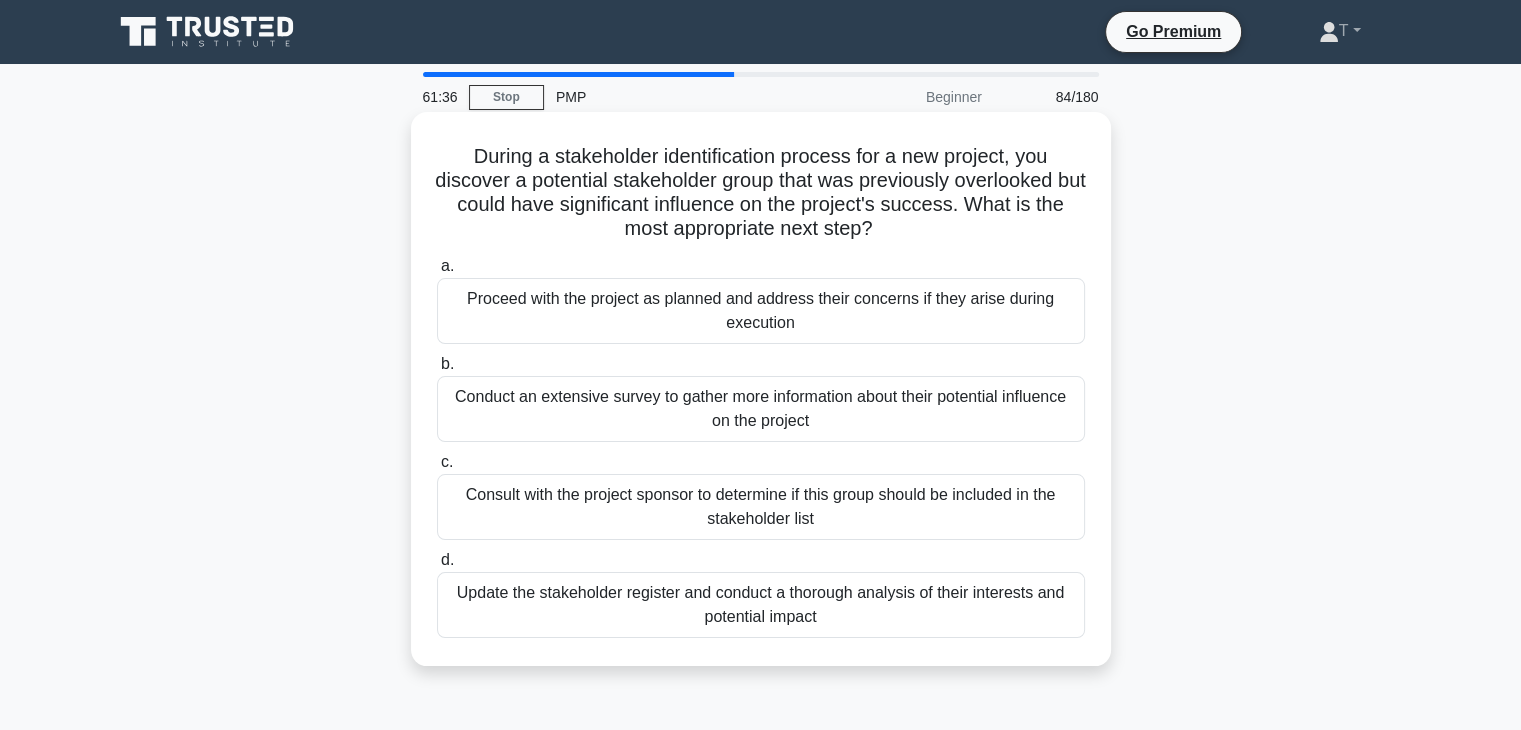click on "Update the stakeholder register and conduct a thorough analysis of their interests and potential impact" at bounding box center [761, 605] 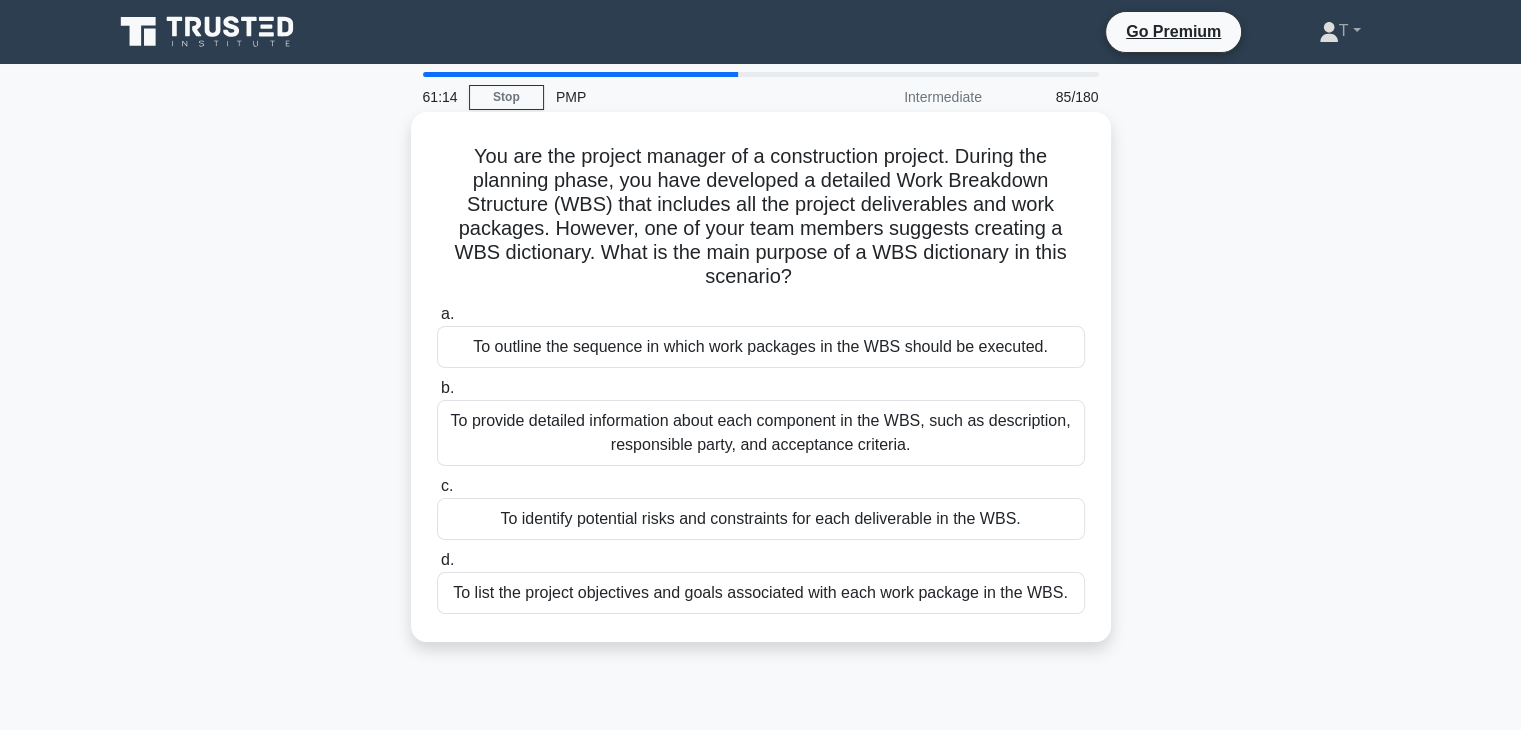 click on "To provide detailed information about each component in the WBS, such as description, responsible party, and acceptance criteria." at bounding box center (761, 433) 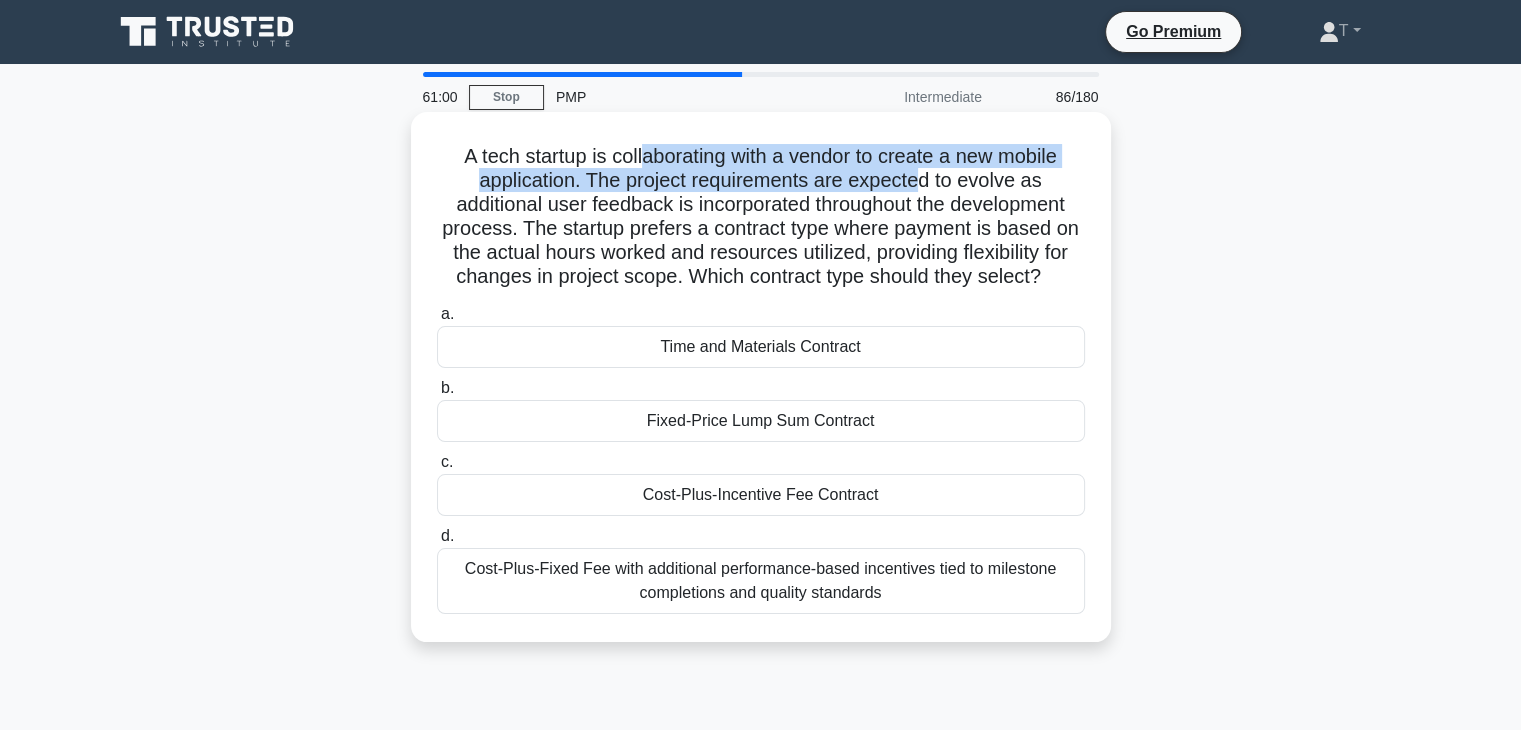 drag, startPoint x: 640, startPoint y: 162, endPoint x: 920, endPoint y: 193, distance: 281.71085 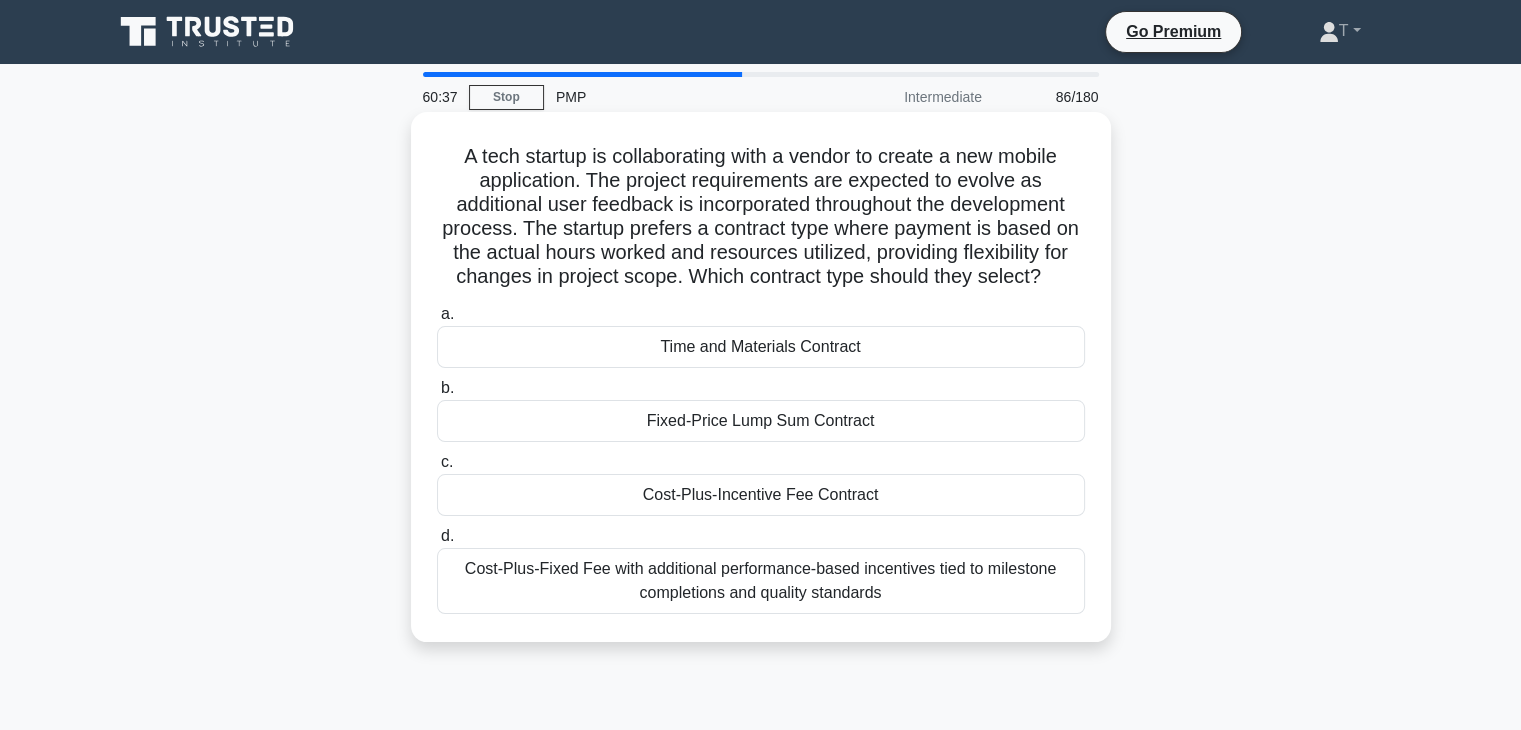 click on "Time and Materials Contract" at bounding box center (761, 347) 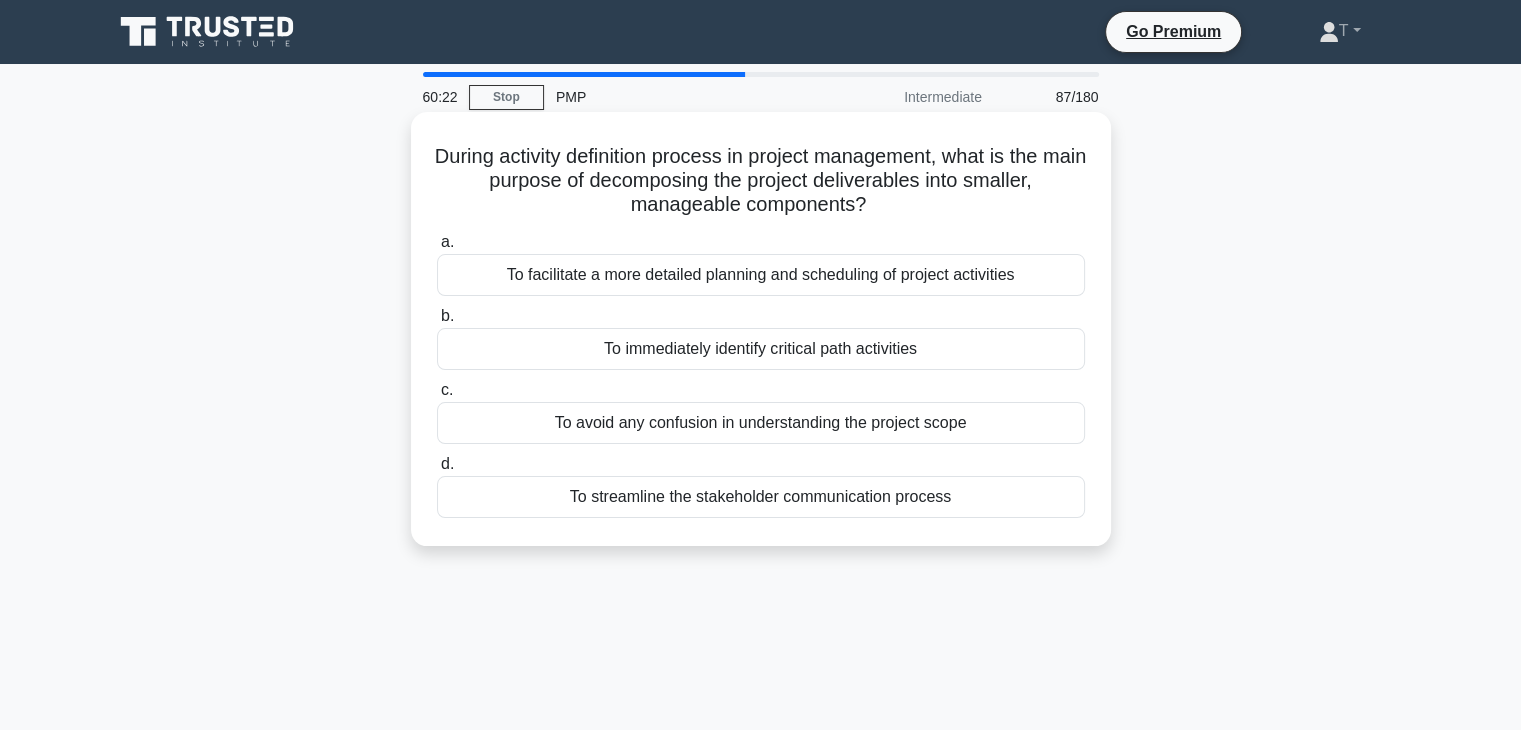 click on "To facilitate a more detailed planning and scheduling of project activities" at bounding box center [761, 275] 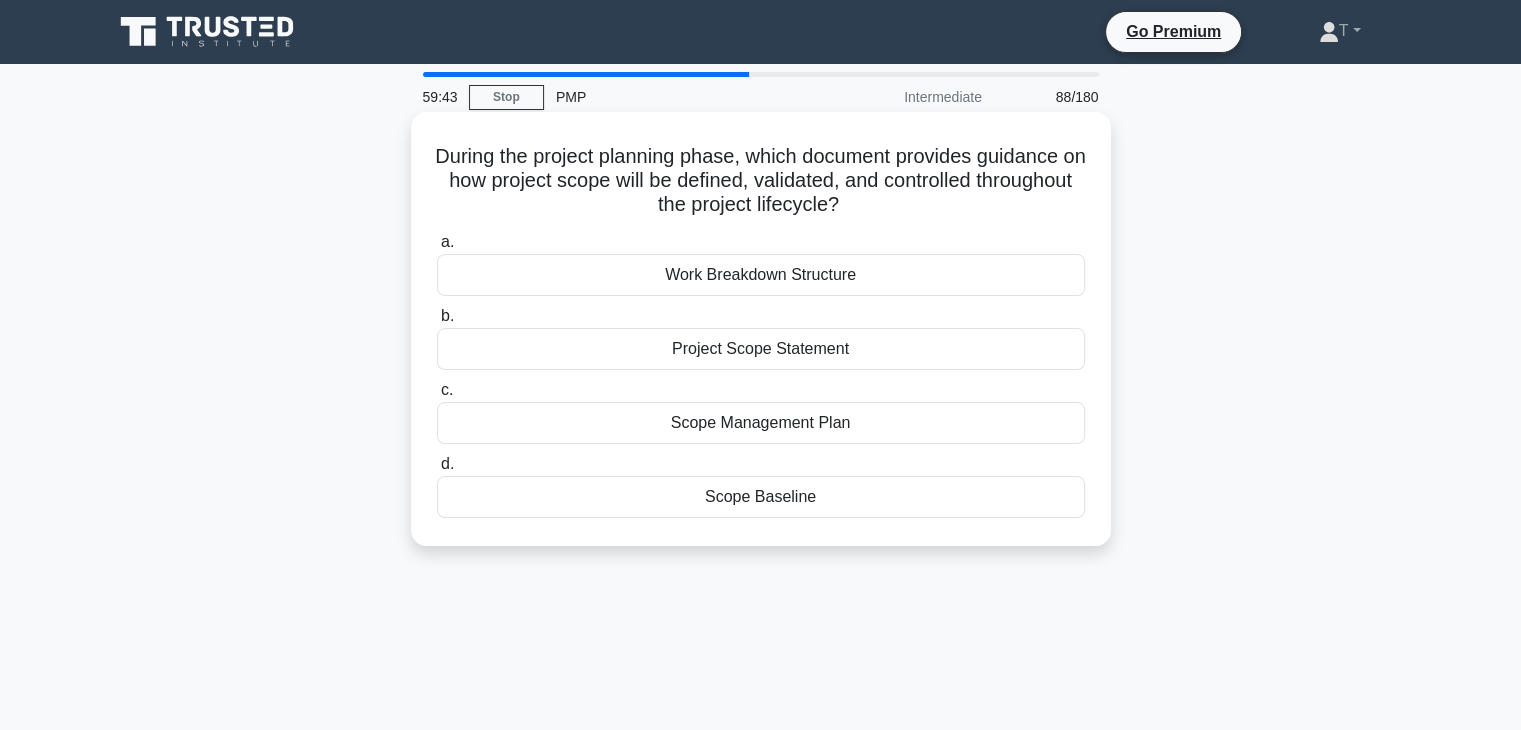 click on "Project Scope Statement" at bounding box center (761, 349) 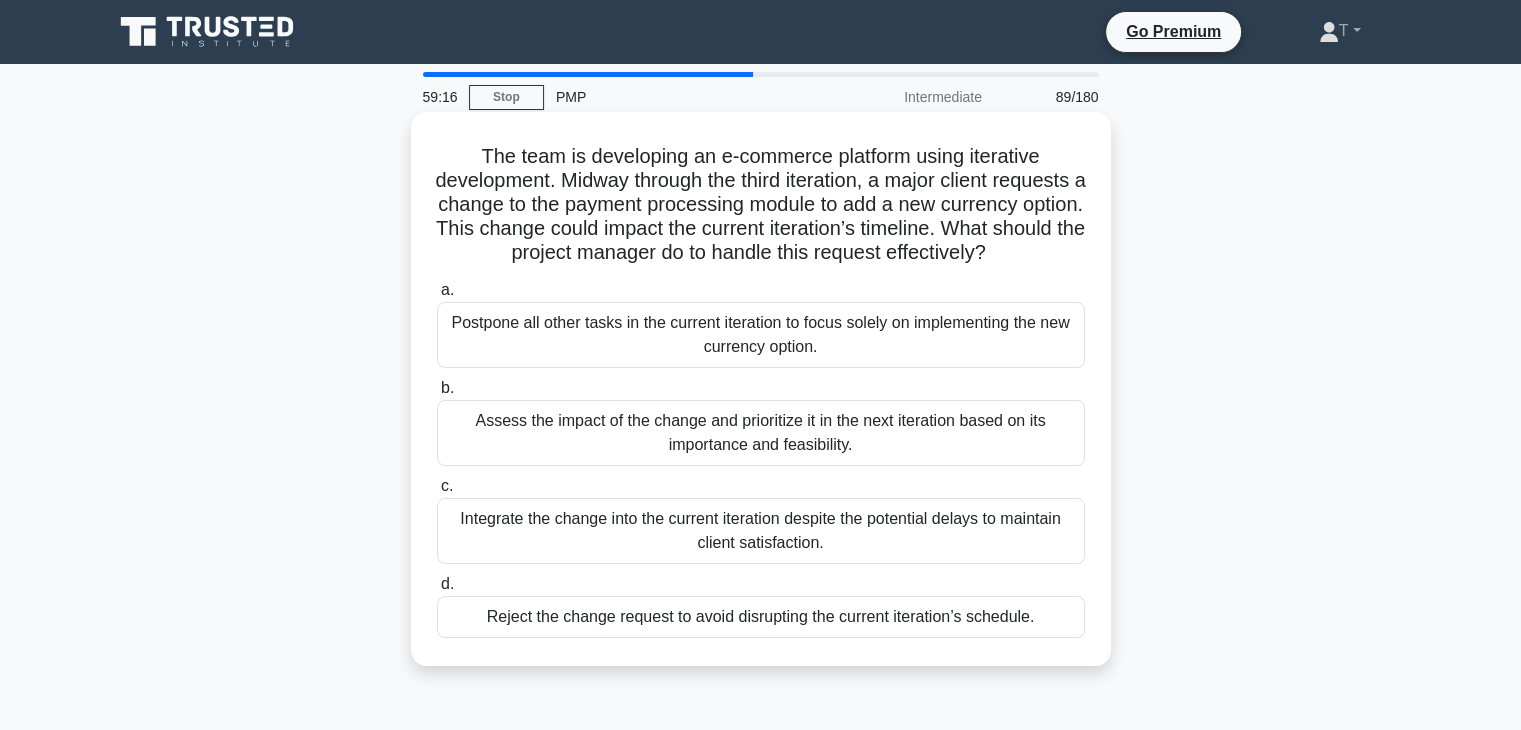 click on "Assess the impact of the change and prioritize it in the next iteration based on its importance and feasibility." at bounding box center [761, 433] 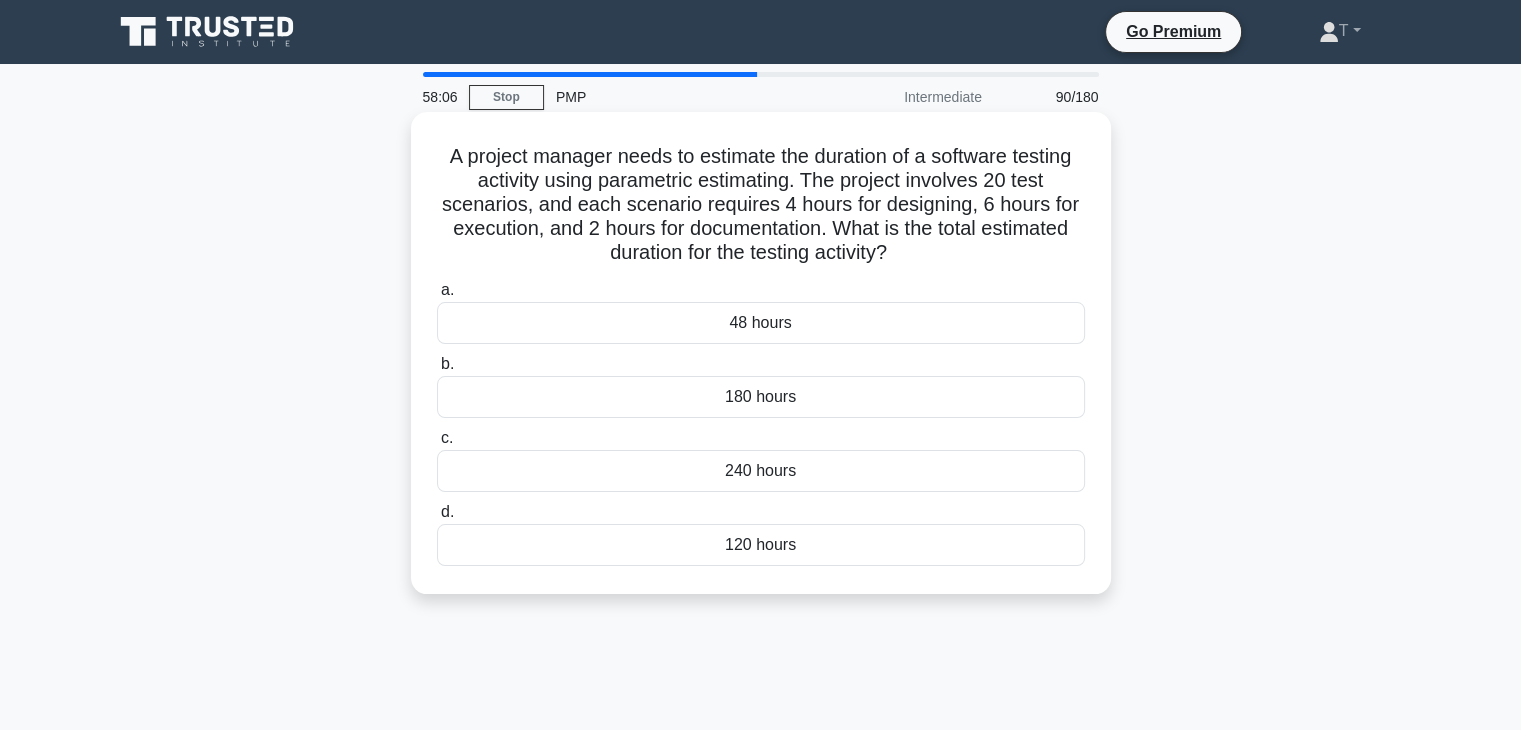 click on "48 hours" at bounding box center [761, 323] 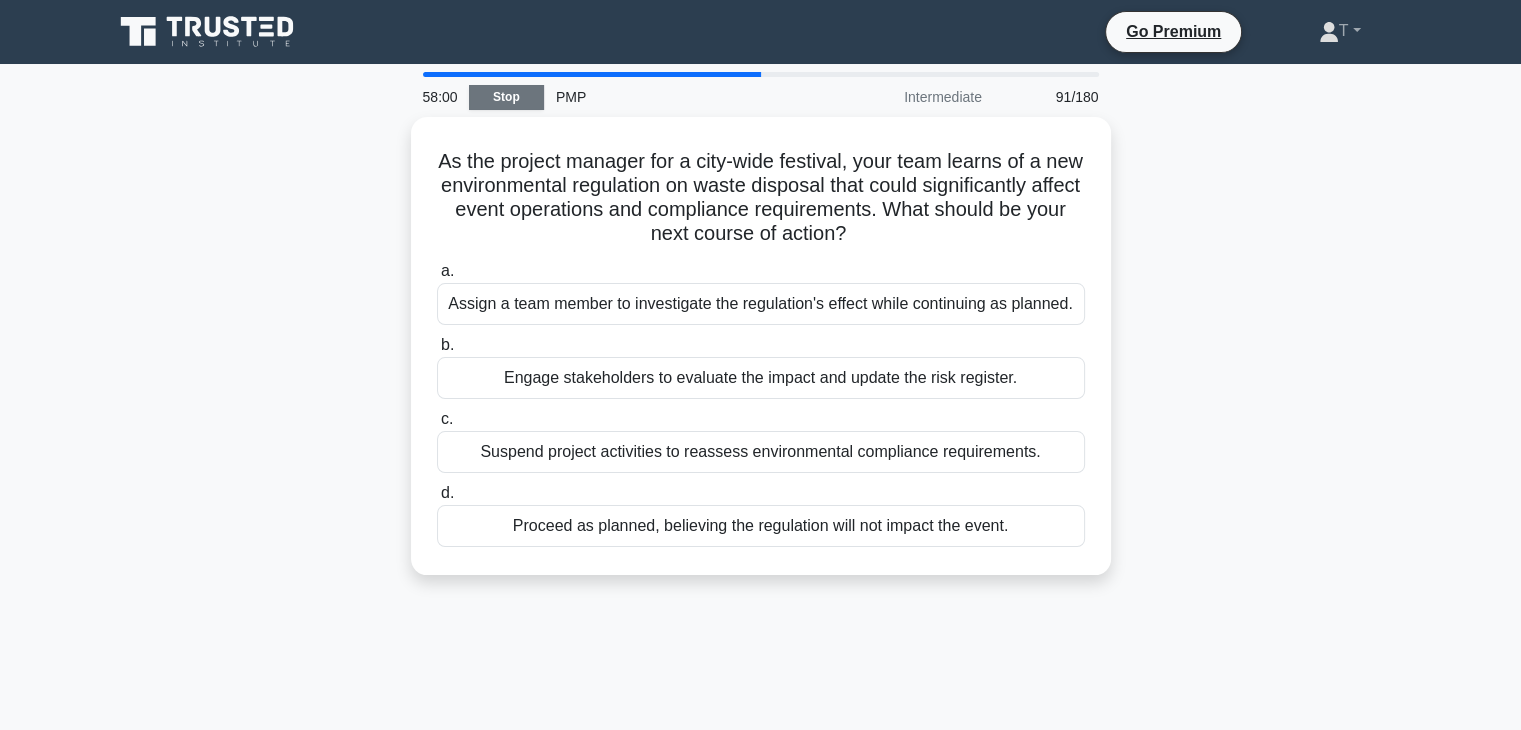click on "Stop" at bounding box center [506, 97] 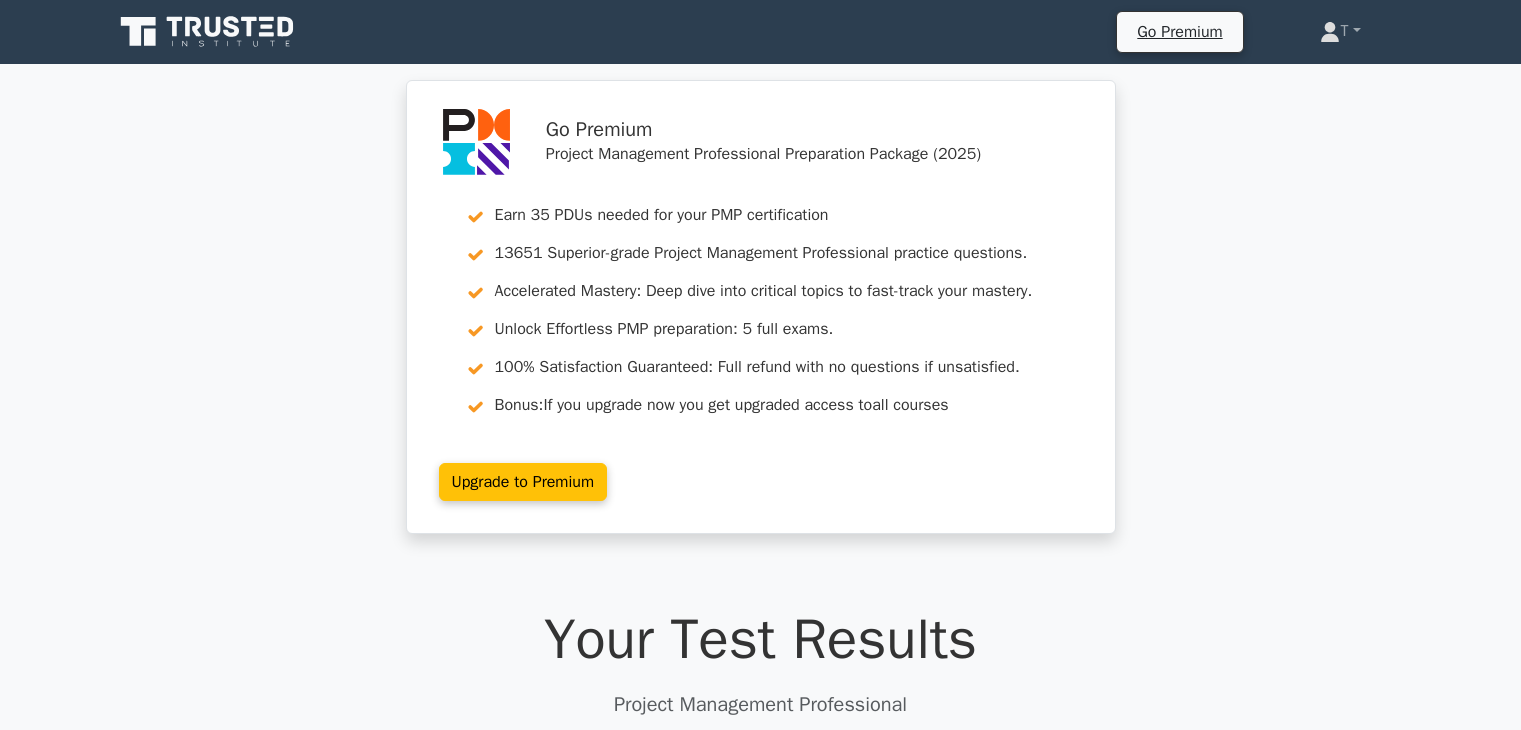 scroll, scrollTop: 2000, scrollLeft: 0, axis: vertical 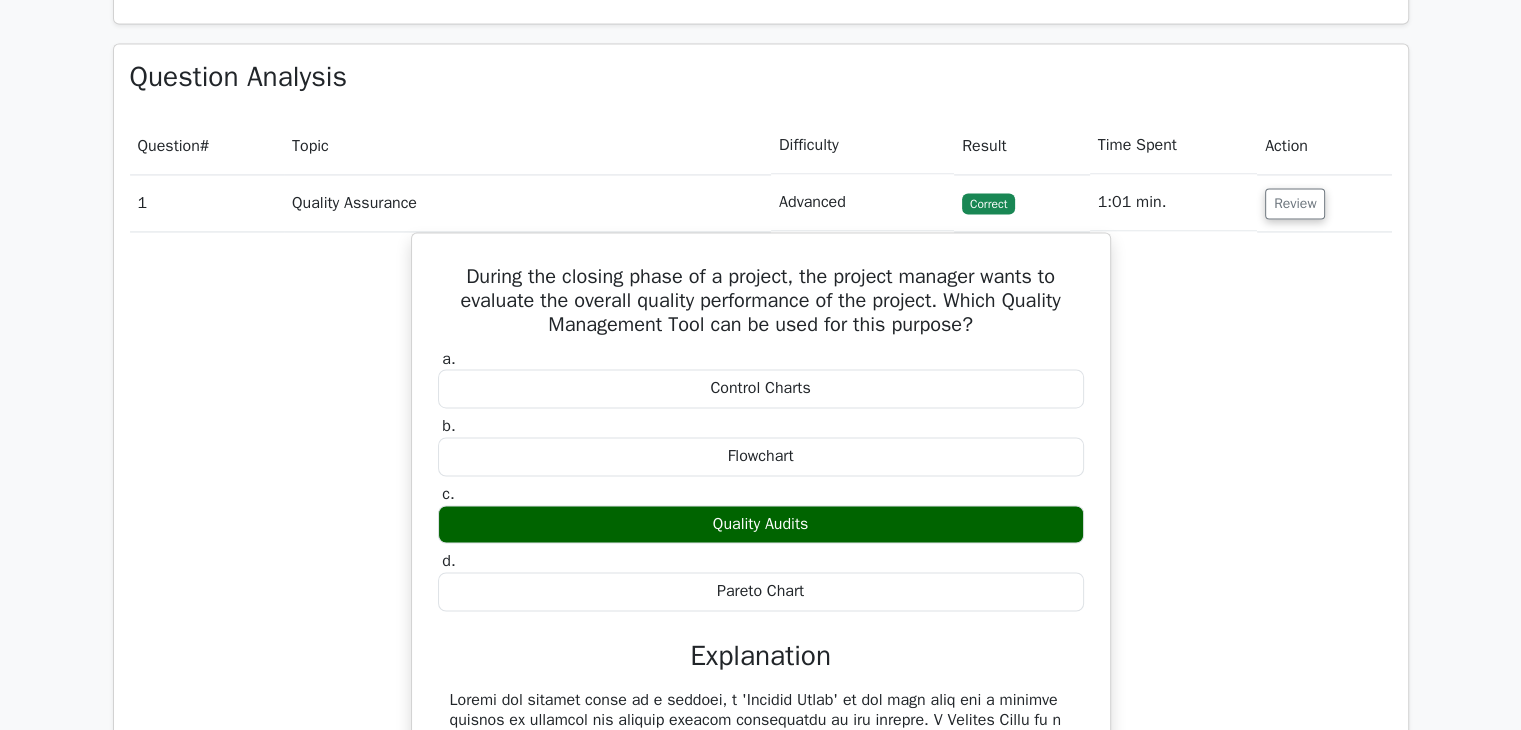 click on "1" at bounding box center [207, 202] 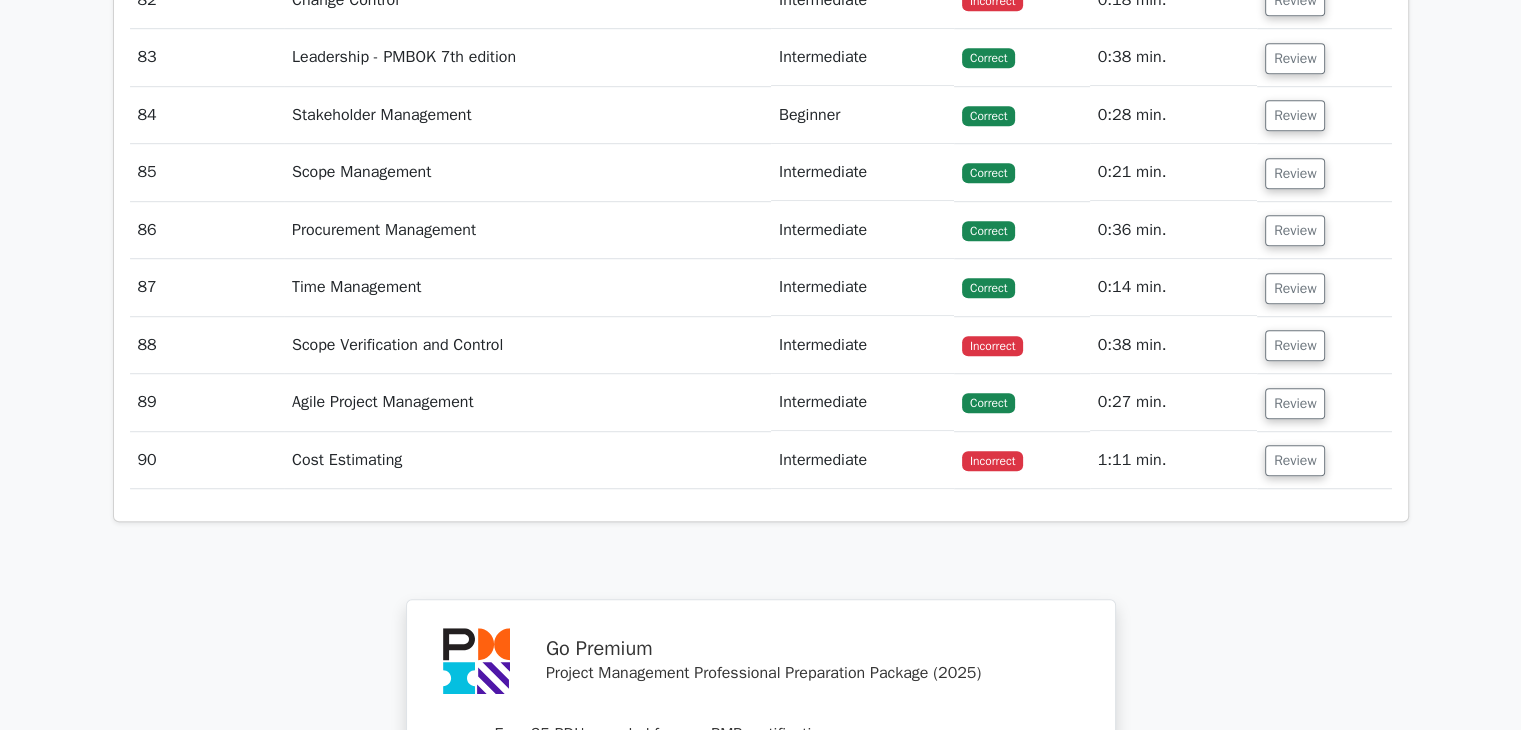 scroll, scrollTop: 8801, scrollLeft: 0, axis: vertical 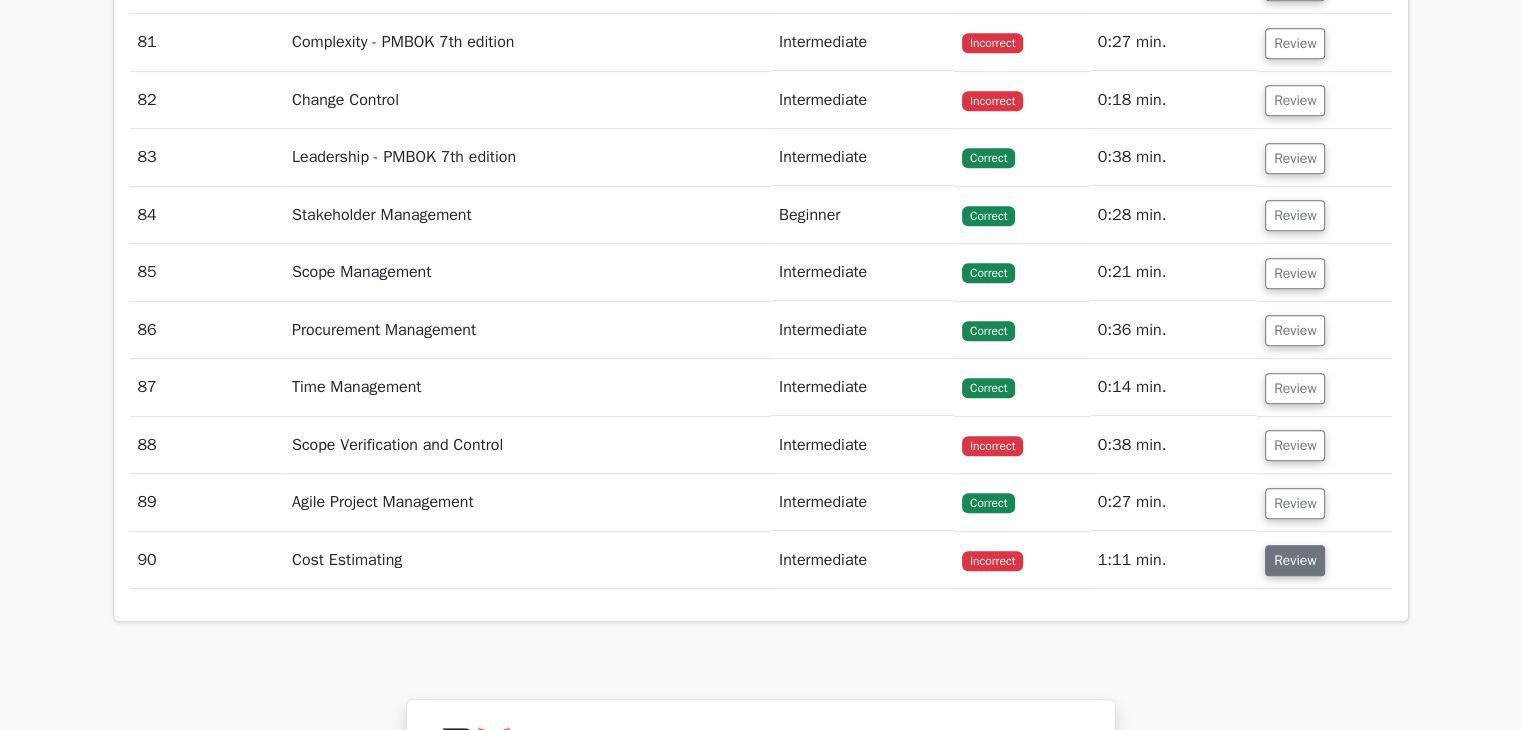 click on "Review" at bounding box center [1295, 560] 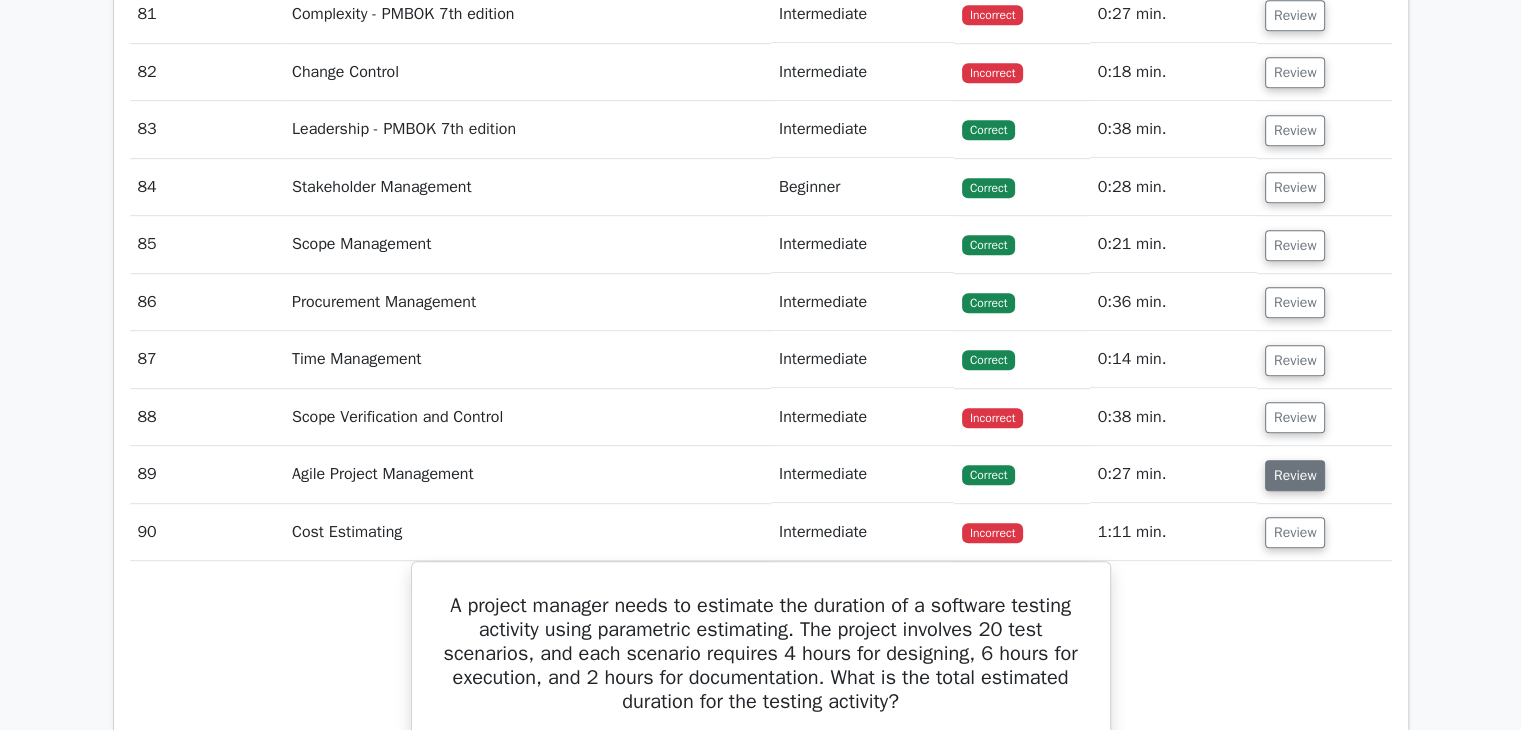 scroll, scrollTop: 8901, scrollLeft: 0, axis: vertical 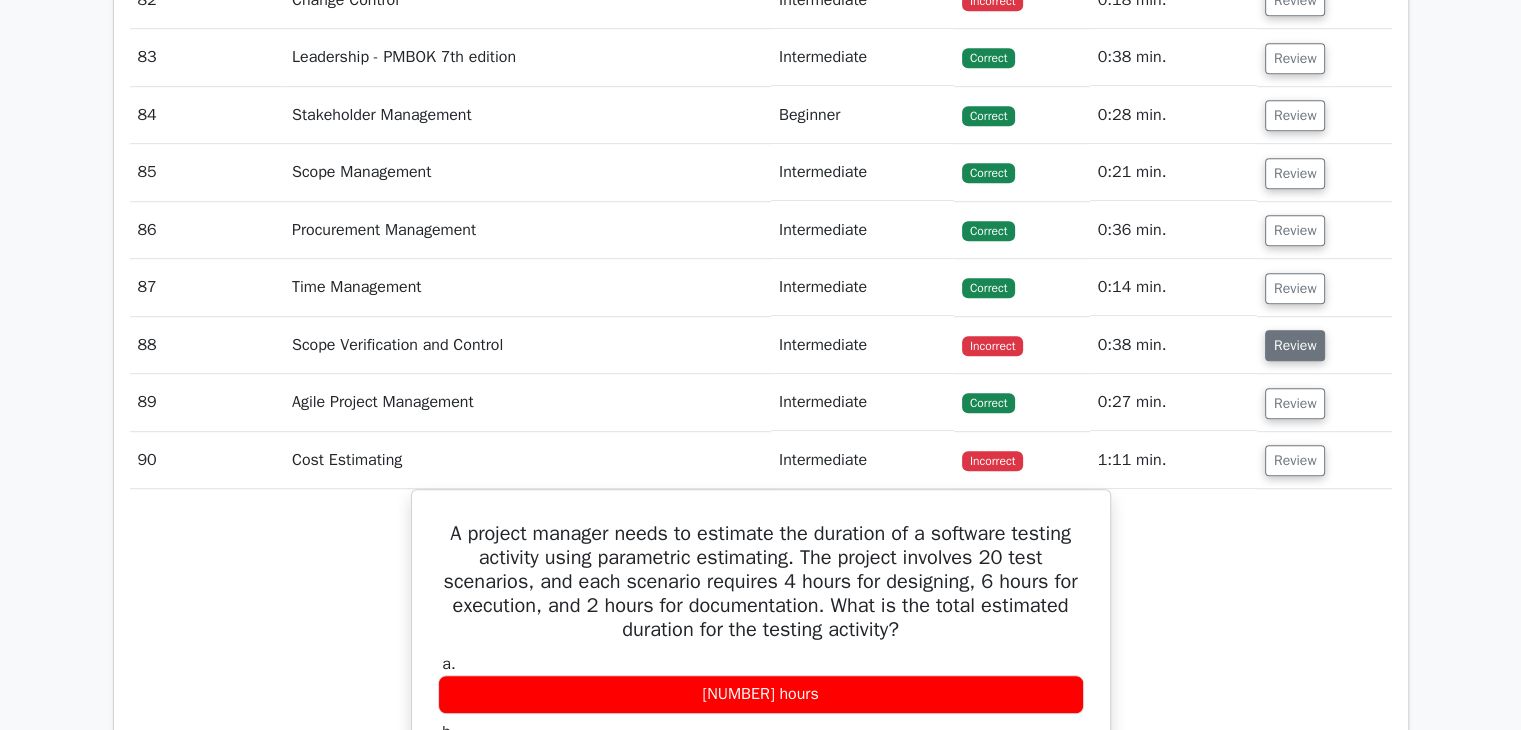 click on "Review" at bounding box center [1295, 345] 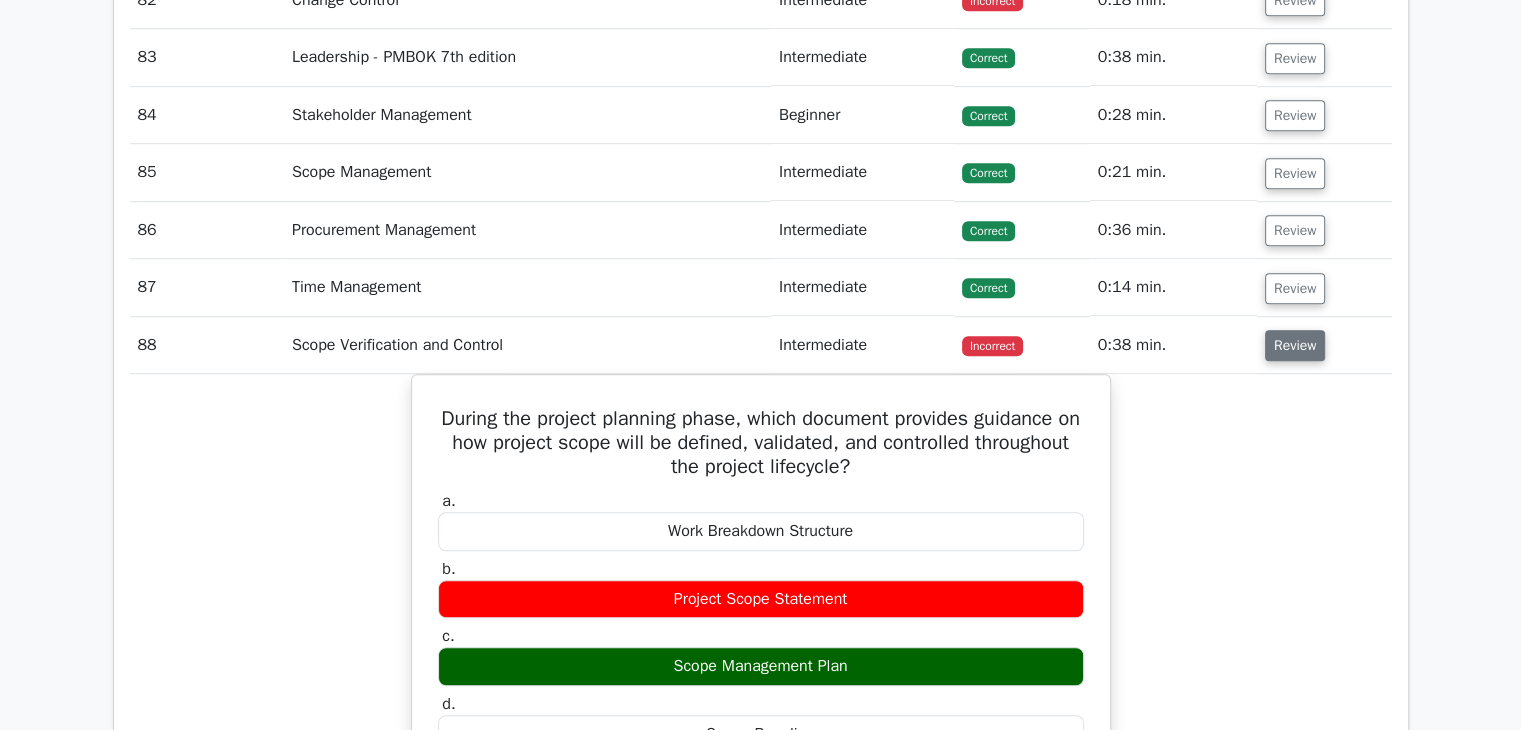 scroll, scrollTop: 9001, scrollLeft: 0, axis: vertical 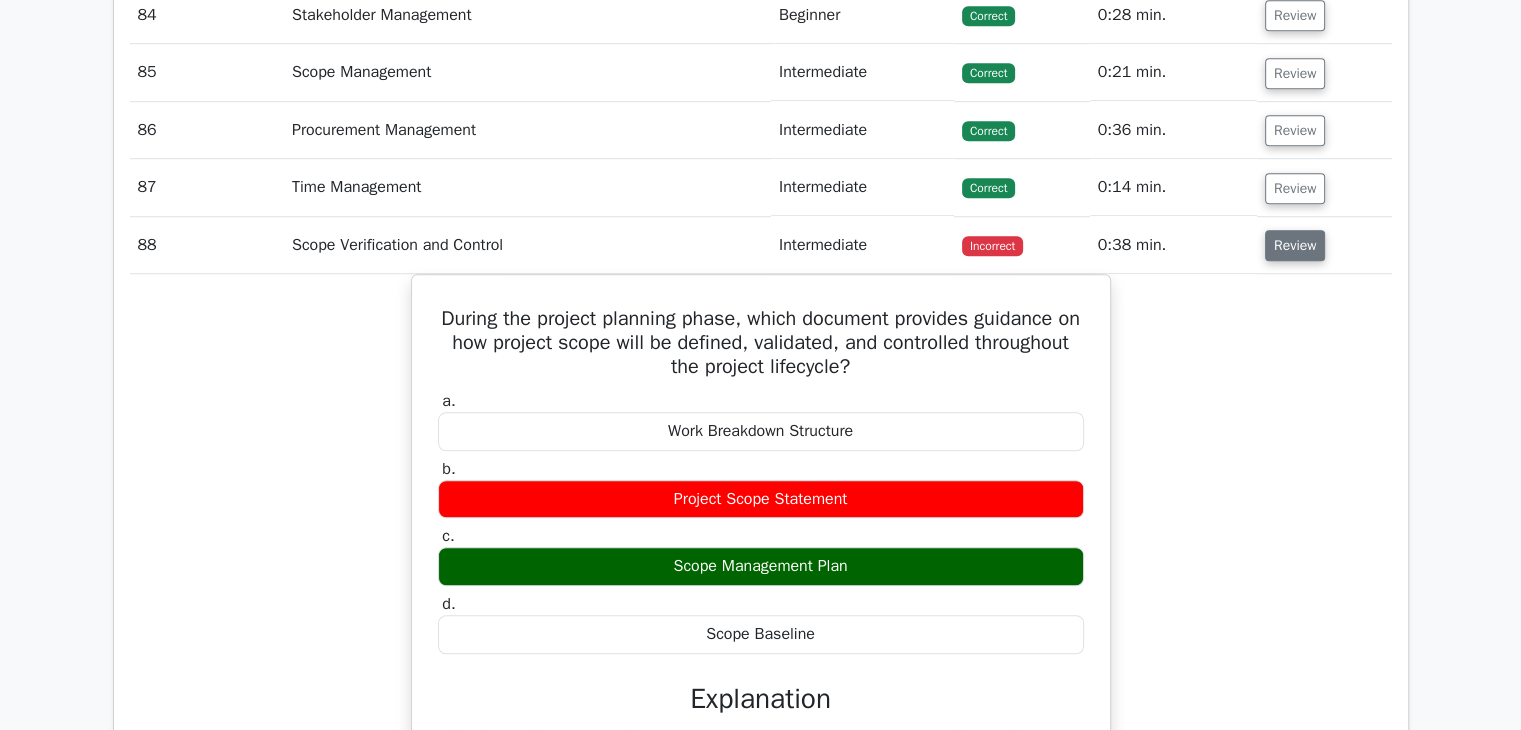 type 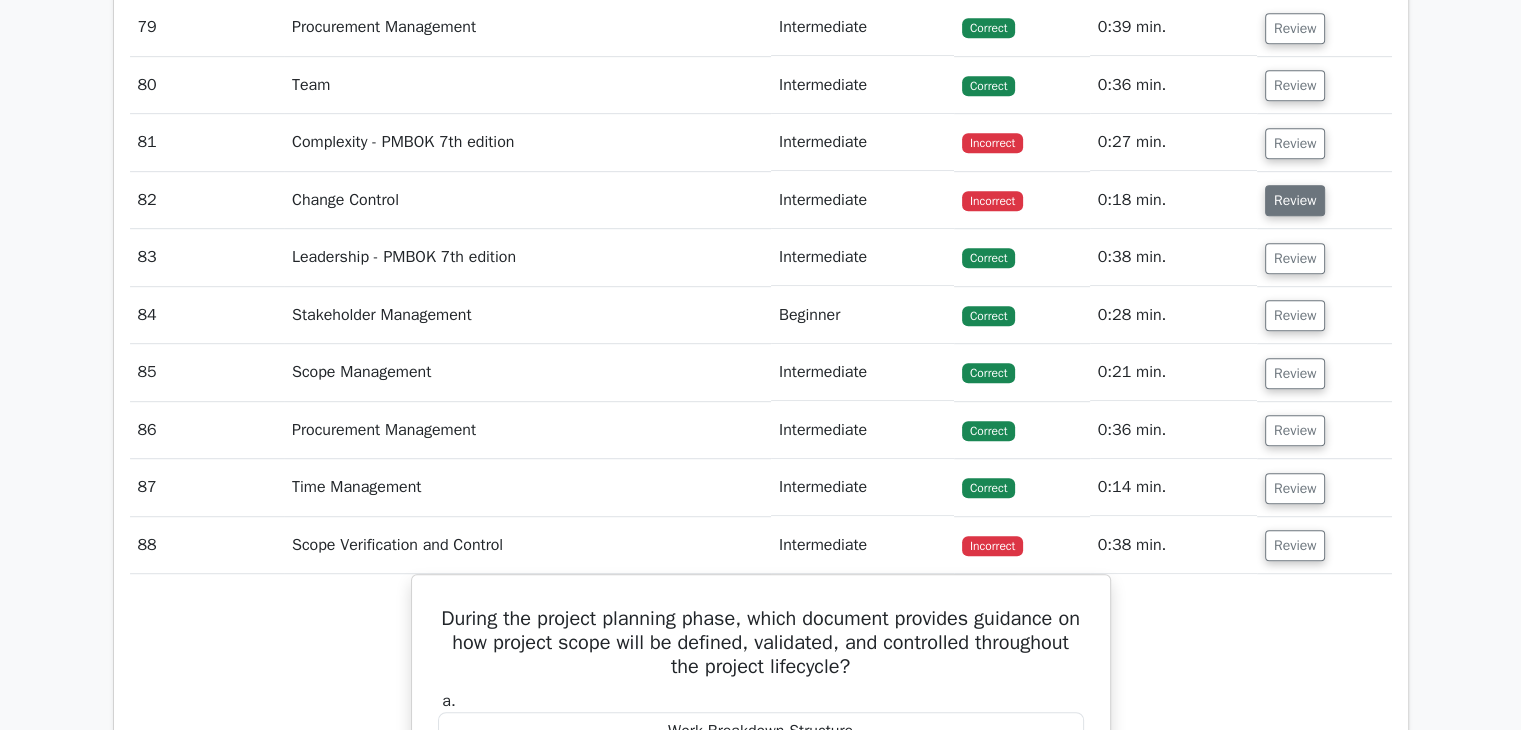 click on "Review" at bounding box center [1295, 200] 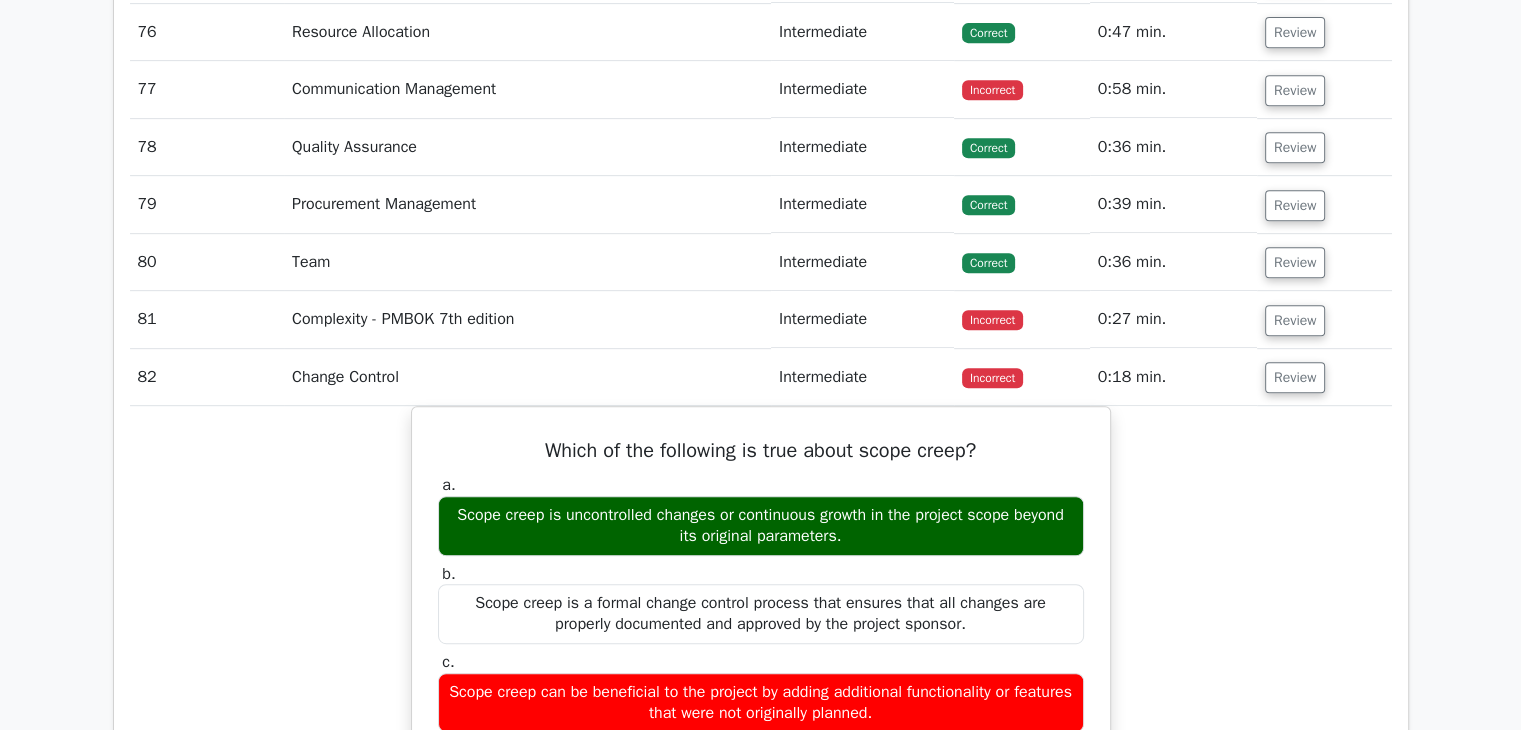 scroll, scrollTop: 8401, scrollLeft: 0, axis: vertical 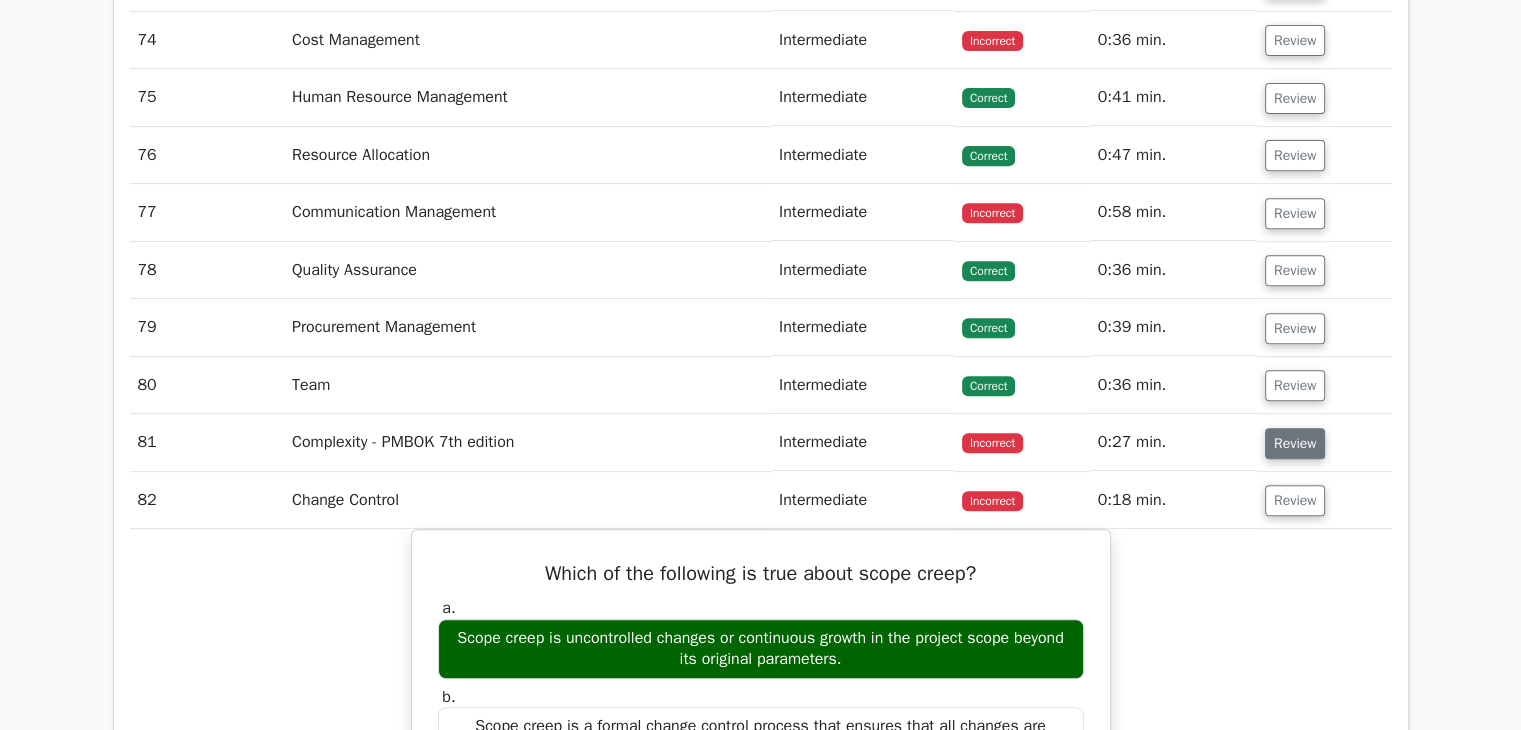 click on "Review" at bounding box center (1295, 443) 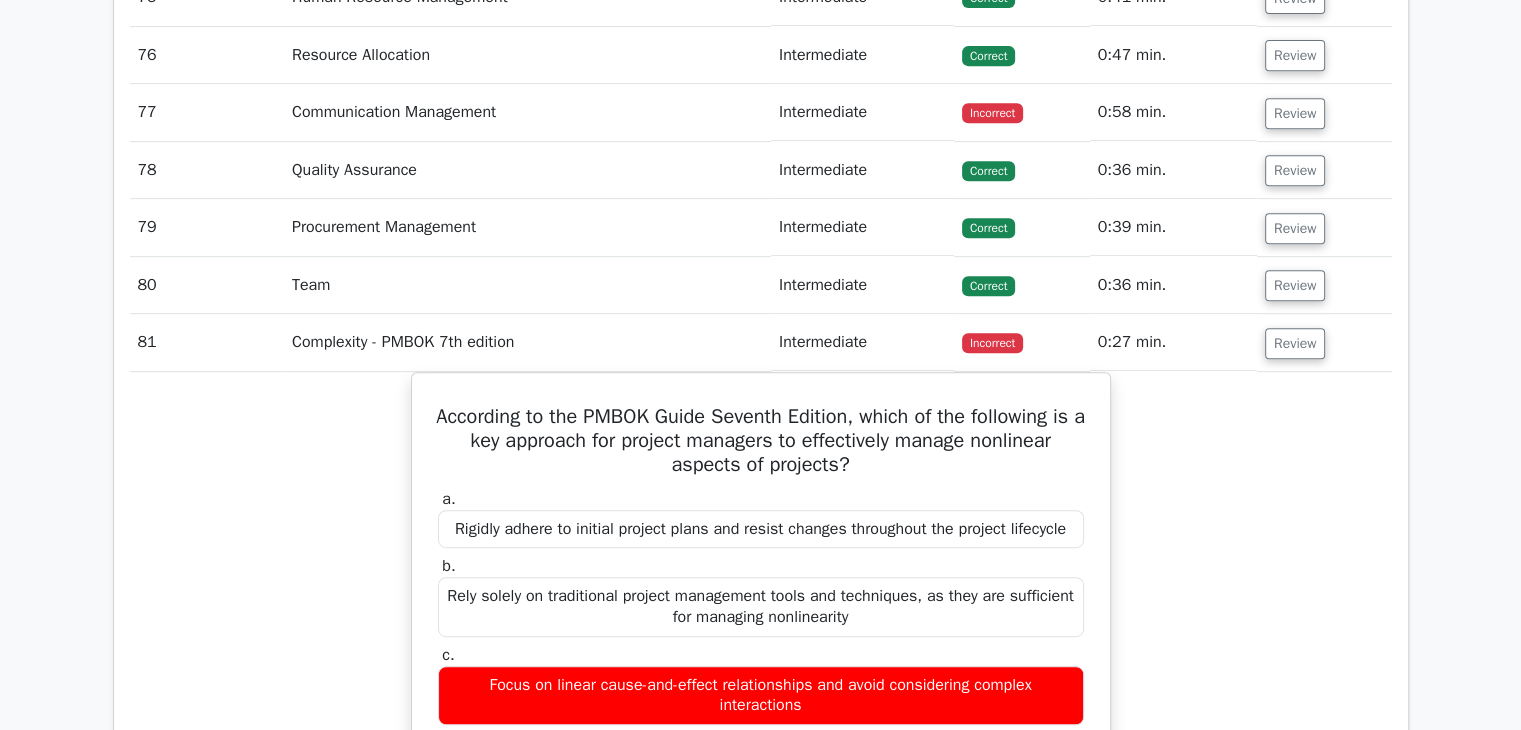 scroll, scrollTop: 8401, scrollLeft: 0, axis: vertical 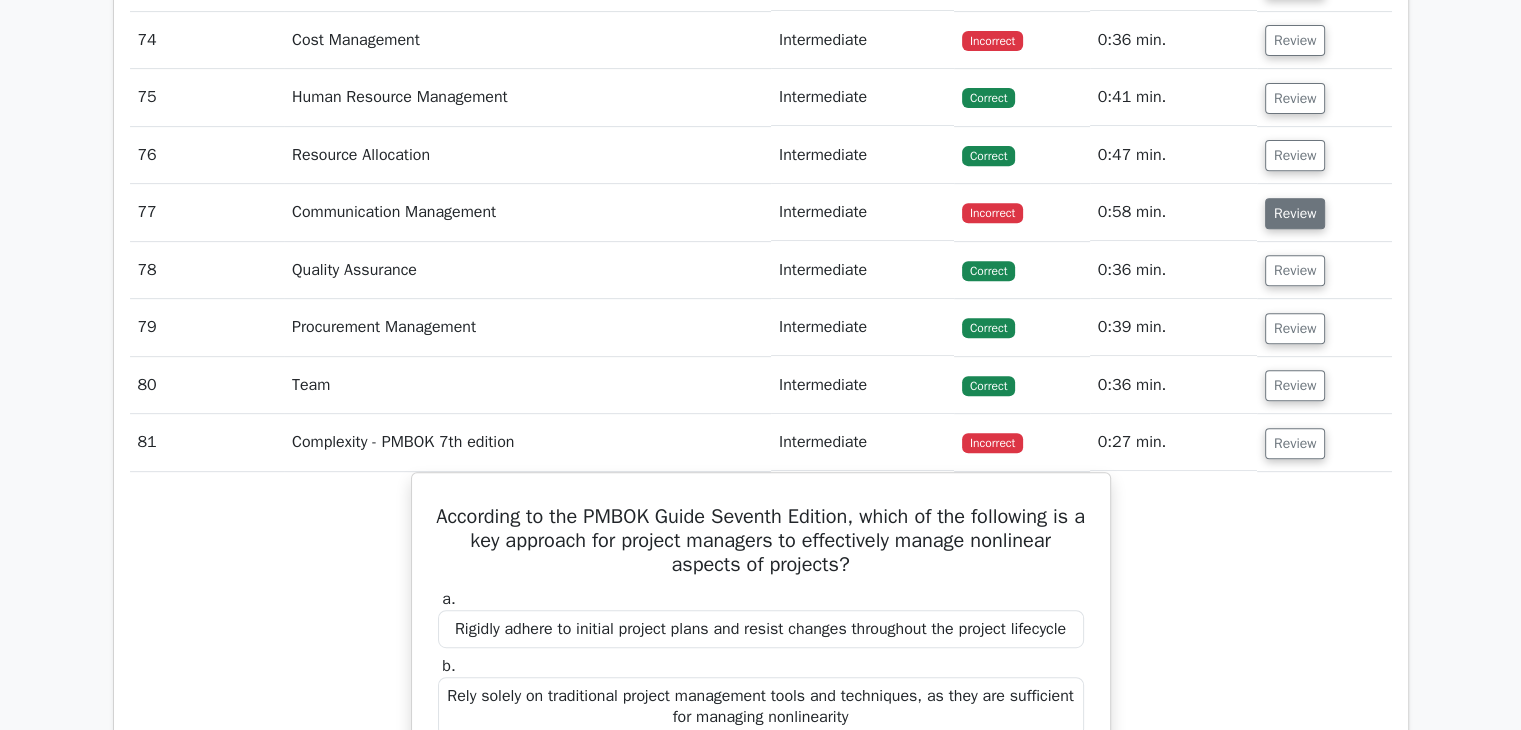 click on "Review" at bounding box center [1295, 213] 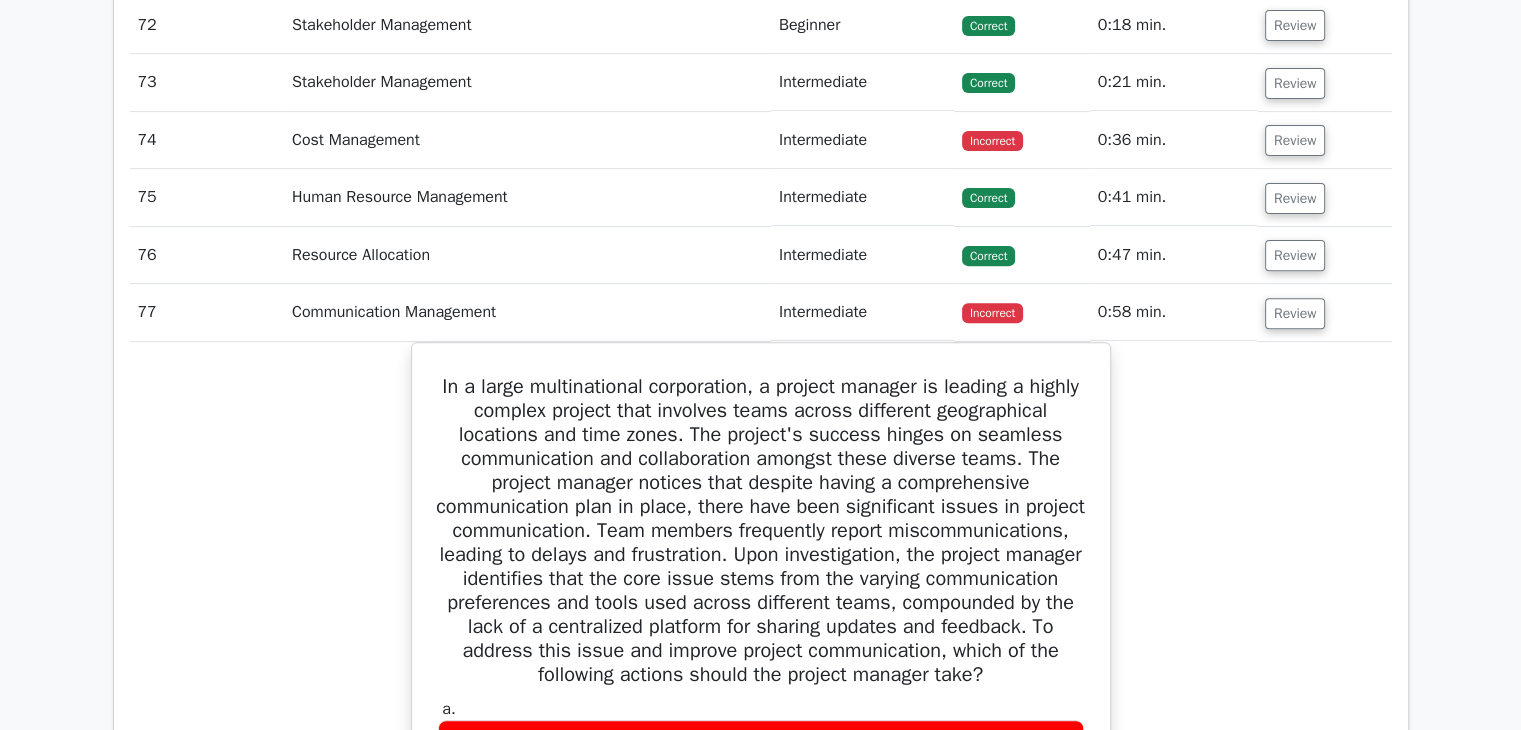 scroll, scrollTop: 8101, scrollLeft: 0, axis: vertical 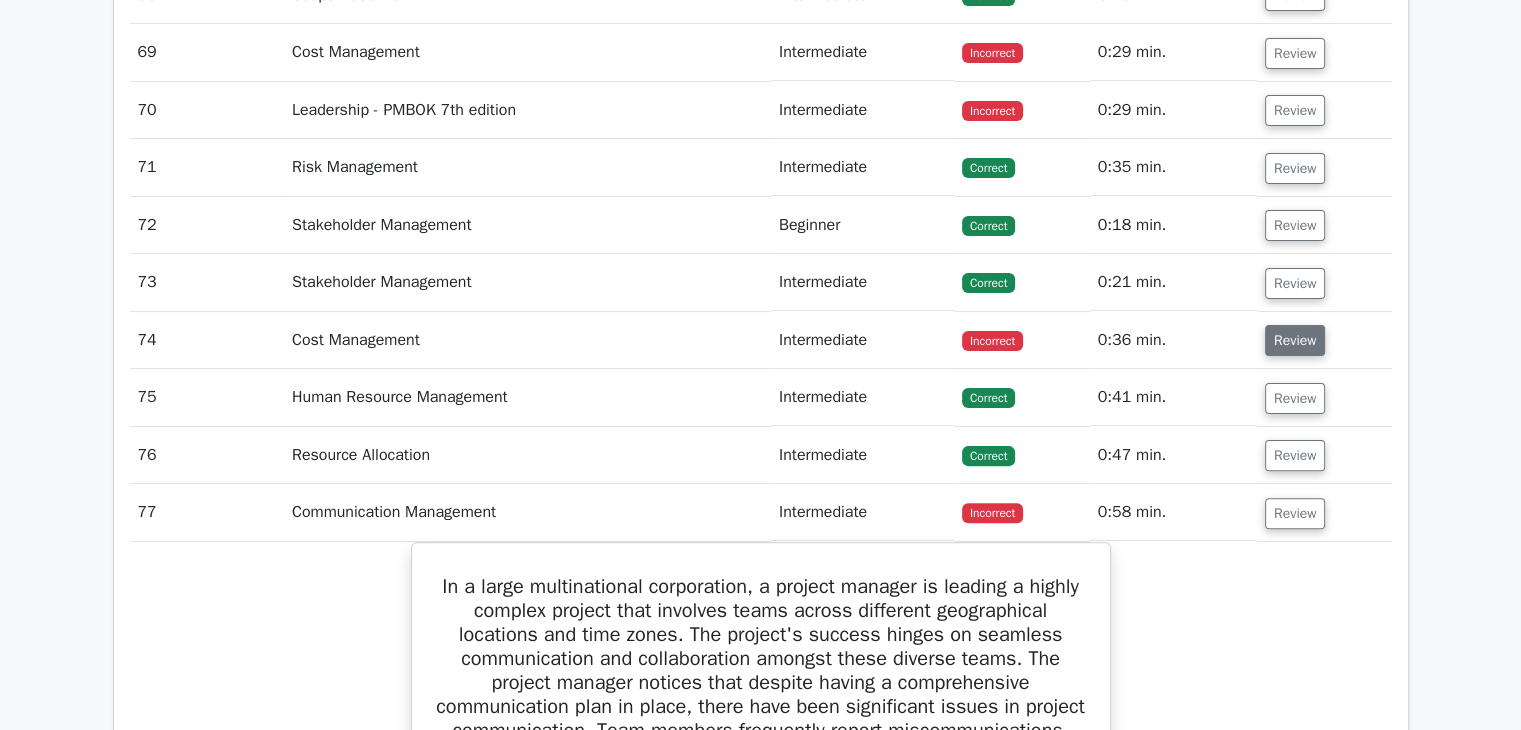 click on "Review" at bounding box center [1295, 340] 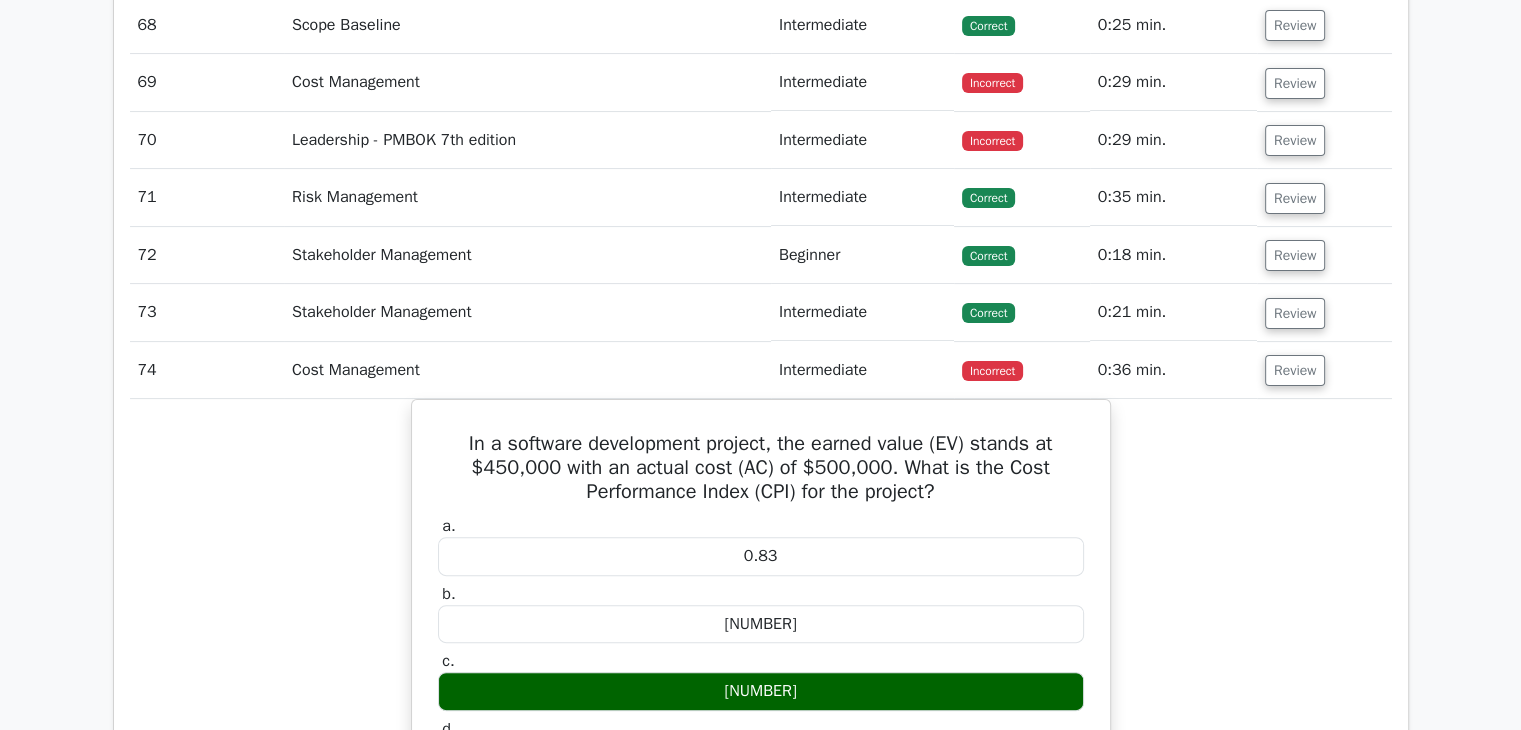scroll, scrollTop: 8301, scrollLeft: 0, axis: vertical 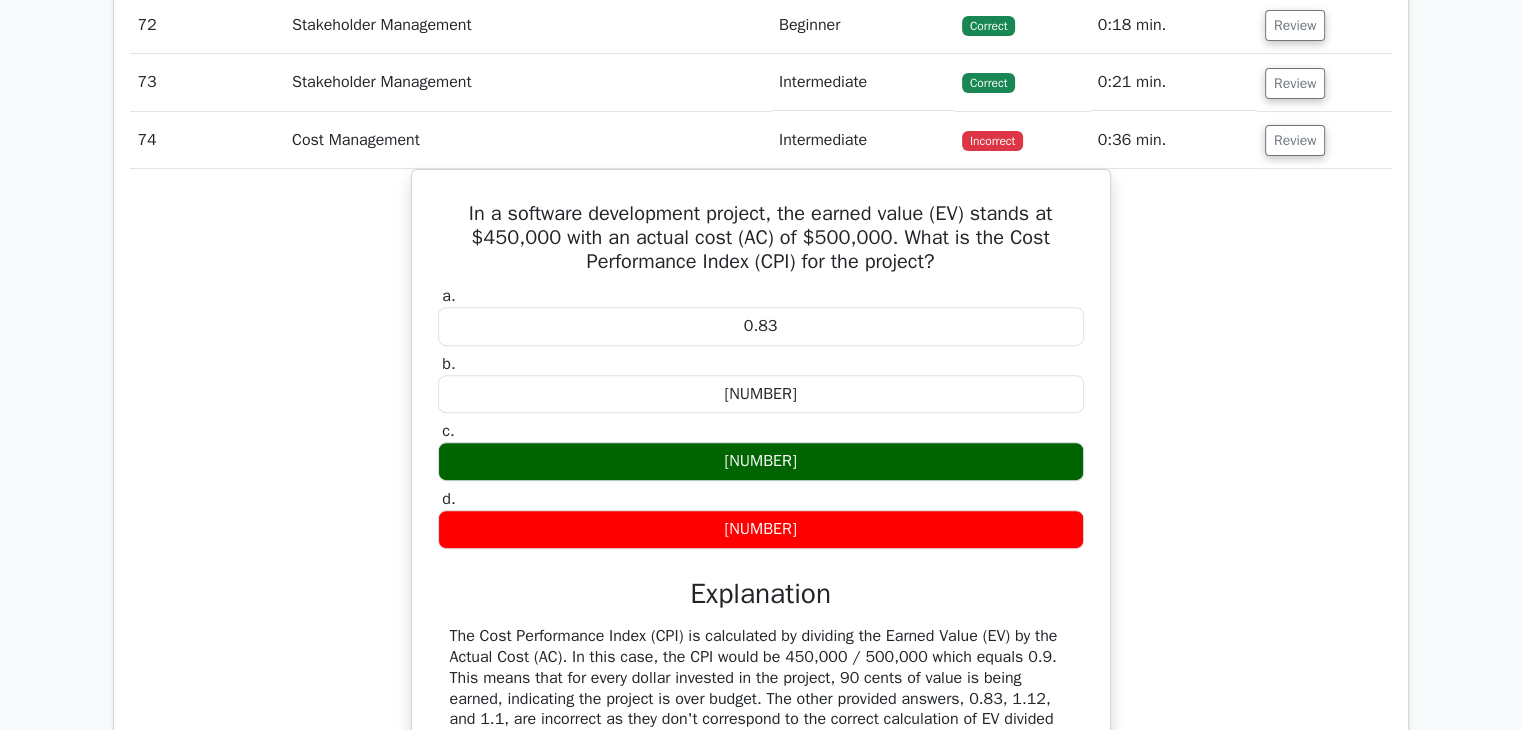 type 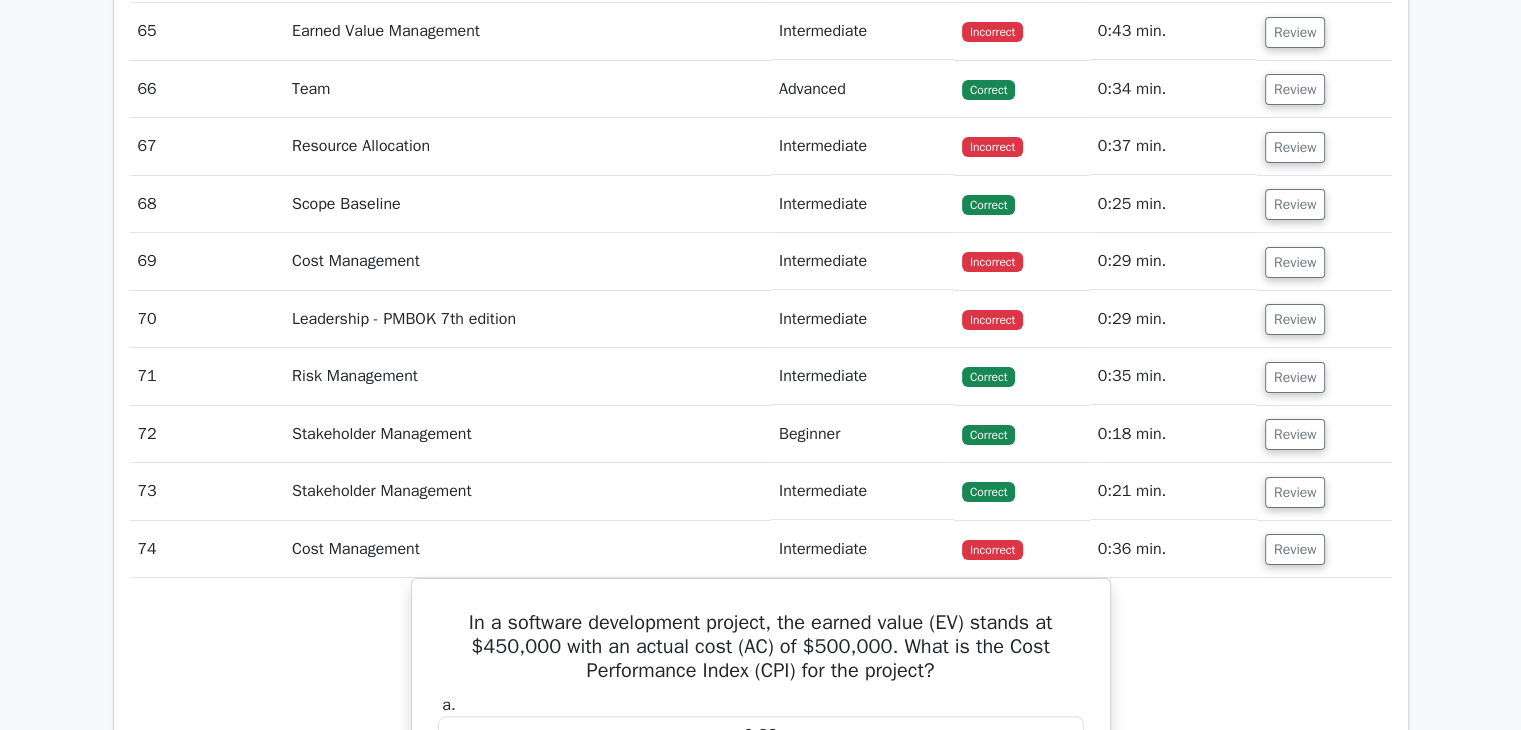 scroll, scrollTop: 7701, scrollLeft: 0, axis: vertical 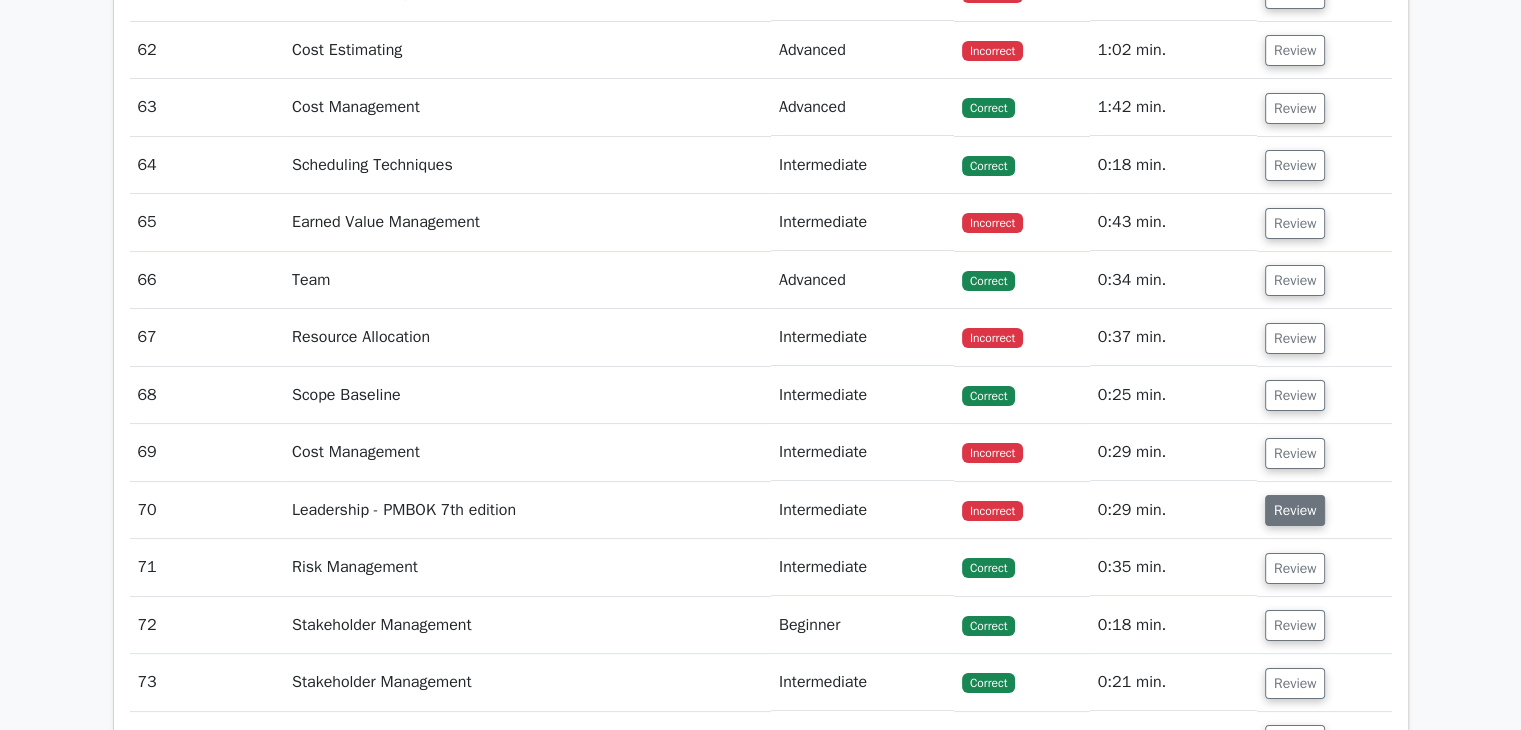 click on "Review" at bounding box center (1295, 510) 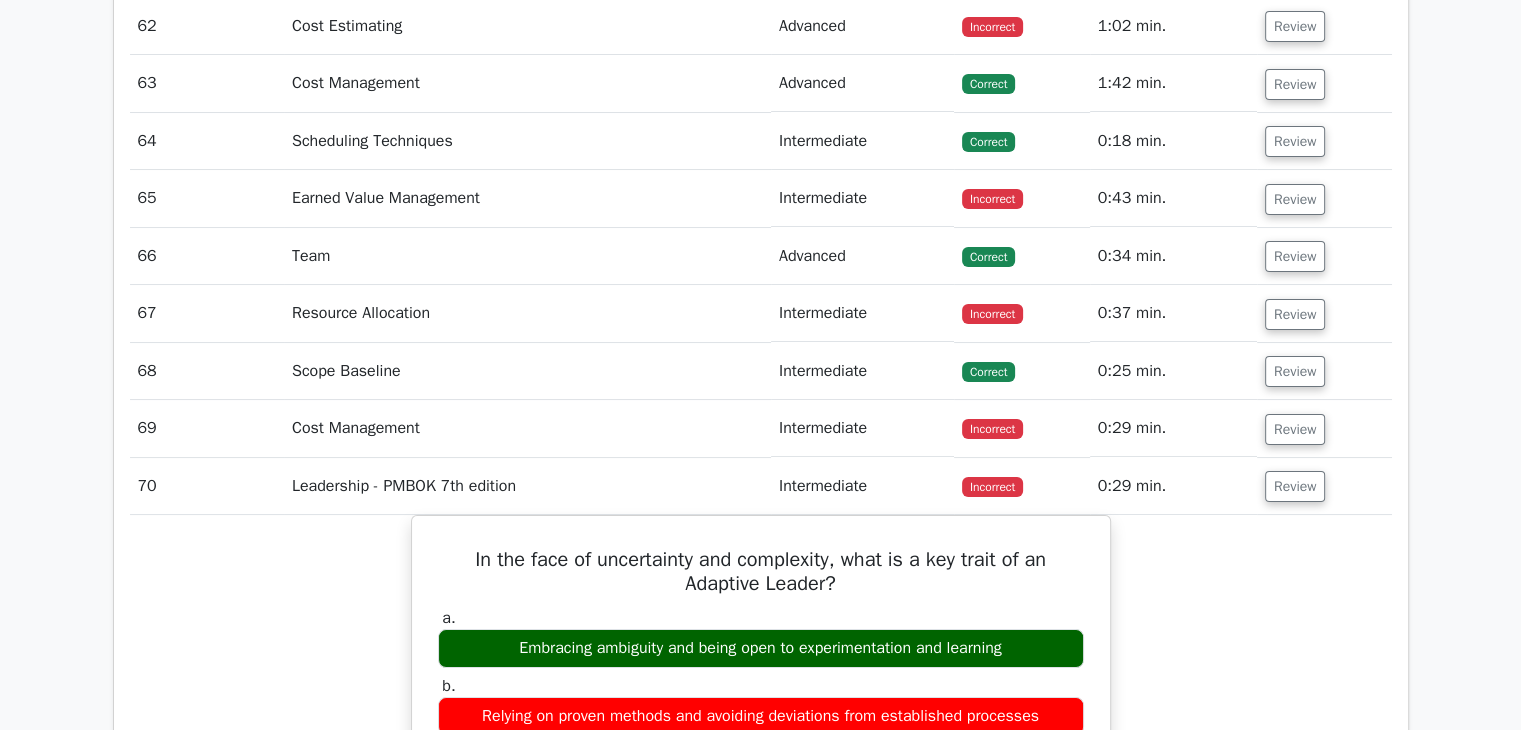 scroll, scrollTop: 7601, scrollLeft: 0, axis: vertical 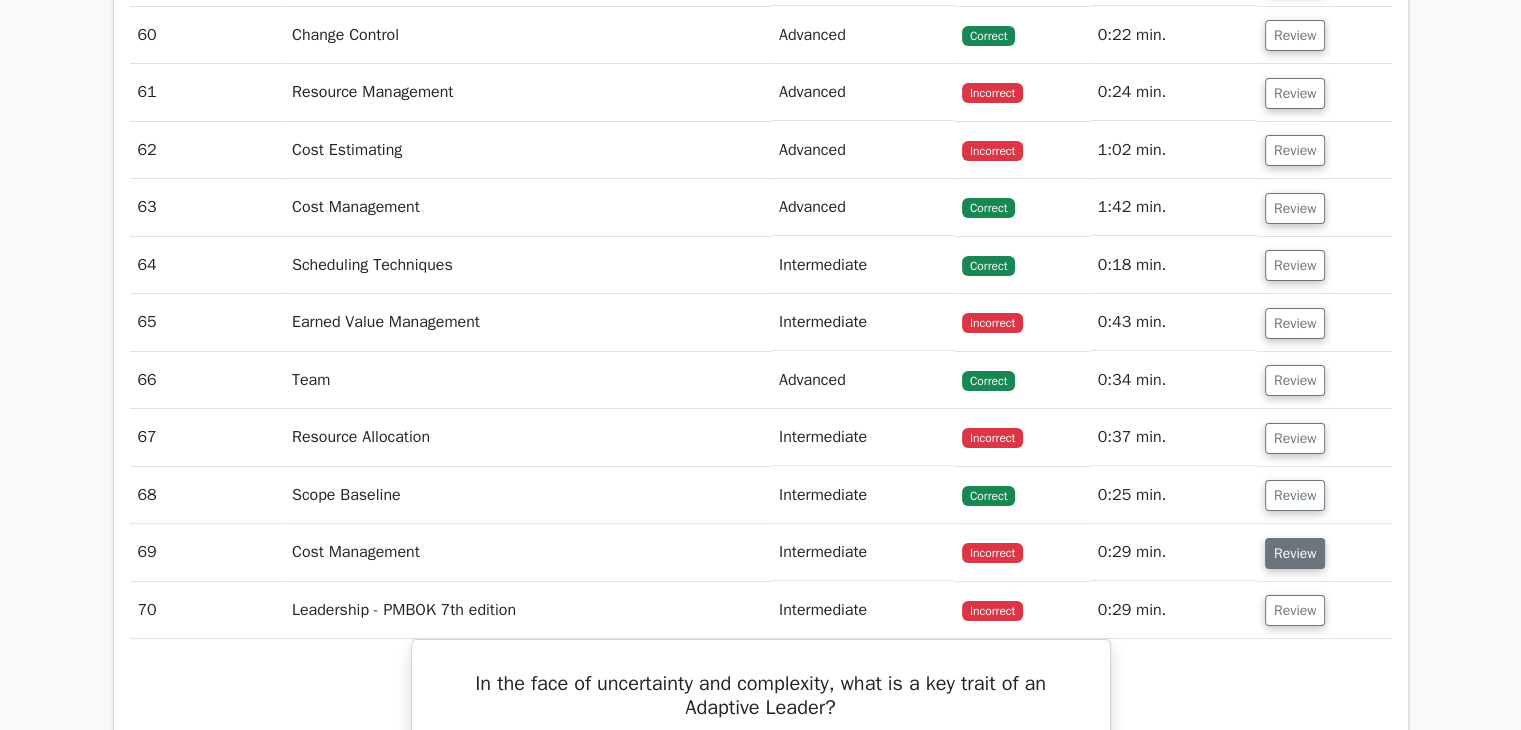 click on "Review" at bounding box center [1295, 553] 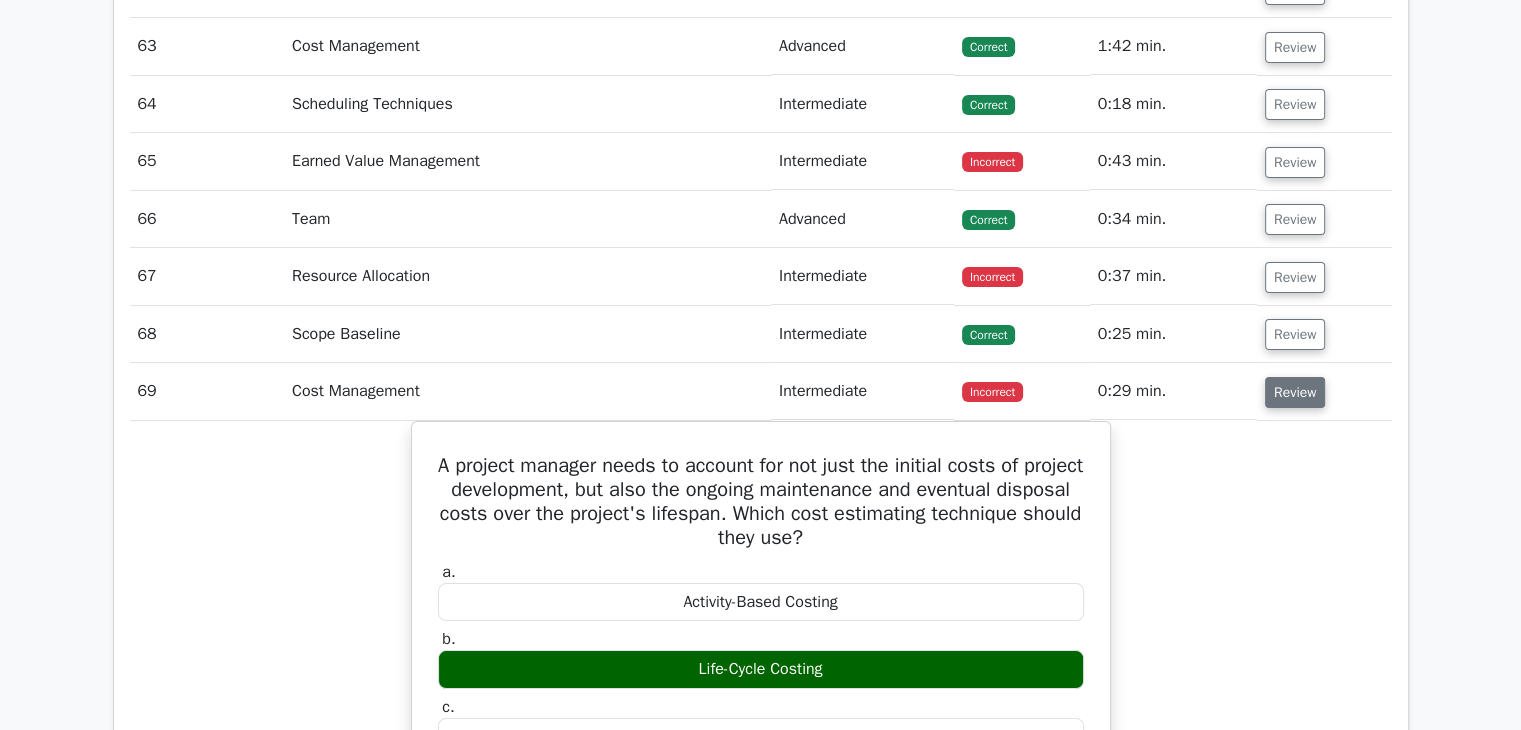 scroll, scrollTop: 7601, scrollLeft: 0, axis: vertical 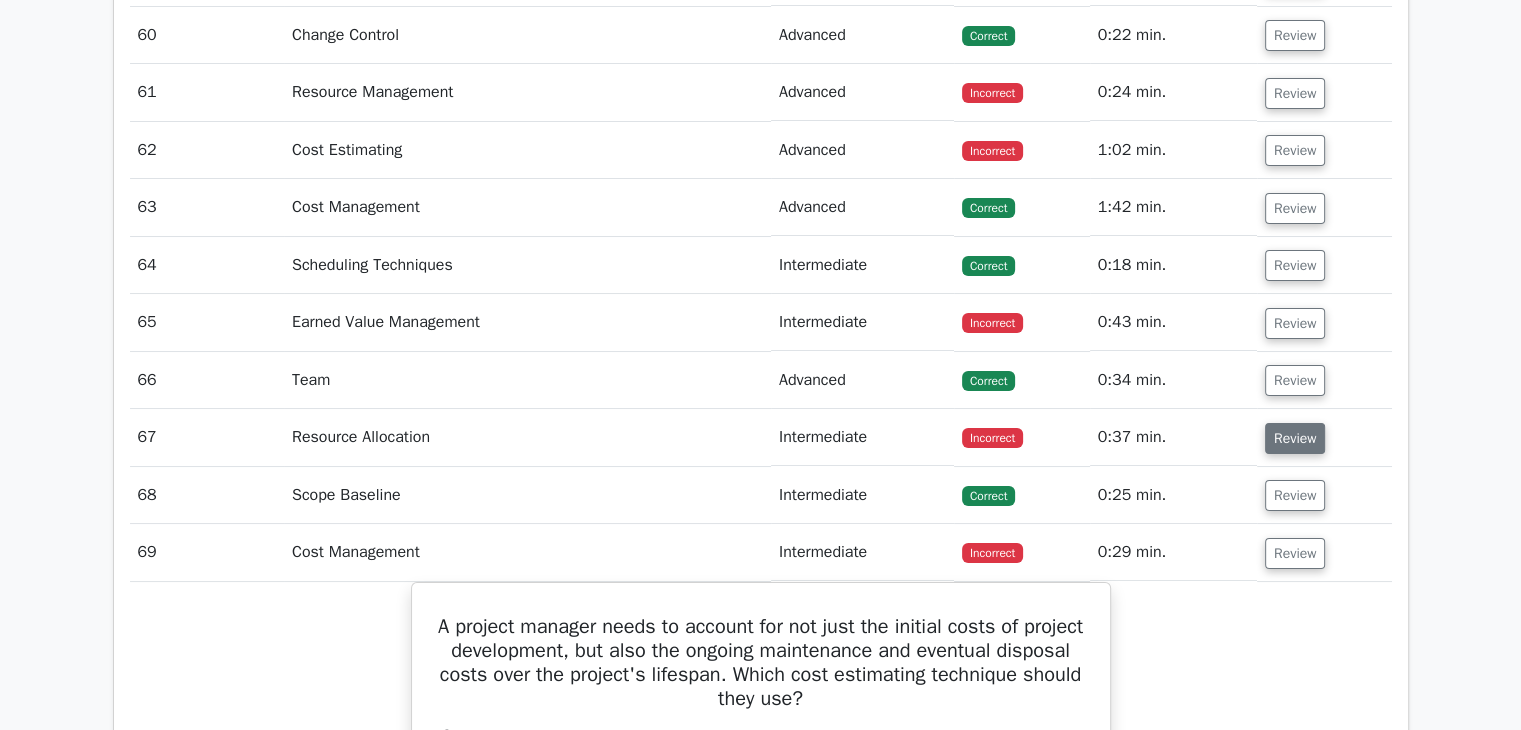 click on "Review" at bounding box center [1295, 438] 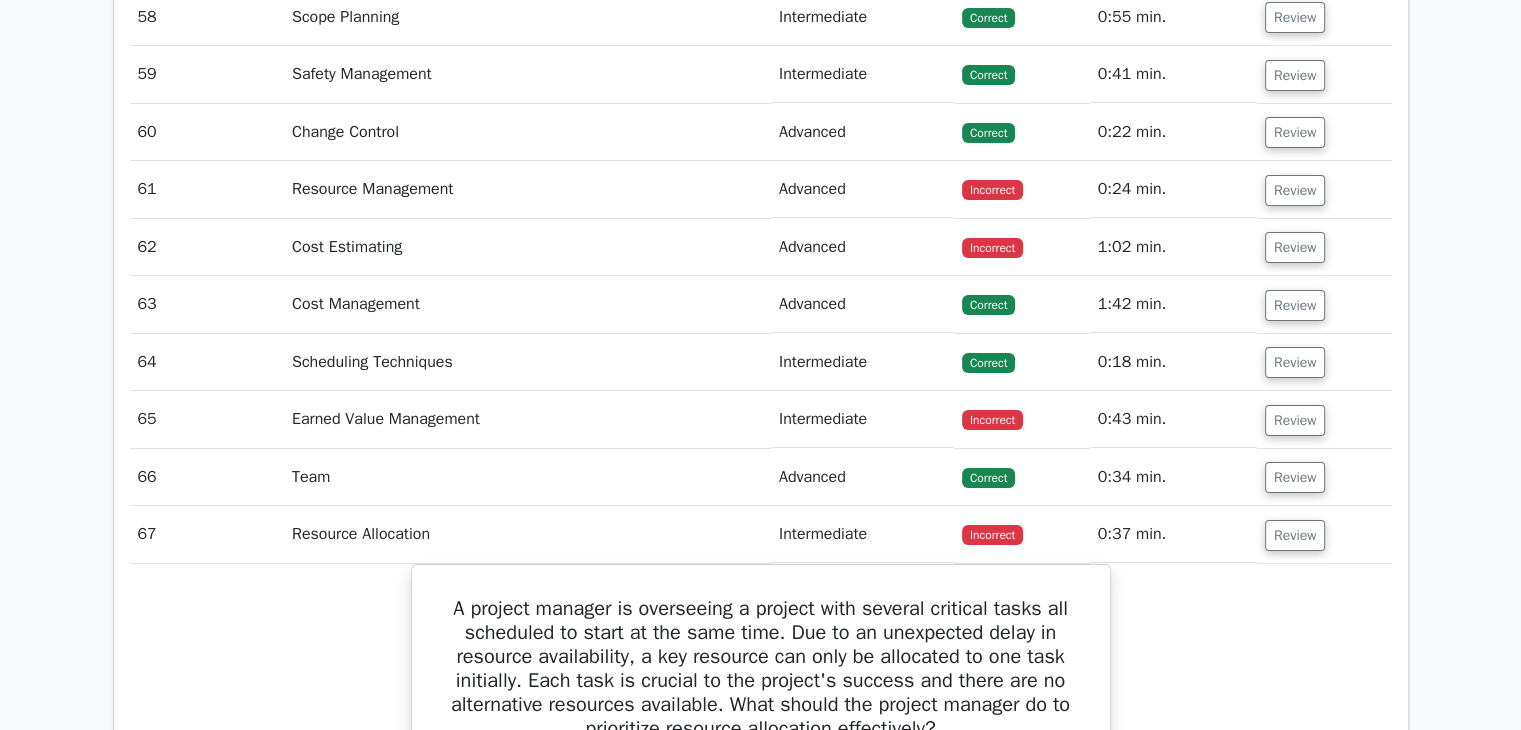 scroll, scrollTop: 7501, scrollLeft: 0, axis: vertical 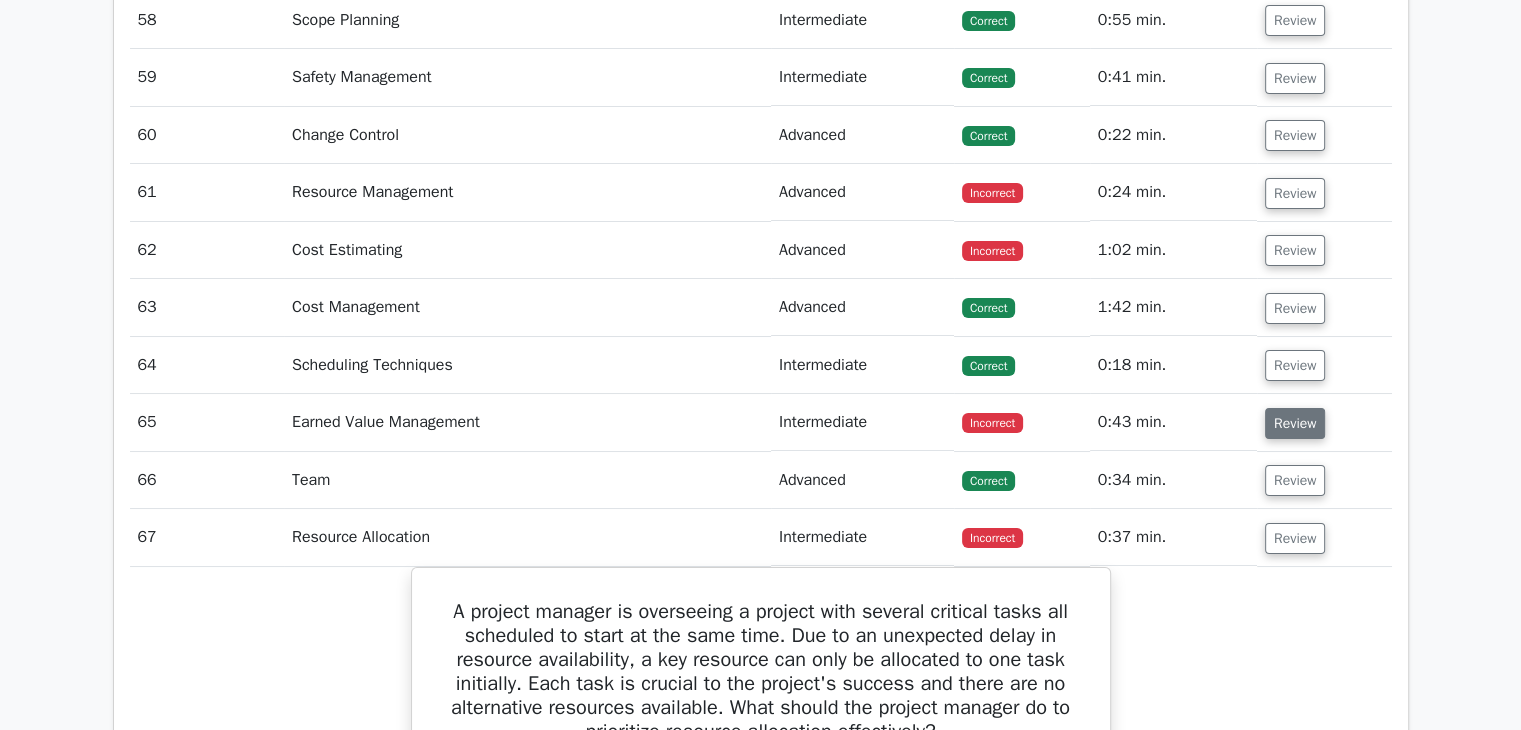 click on "Review" at bounding box center (1295, 423) 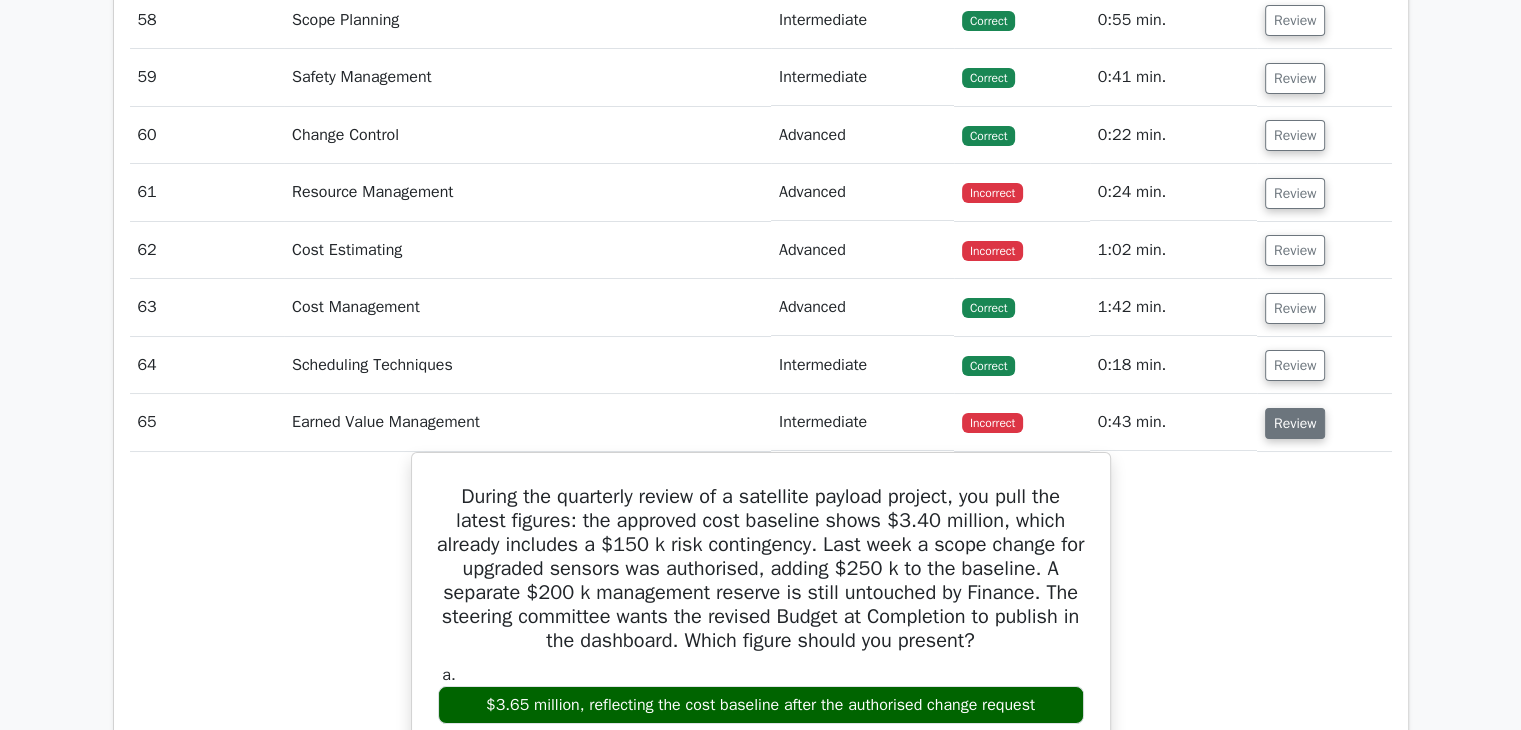 scroll, scrollTop: 7801, scrollLeft: 0, axis: vertical 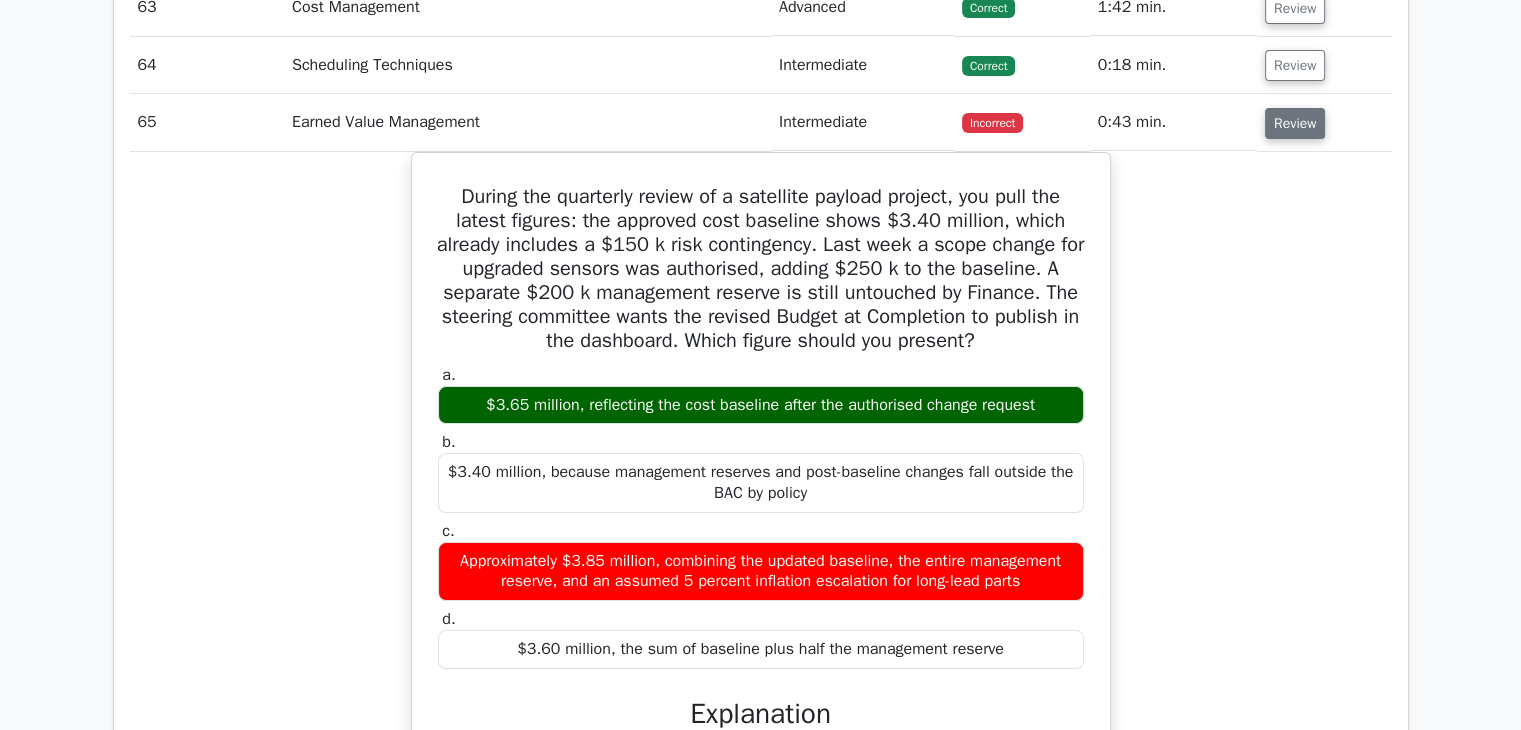 type 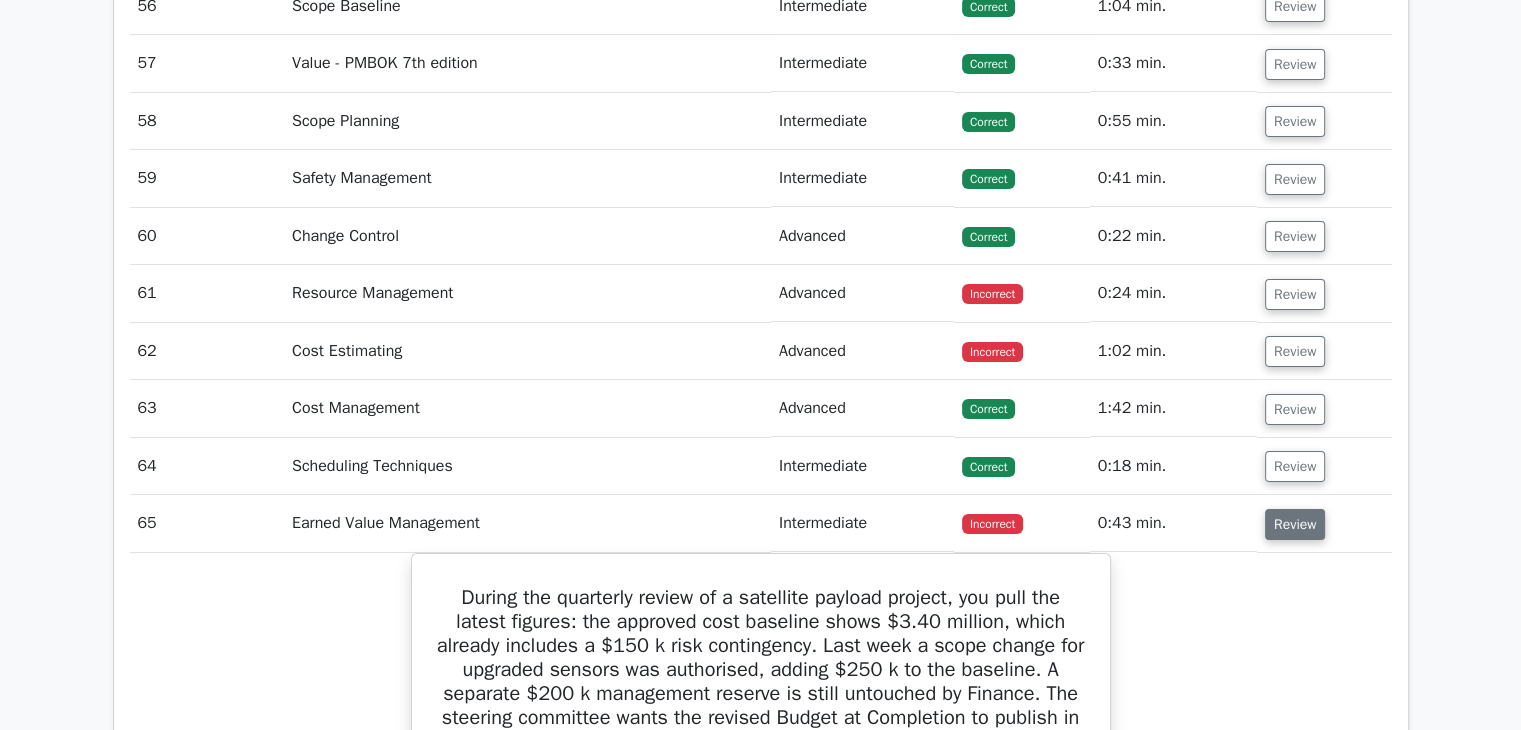 scroll, scrollTop: 7501, scrollLeft: 0, axis: vertical 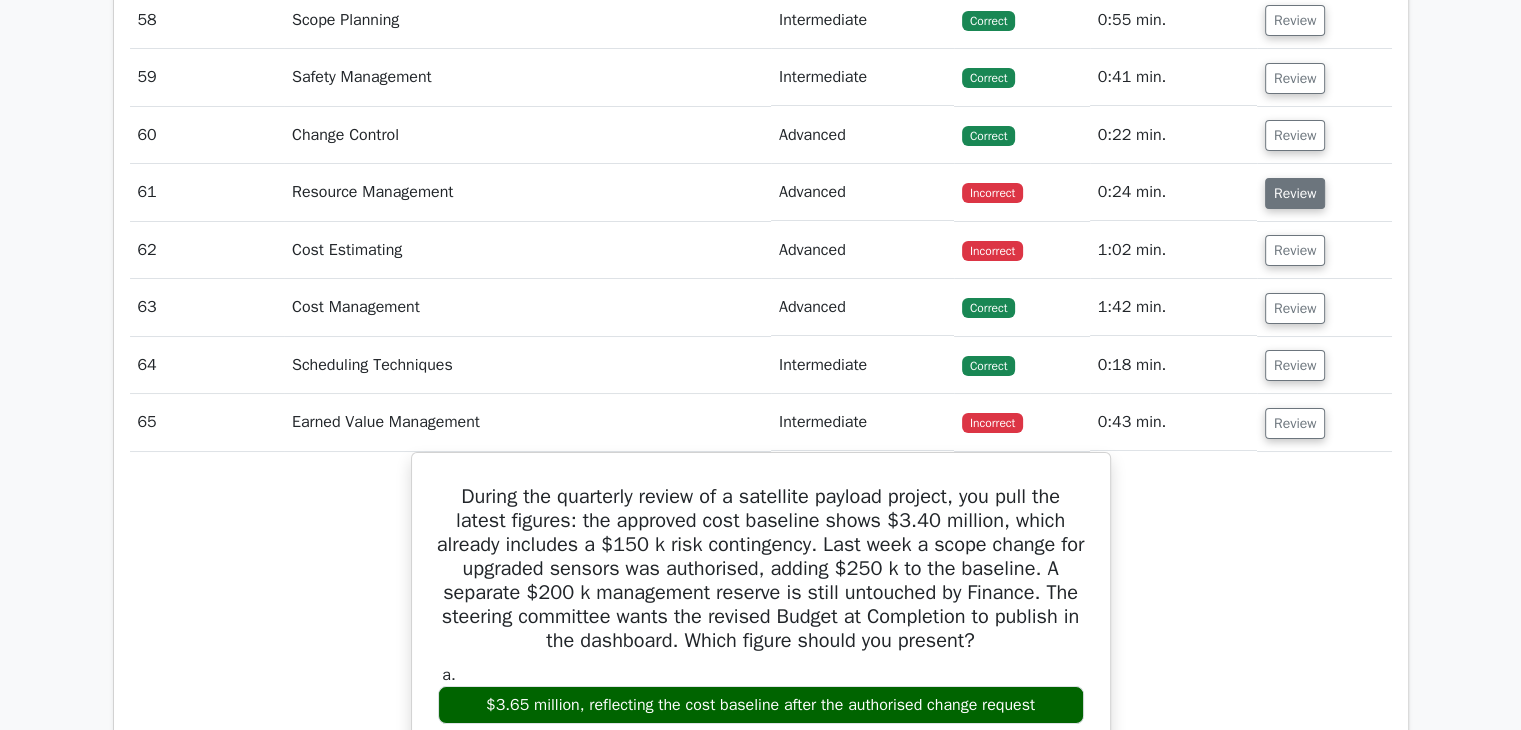 click on "Review" at bounding box center (1295, 193) 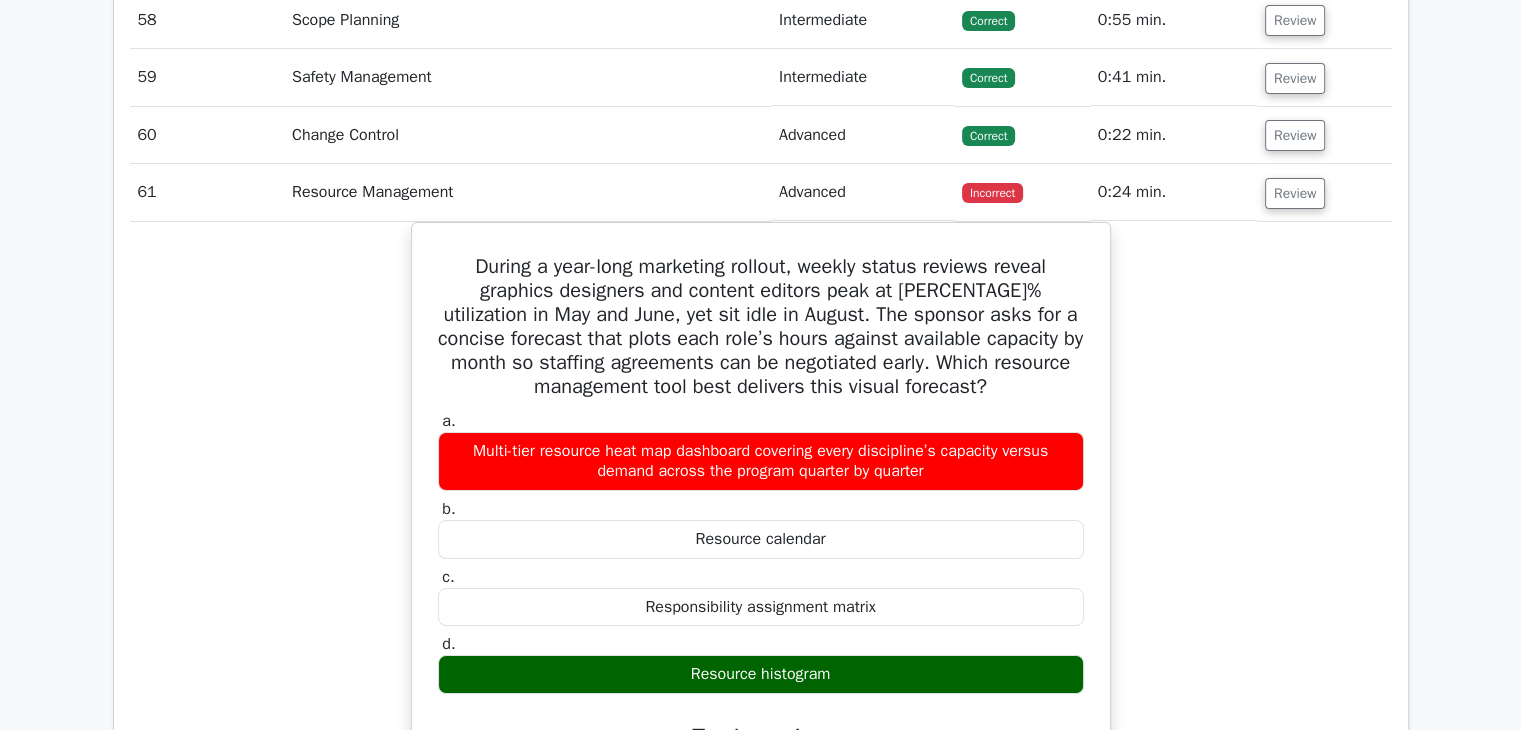 type 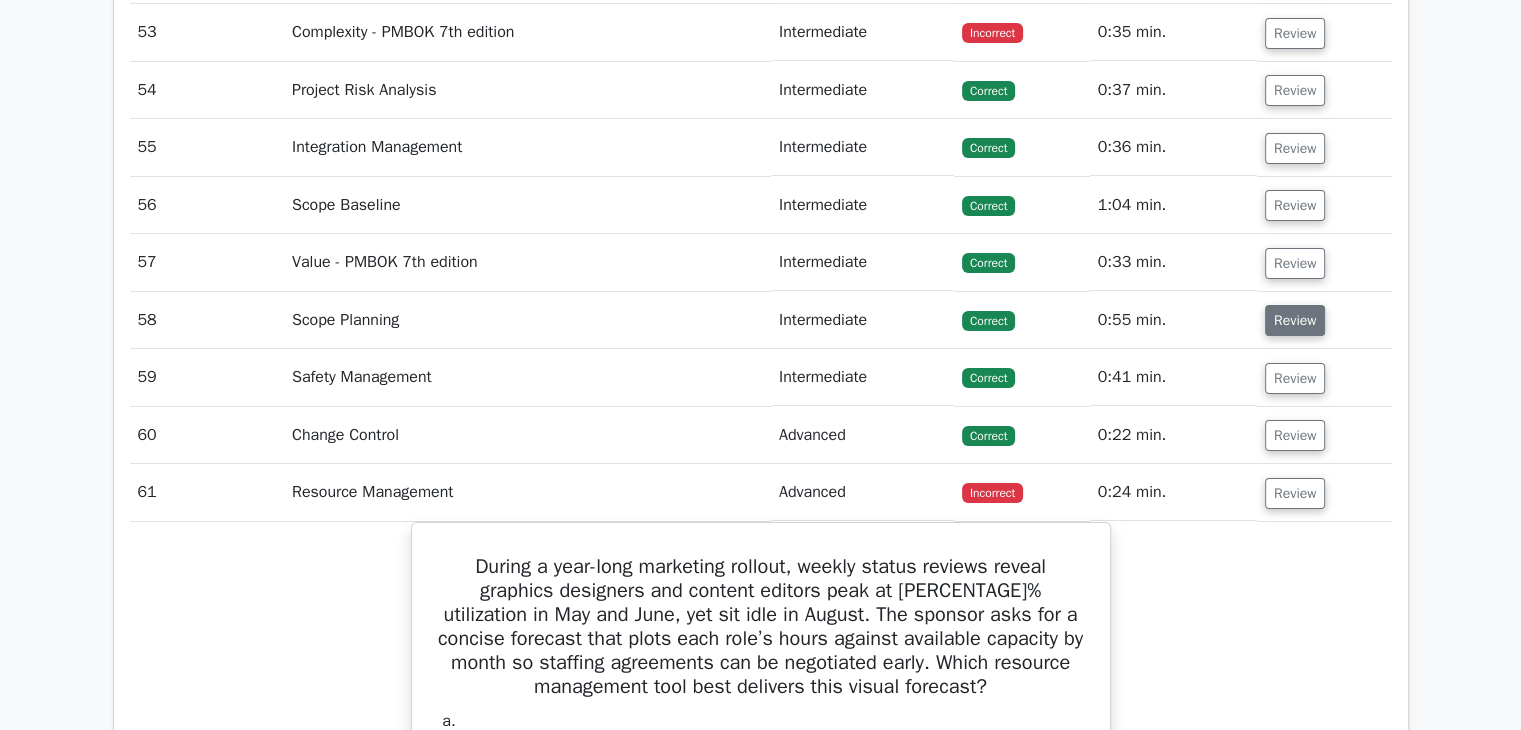 scroll, scrollTop: 7001, scrollLeft: 0, axis: vertical 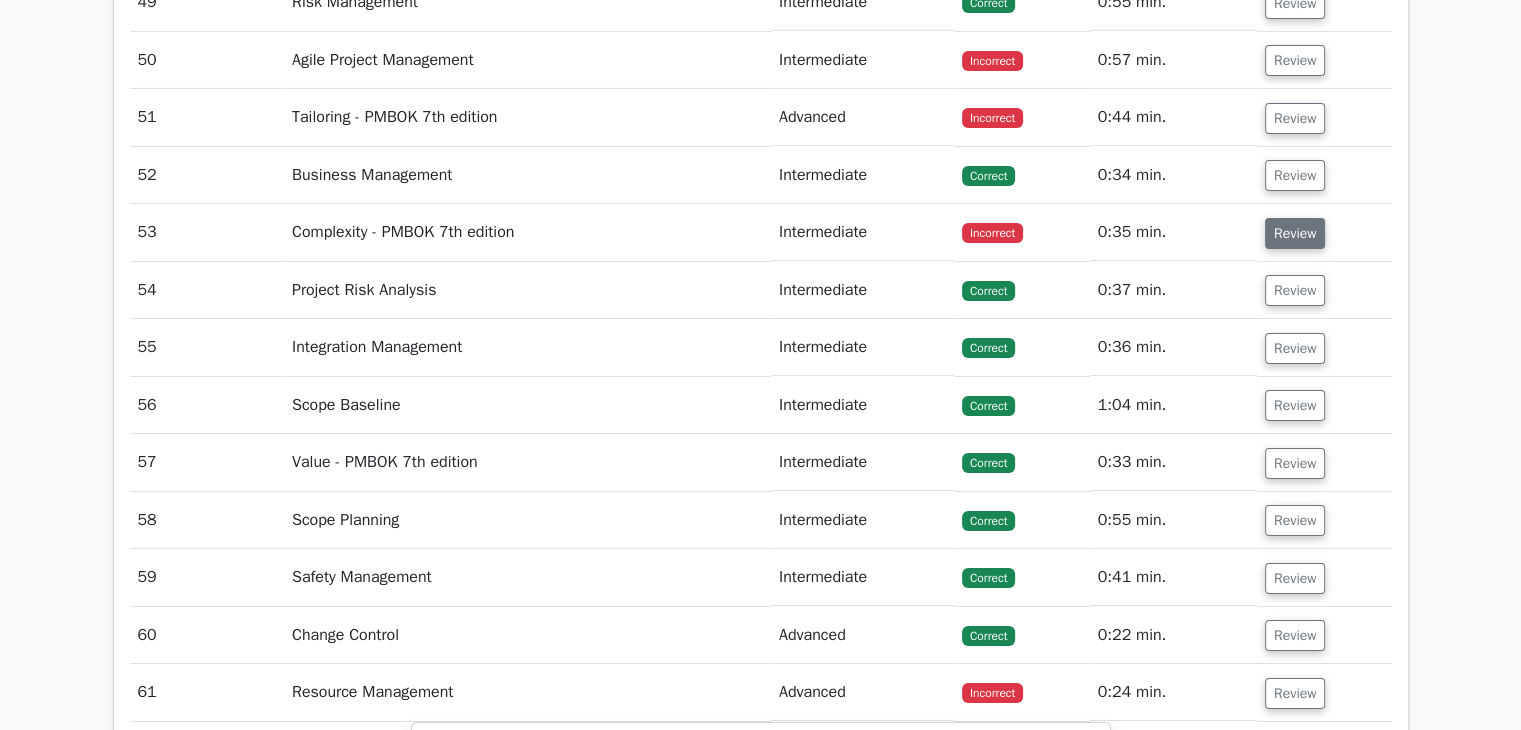 click on "Review" at bounding box center [1295, 233] 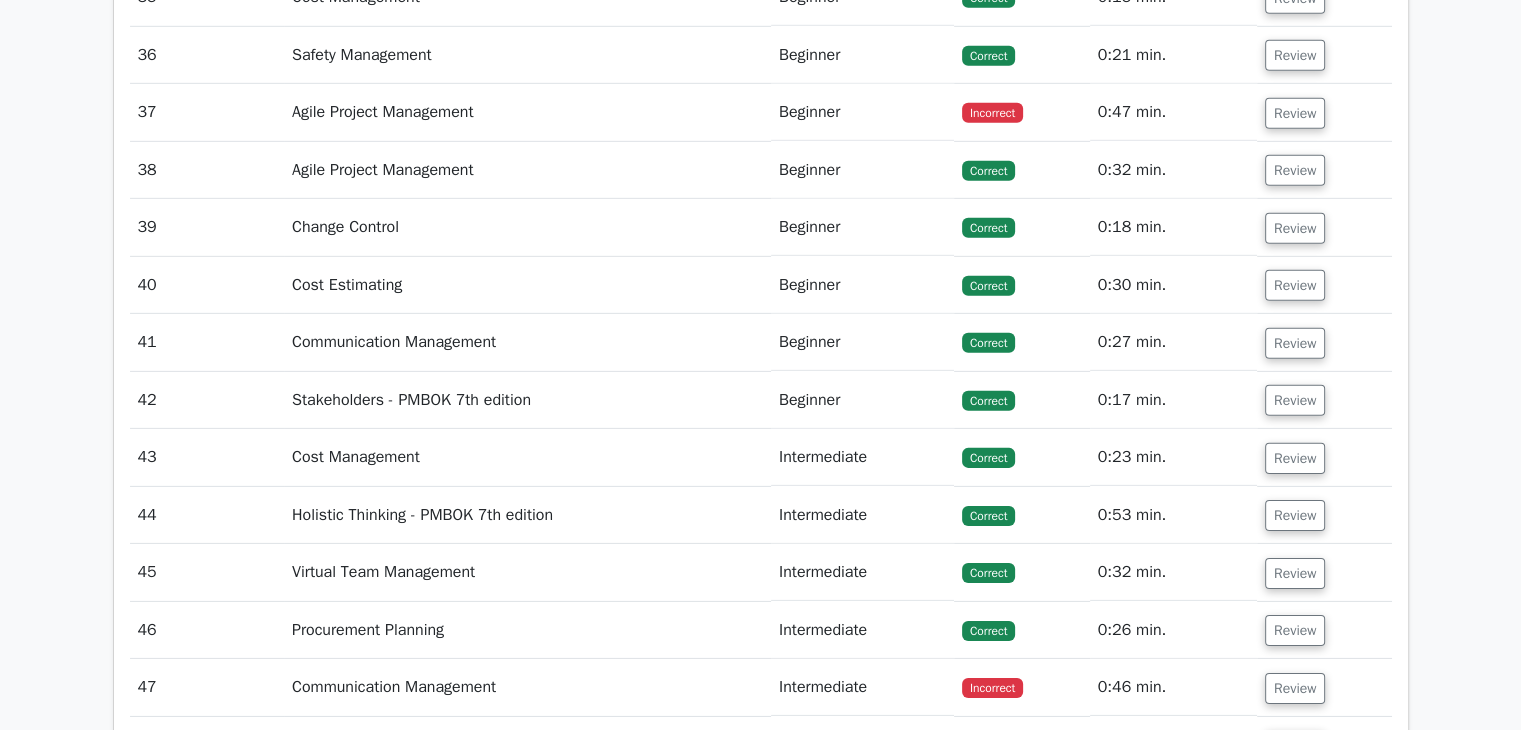 scroll, scrollTop: 6101, scrollLeft: 0, axis: vertical 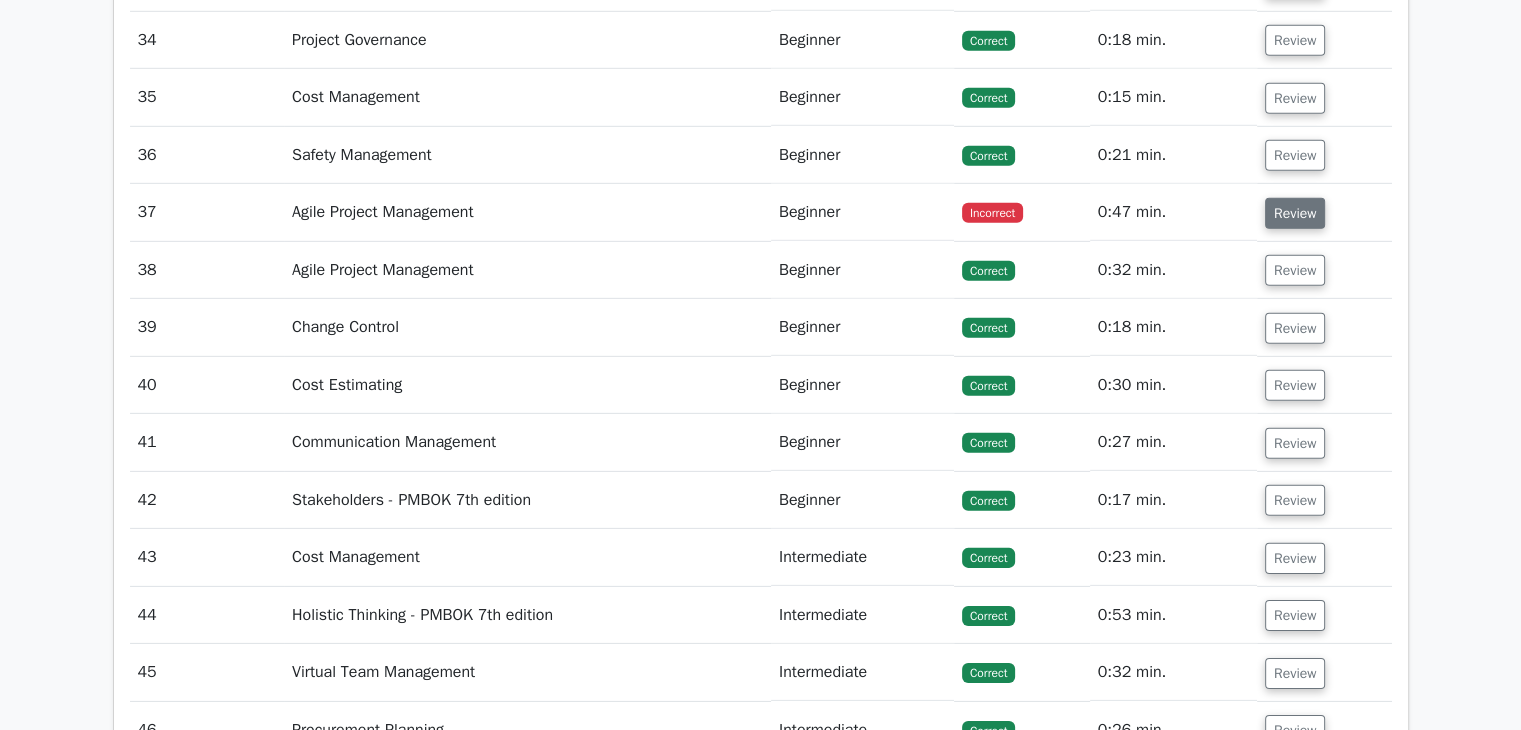 click on "Review" at bounding box center (1295, 213) 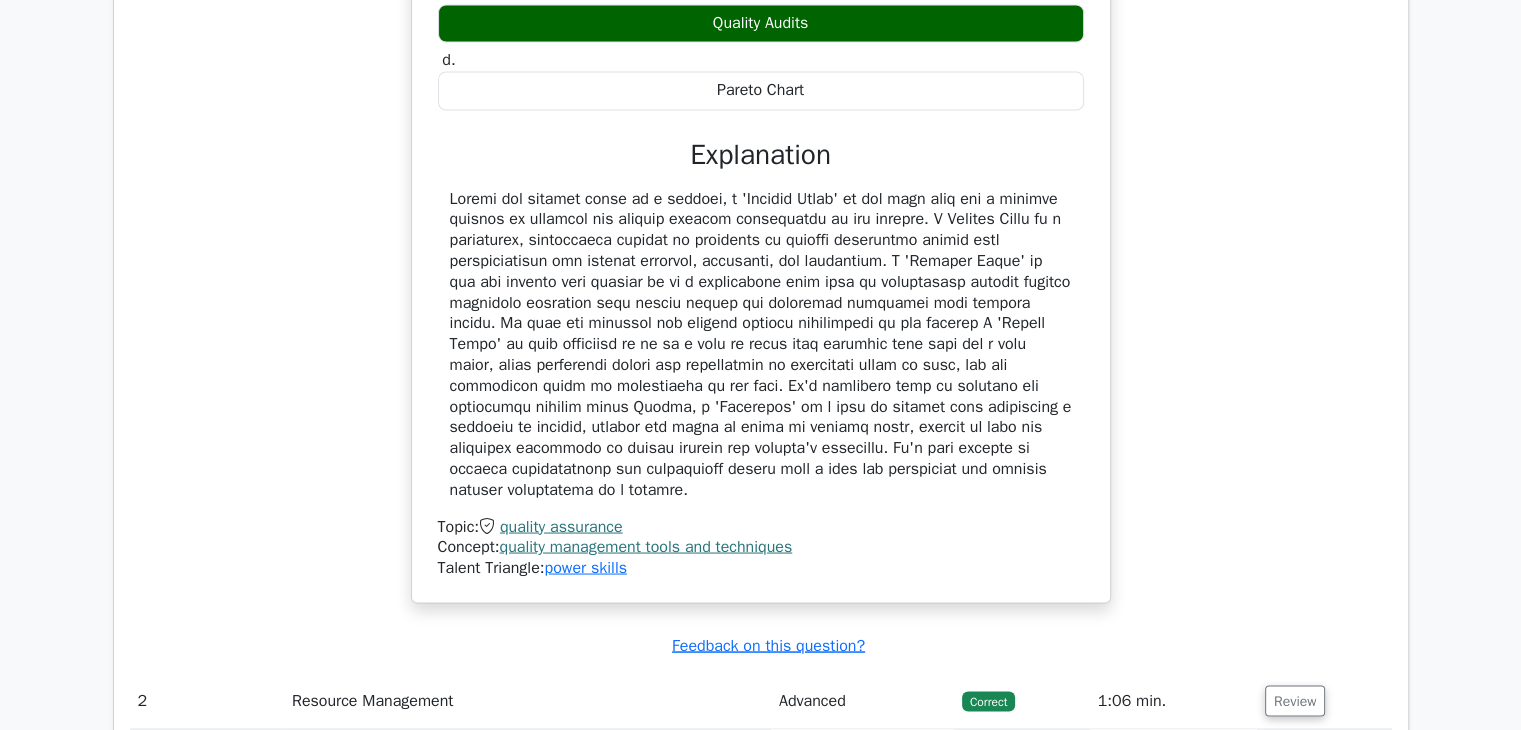 scroll, scrollTop: 4101, scrollLeft: 0, axis: vertical 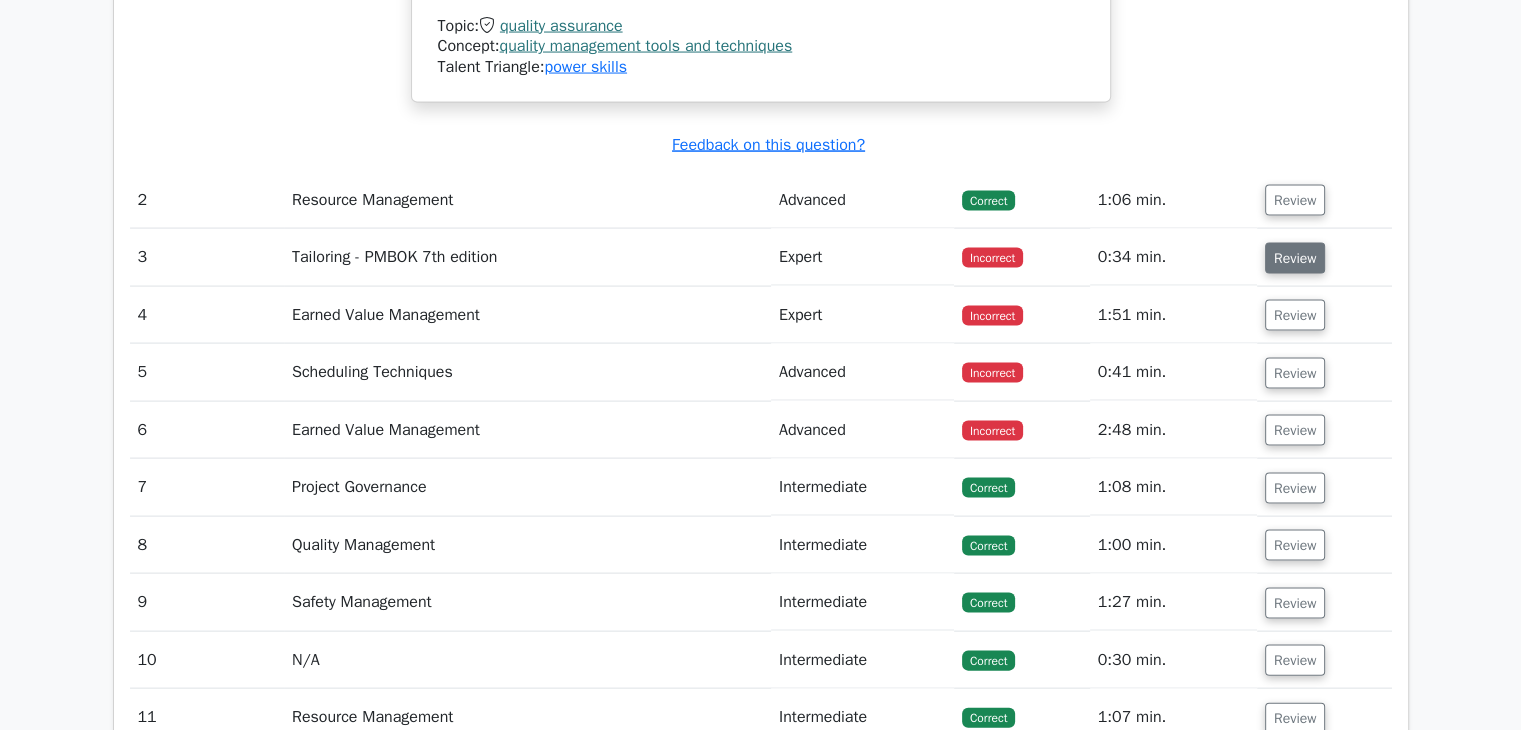 click on "Review" at bounding box center [1295, 258] 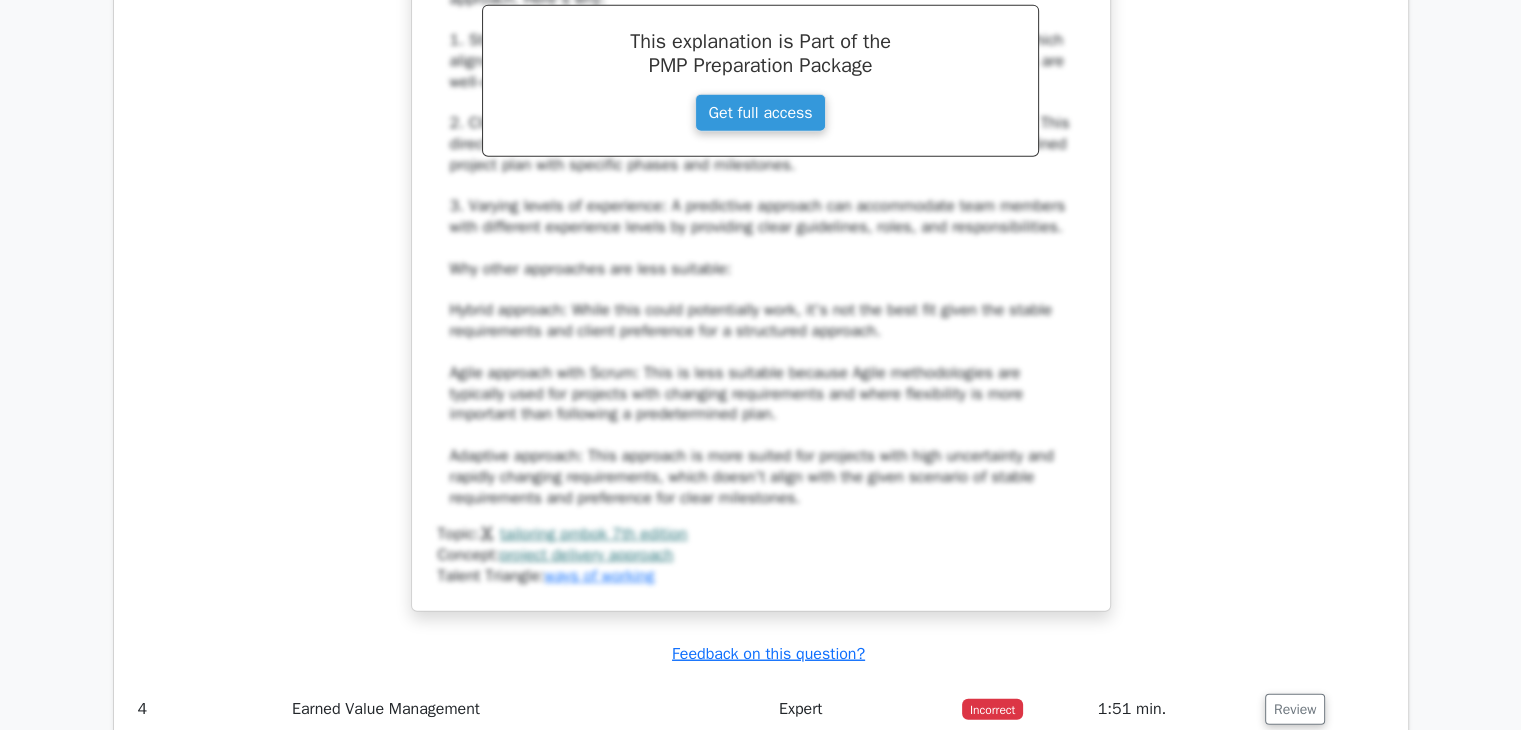 scroll, scrollTop: 5201, scrollLeft: 0, axis: vertical 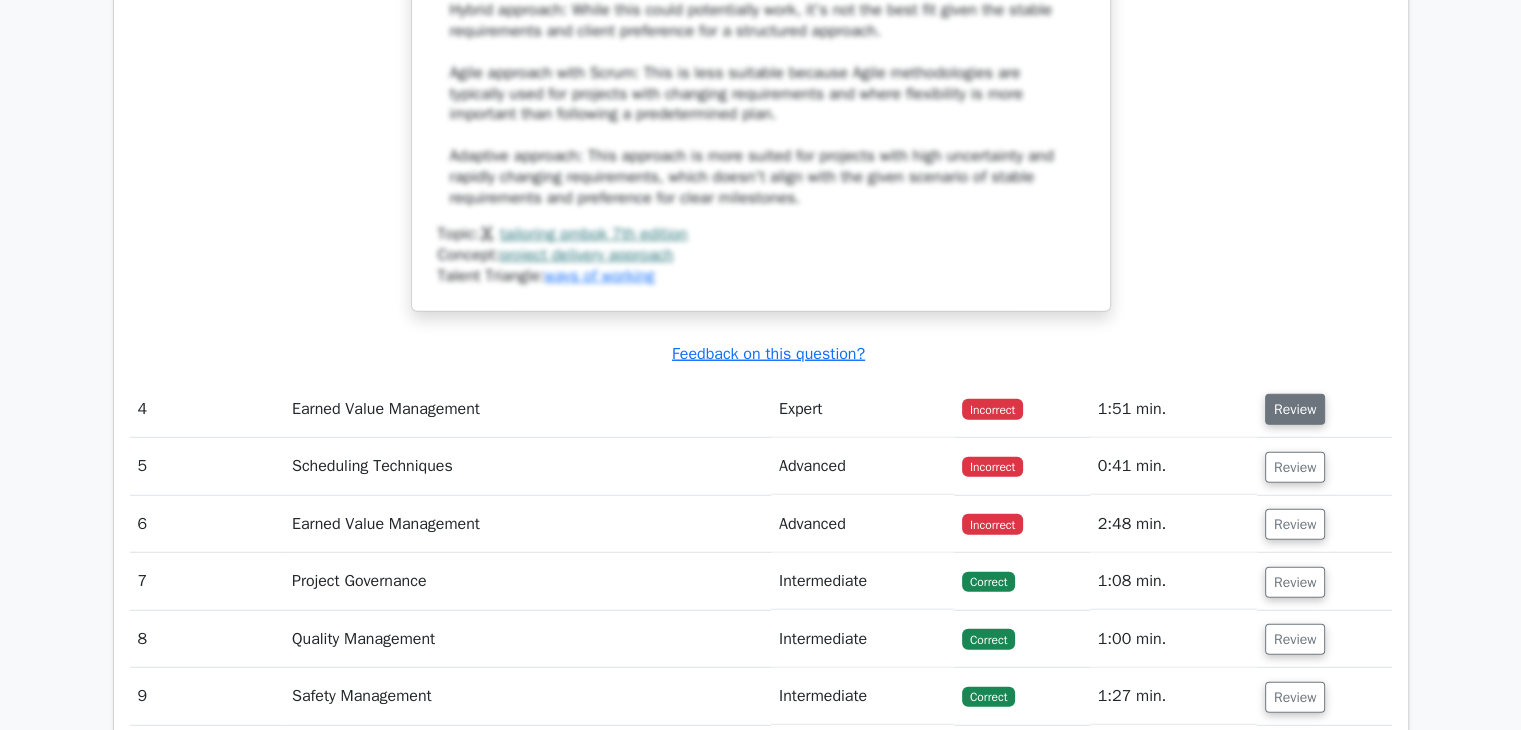 click on "Review" at bounding box center (1295, 409) 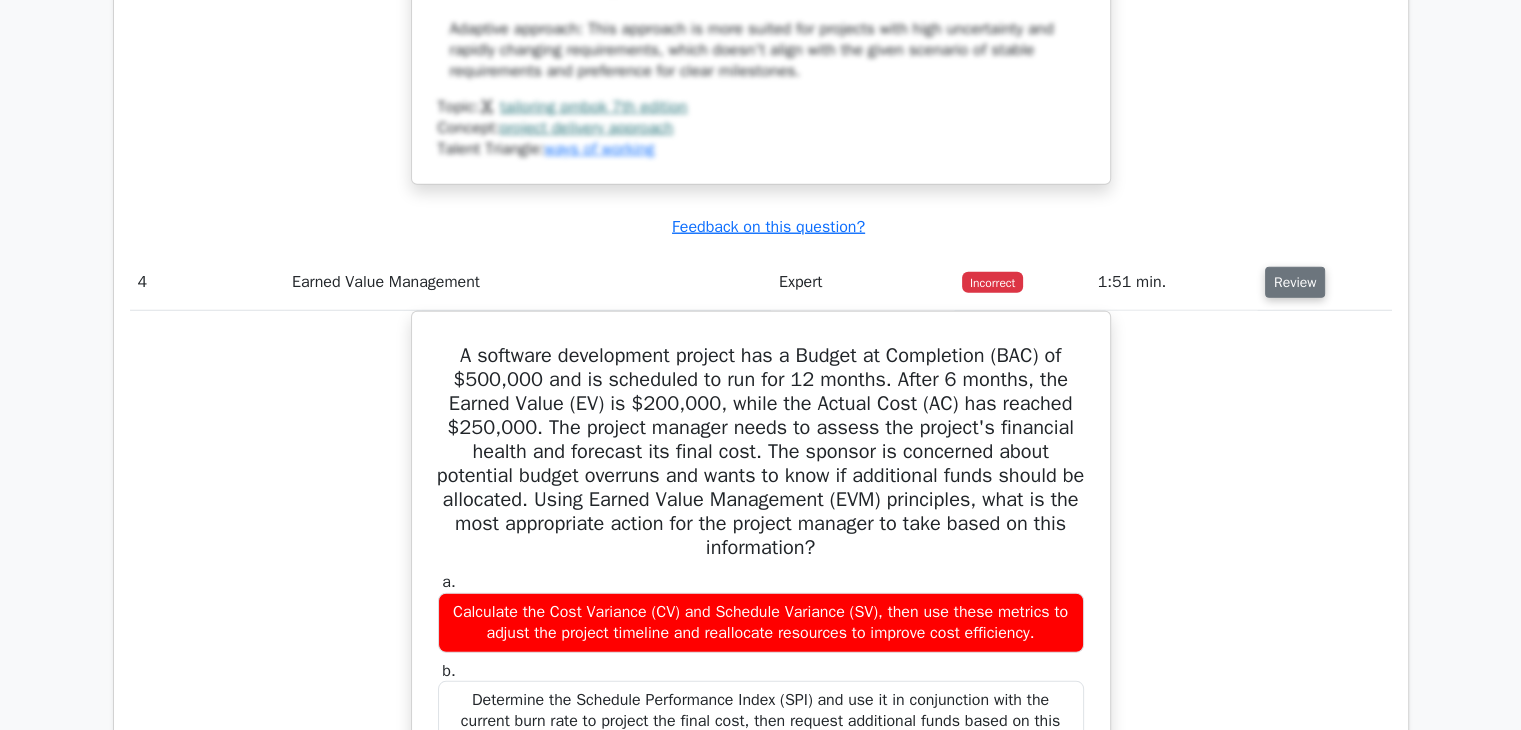 scroll, scrollTop: 5701, scrollLeft: 0, axis: vertical 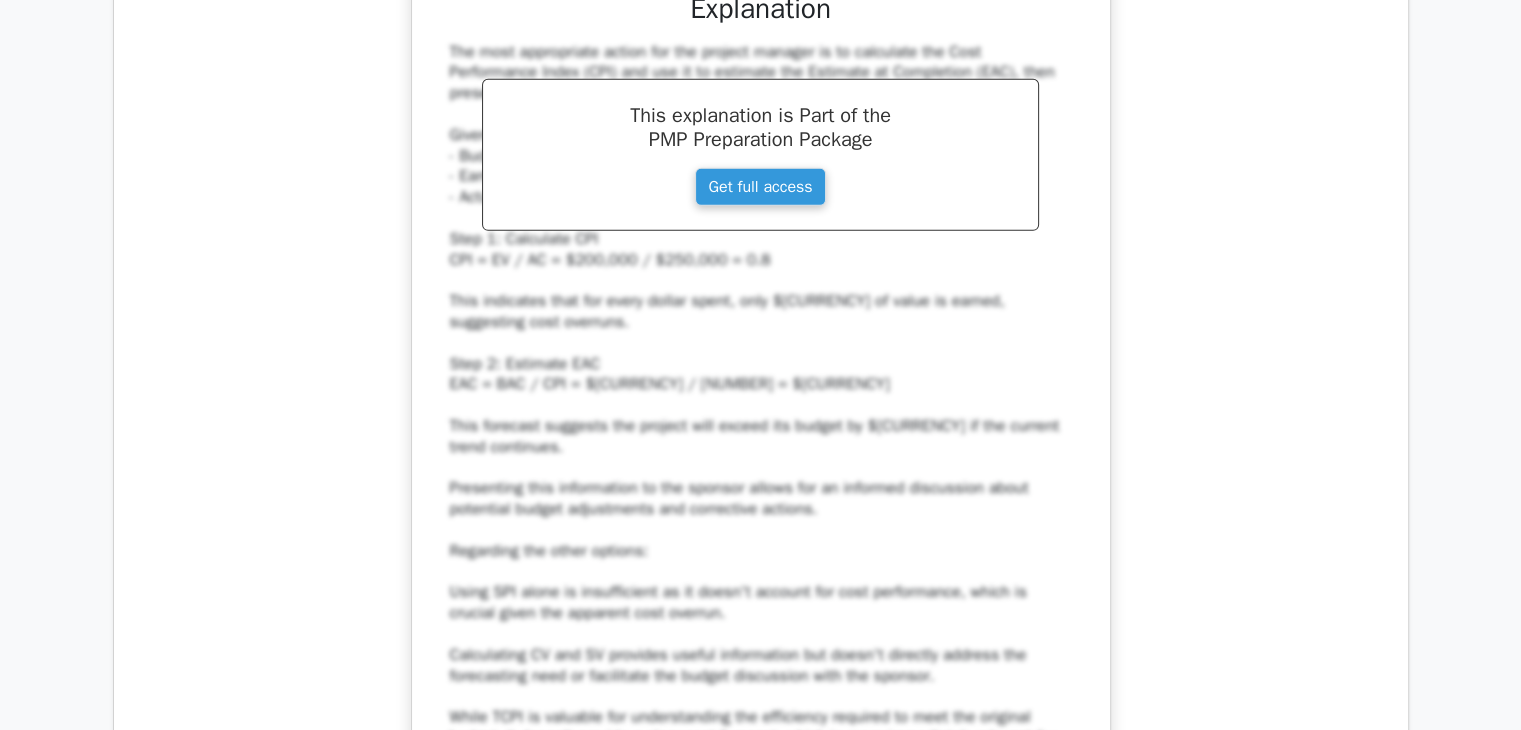 type 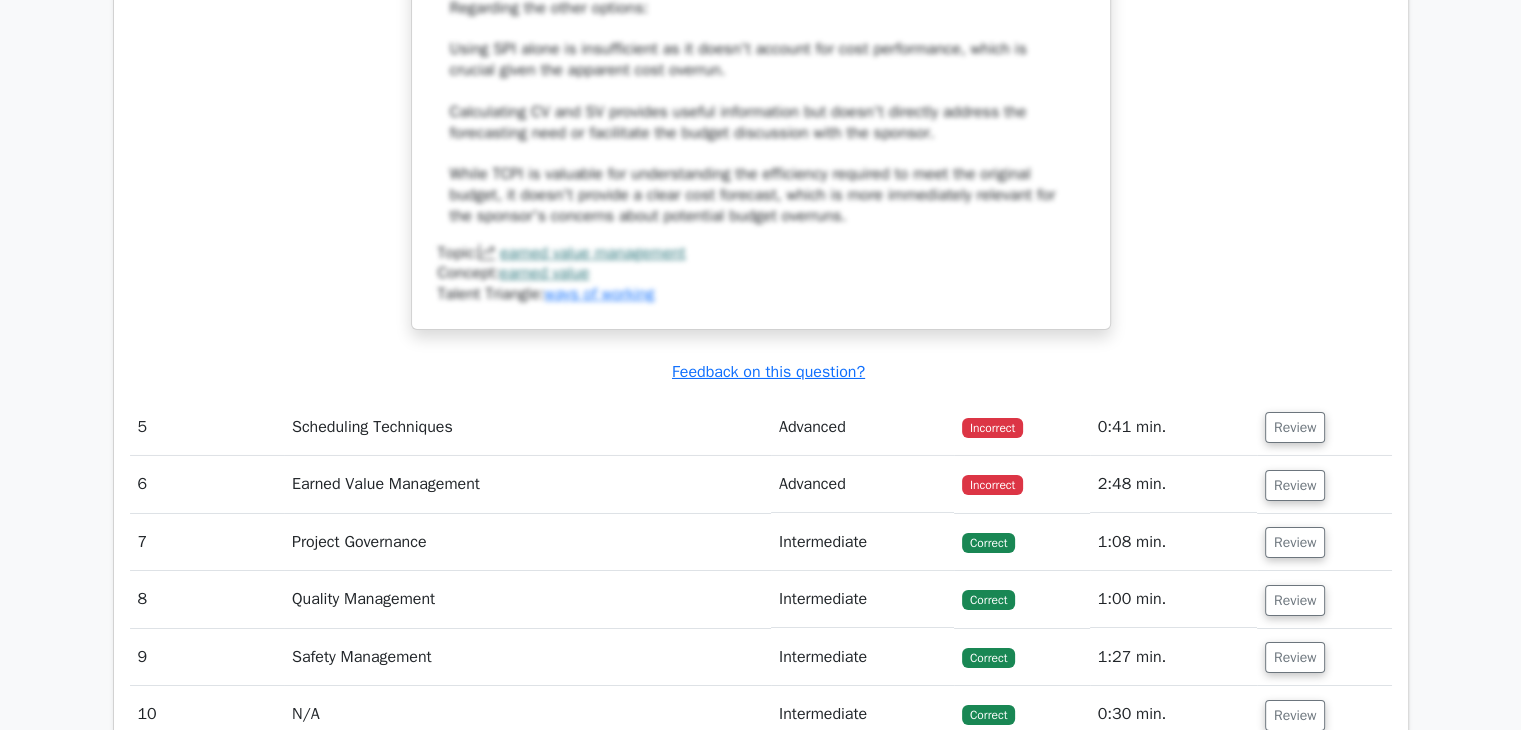 scroll, scrollTop: 7001, scrollLeft: 0, axis: vertical 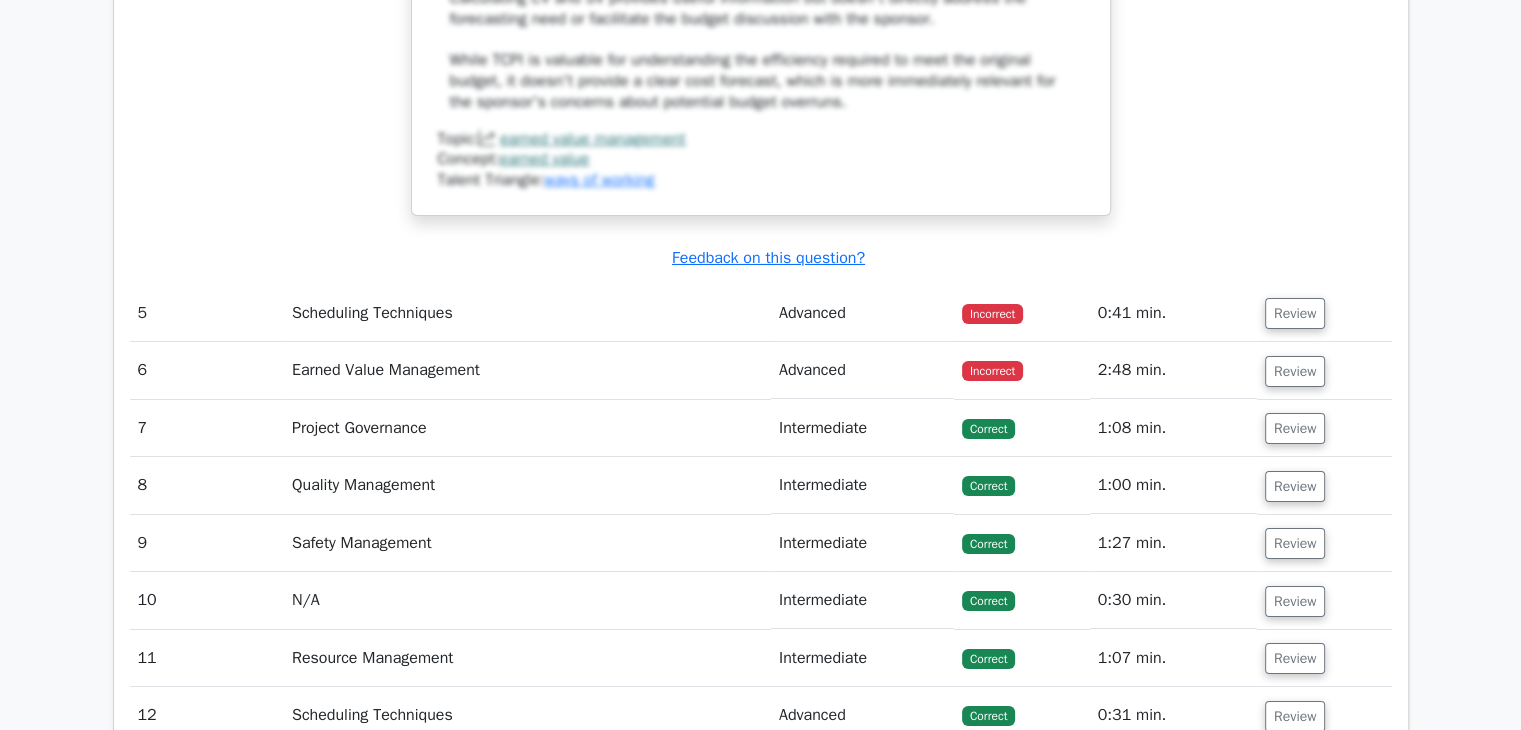 click on "Review" at bounding box center [1324, 313] 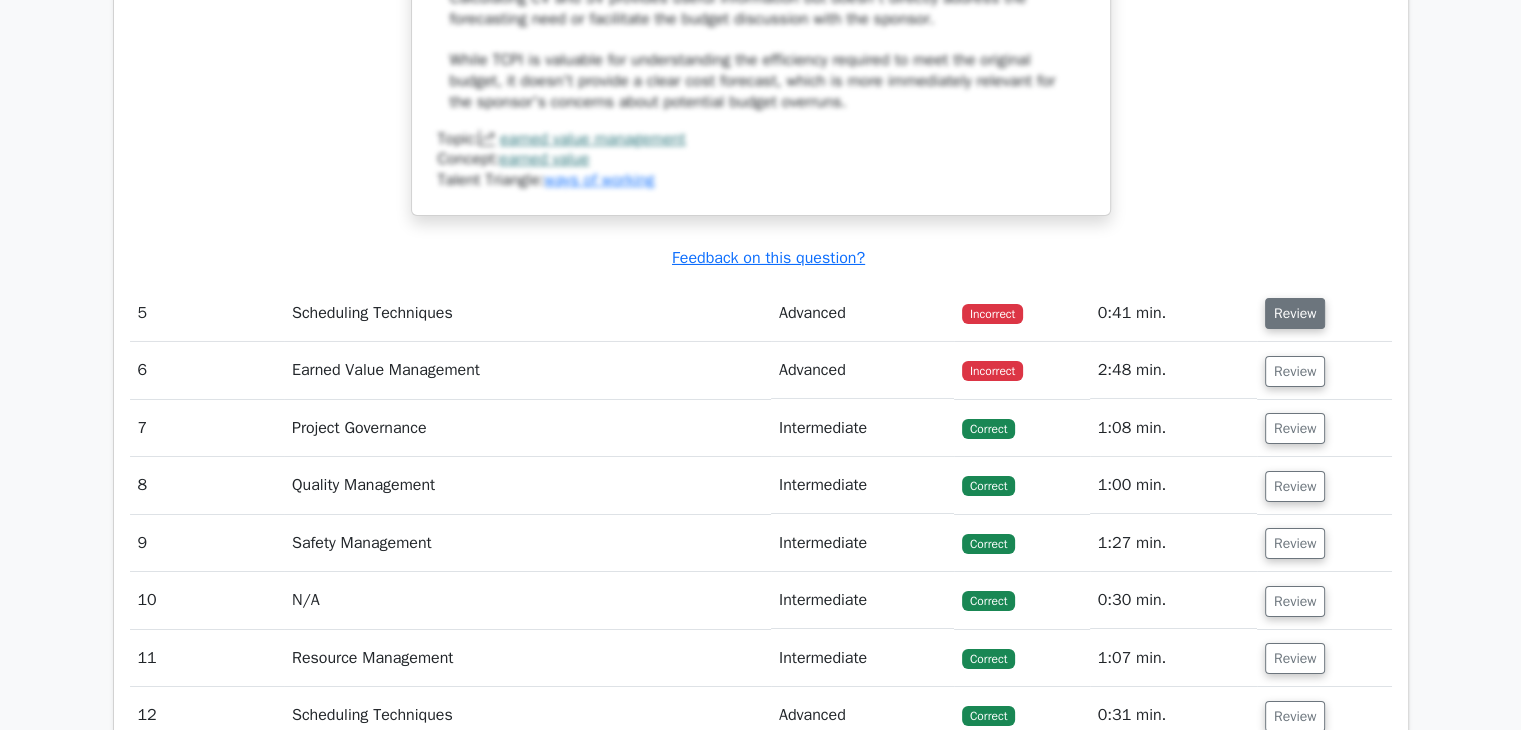 click on "Review" at bounding box center (1295, 313) 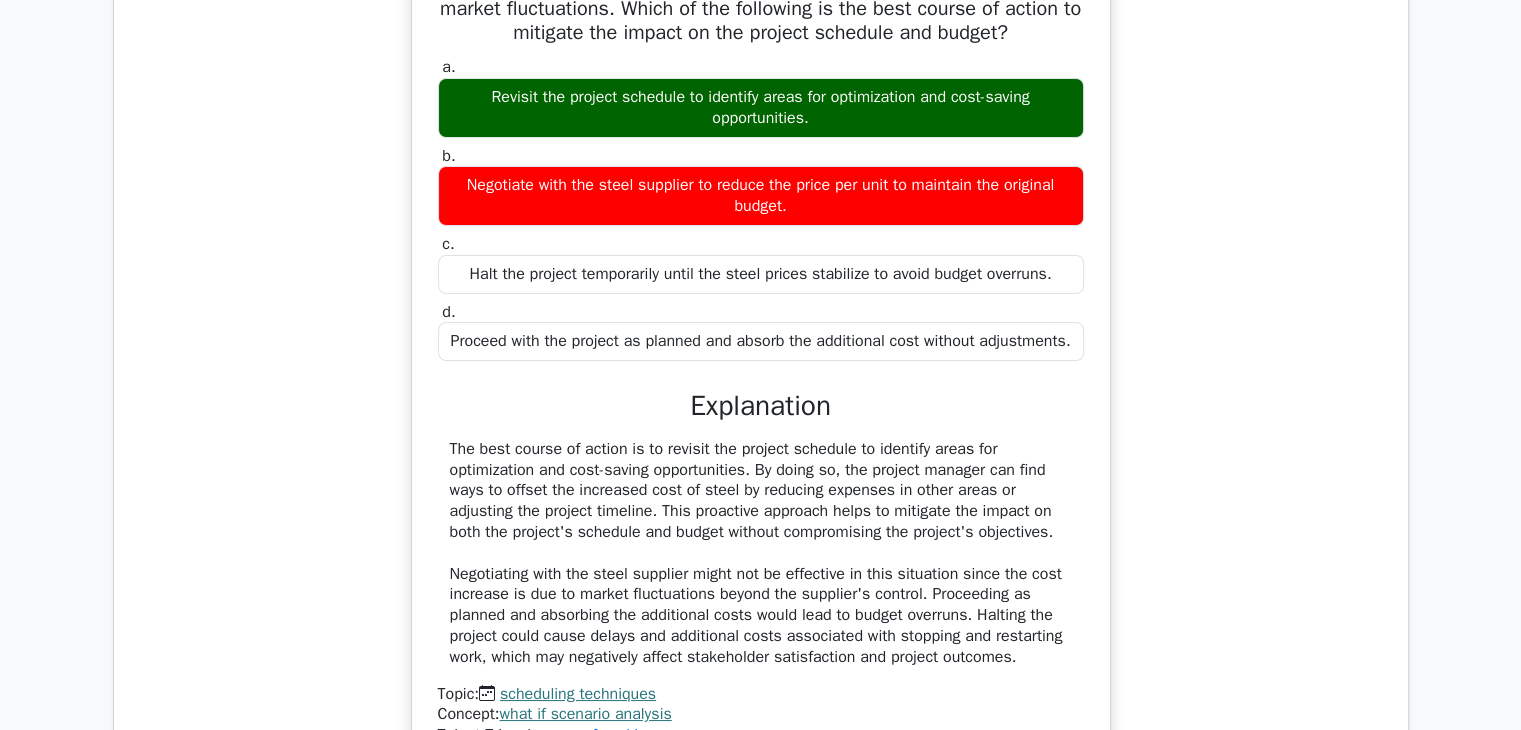 scroll, scrollTop: 7701, scrollLeft: 0, axis: vertical 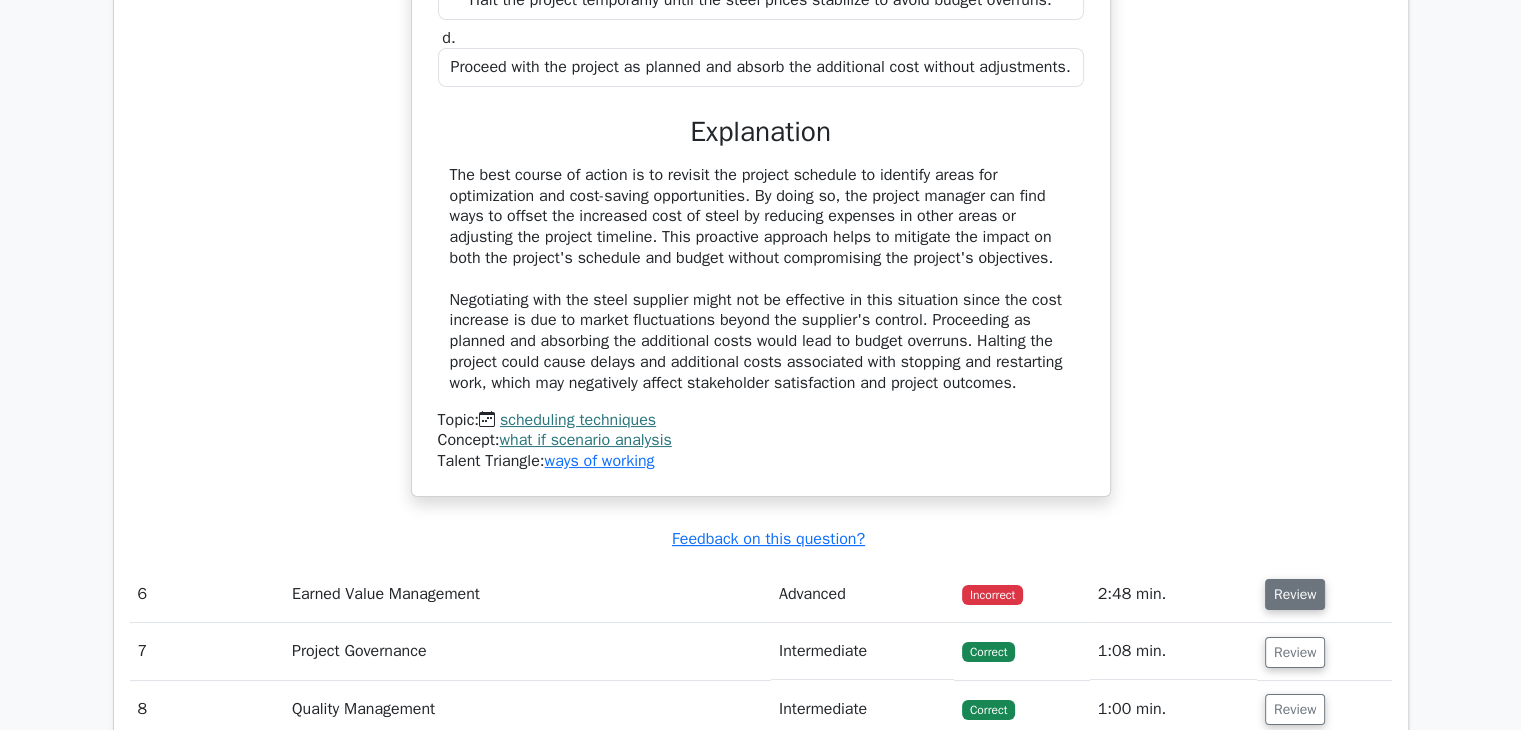 click on "Review" at bounding box center (1295, 594) 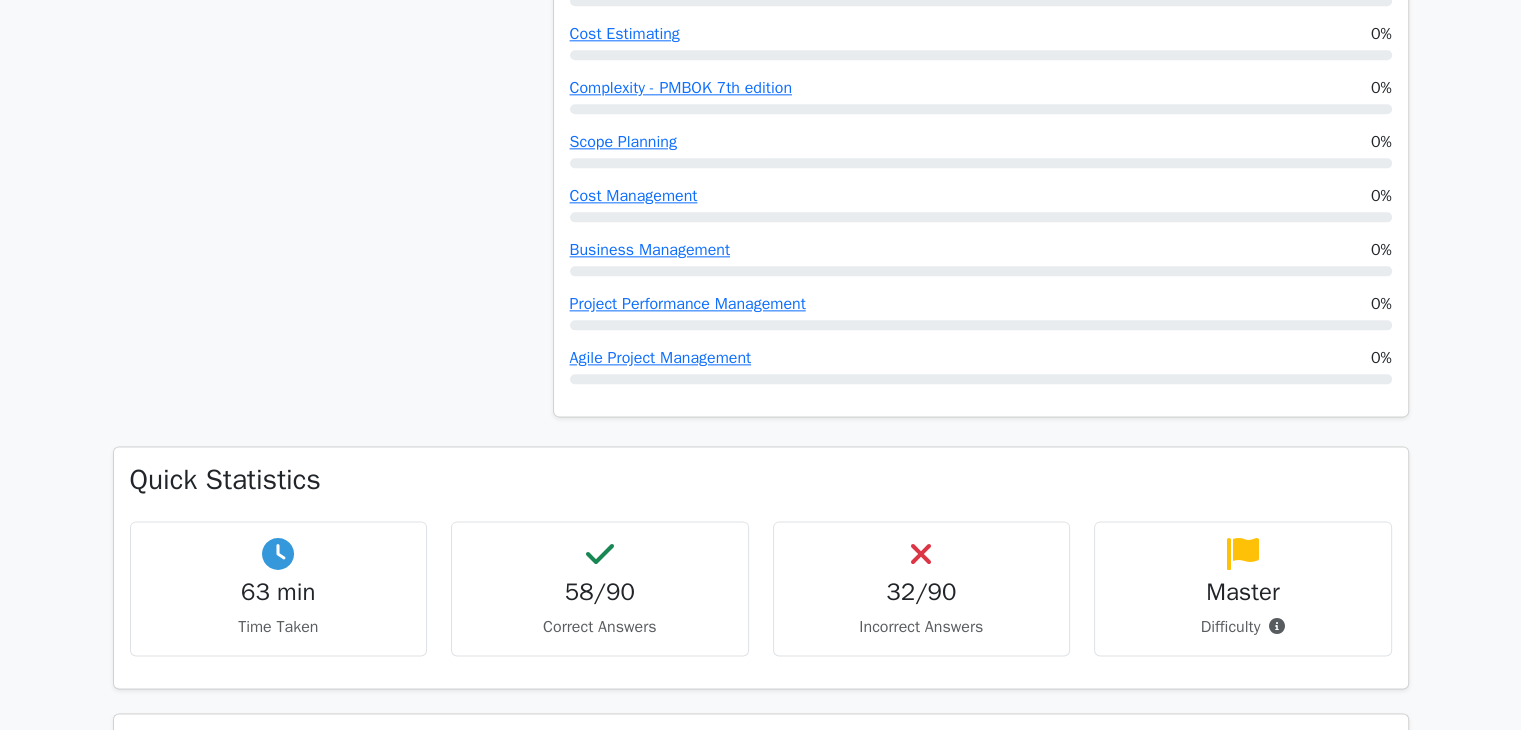 scroll, scrollTop: 2701, scrollLeft: 0, axis: vertical 